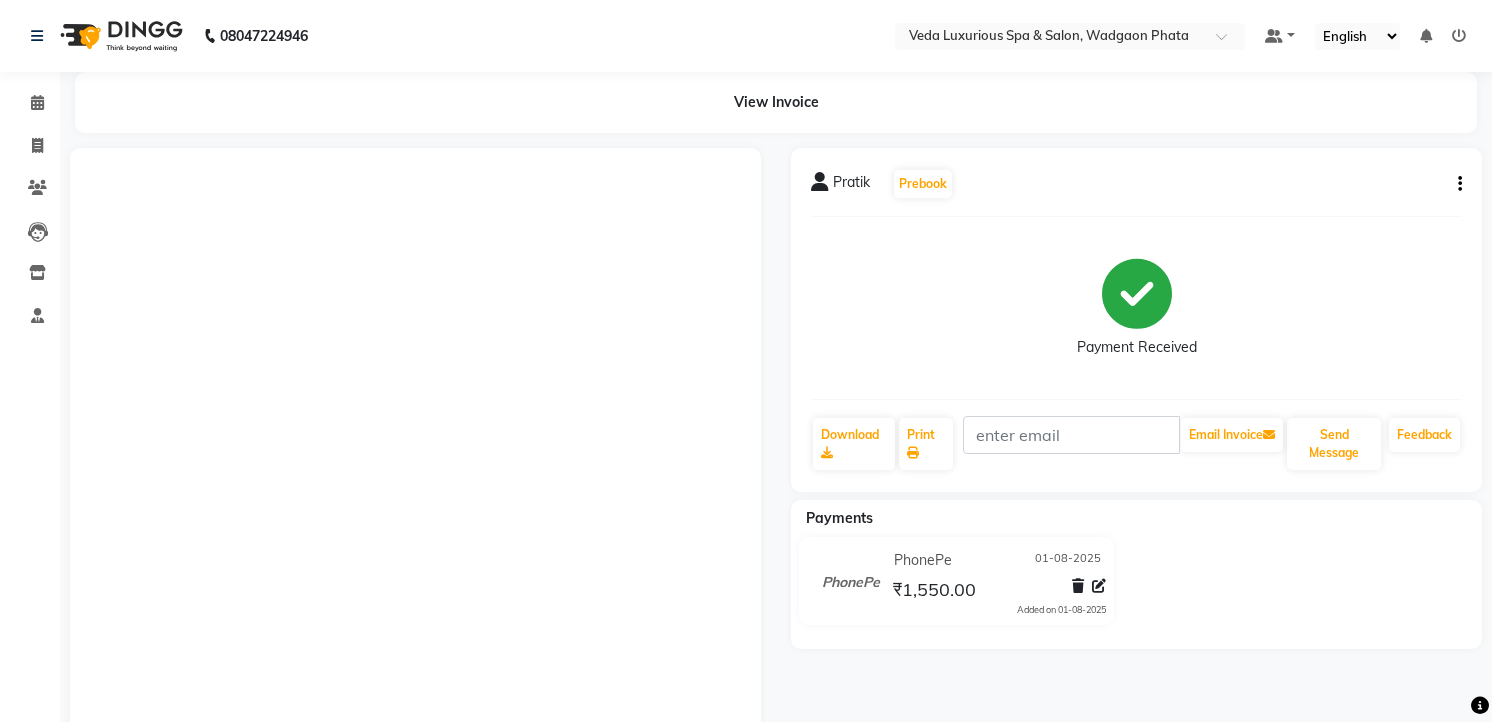 scroll, scrollTop: 0, scrollLeft: 0, axis: both 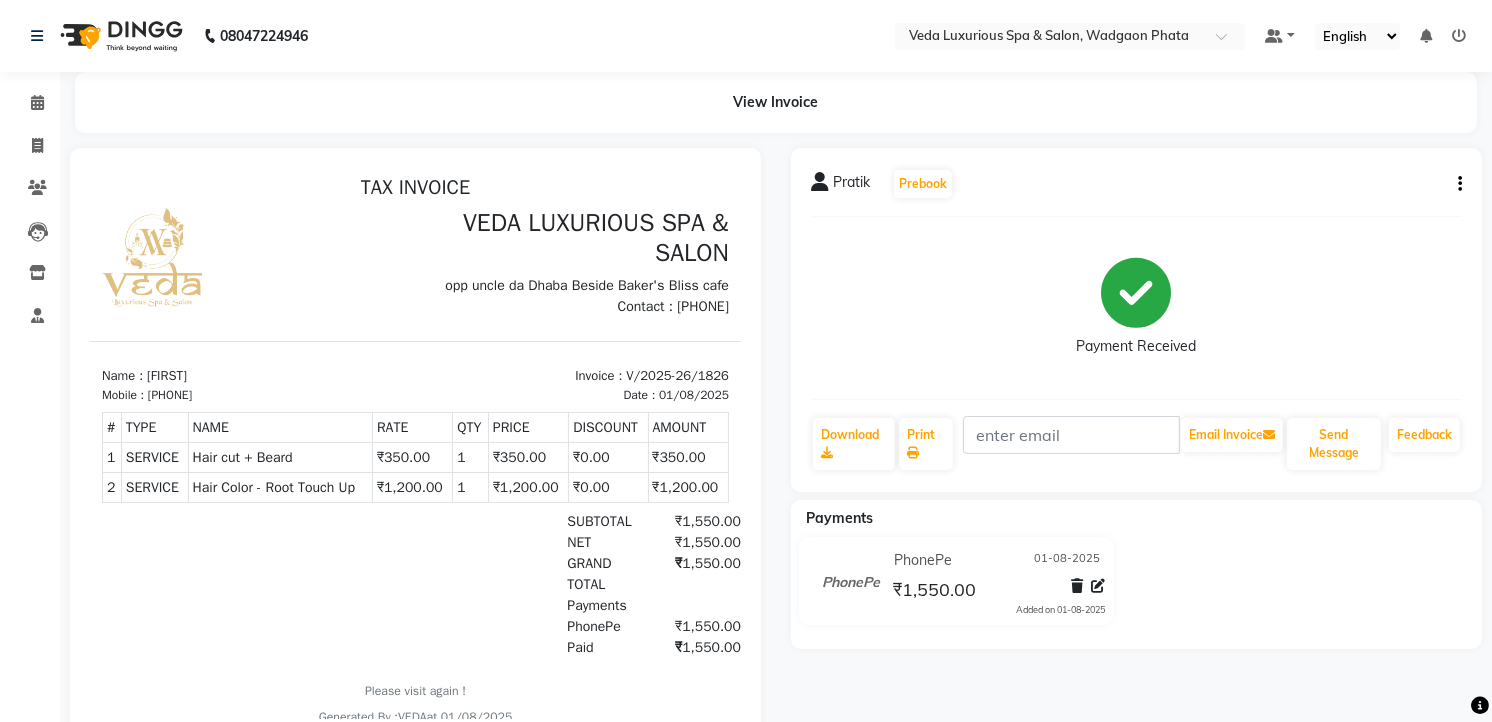 click on "PhonePe [DATE] ₹1,550.00  Added on [DATE]" 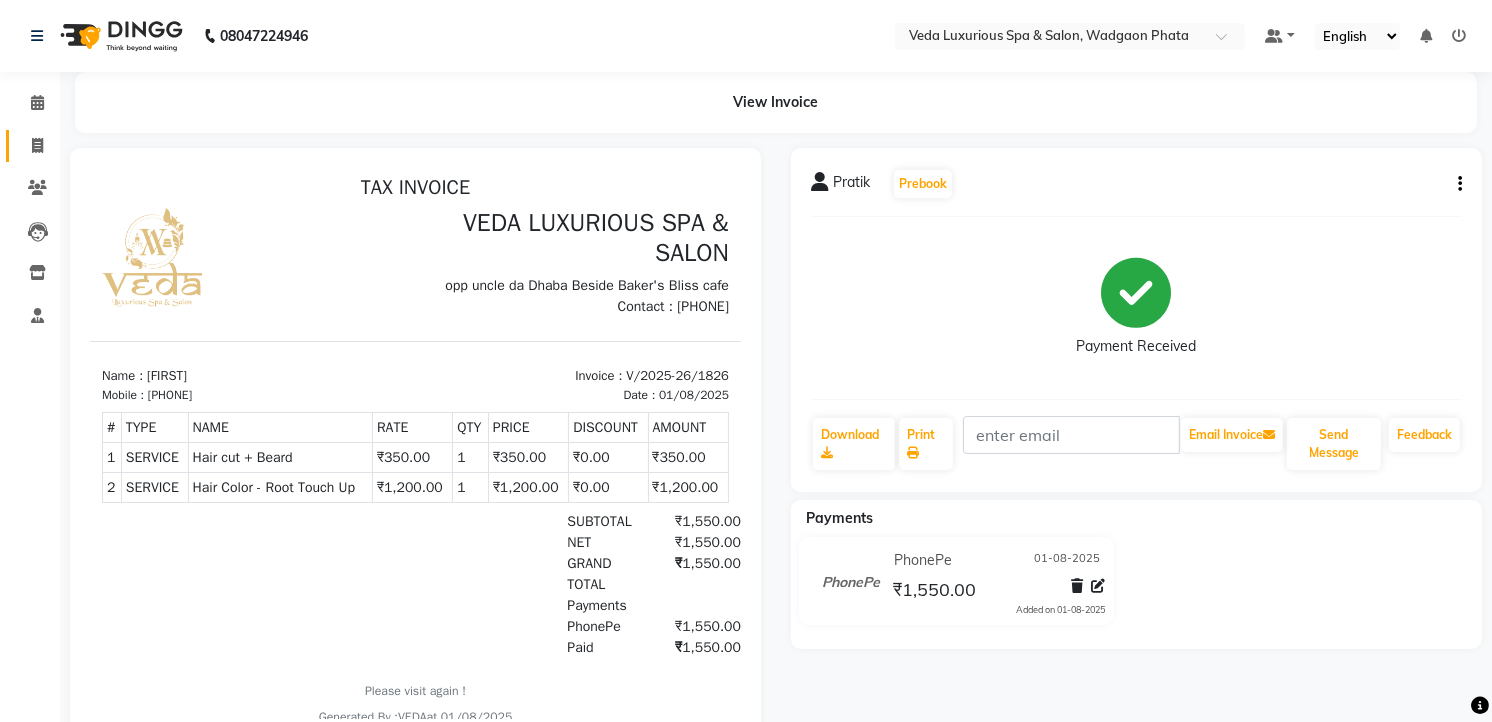 click 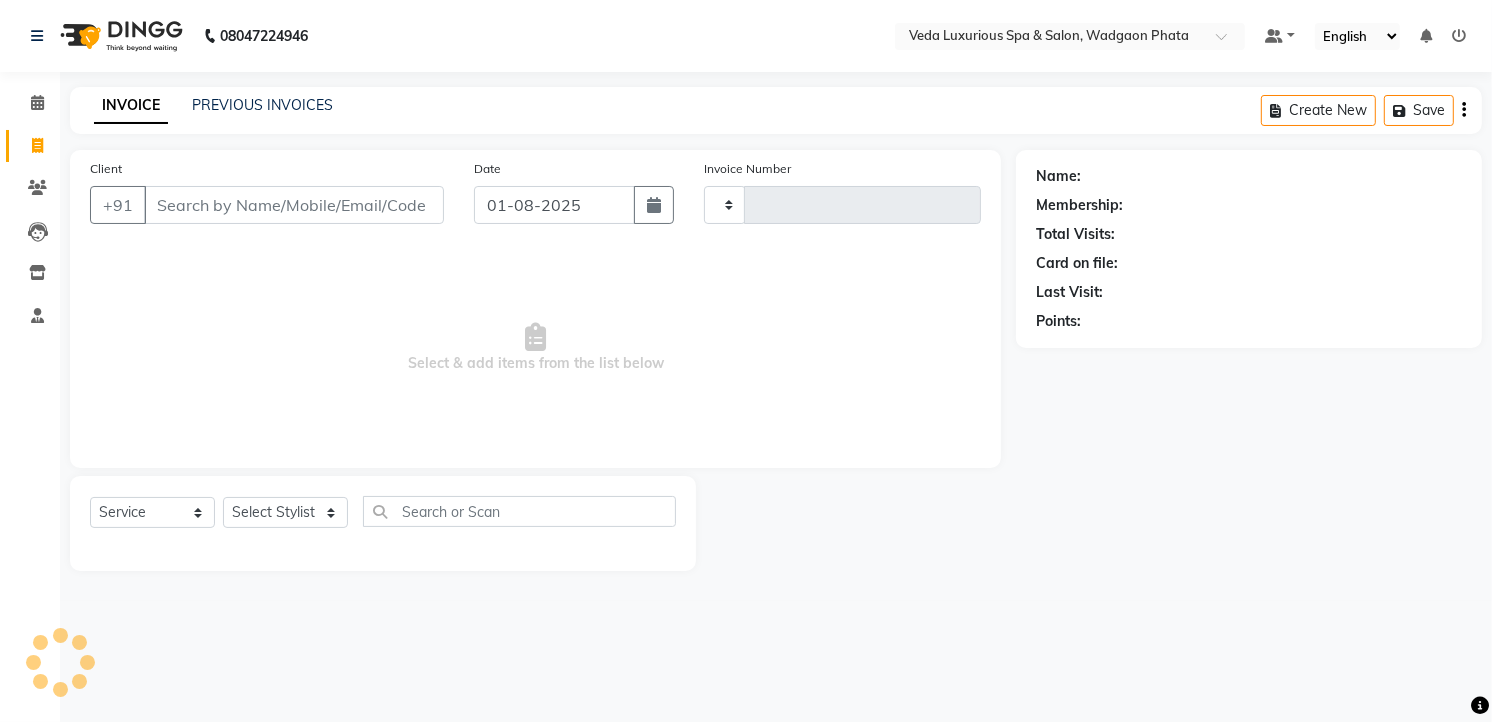 type on "1827" 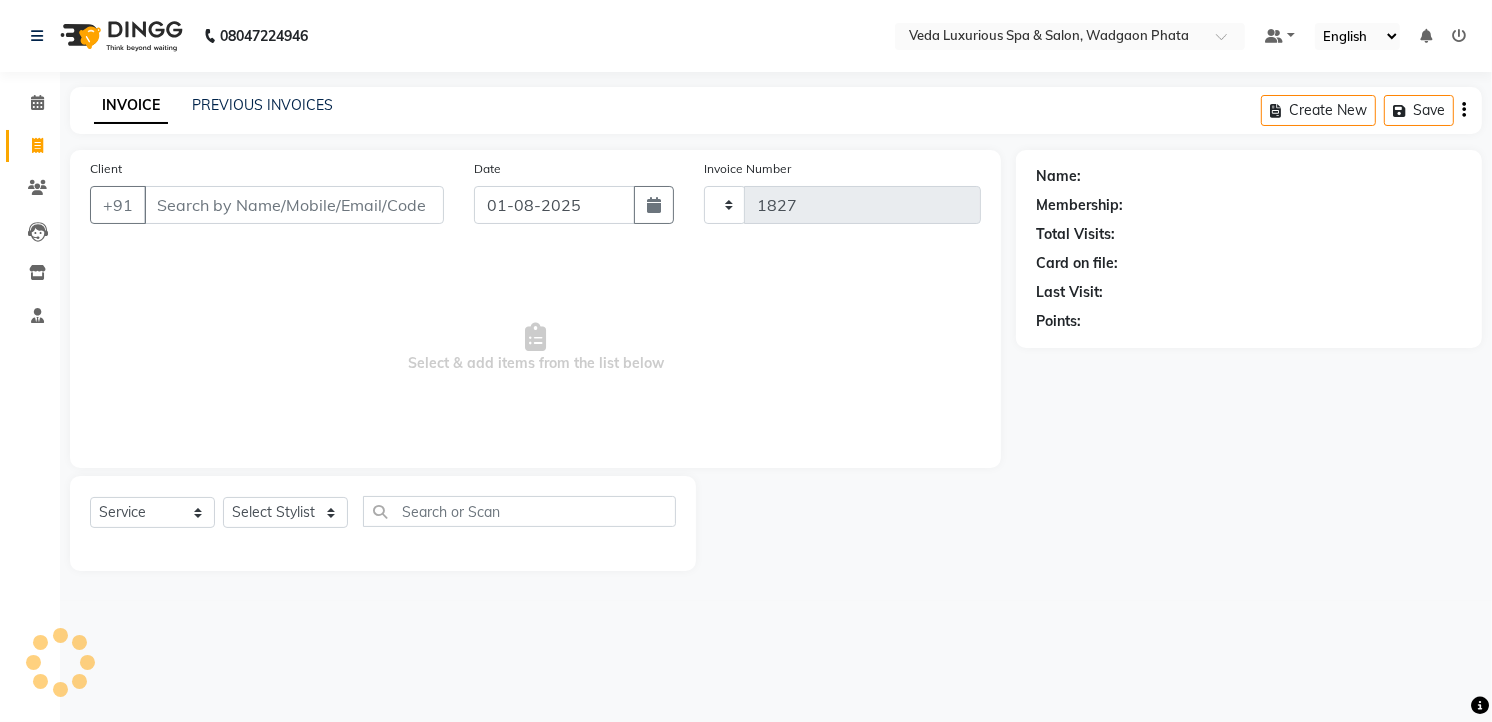 select on "4666" 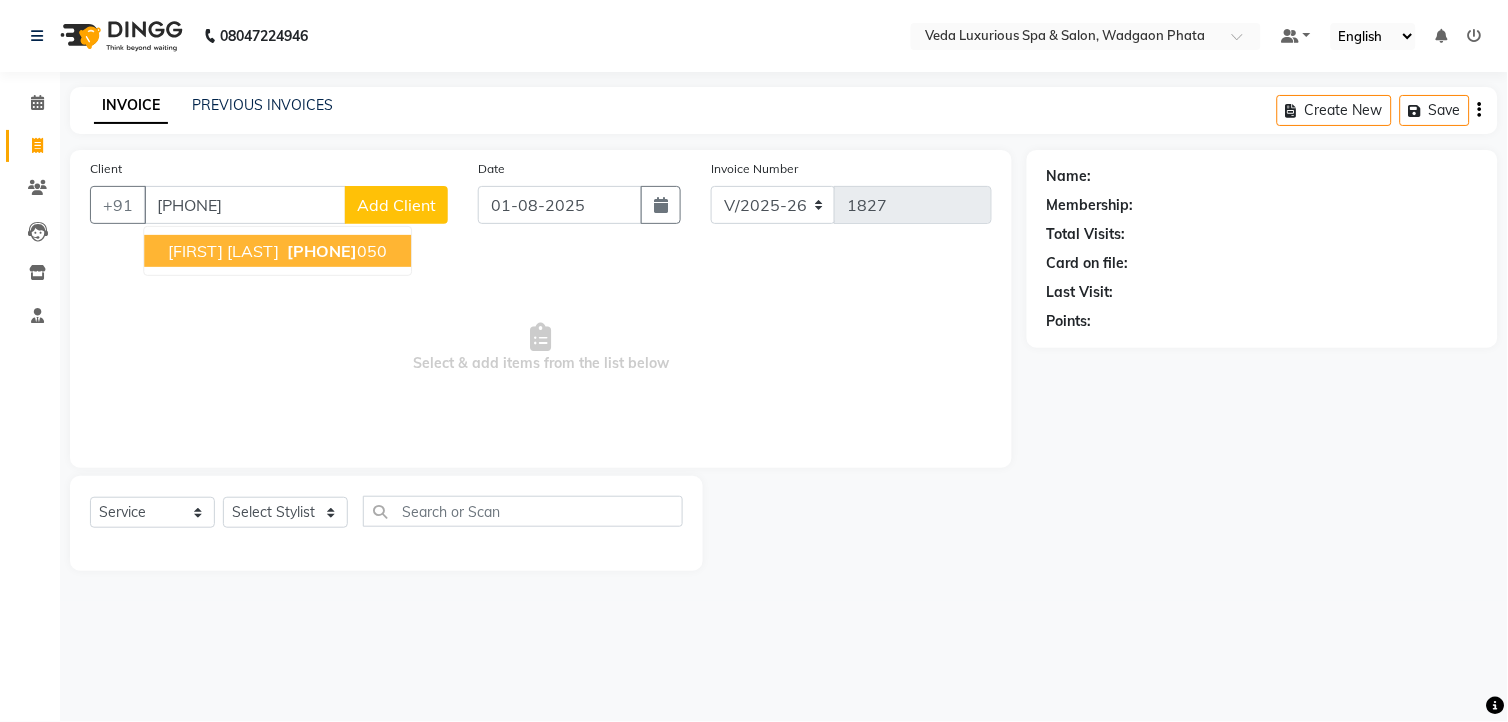 click on "[PHONE]" at bounding box center [322, 251] 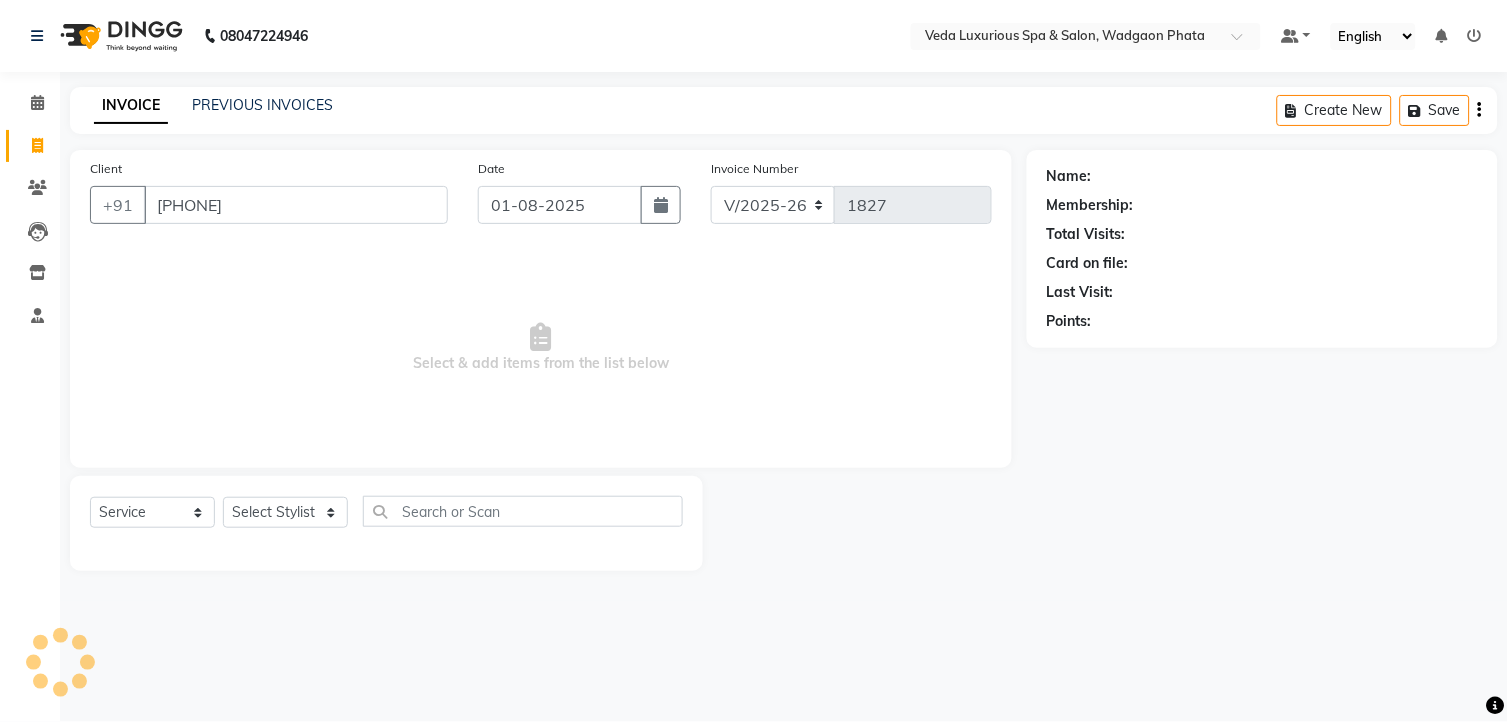 type on "[PHONE]" 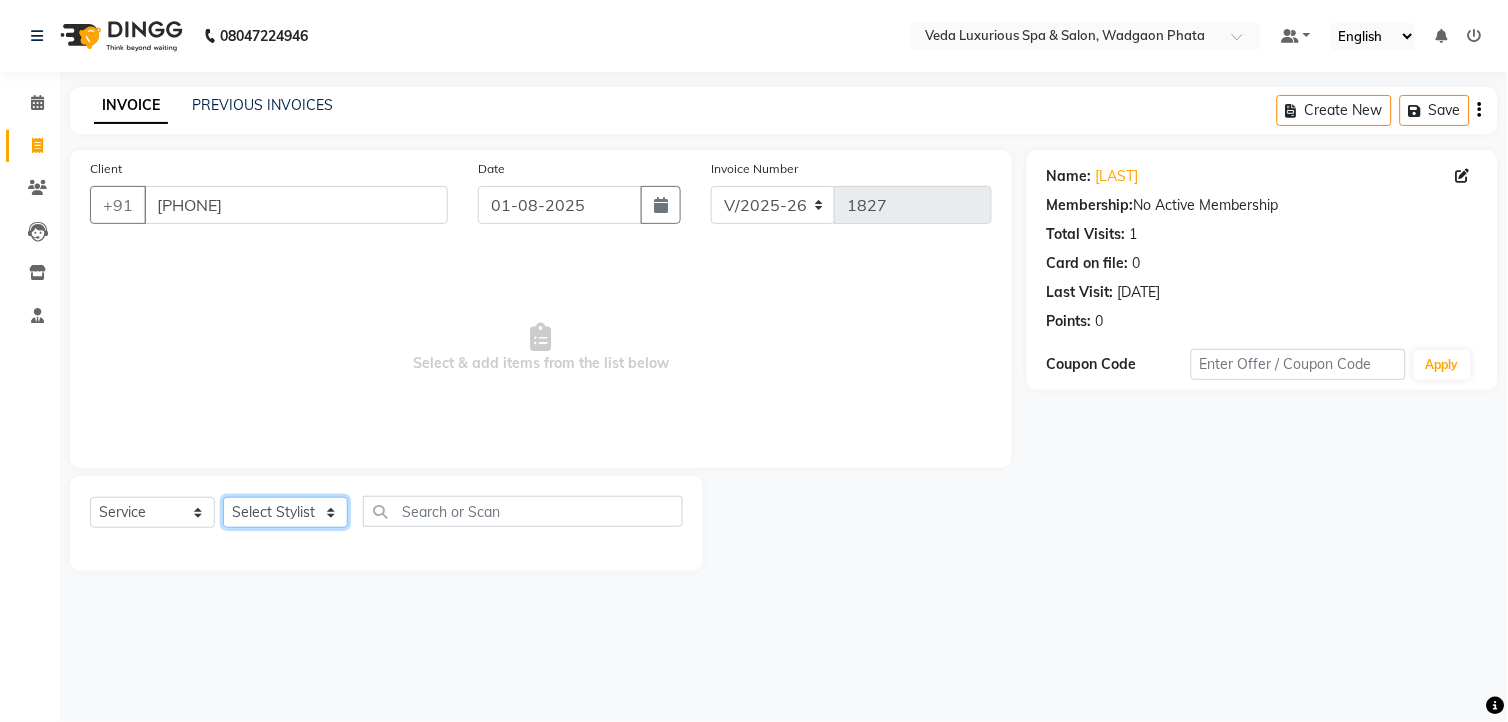 click on "Select Stylist Ankur GOLU Khushi kim lily Mahesh manu MOYA Nilam olivia RP seri VEDA" 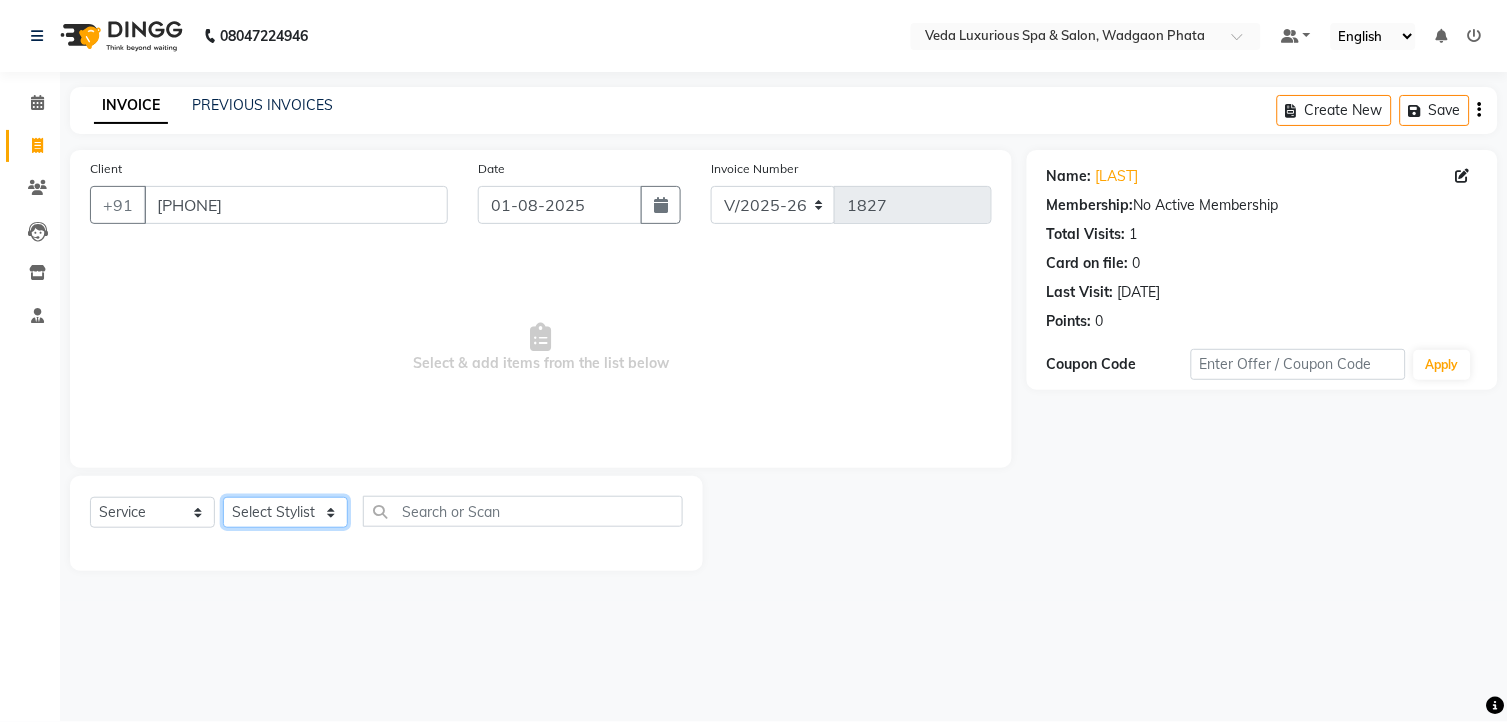 drag, startPoint x: 290, startPoint y: 516, endPoint x: 286, endPoint y: 506, distance: 10.770329 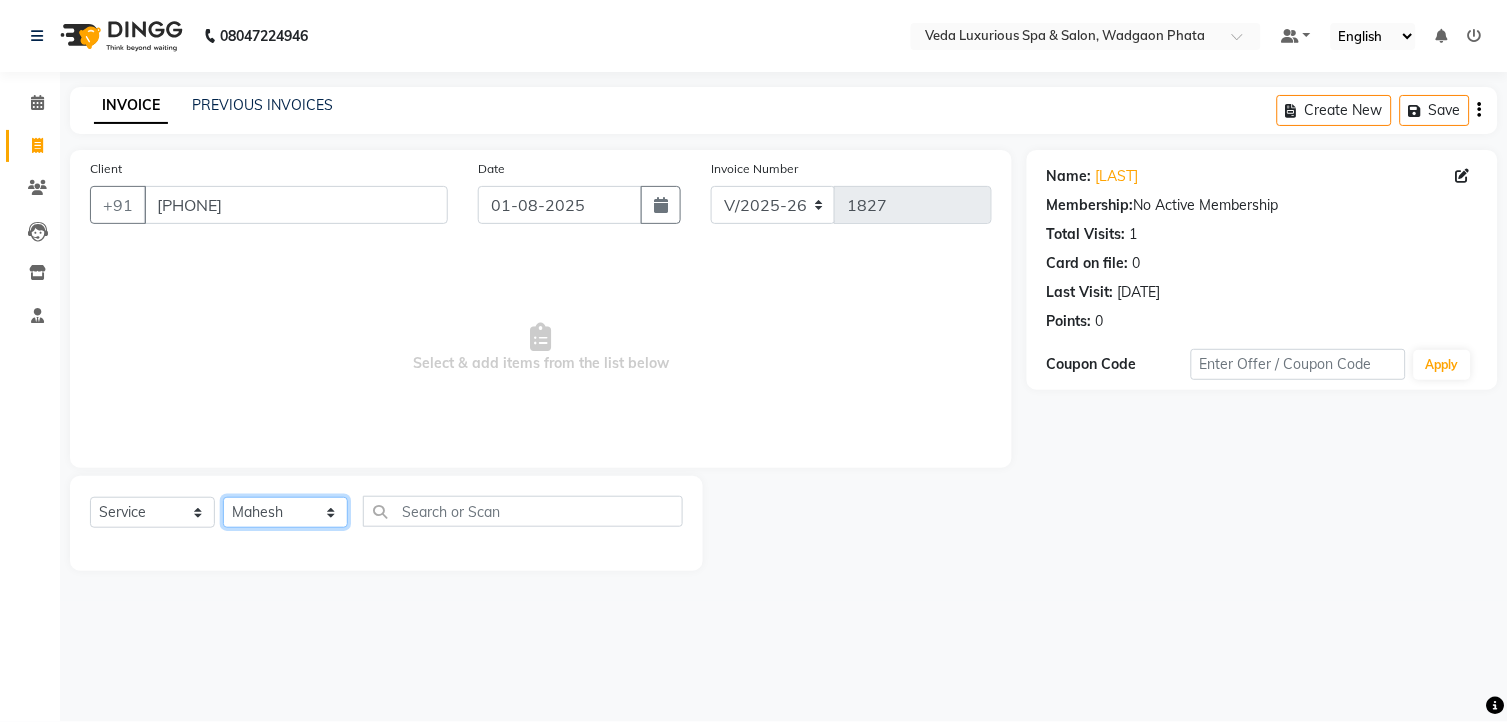 click on "Select Stylist Ankur GOLU Khushi kim lily Mahesh manu MOYA Nilam olivia RP seri VEDA" 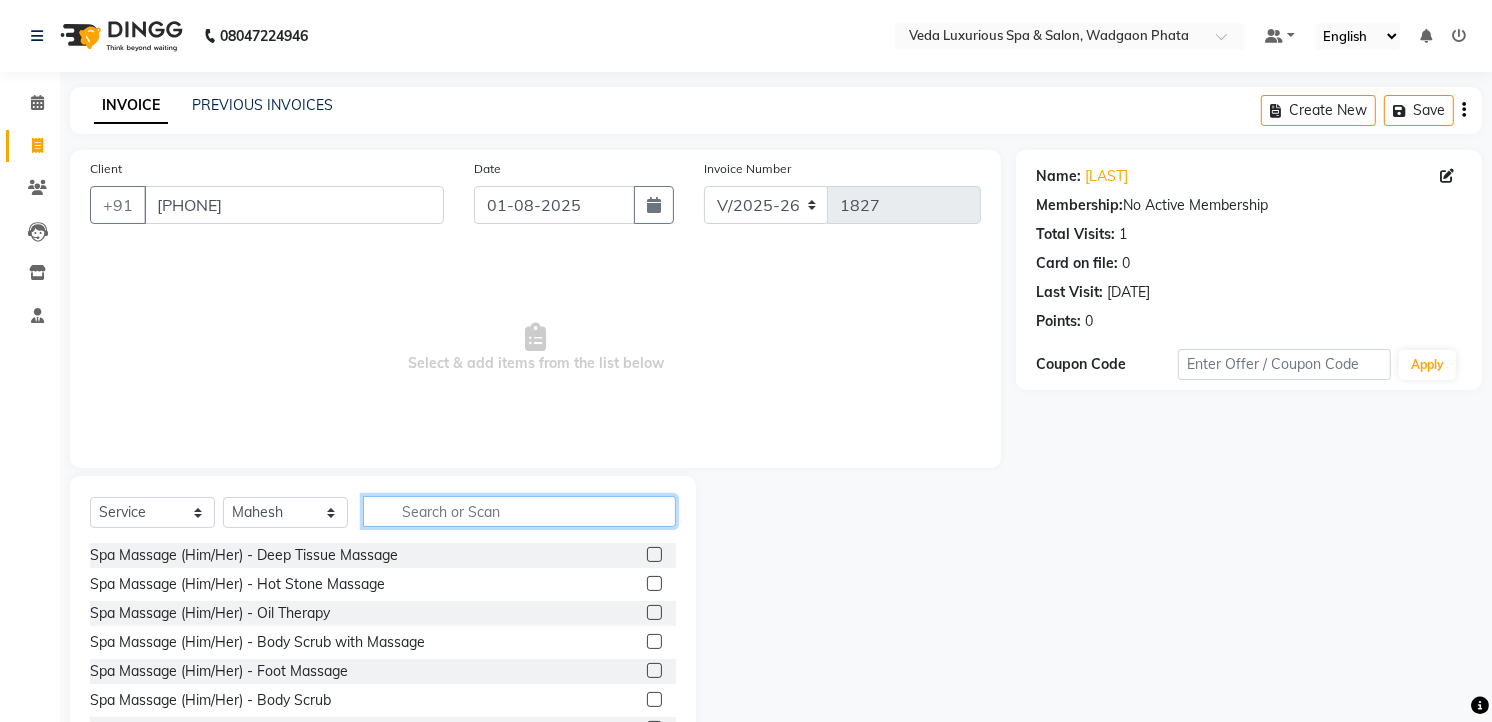 click 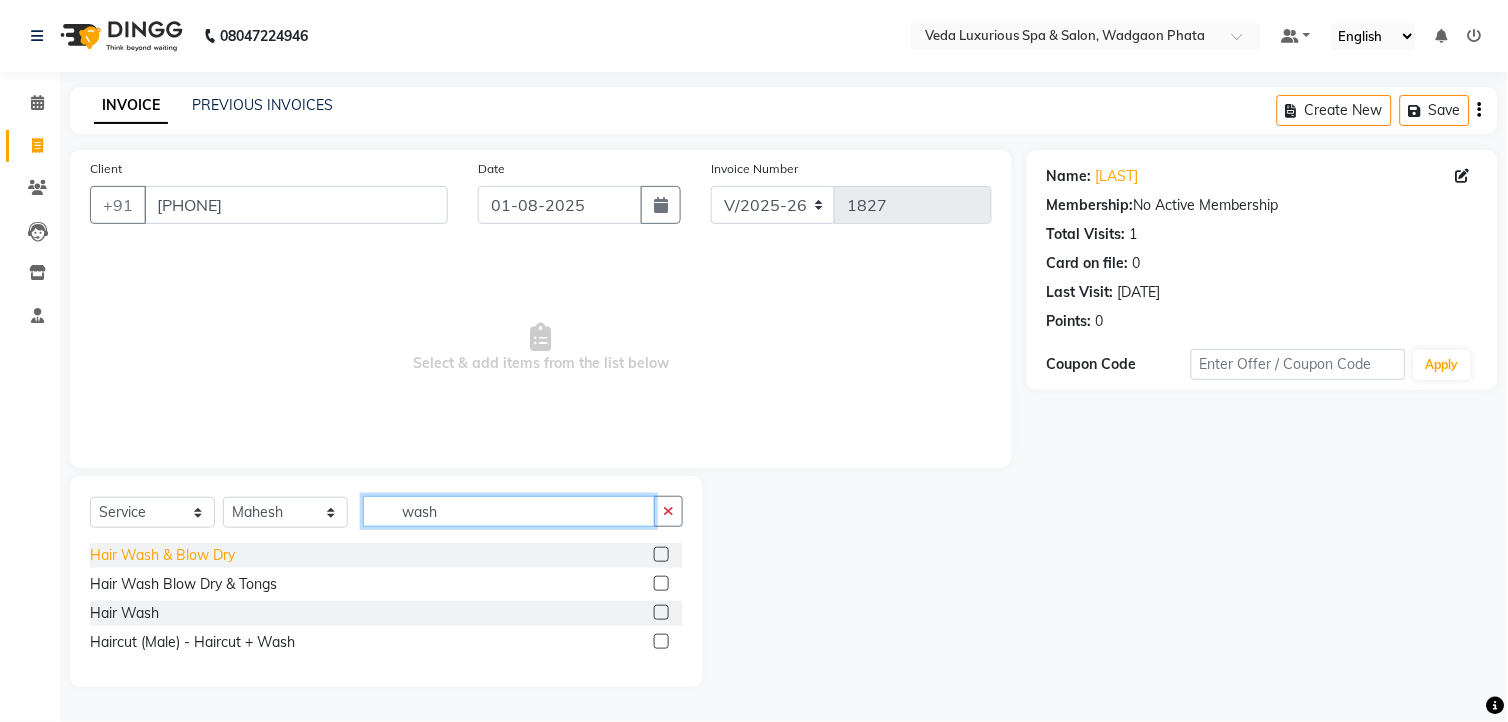 type on "wash" 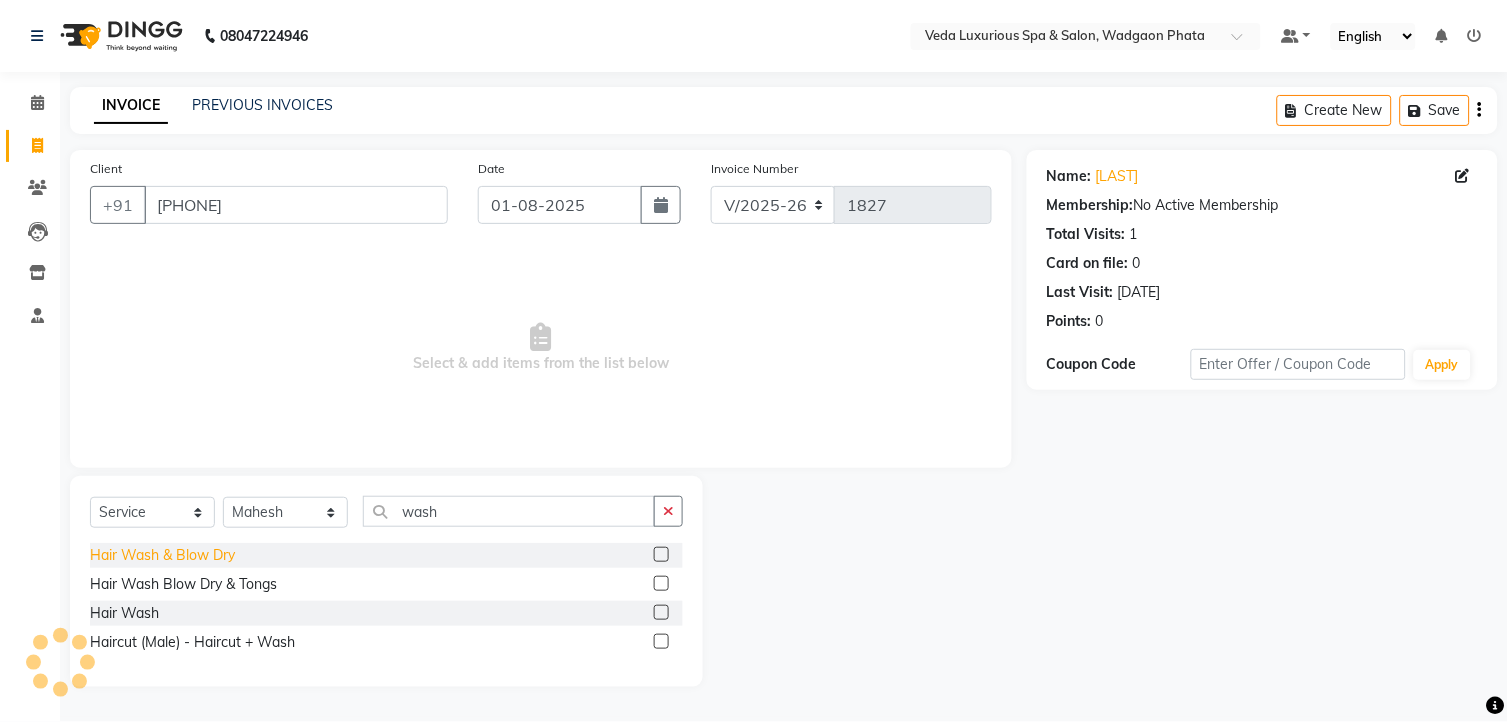 click on "Hair Wash & Blow Dry" 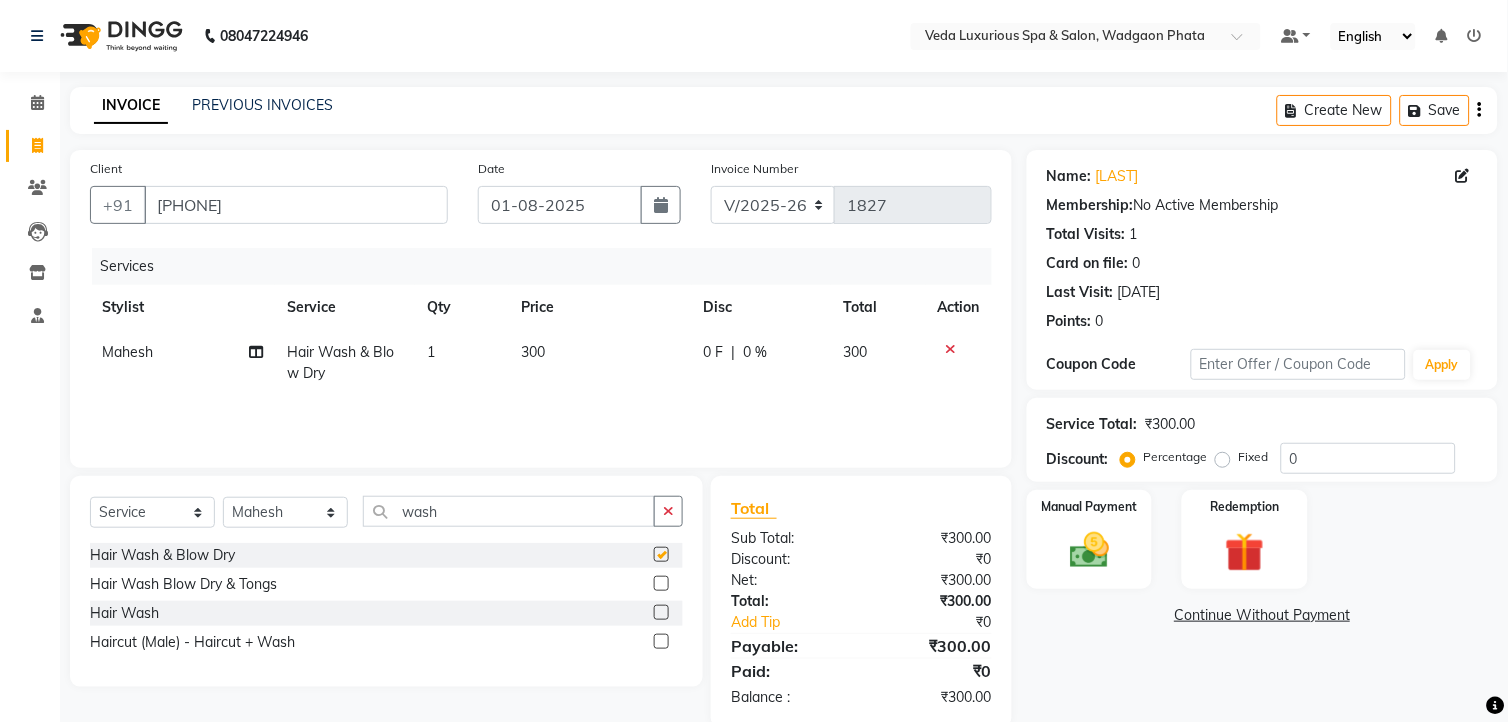 checkbox on "false" 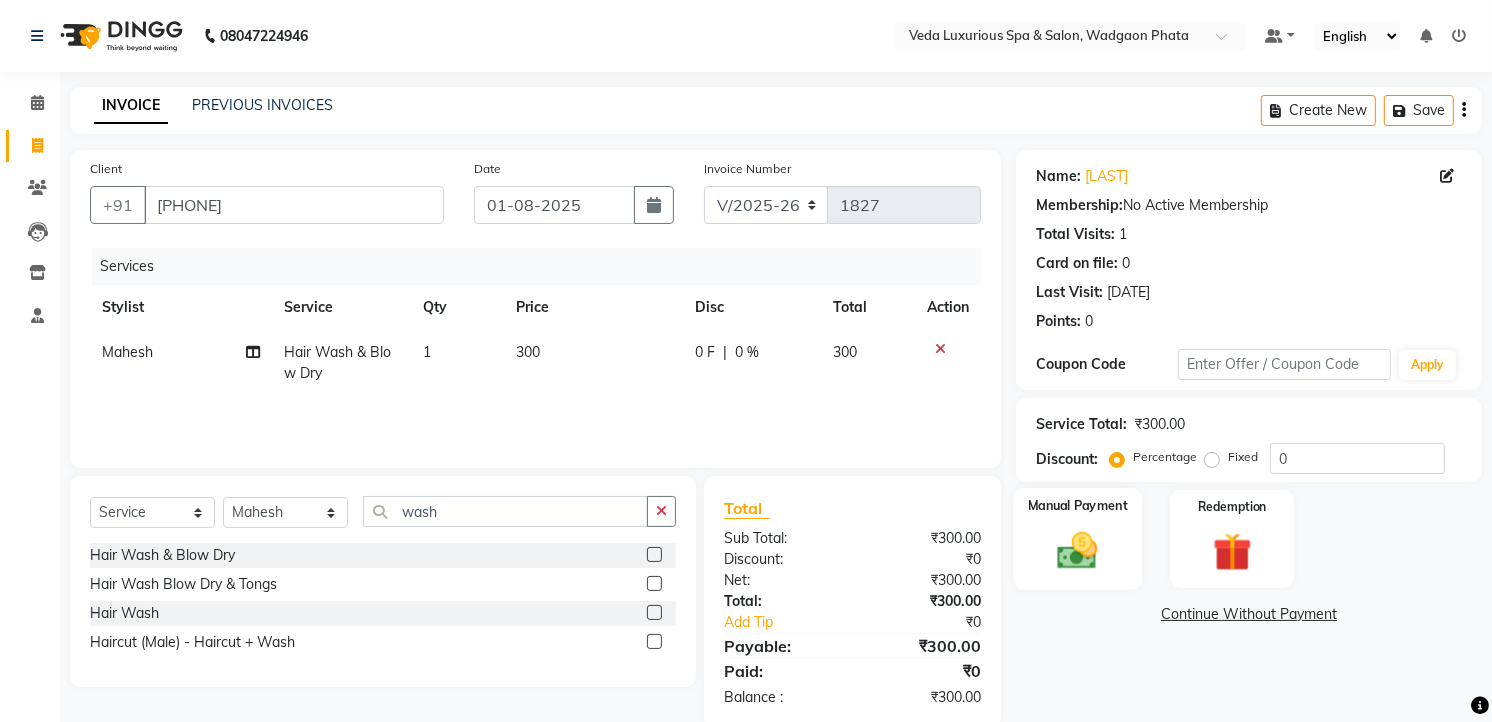 click 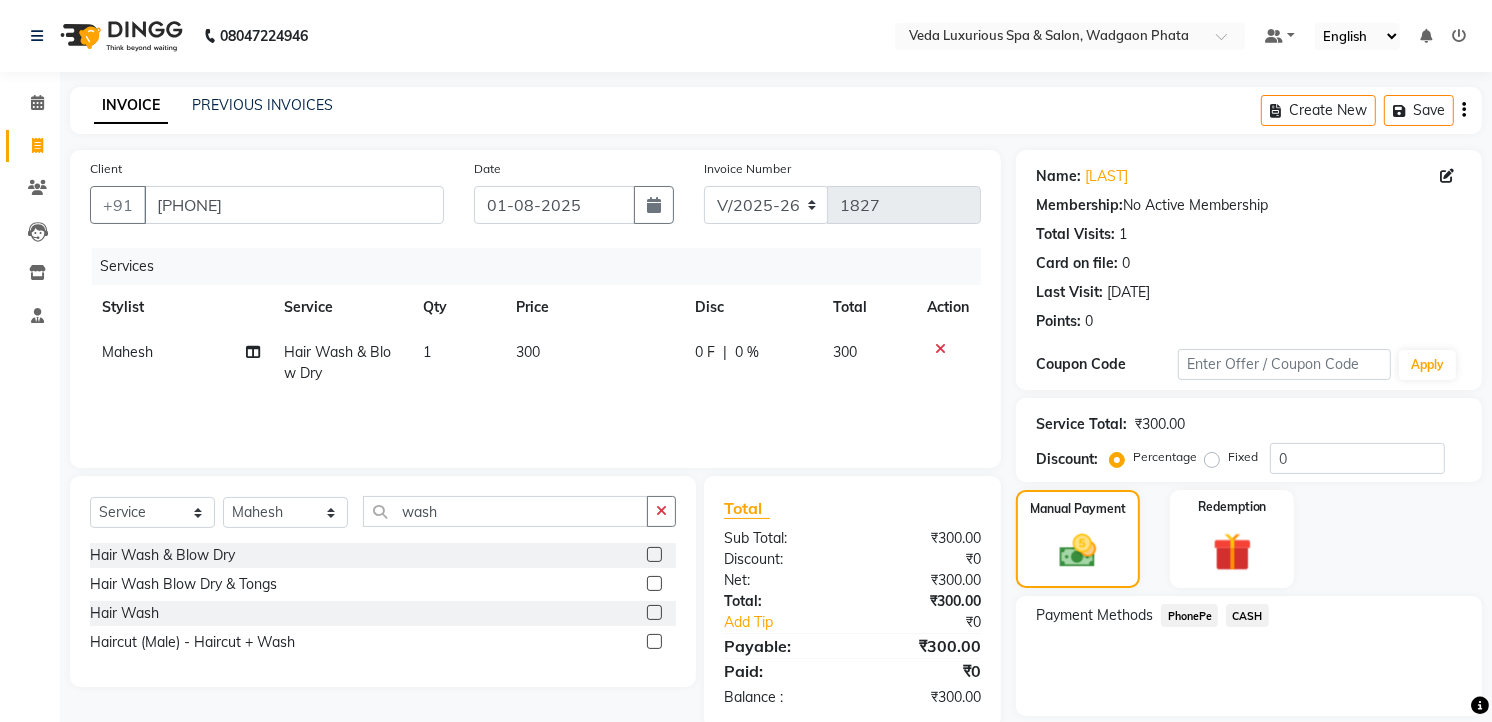 click on "CASH" 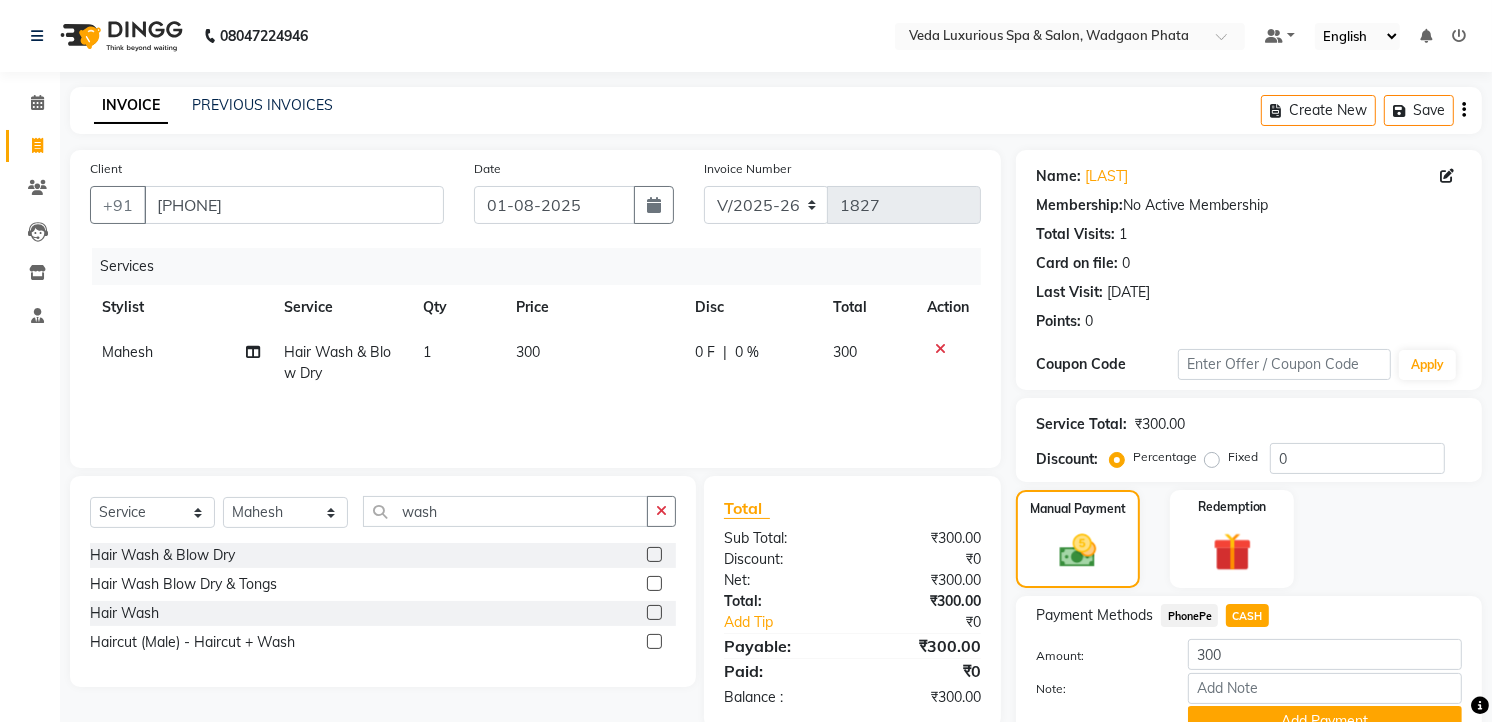 scroll, scrollTop: 94, scrollLeft: 0, axis: vertical 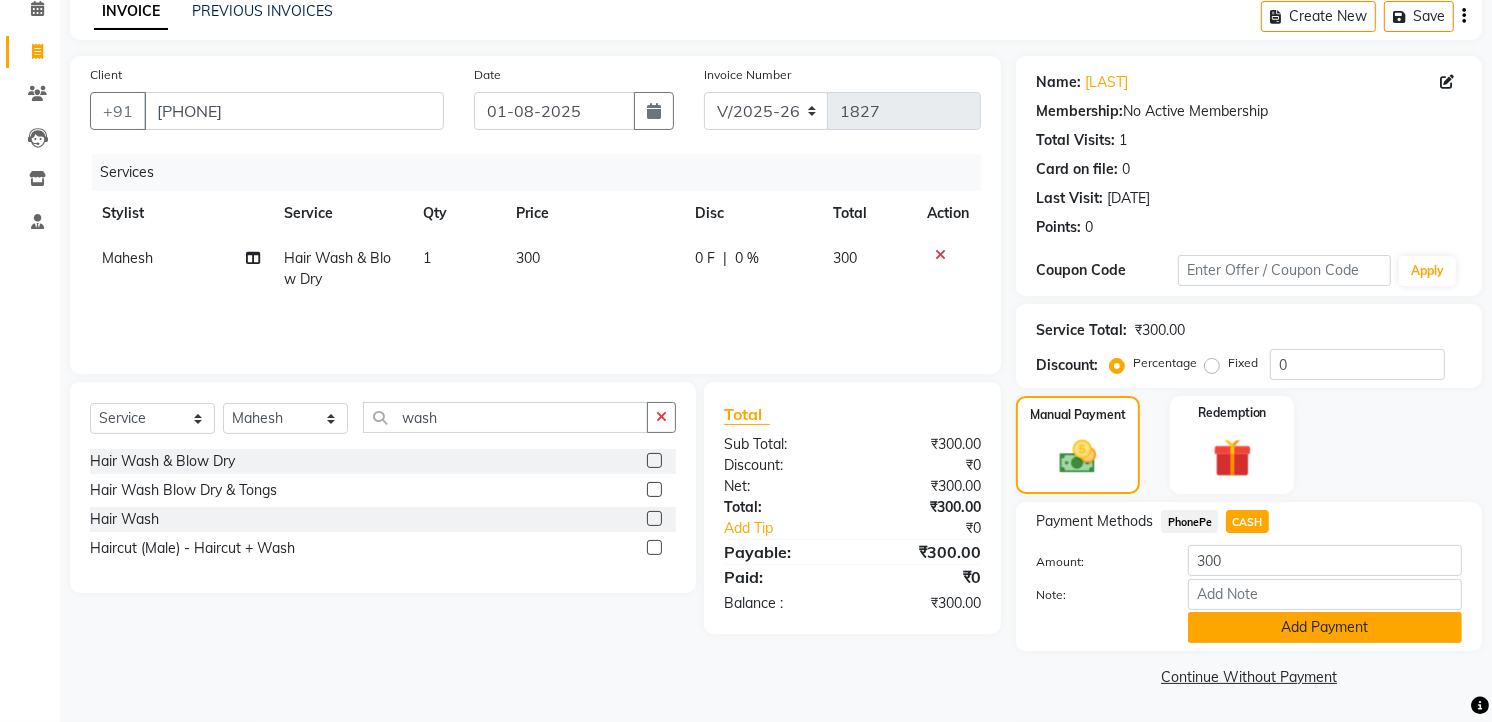 click on "Add Payment" 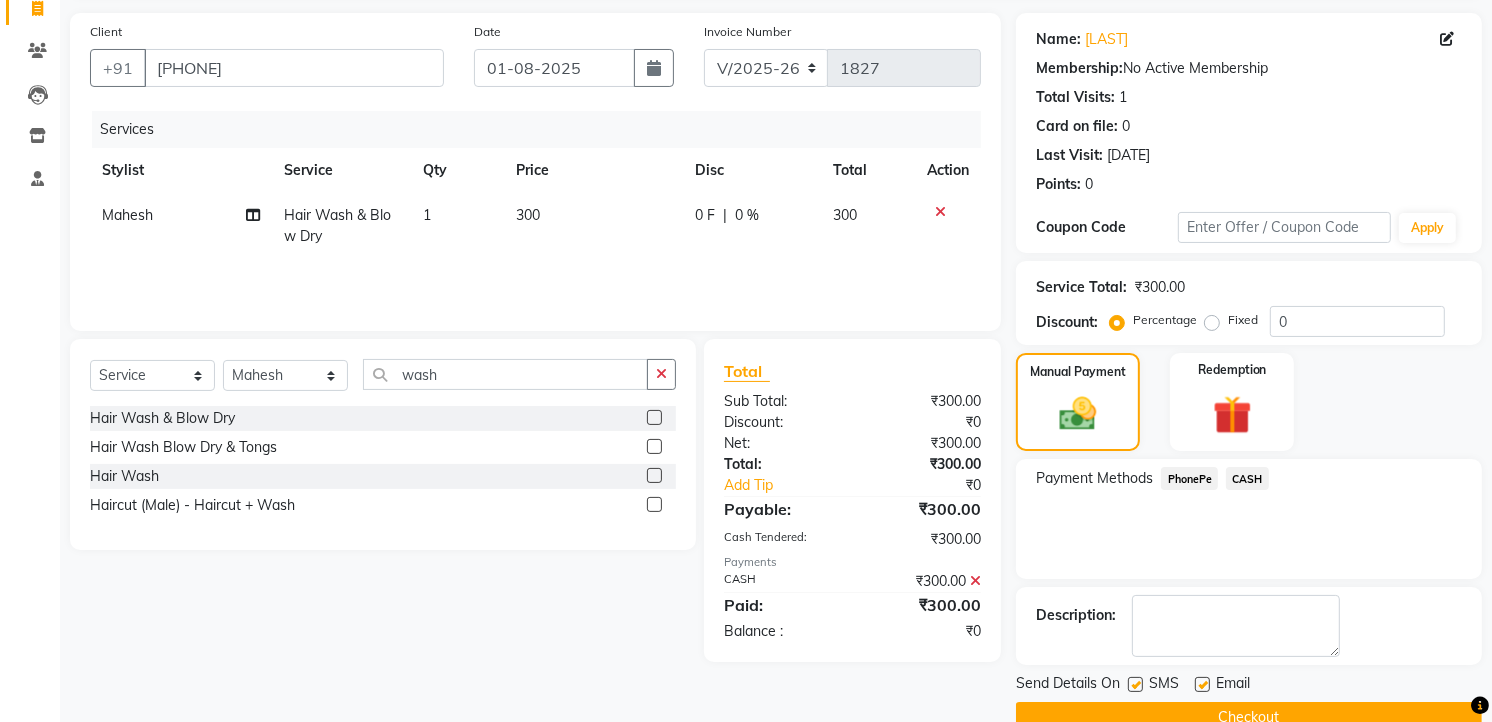 scroll, scrollTop: 177, scrollLeft: 0, axis: vertical 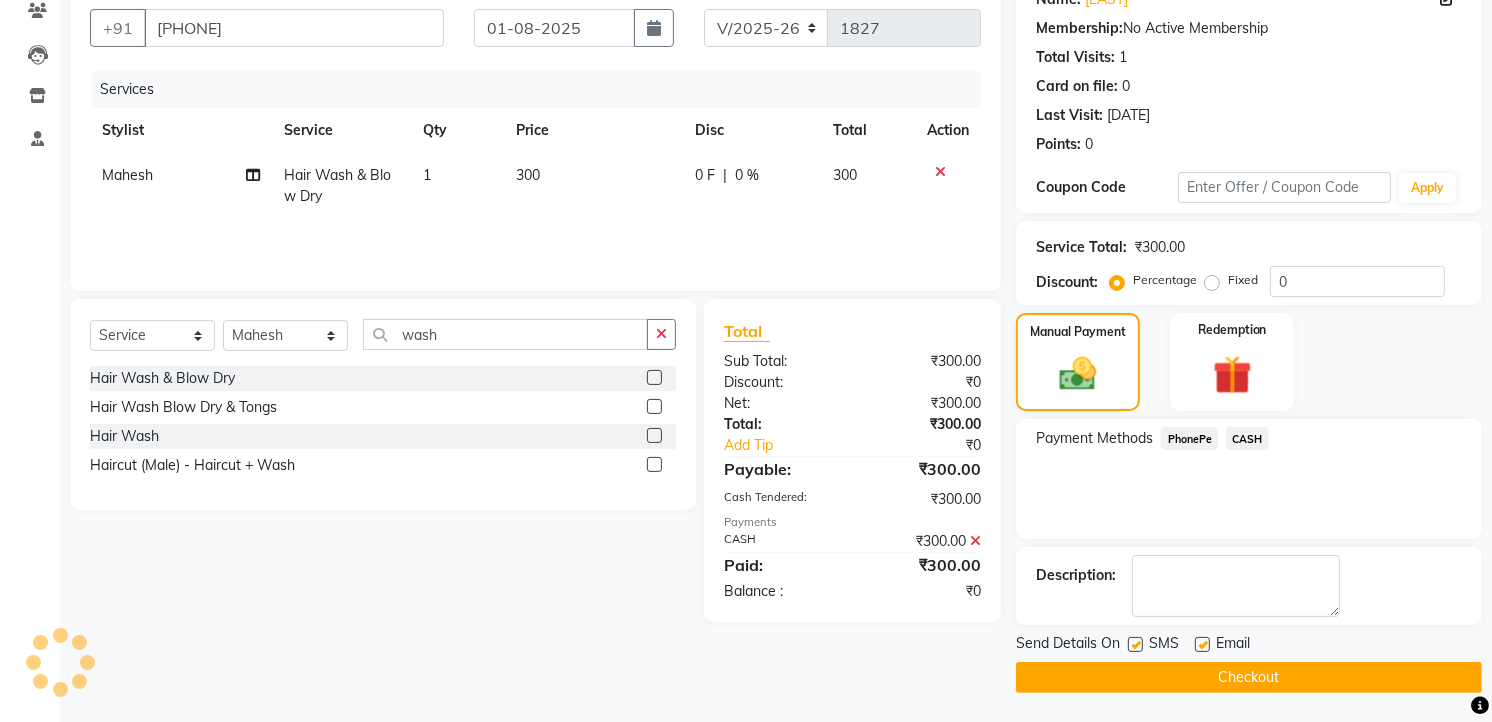 click on "Checkout" 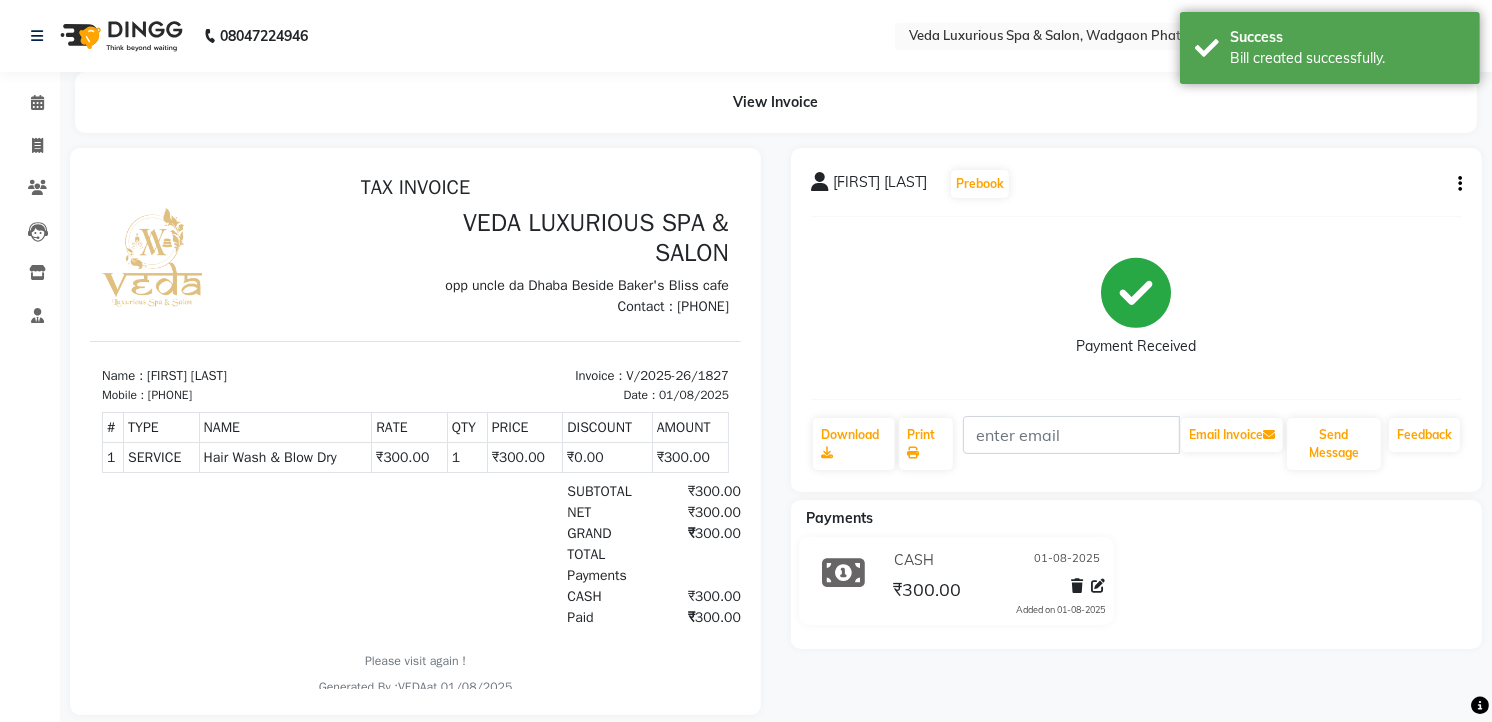 scroll, scrollTop: 0, scrollLeft: 0, axis: both 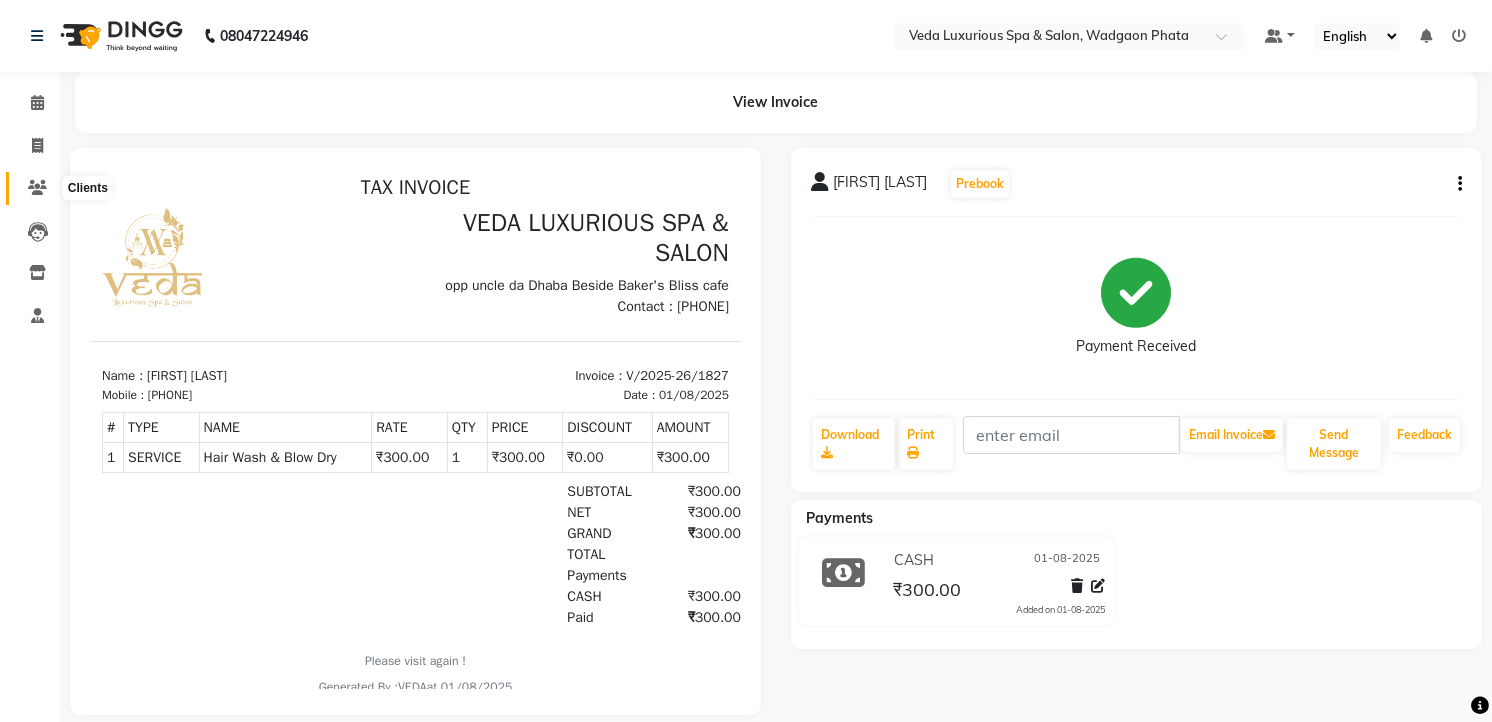click 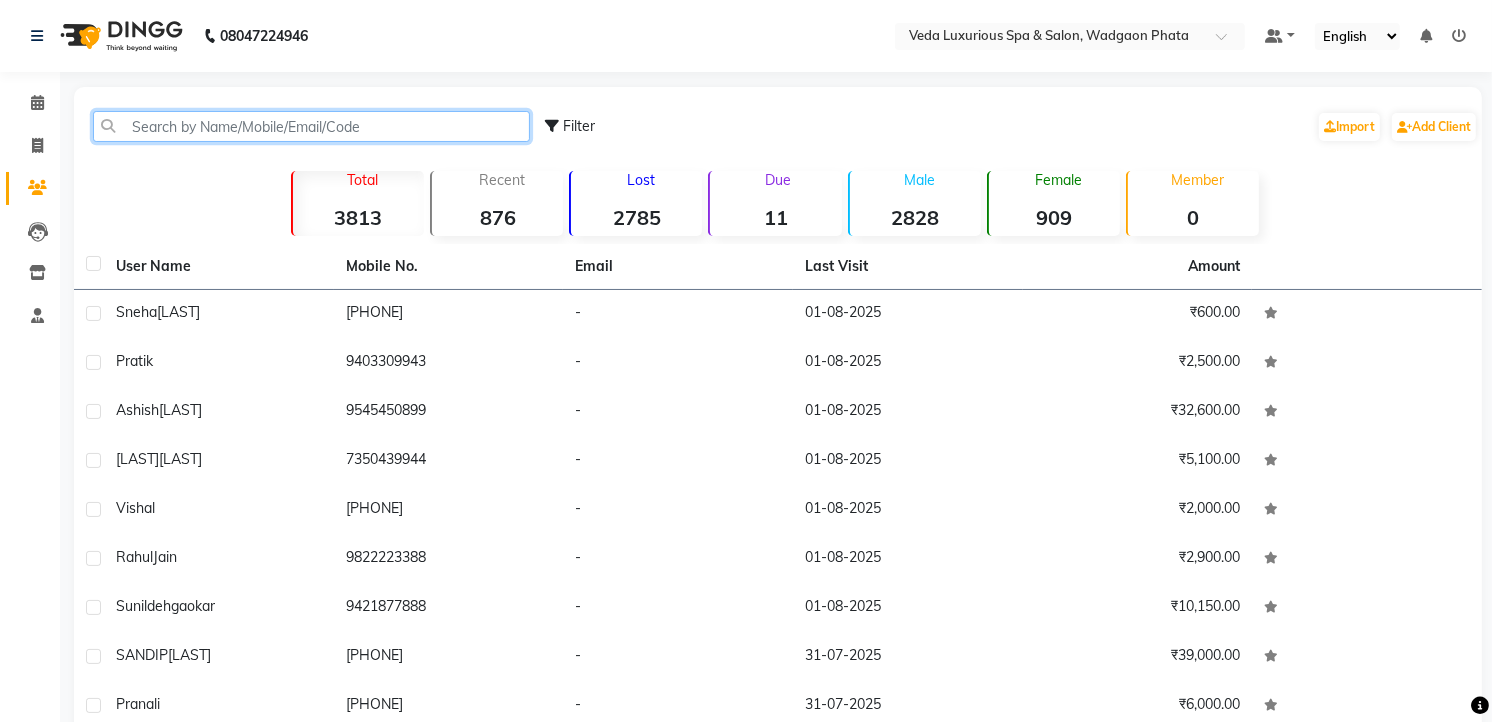 click 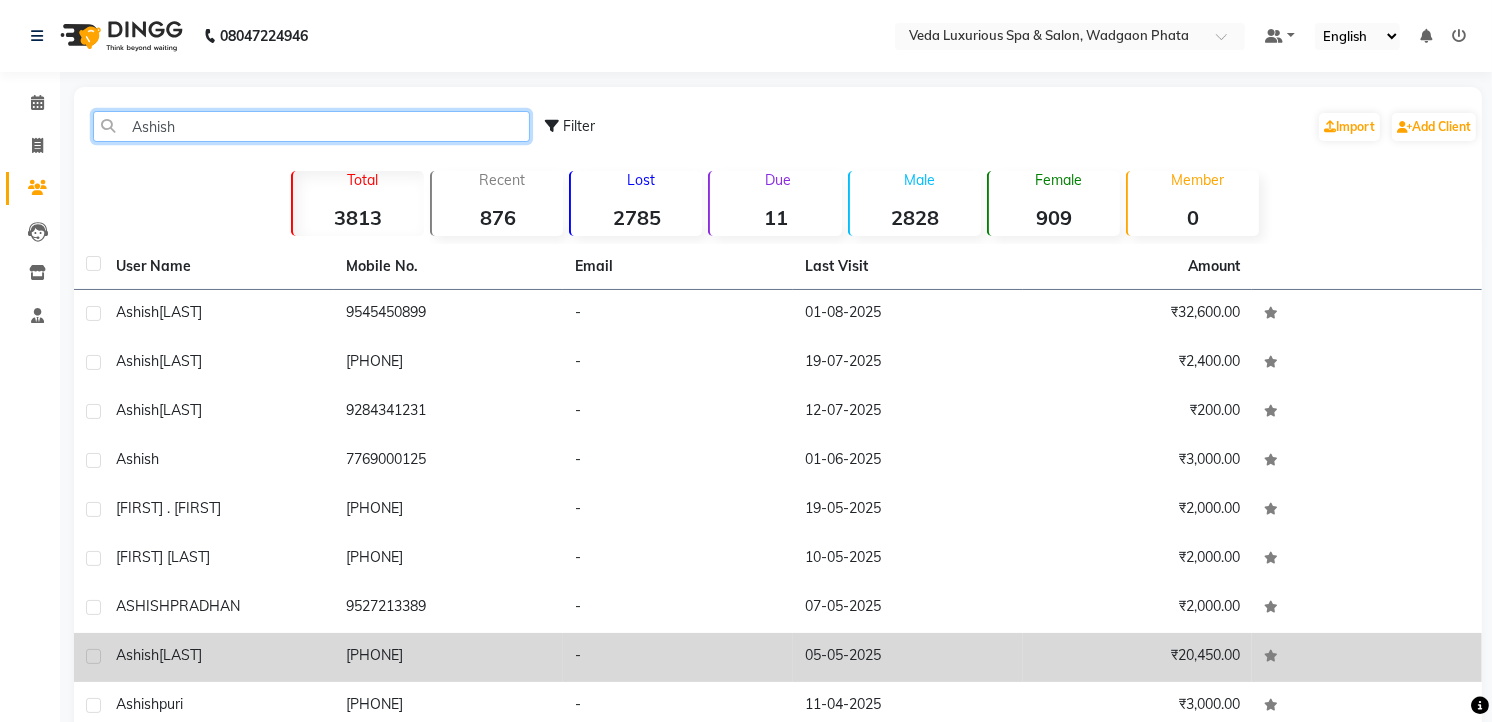 type on "Ashish" 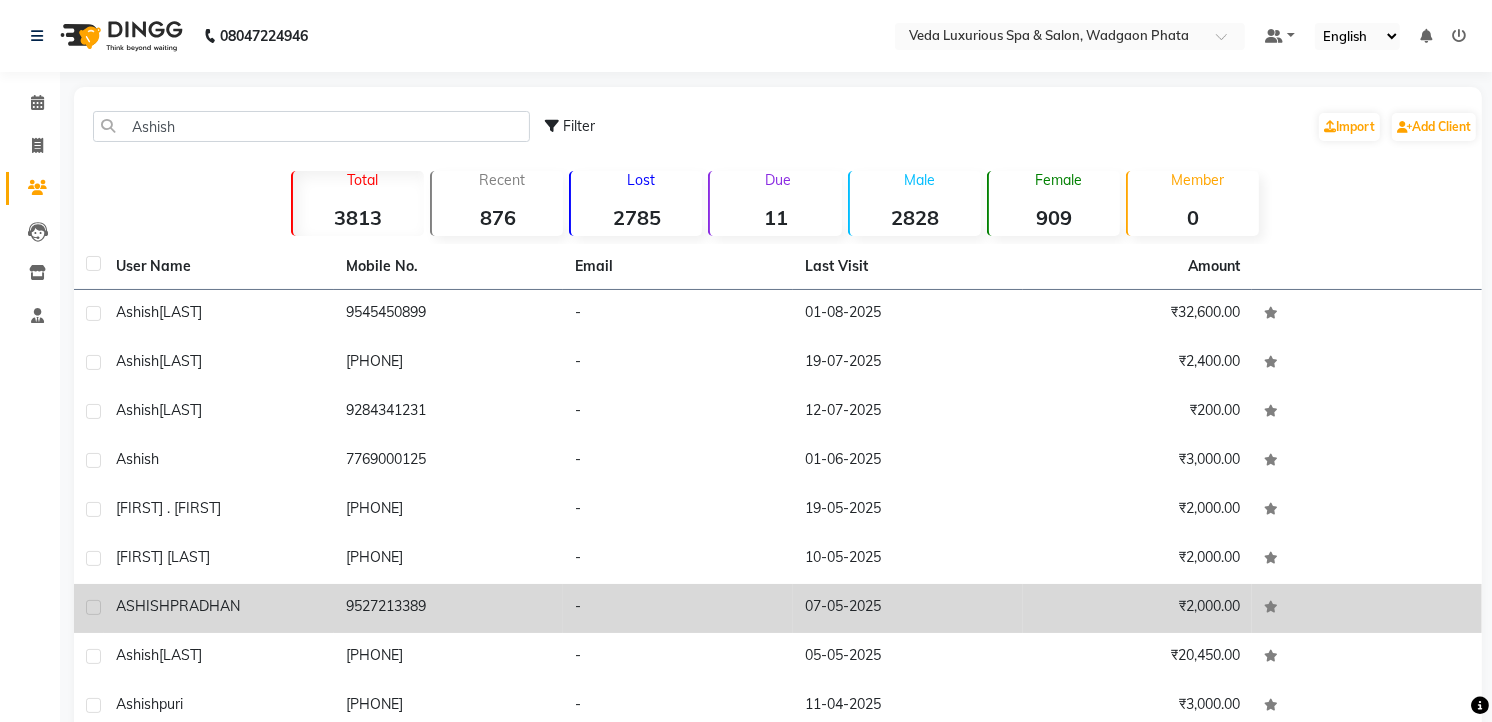 drag, startPoint x: 202, startPoint y: 650, endPoint x: 258, endPoint y: 641, distance: 56.718605 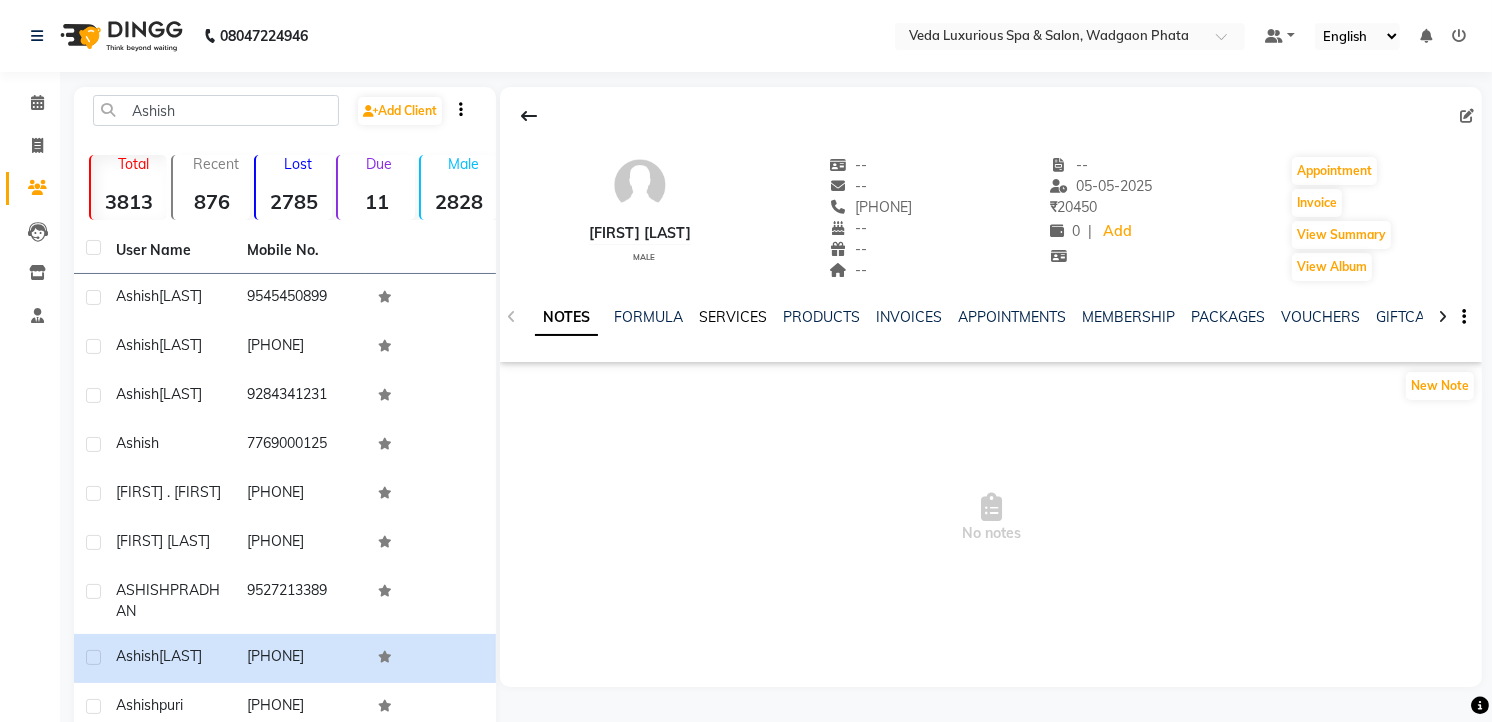 click on "SERVICES" 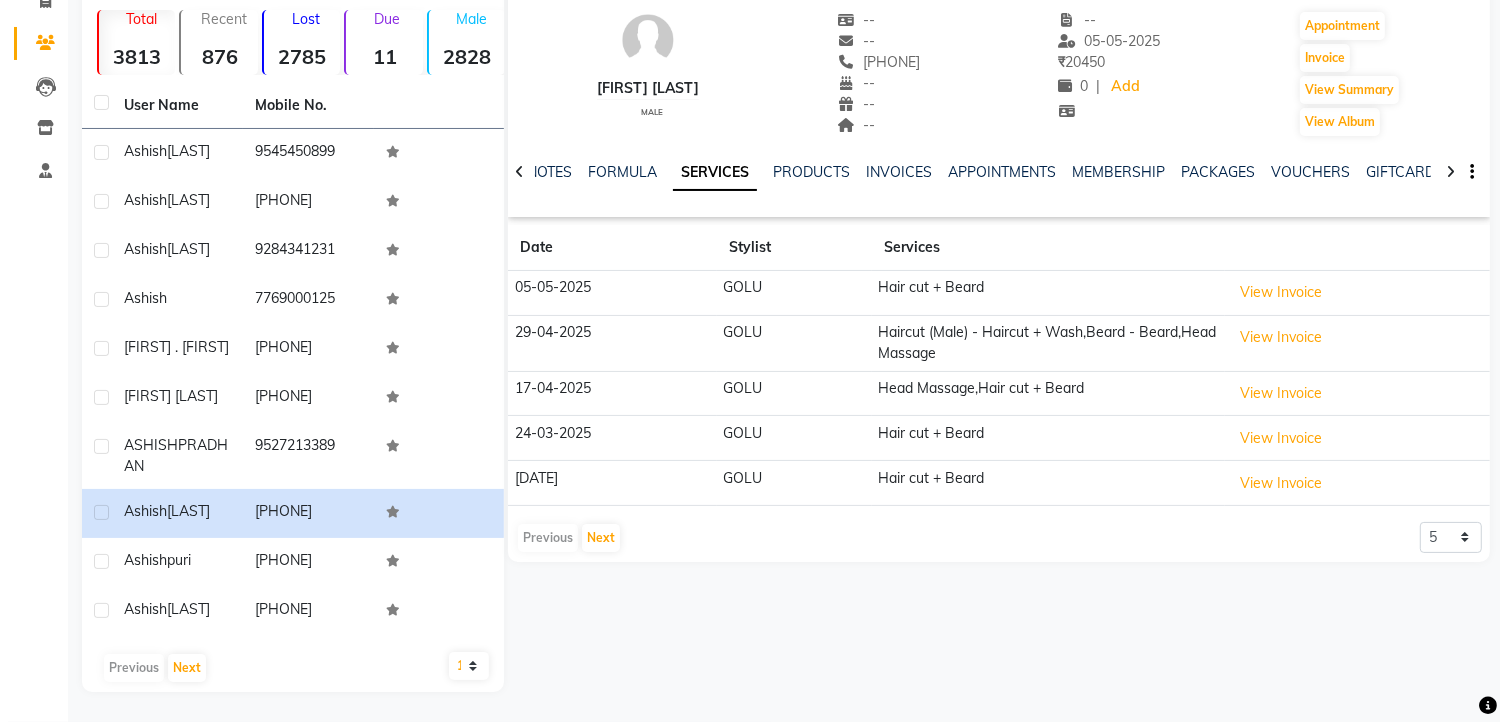 scroll, scrollTop: 161, scrollLeft: 0, axis: vertical 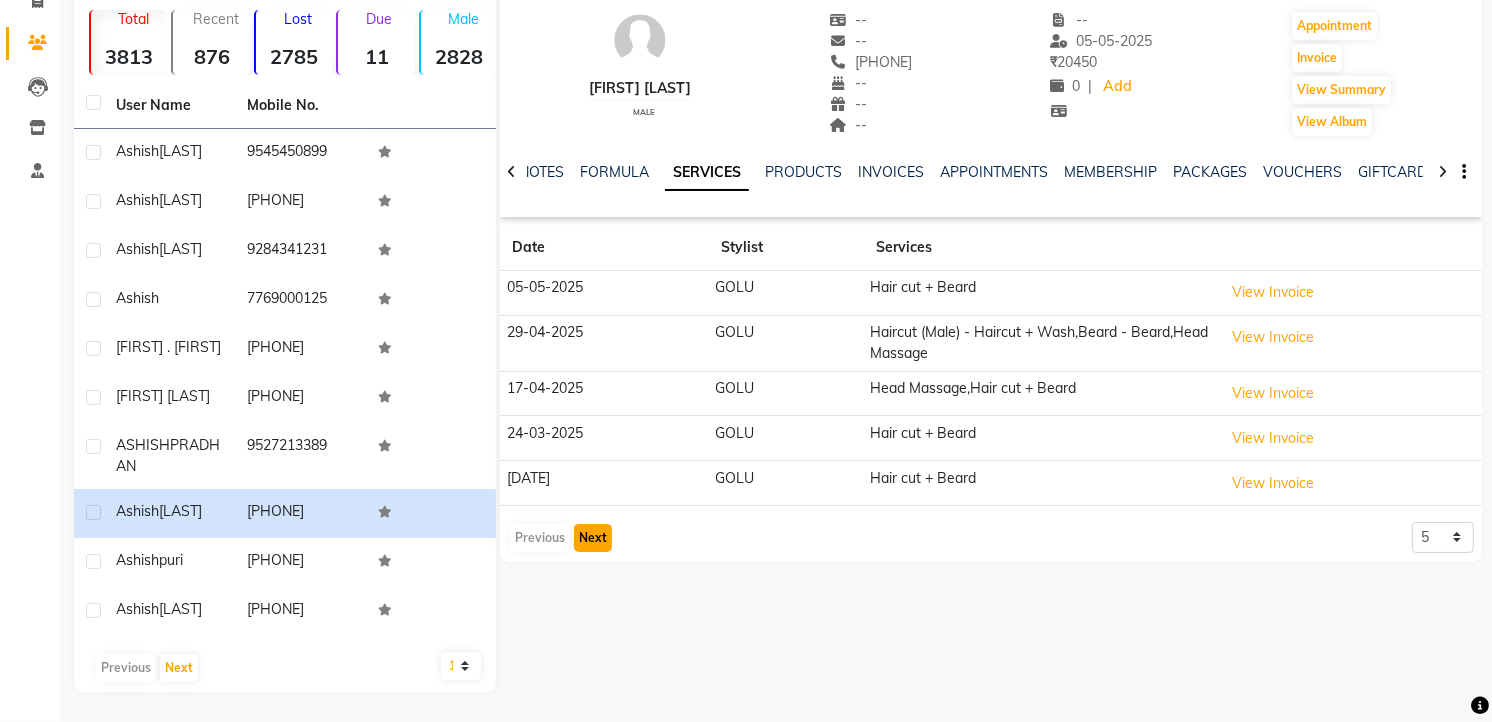 drag, startPoint x: 596, startPoint y: 523, endPoint x: 607, endPoint y: 525, distance: 11.18034 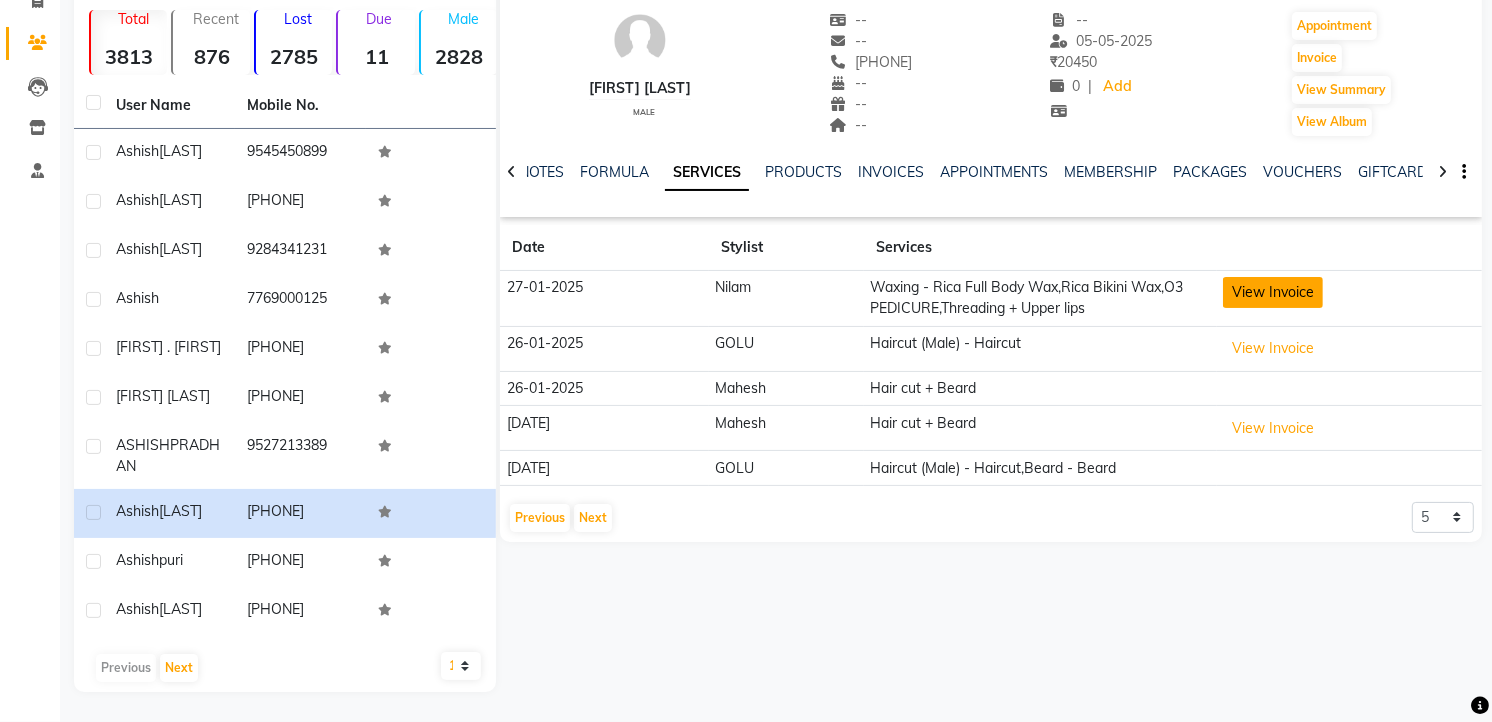 click on "View Invoice" 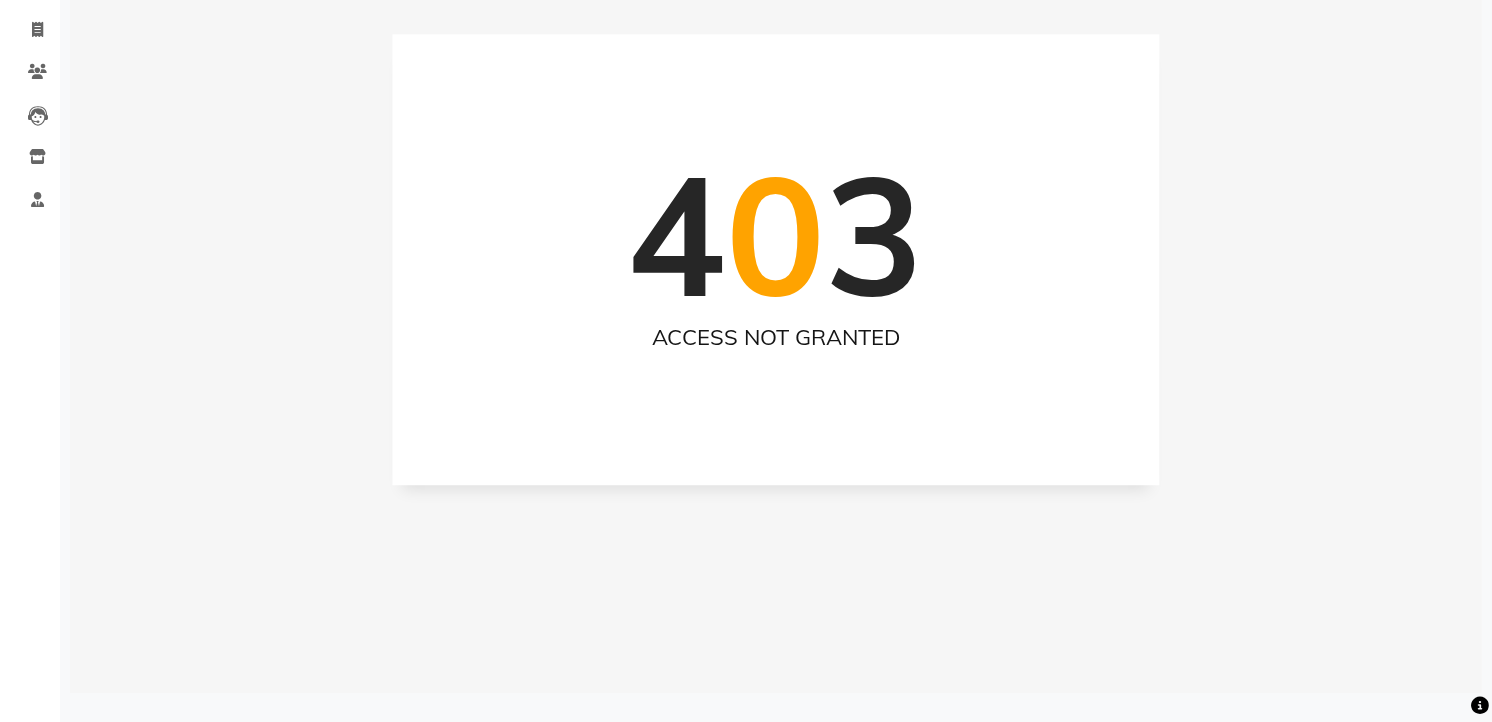 scroll, scrollTop: 0, scrollLeft: 0, axis: both 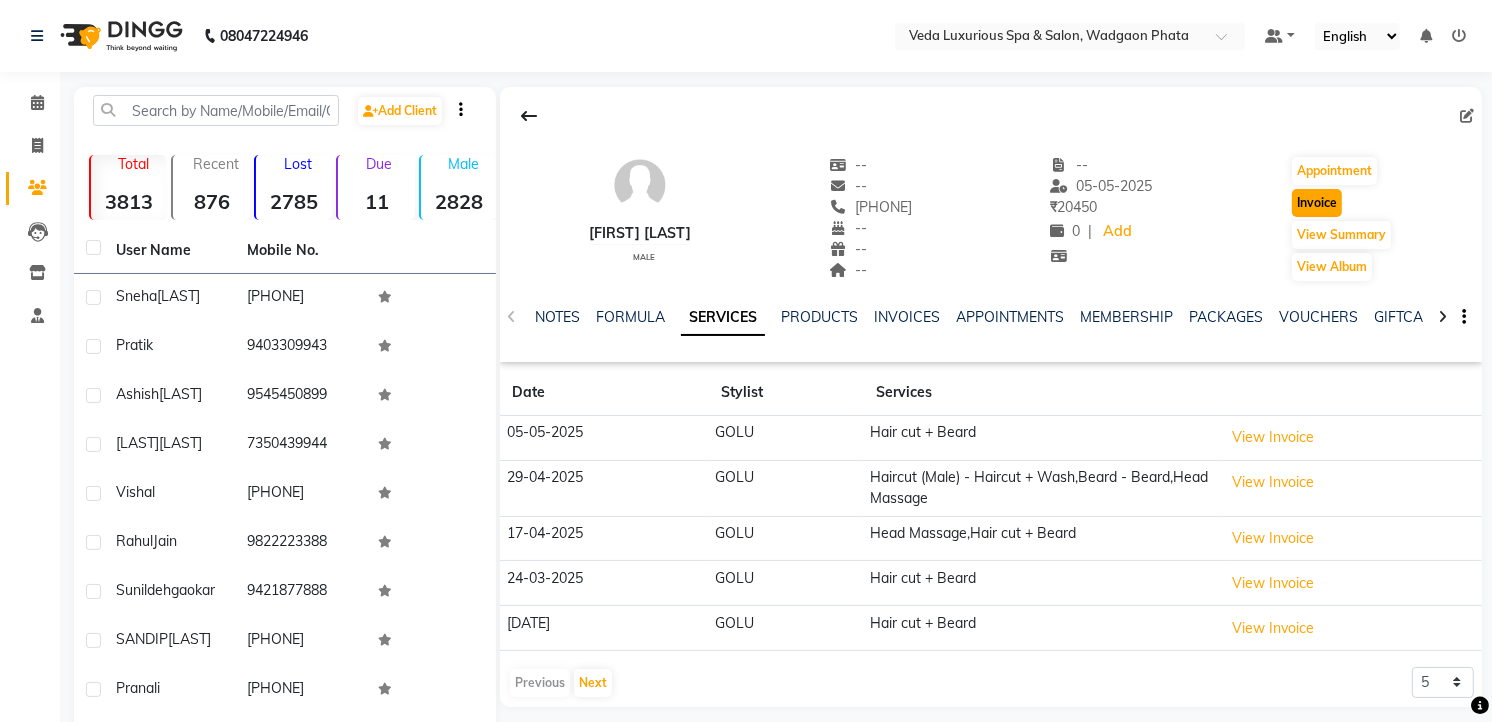 click on "Invoice" 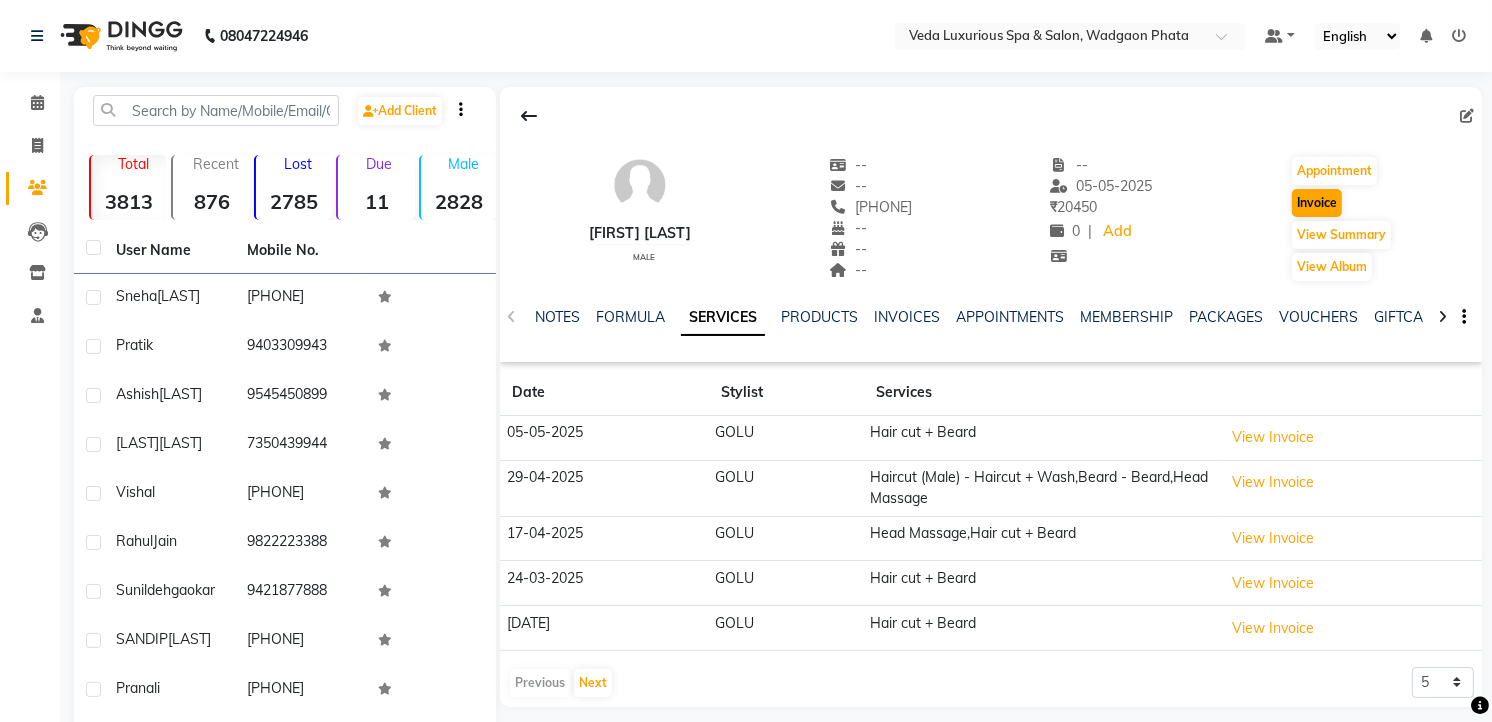 select on "service" 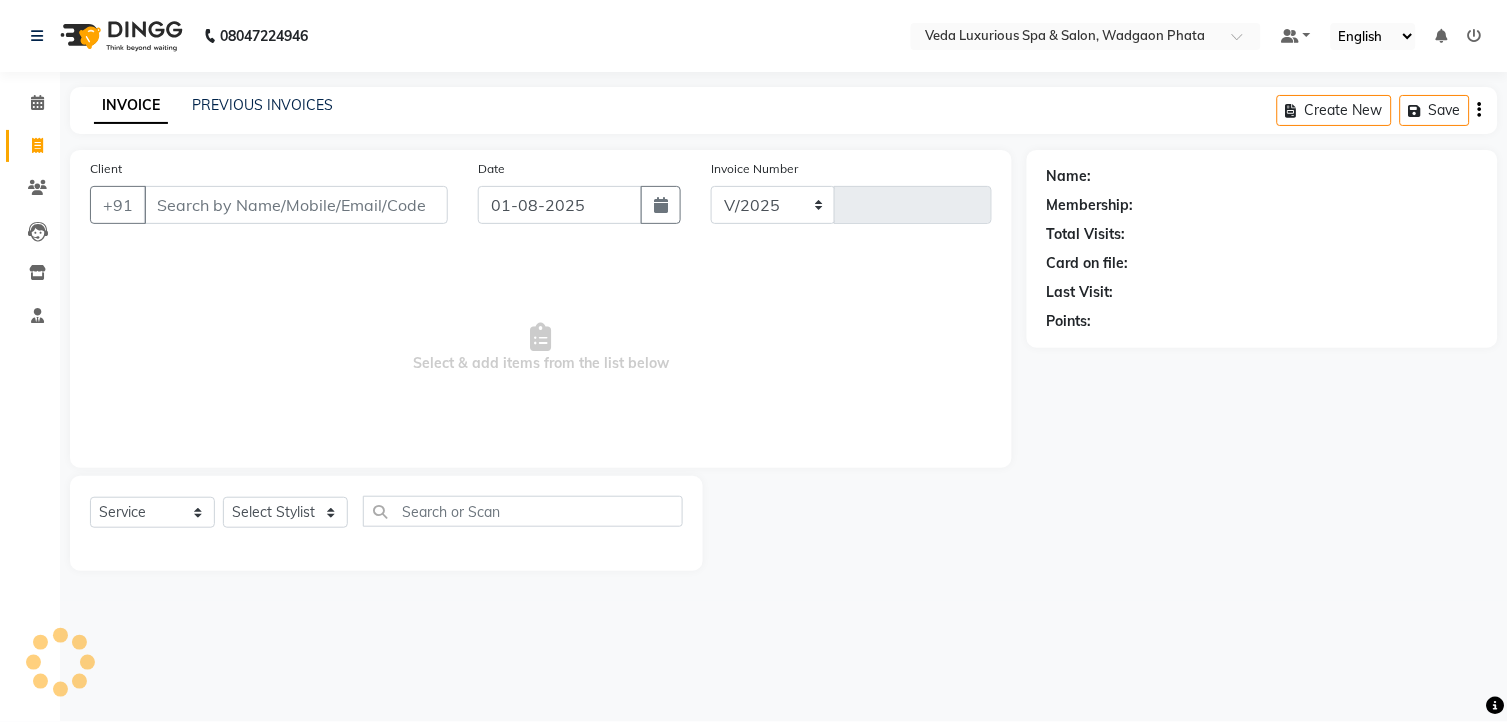 select on "4666" 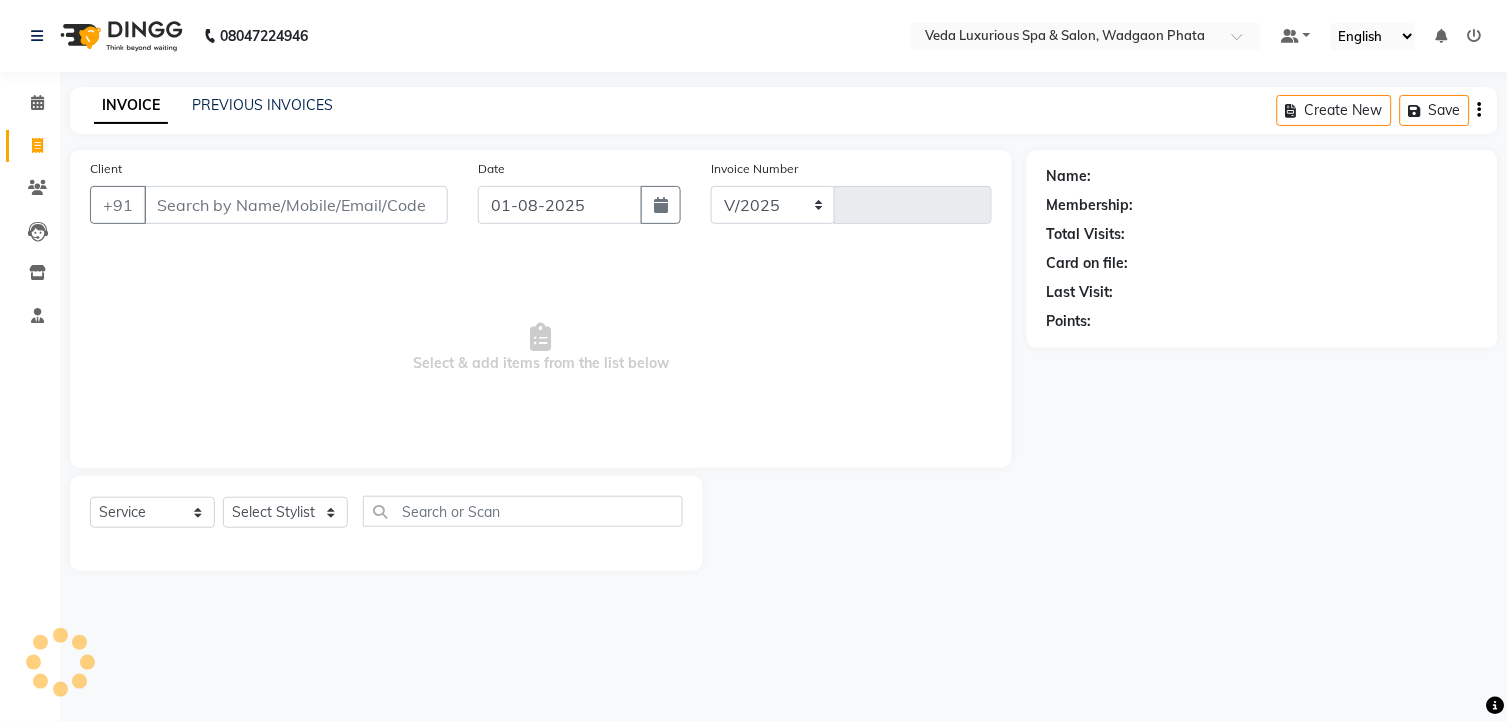 type on "1828" 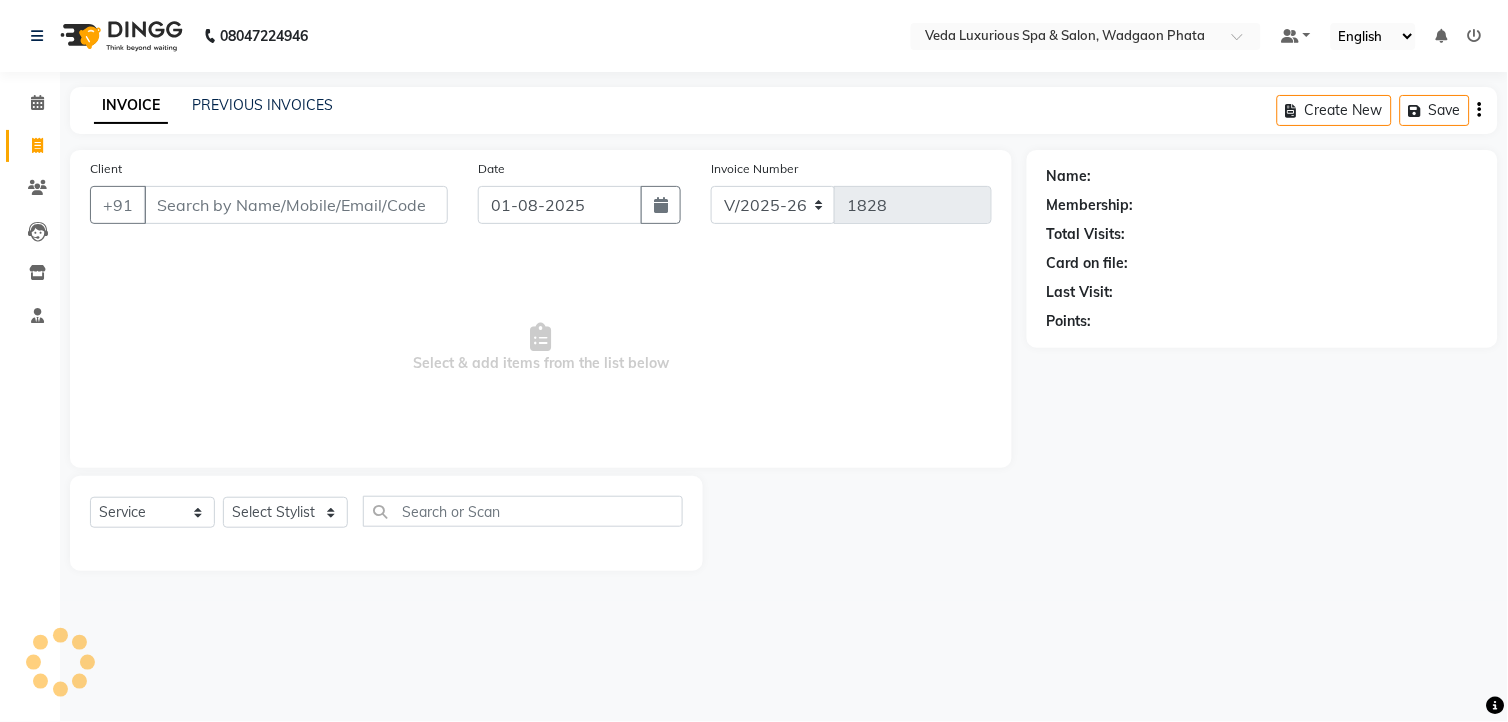 type on "[PHONE]" 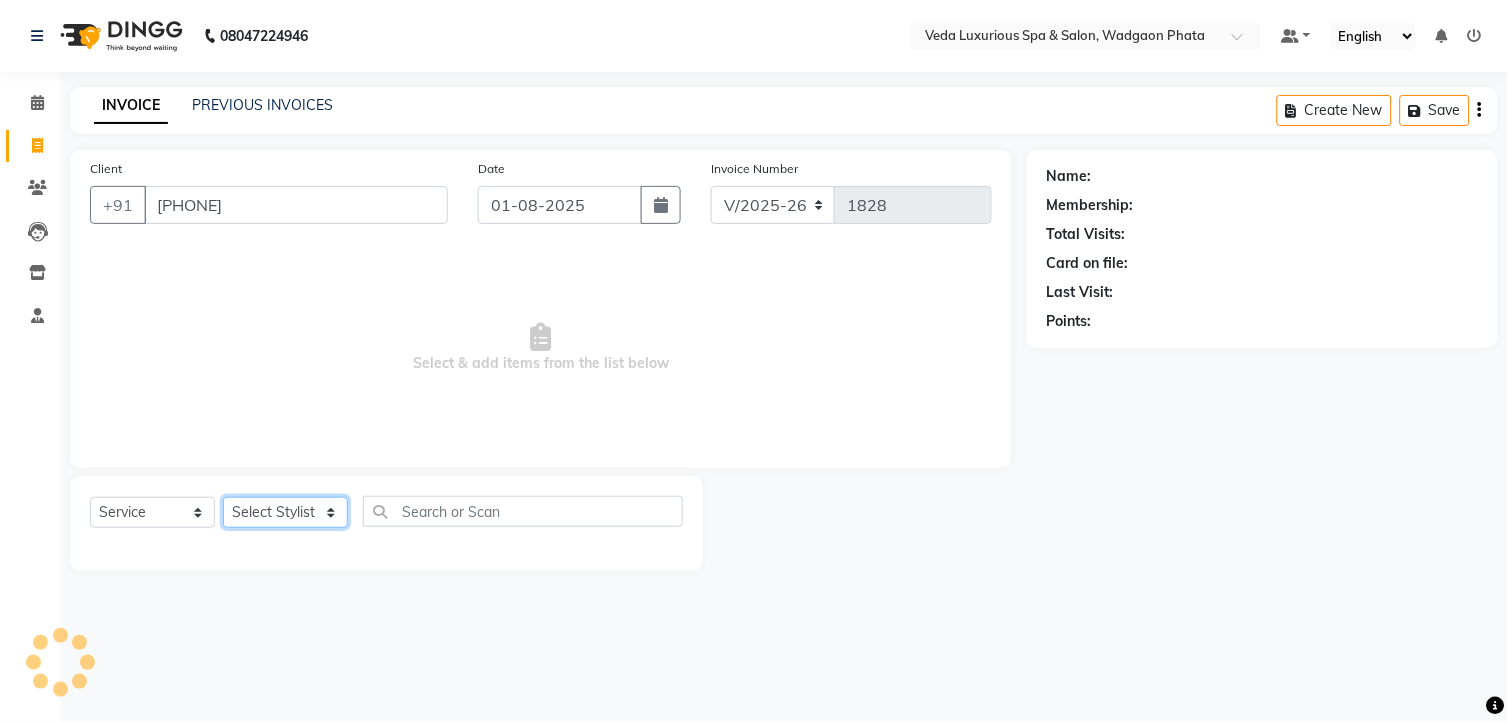 click on "Select Stylist Ankur GOLU Khushi kim lily Mahesh manu MOYA Nilam olivia RP seri VEDA" 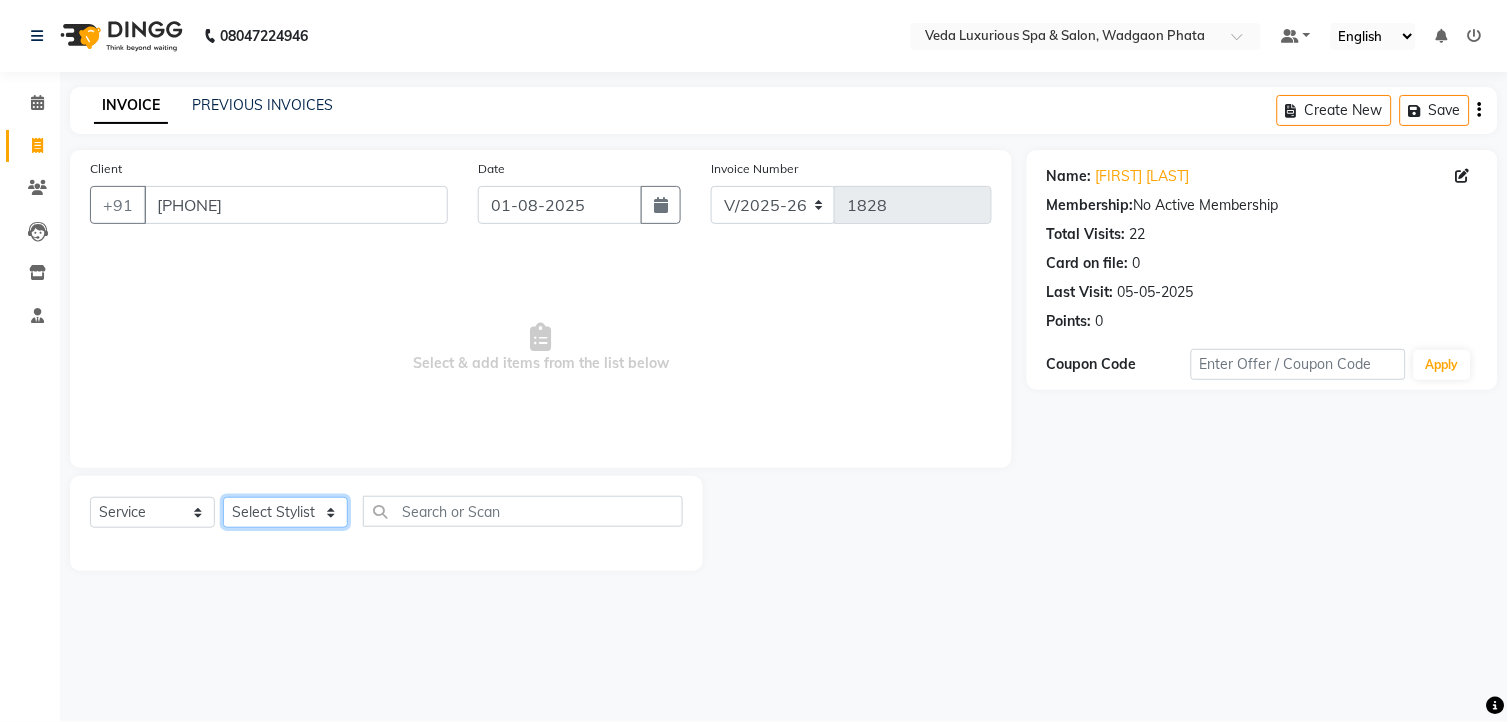 select on "50865" 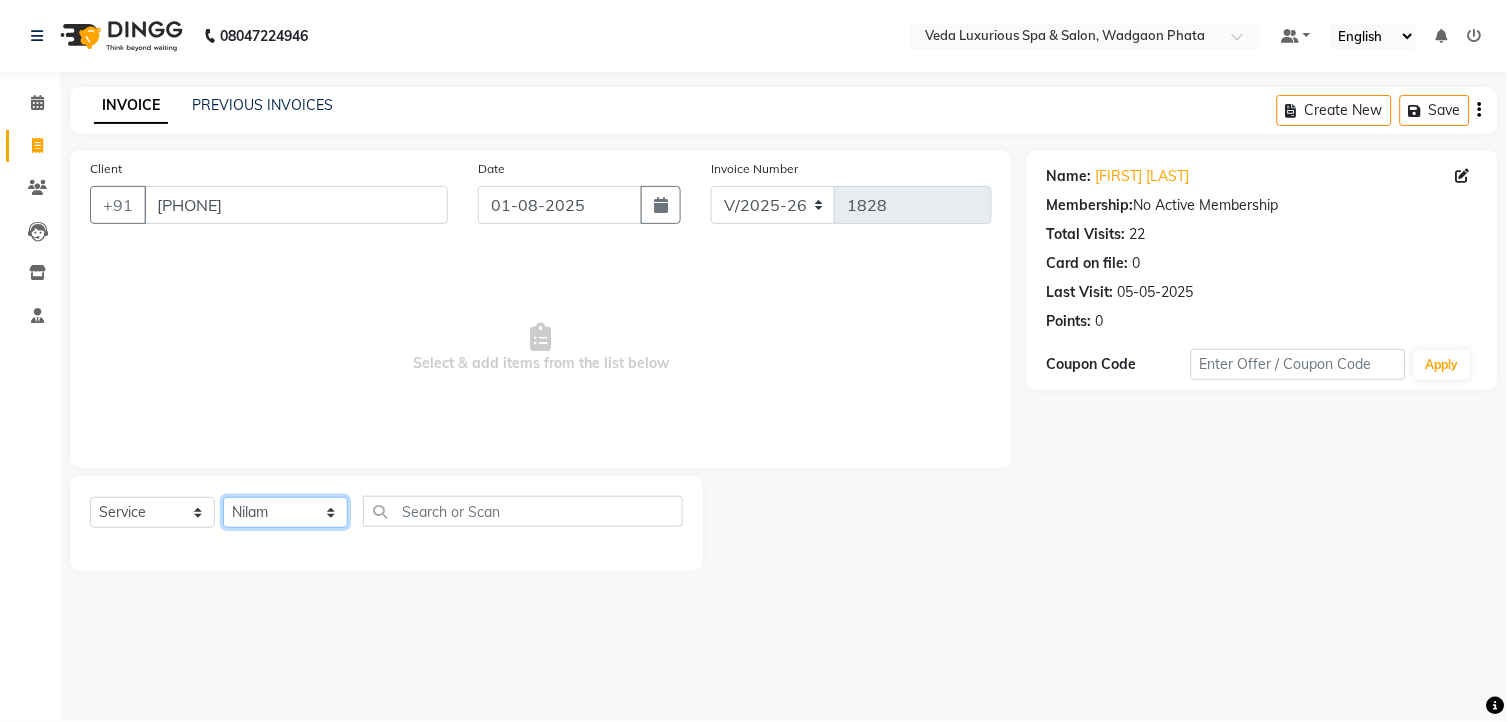 click on "Select Stylist Ankur GOLU Khushi kim lily Mahesh manu MOYA Nilam olivia RP seri VEDA" 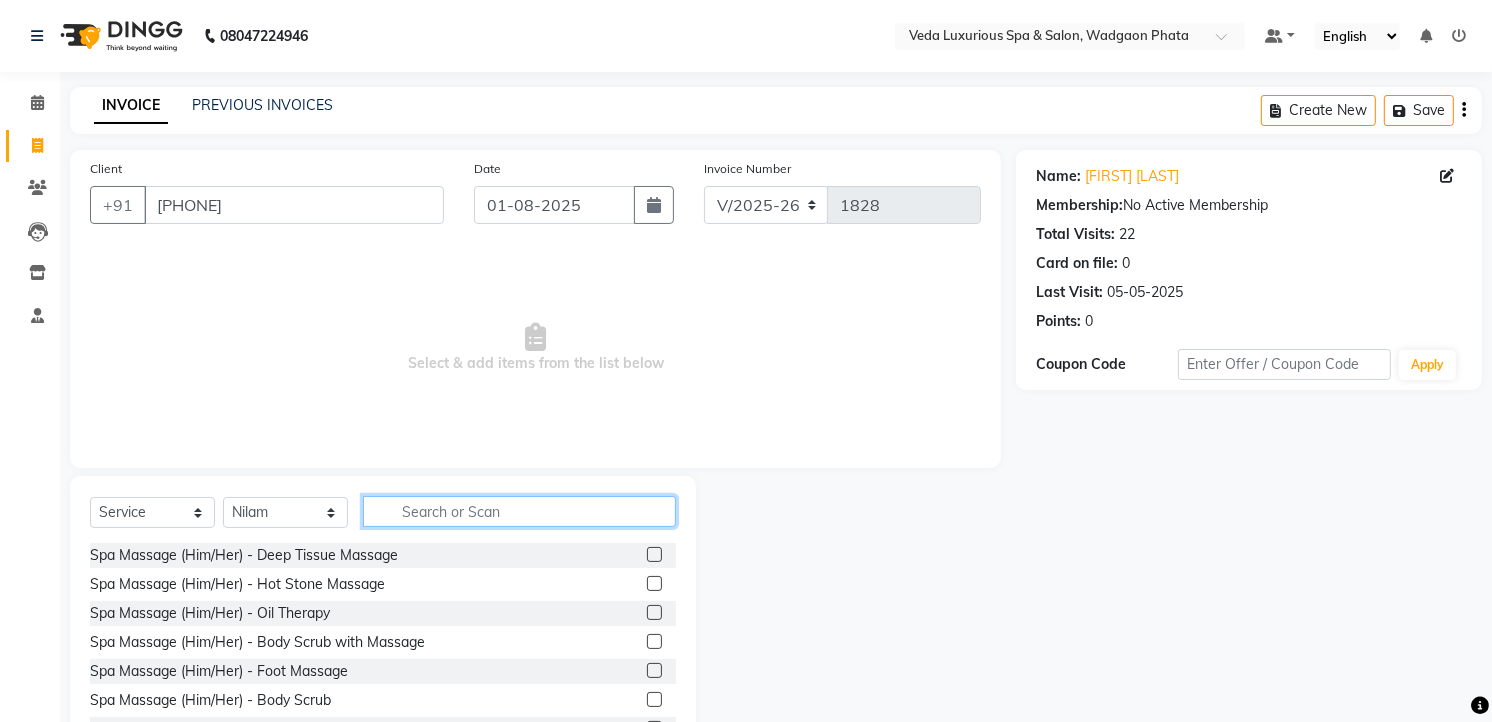click 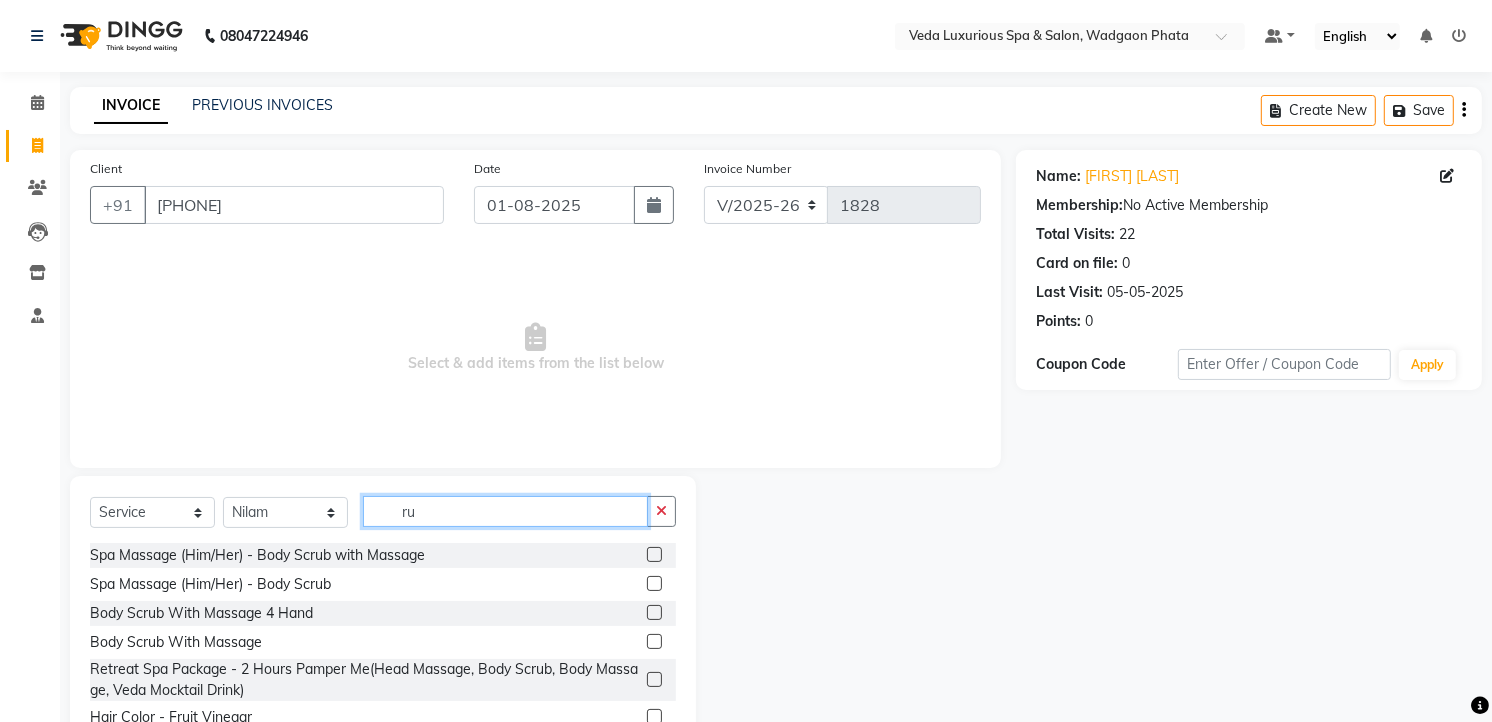 type on "r" 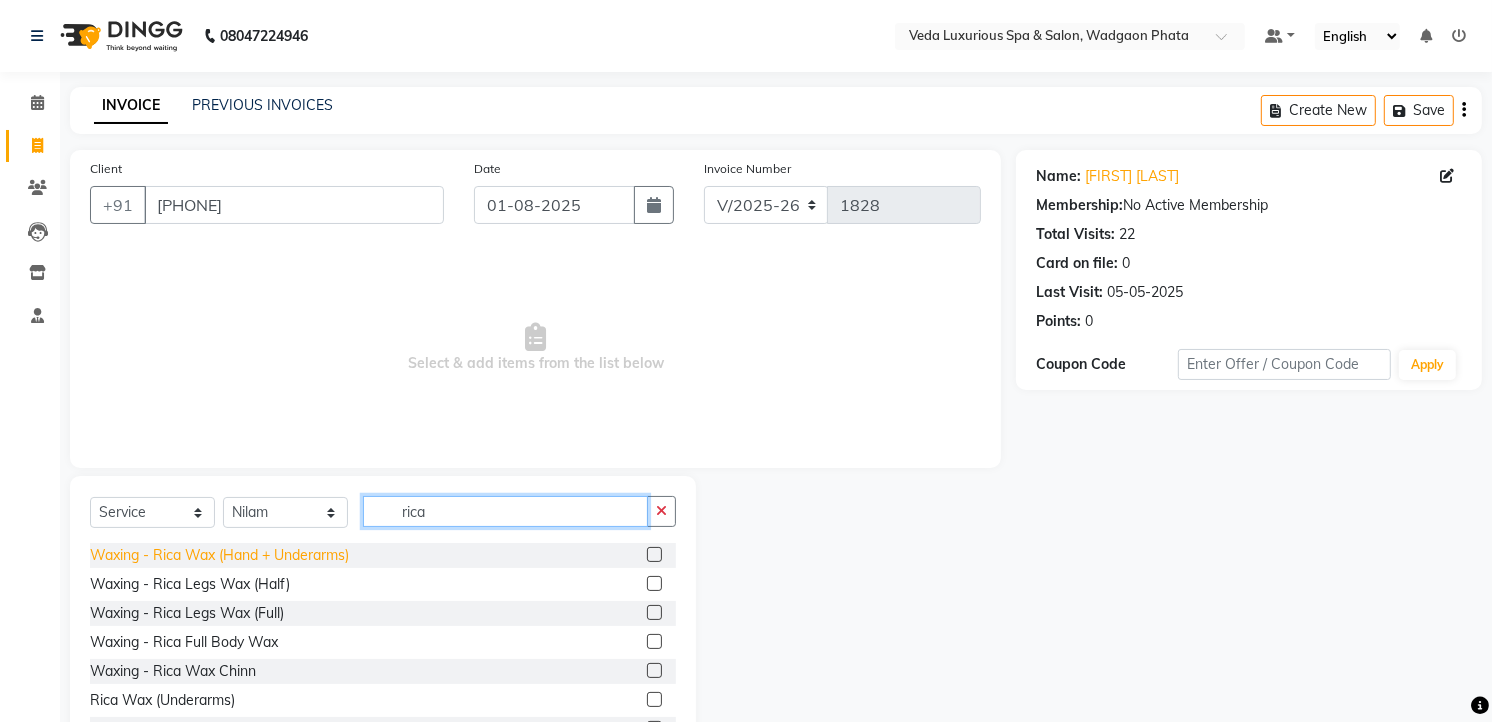type on "rica" 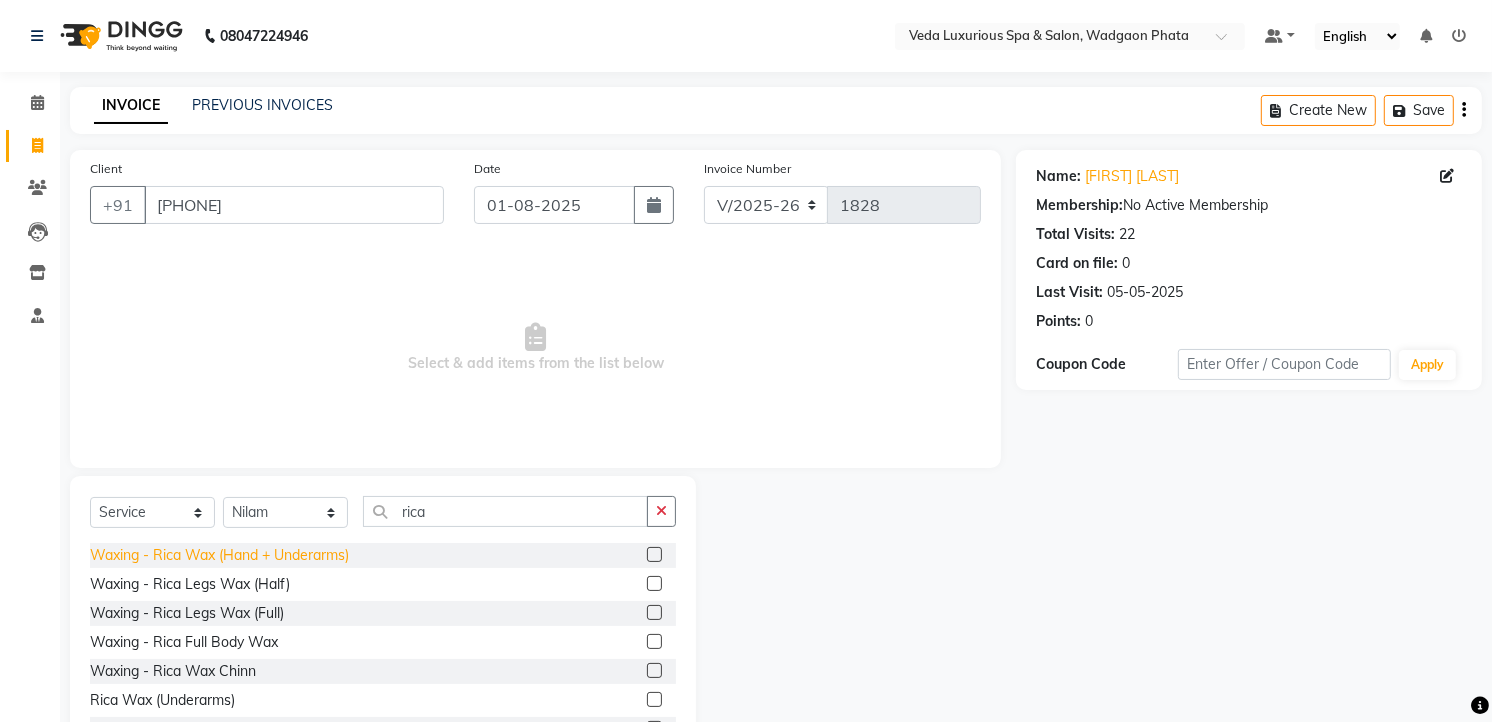 click on "Waxing - Rica Wax (Hand + Underarms)" 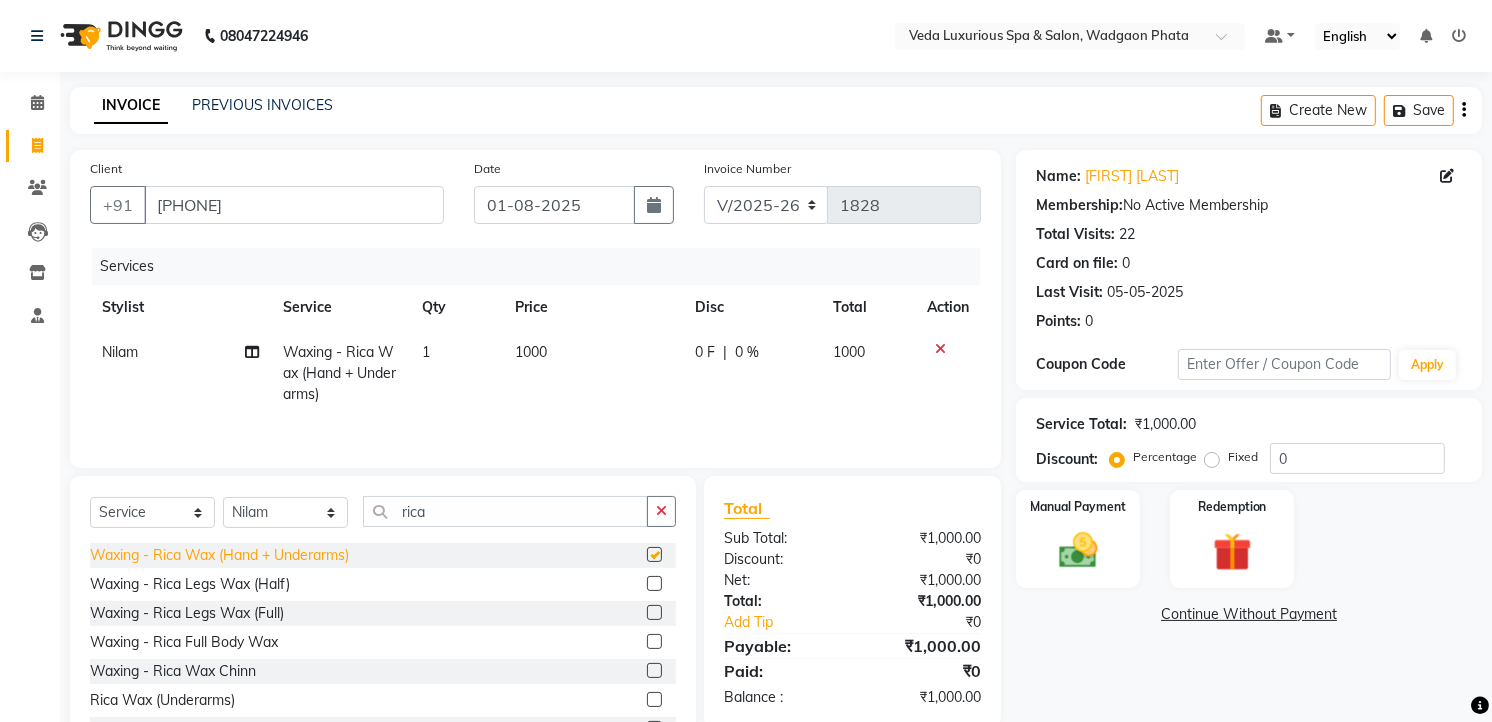 checkbox on "false" 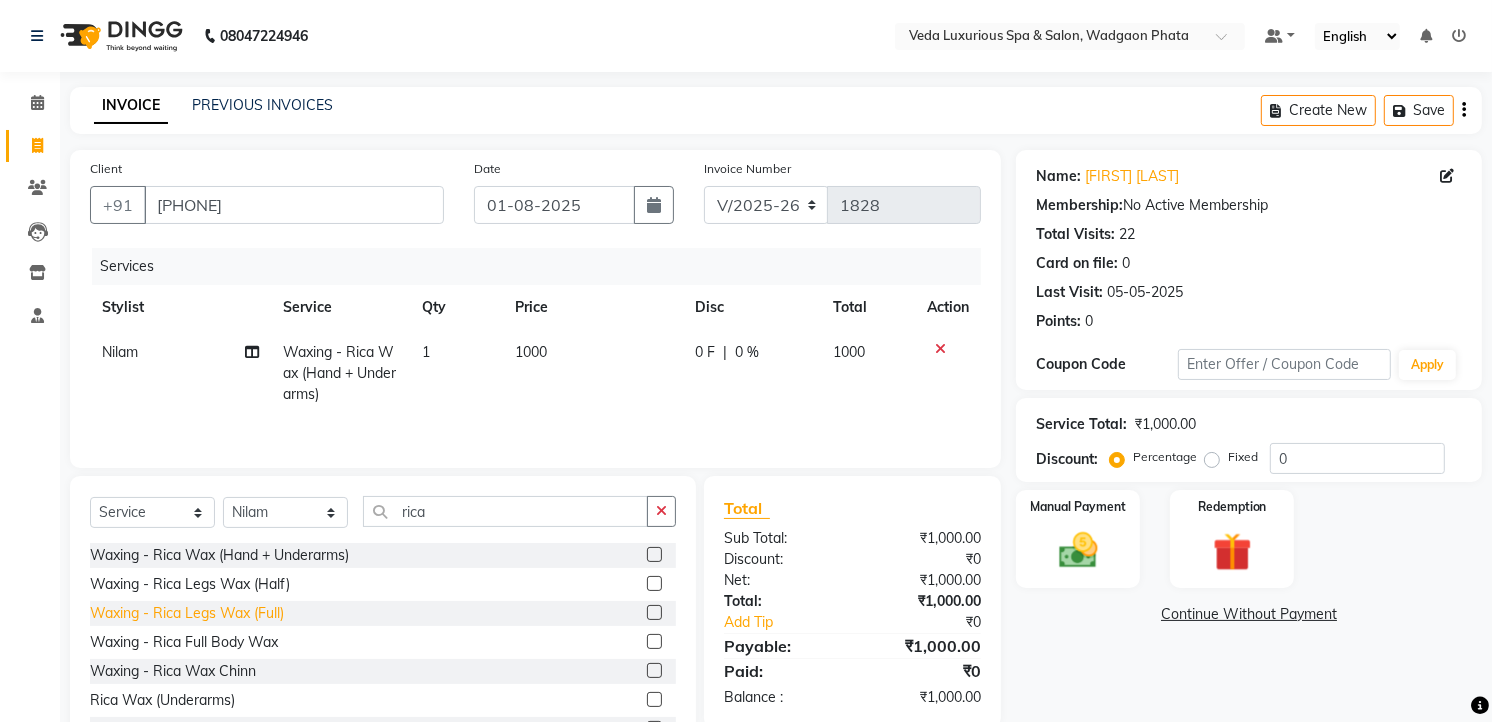 click on "Waxing - Rica Legs Wax (Full)" 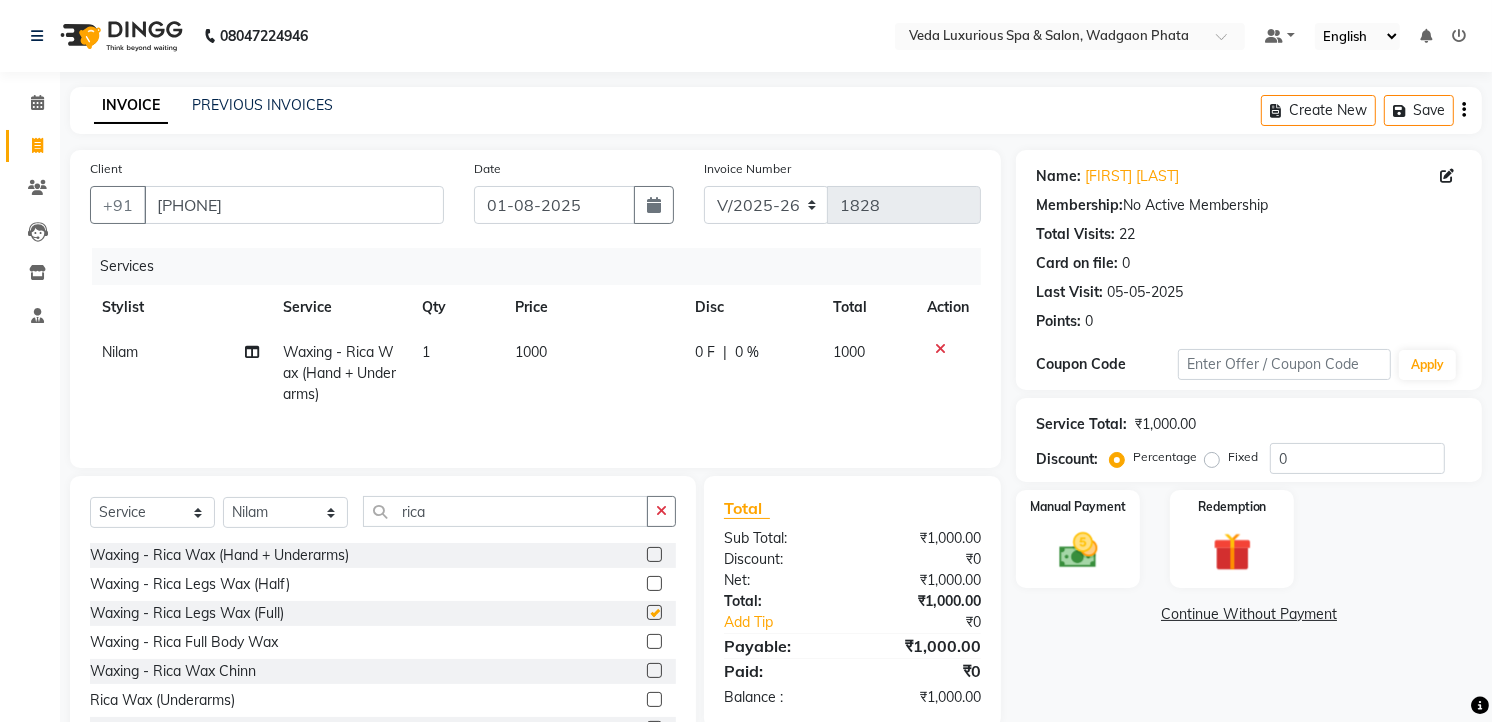 checkbox on "false" 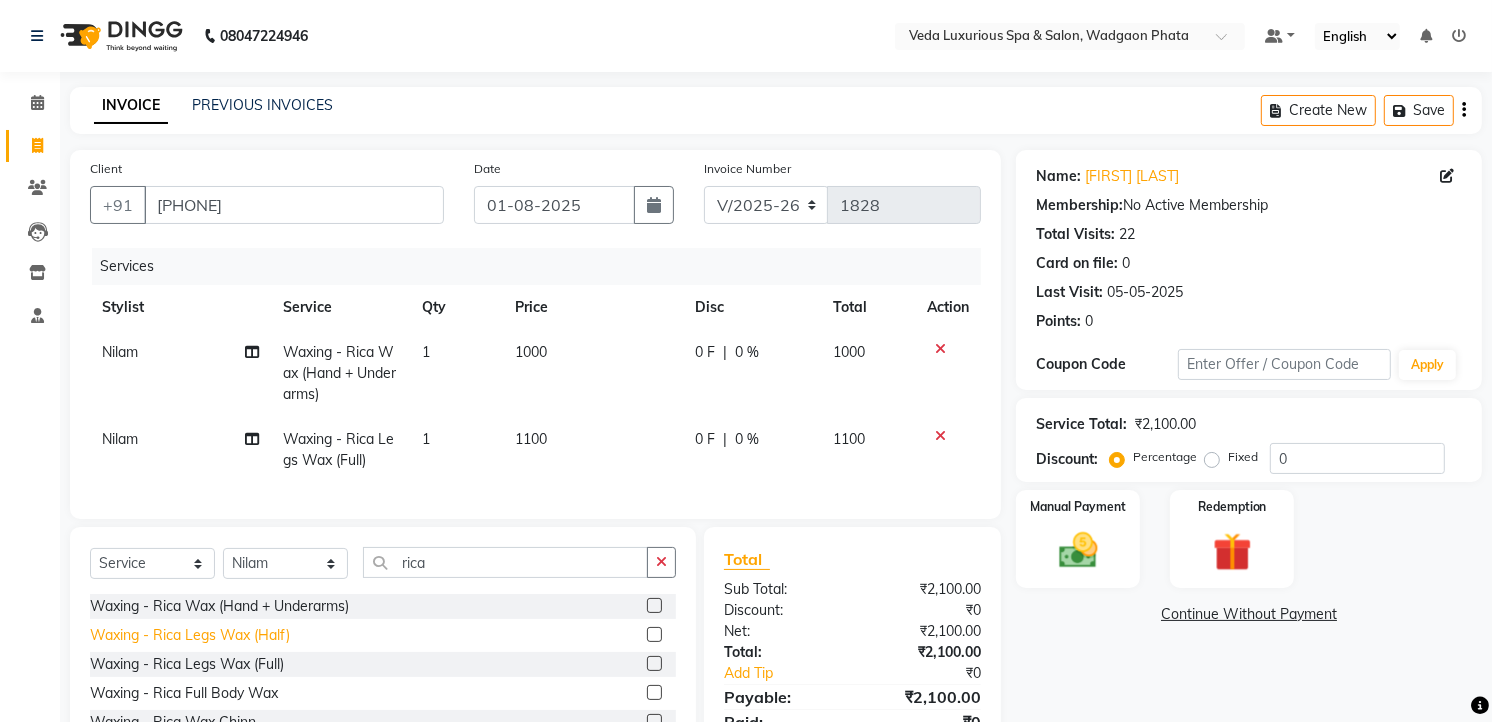 scroll, scrollTop: 2, scrollLeft: 0, axis: vertical 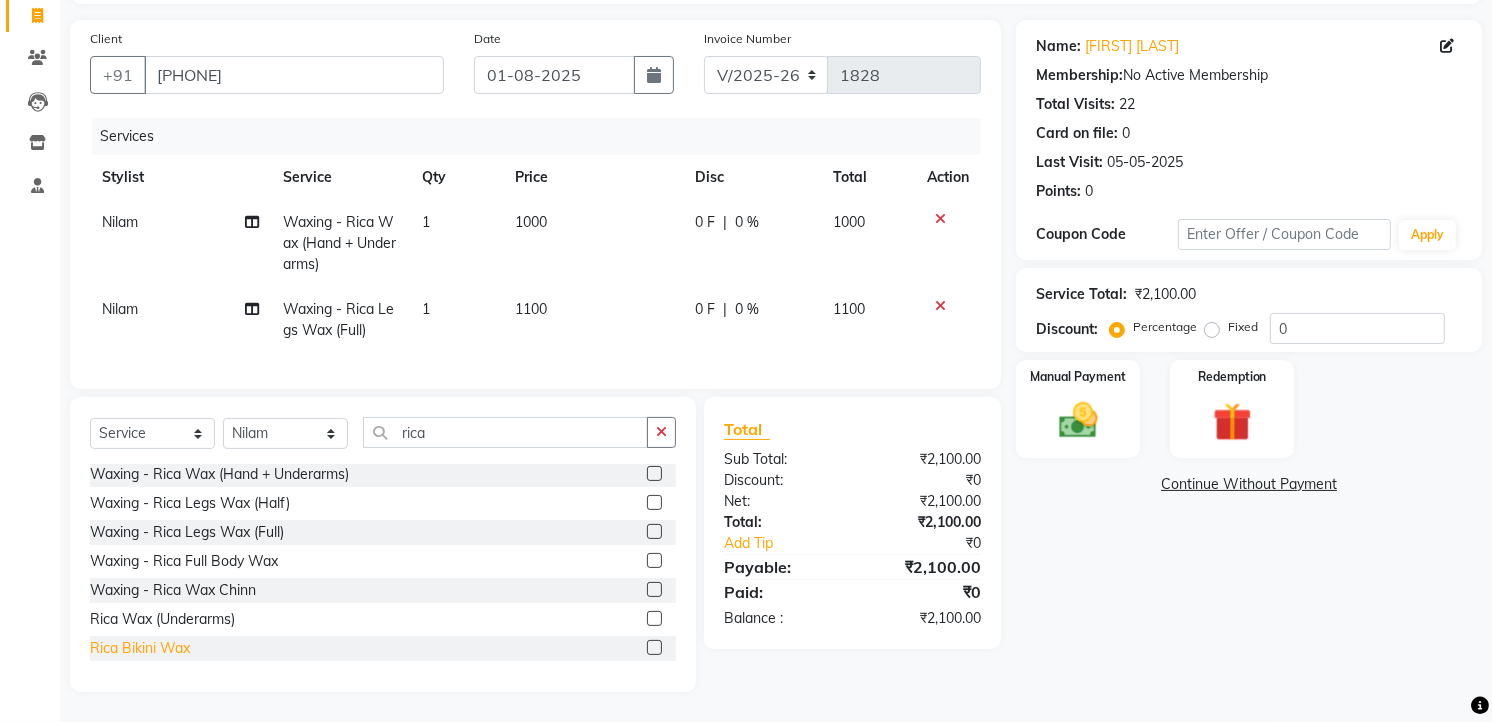 click on "Rica Bikini Wax" 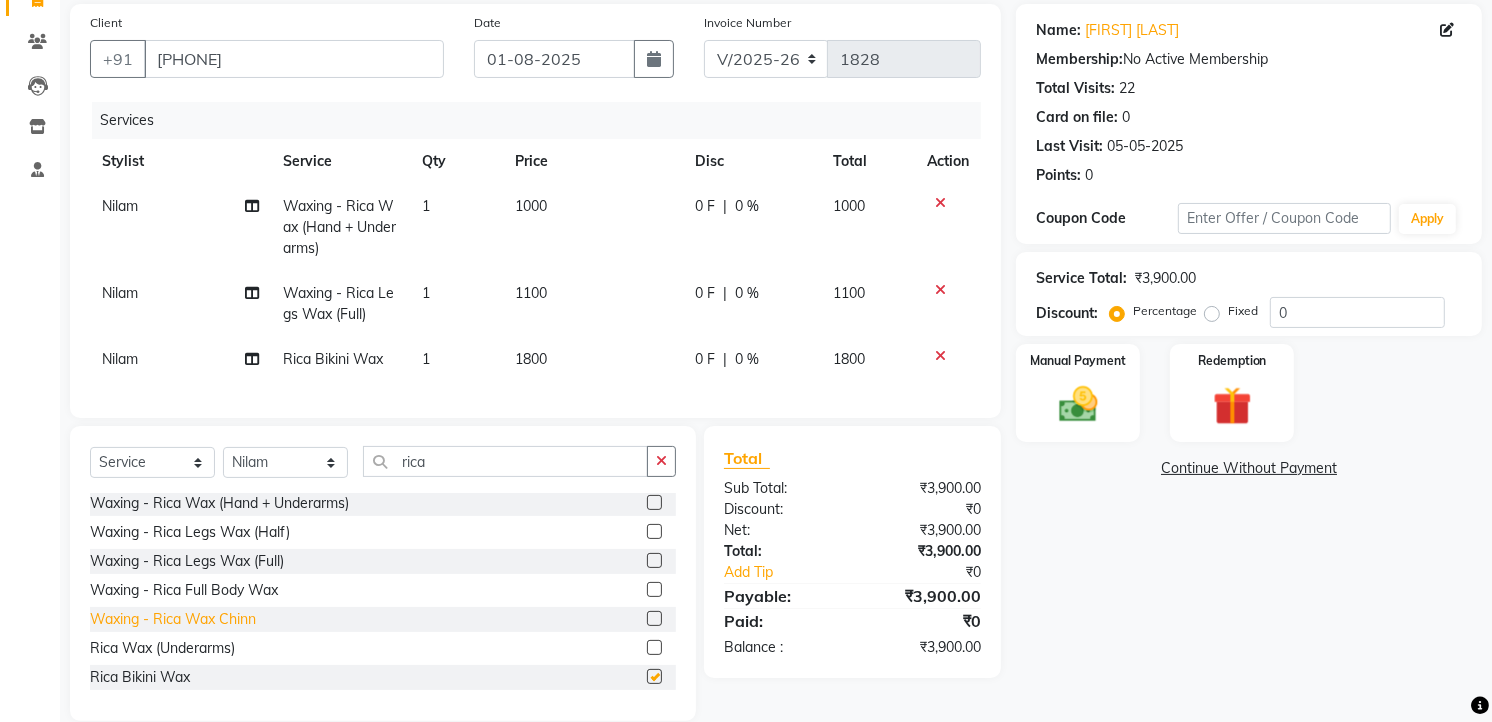 checkbox on "false" 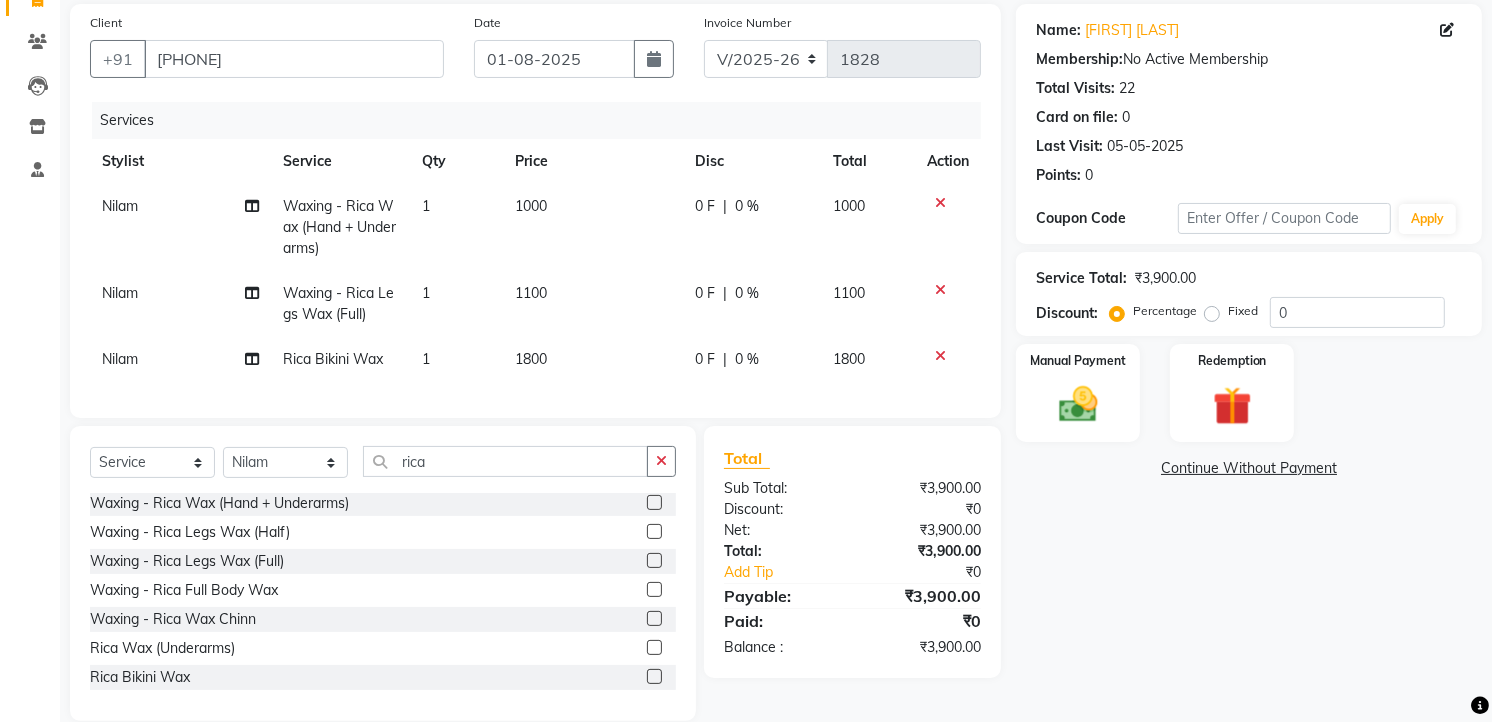 scroll, scrollTop: 3, scrollLeft: 0, axis: vertical 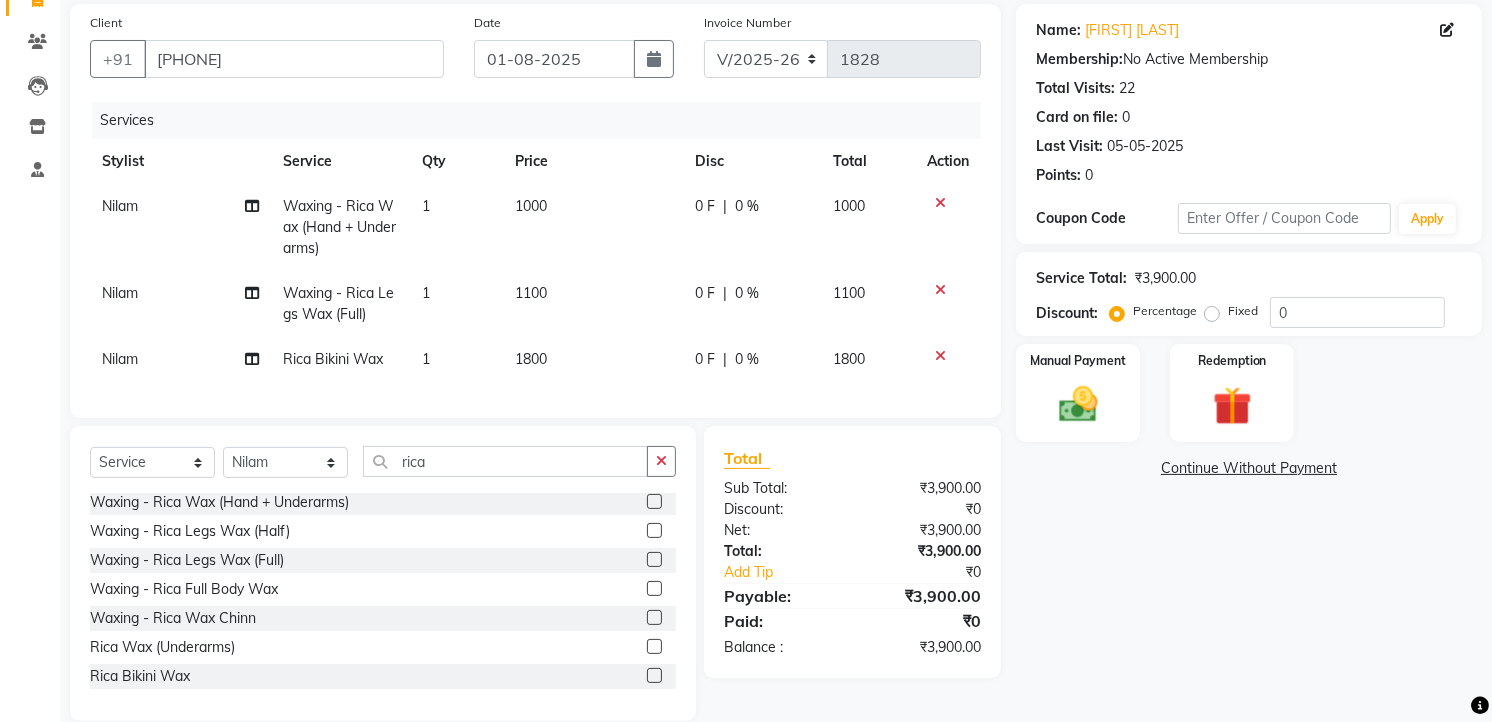 drag, startPoint x: 665, startPoint y: 482, endPoint x: 648, endPoint y: 485, distance: 17.262676 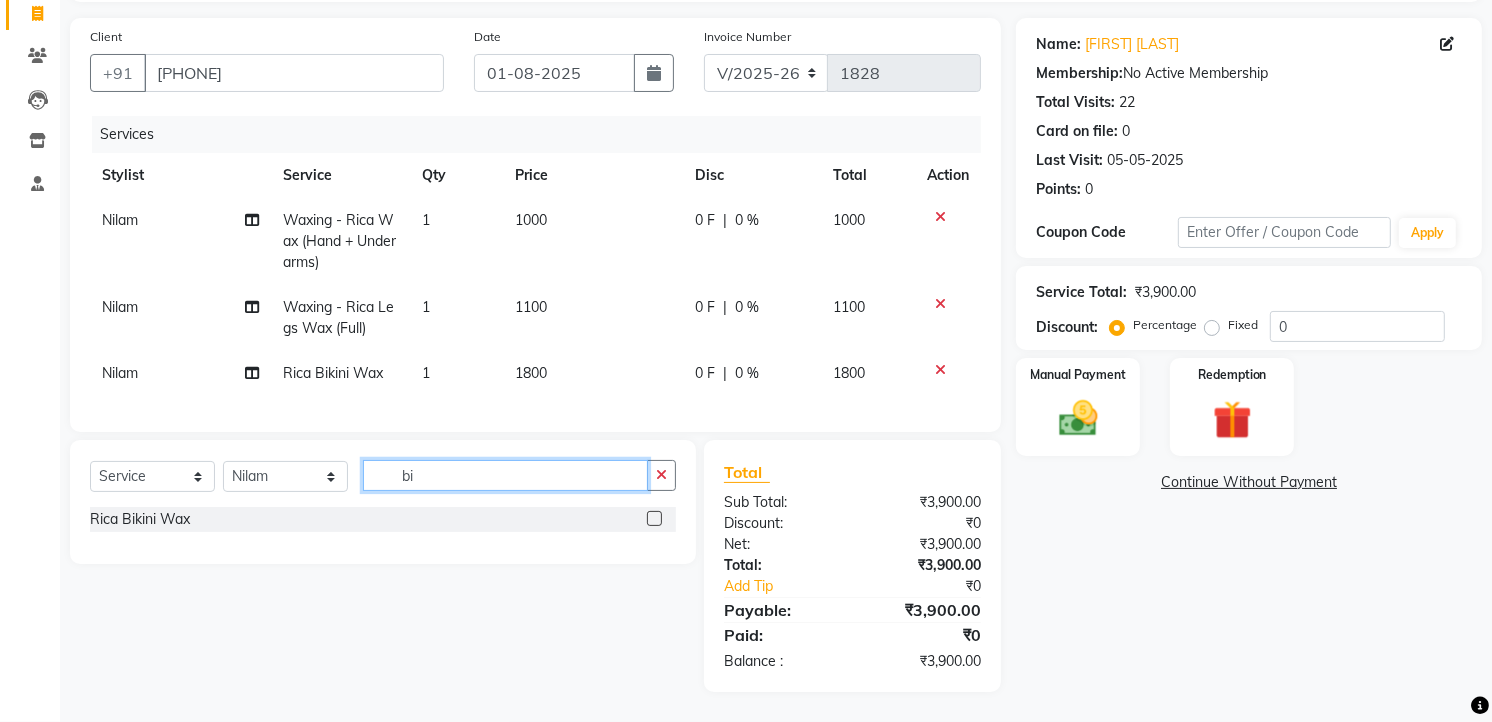 scroll, scrollTop: 0, scrollLeft: 0, axis: both 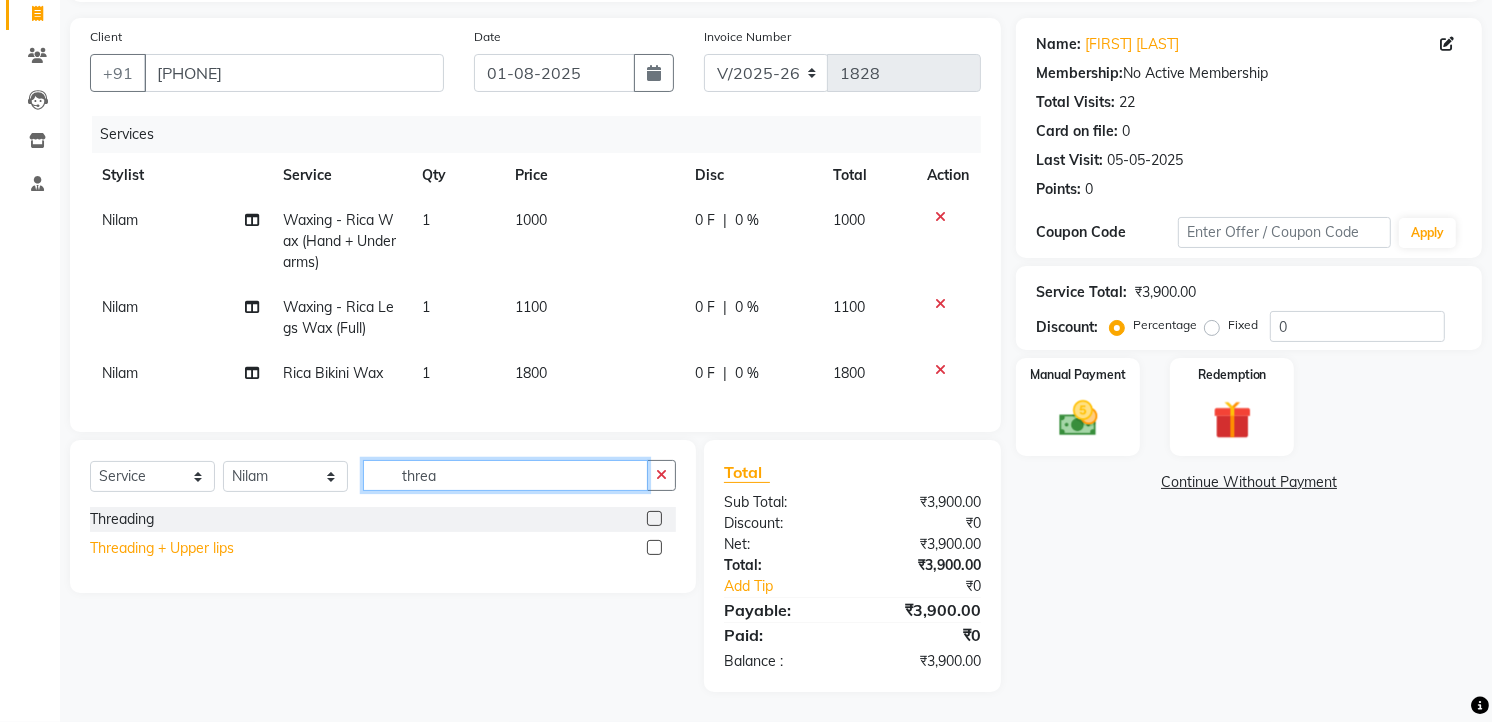 type on "threa" 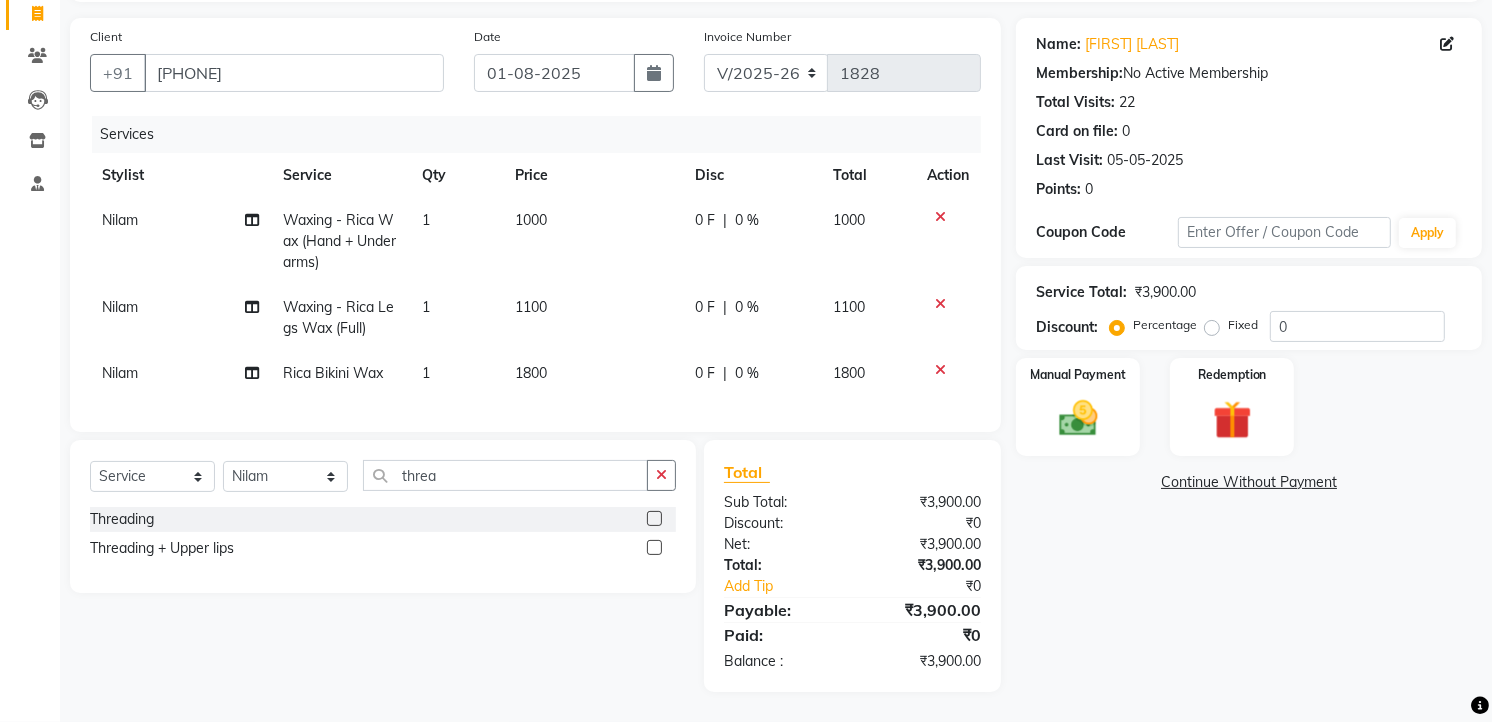 drag, startPoint x: 135, startPoint y: 552, endPoint x: 327, endPoint y: 524, distance: 194.03093 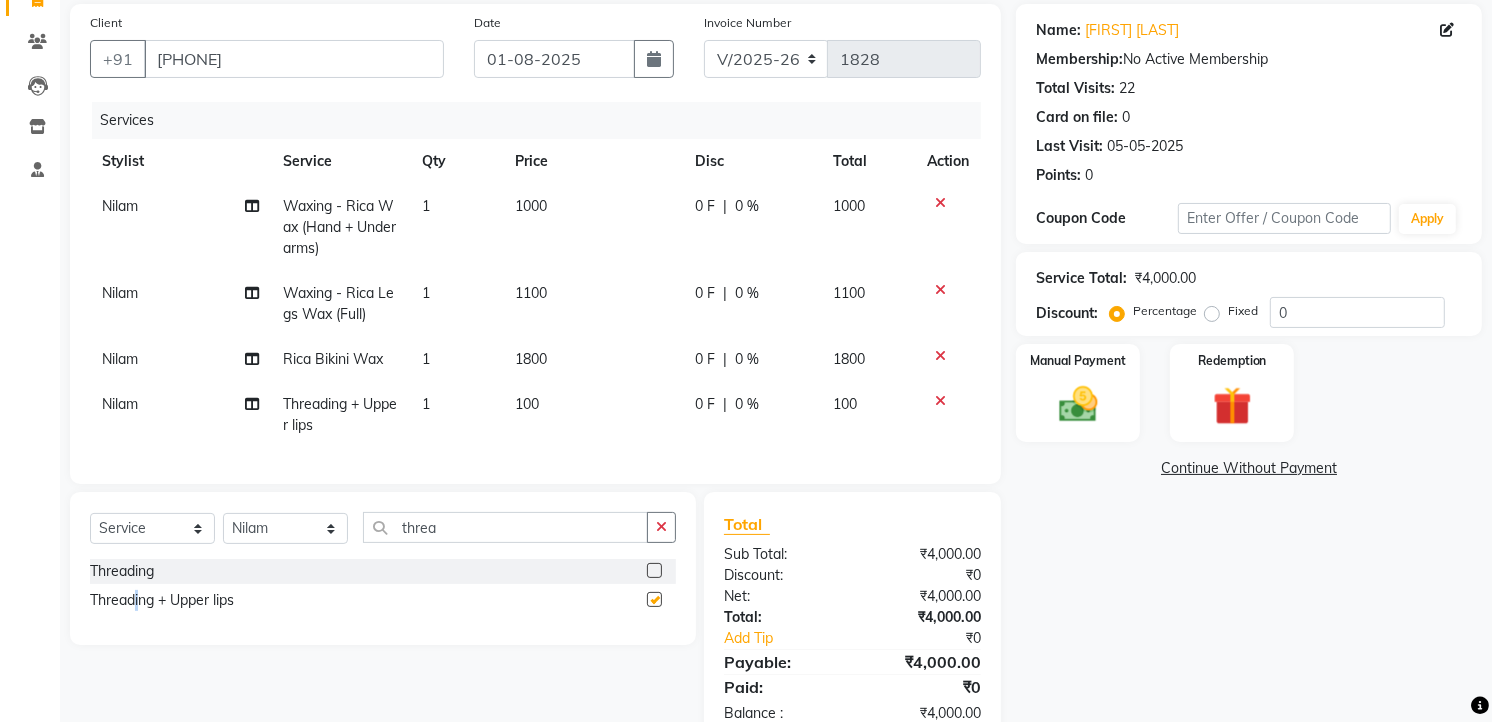 checkbox on "false" 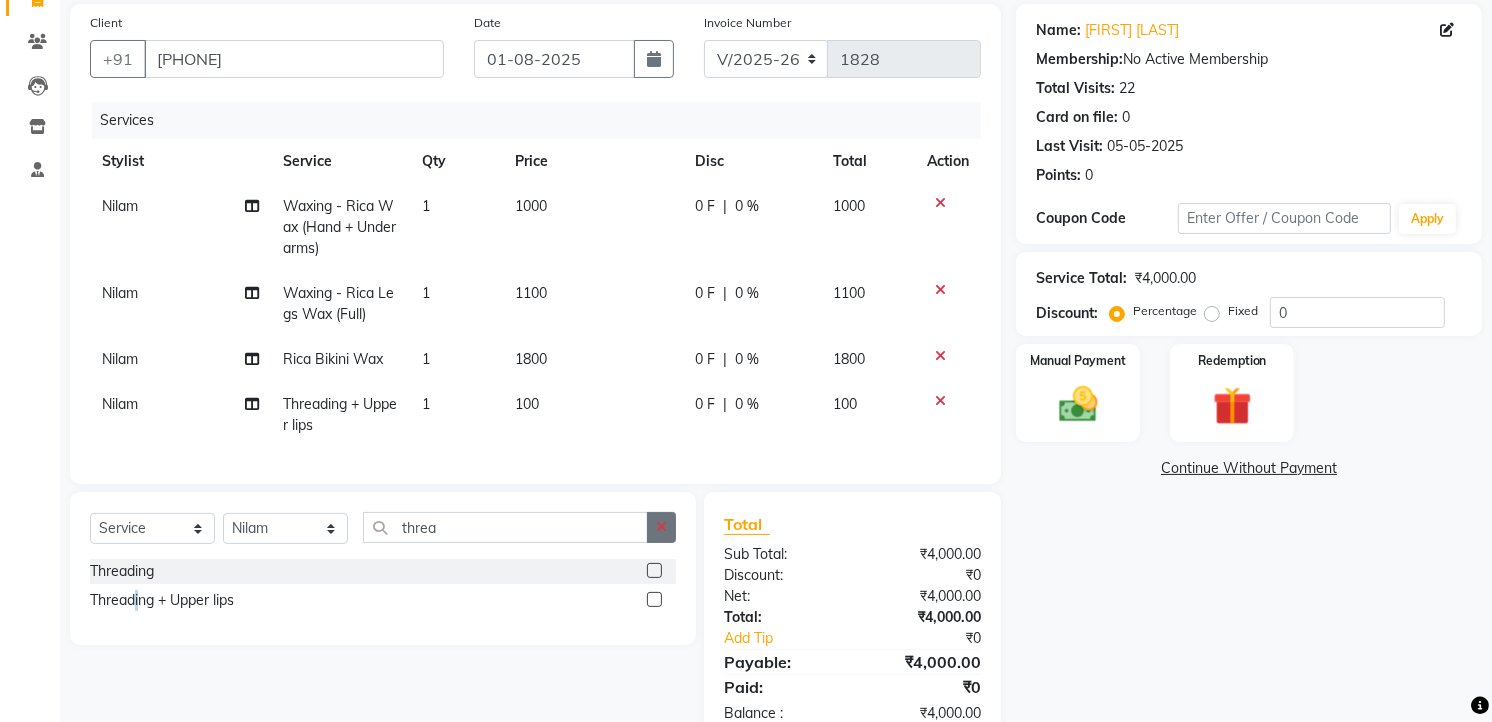 click 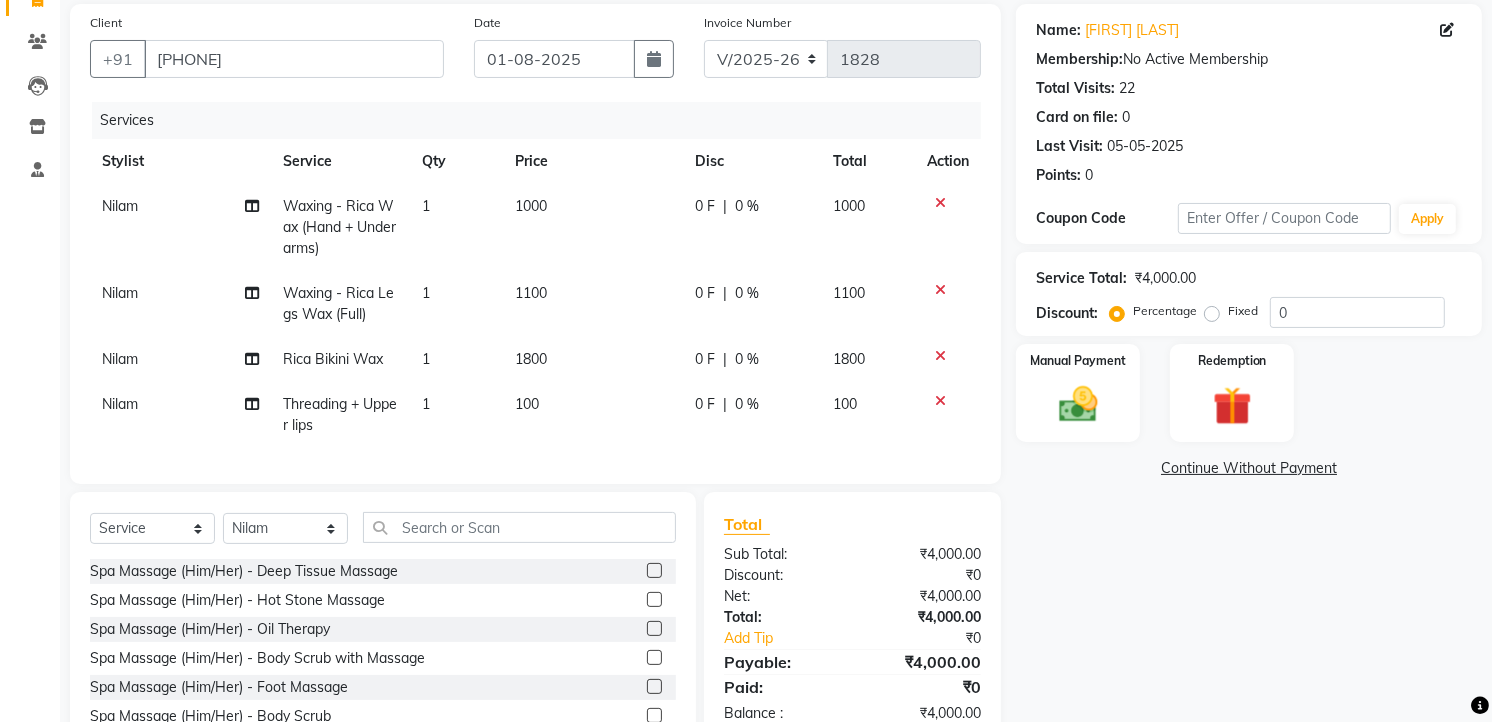 click on "Select  Service  Product  Membership  Package Voucher Prepaid Gift Card  Select Stylist Ankur GOLU Khushi kim lily Mahesh manu MOYA Nilam olivia RP seri VEDA" 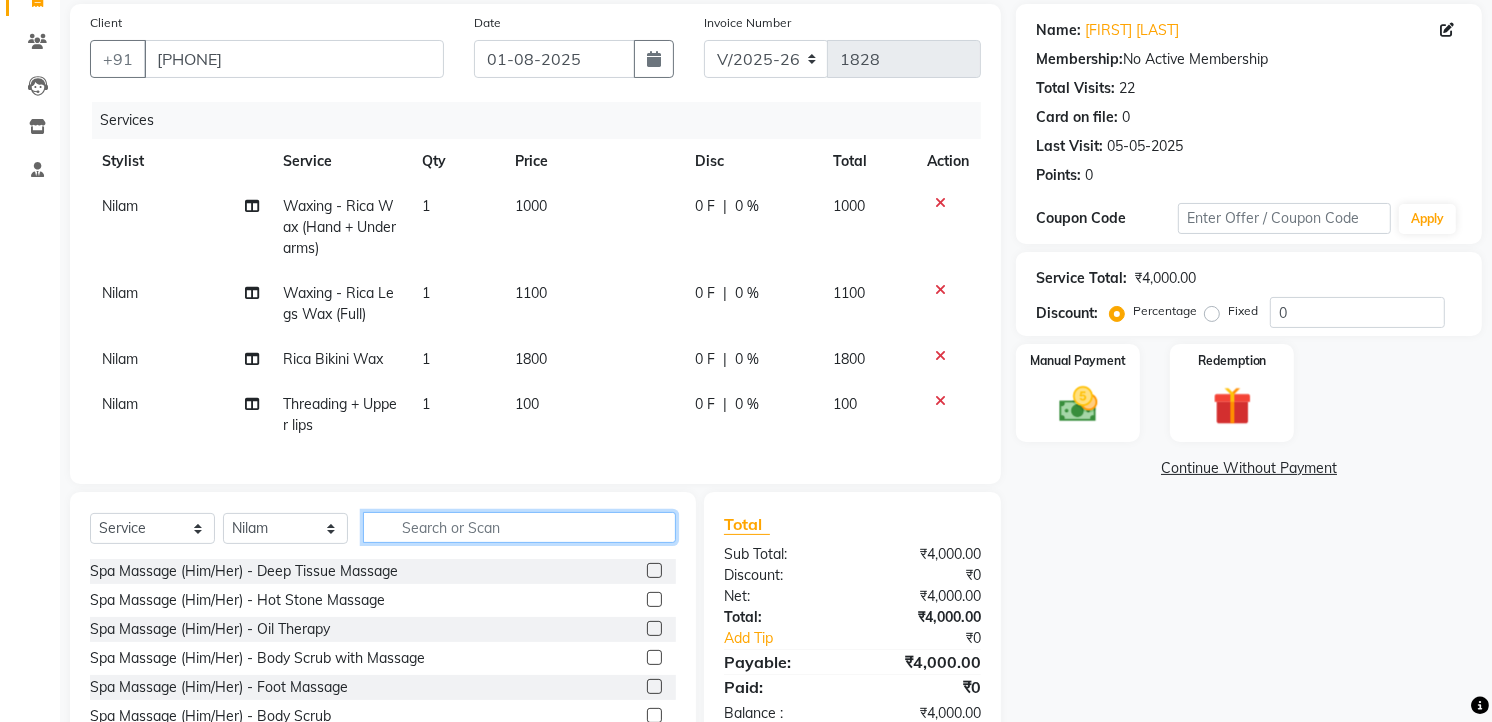 click 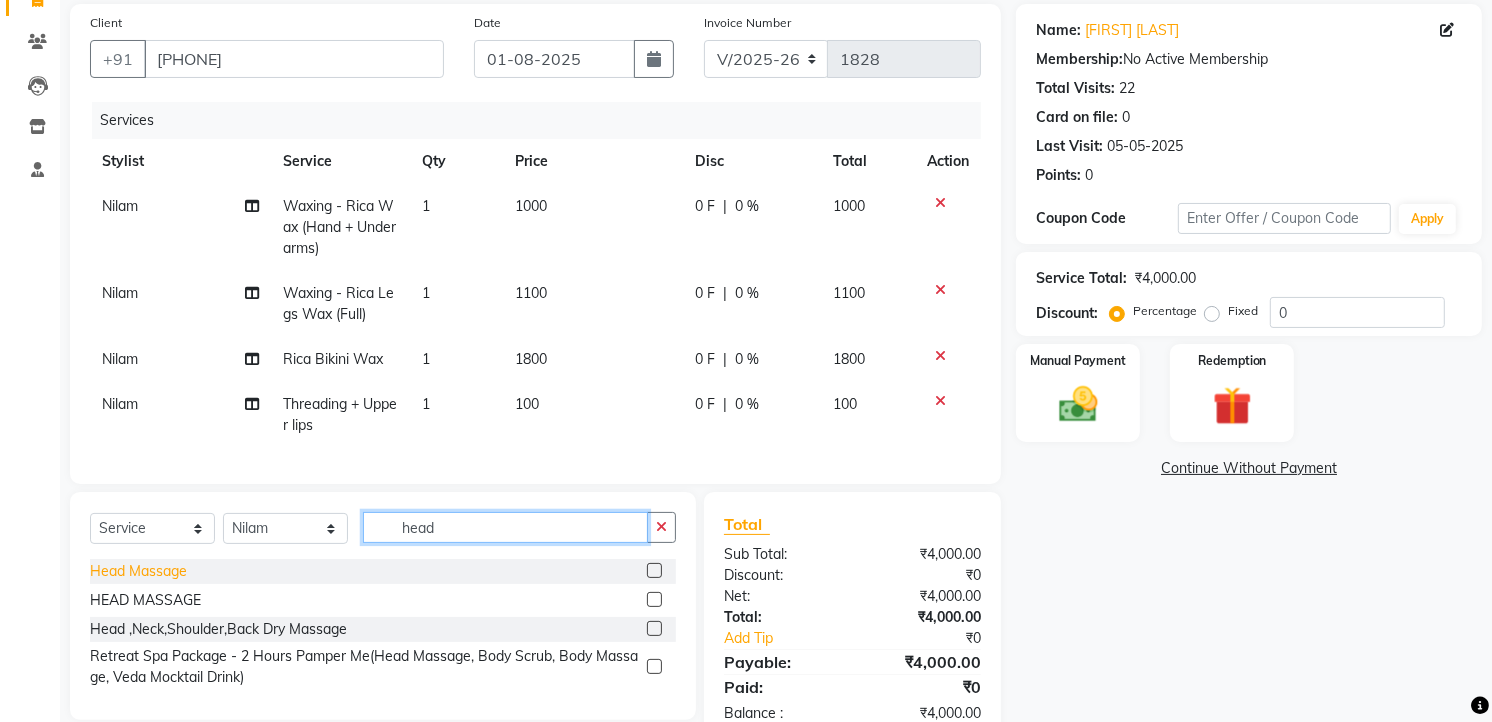 type on "head" 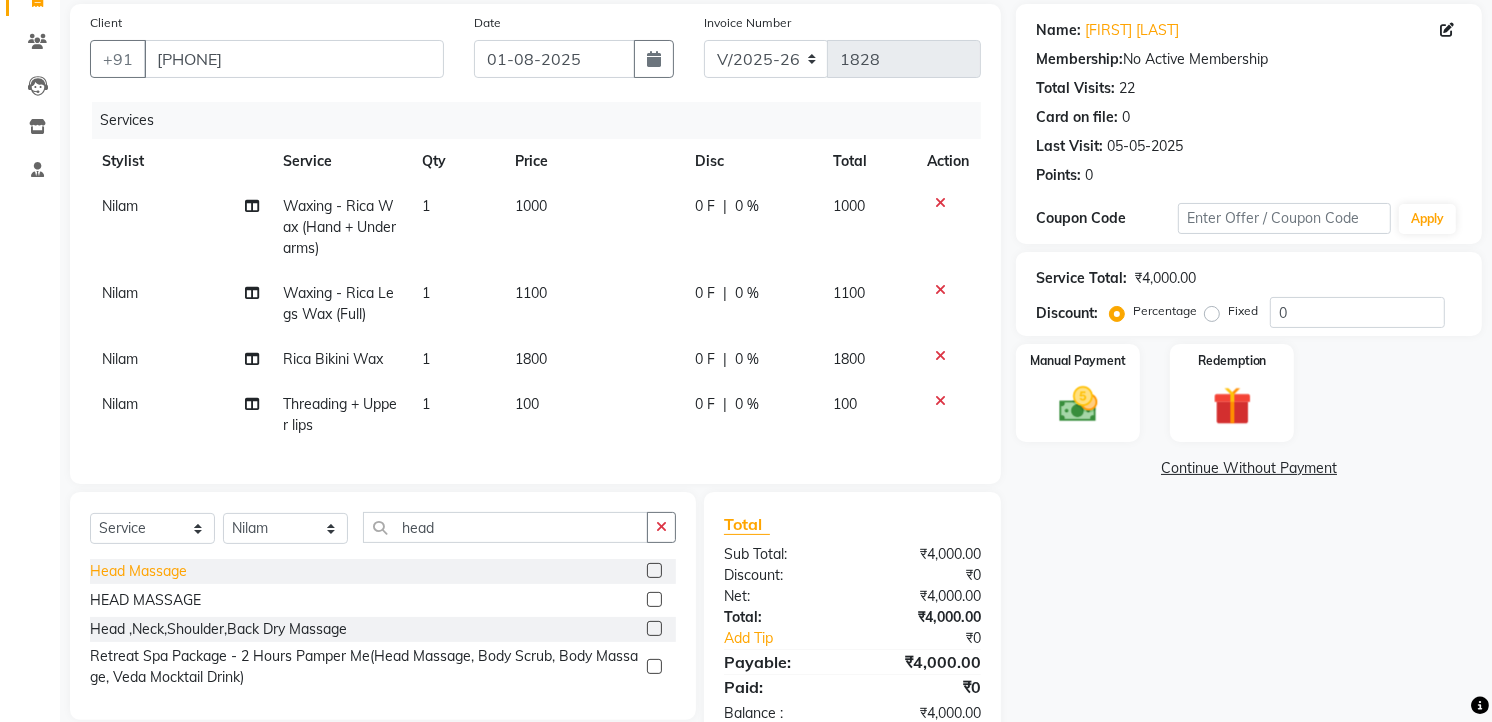 click on "Head Massage" 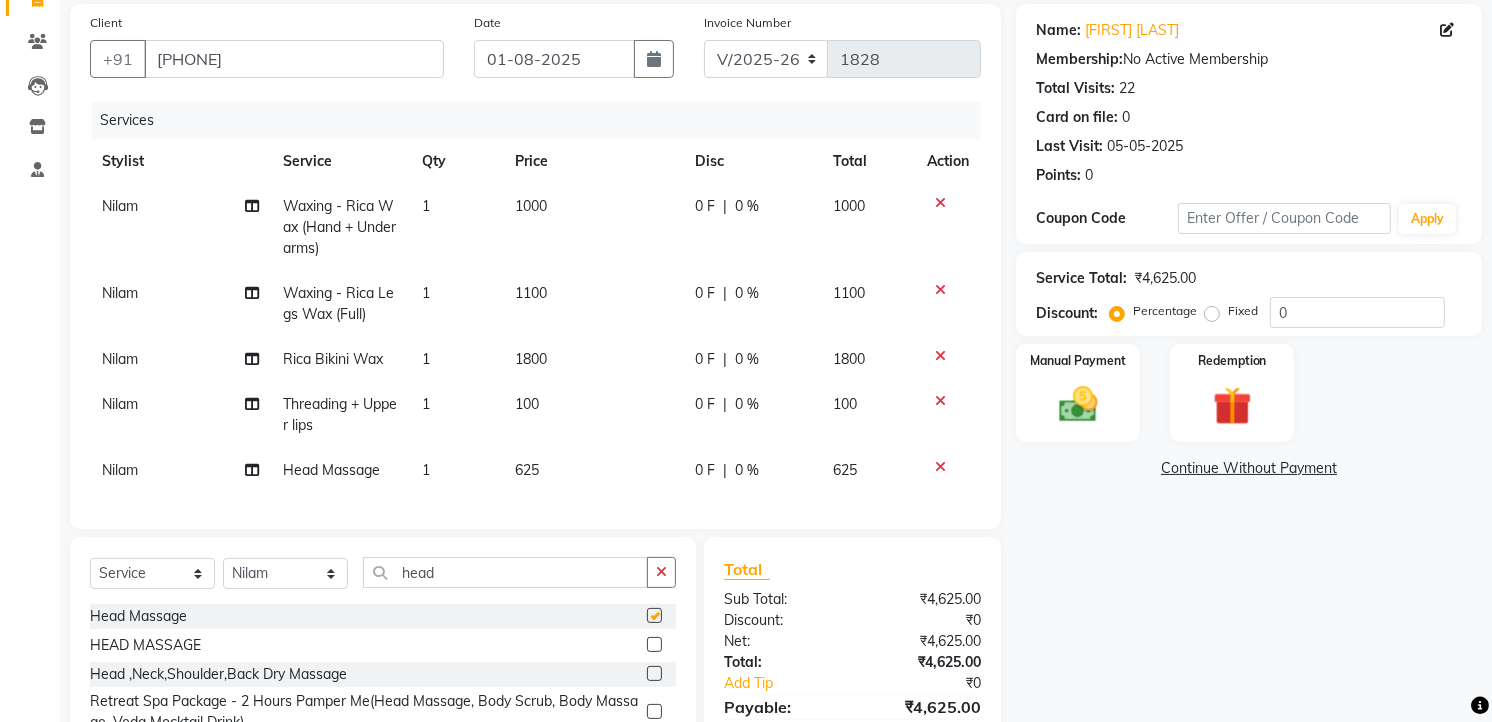 checkbox on "false" 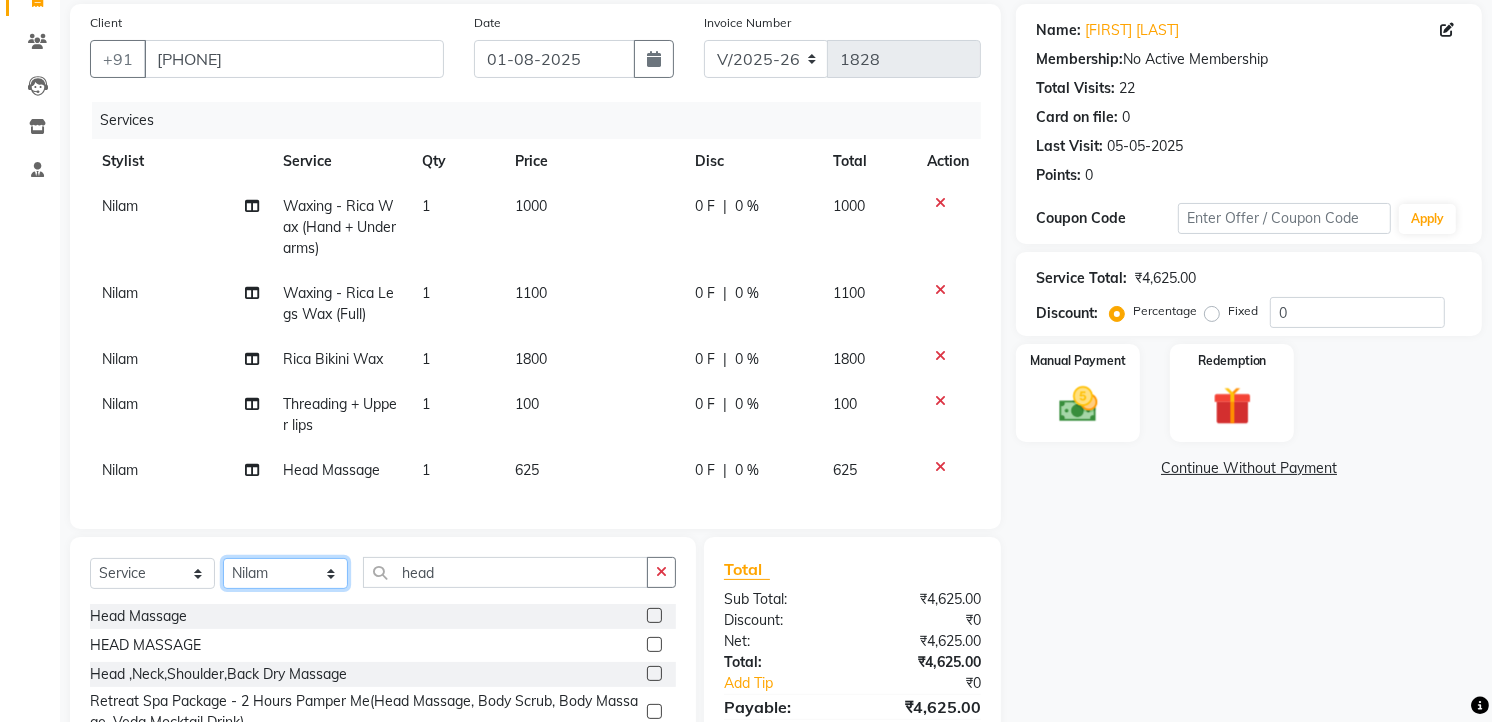 click on "Select Stylist Ankur GOLU Khushi kim lily Mahesh manu MOYA Nilam olivia RP seri VEDA" 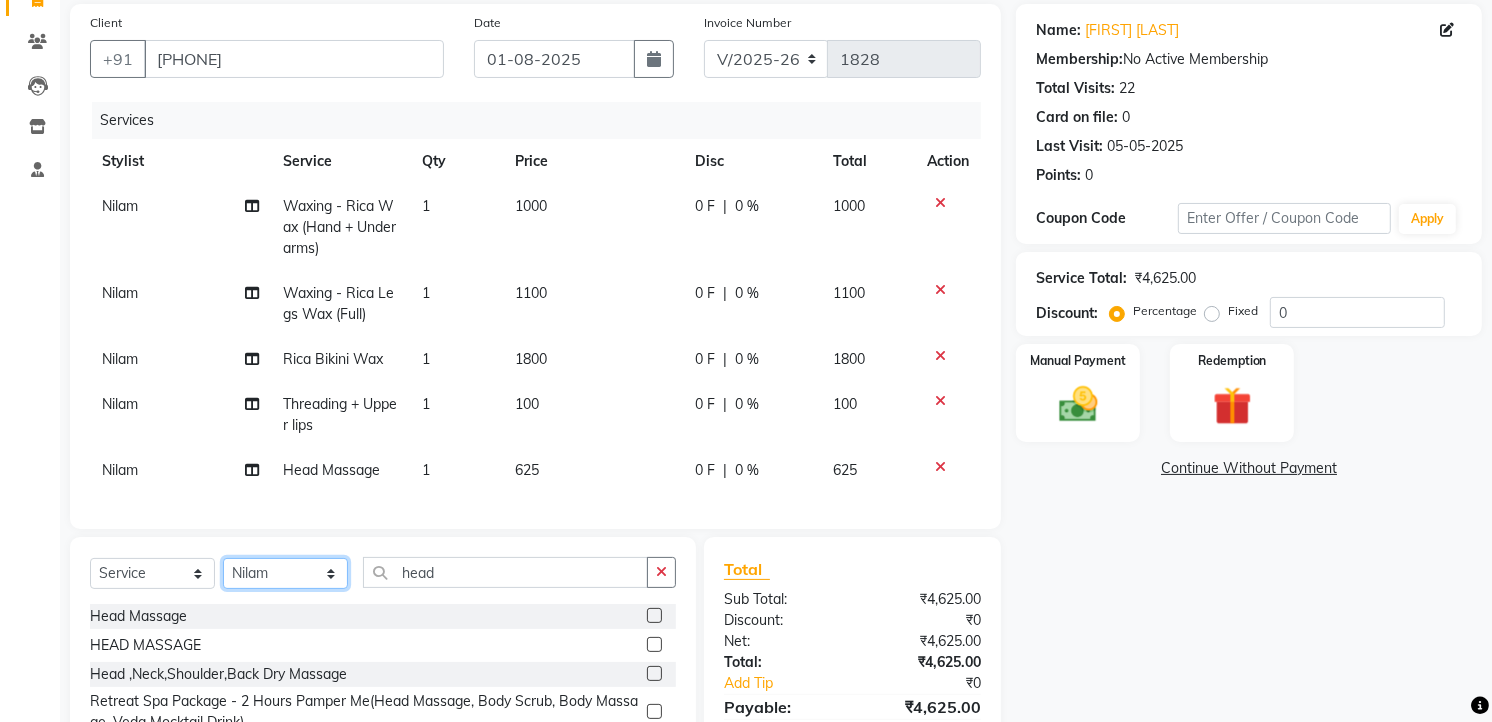select on "58145" 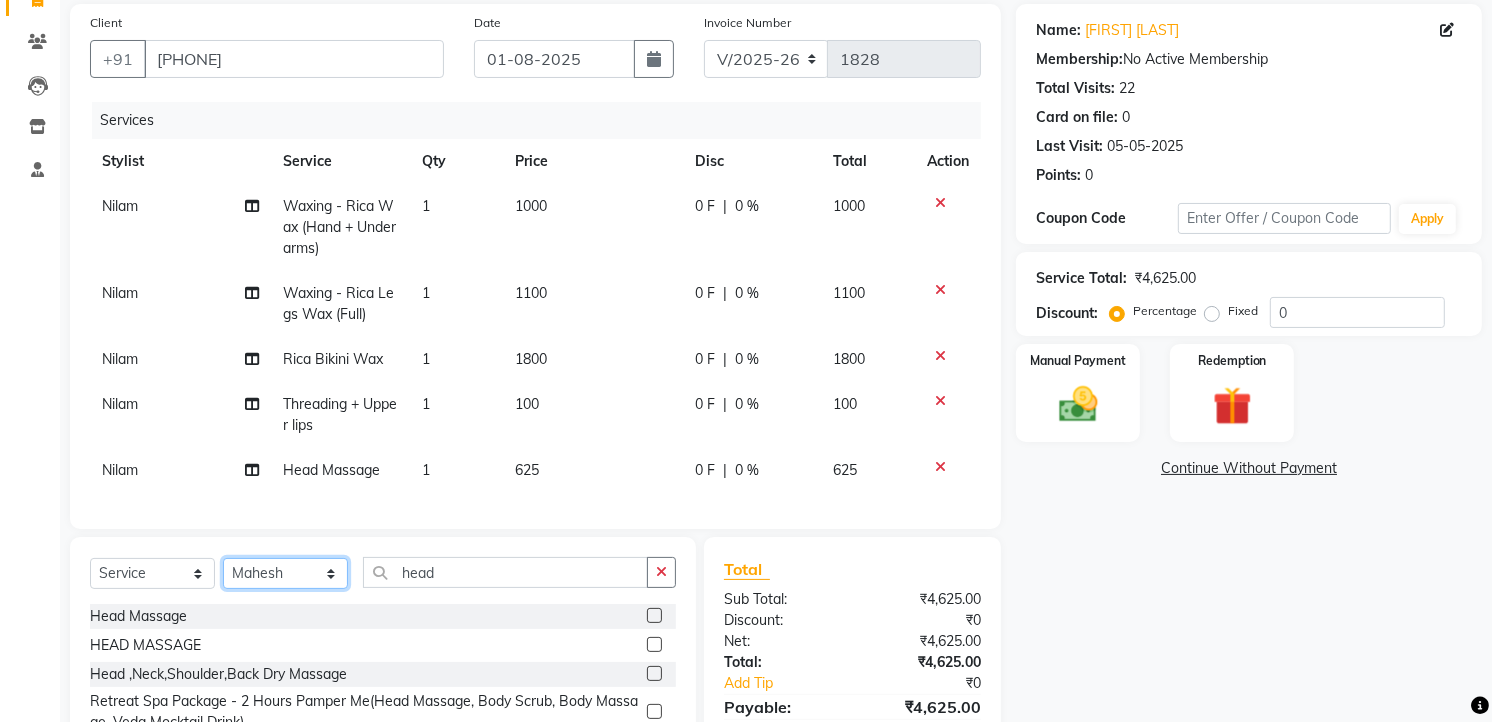 click on "Select Stylist Ankur GOLU Khushi kim lily Mahesh manu MOYA Nilam olivia RP seri VEDA" 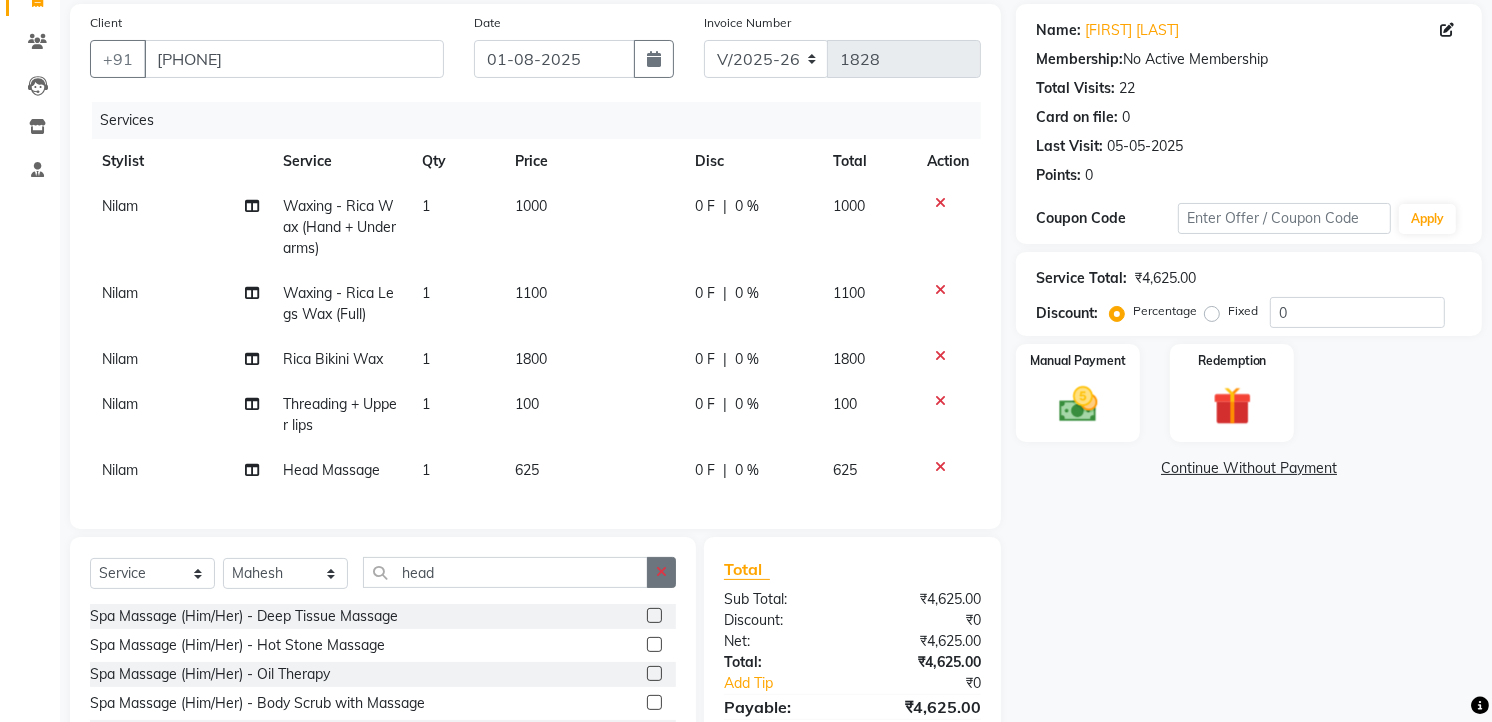 click 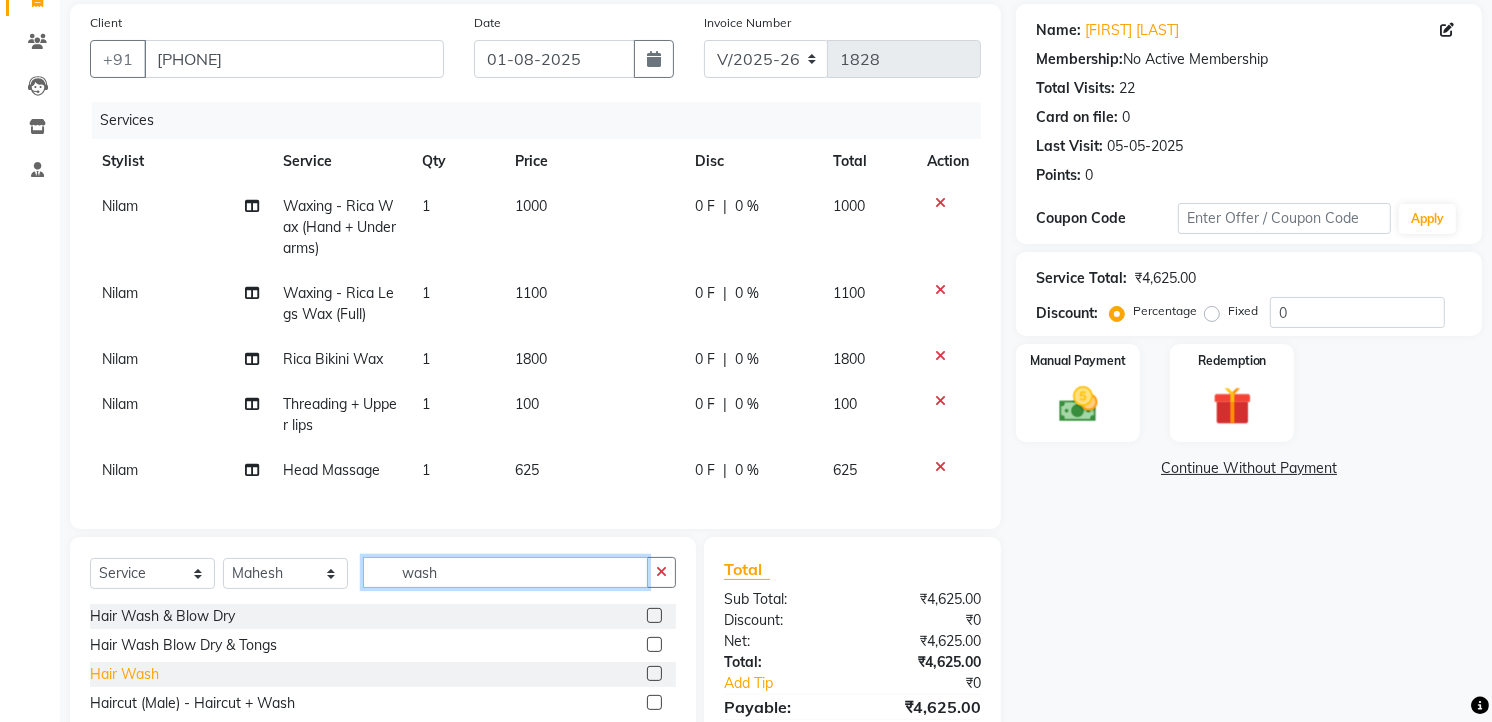 type on "wash" 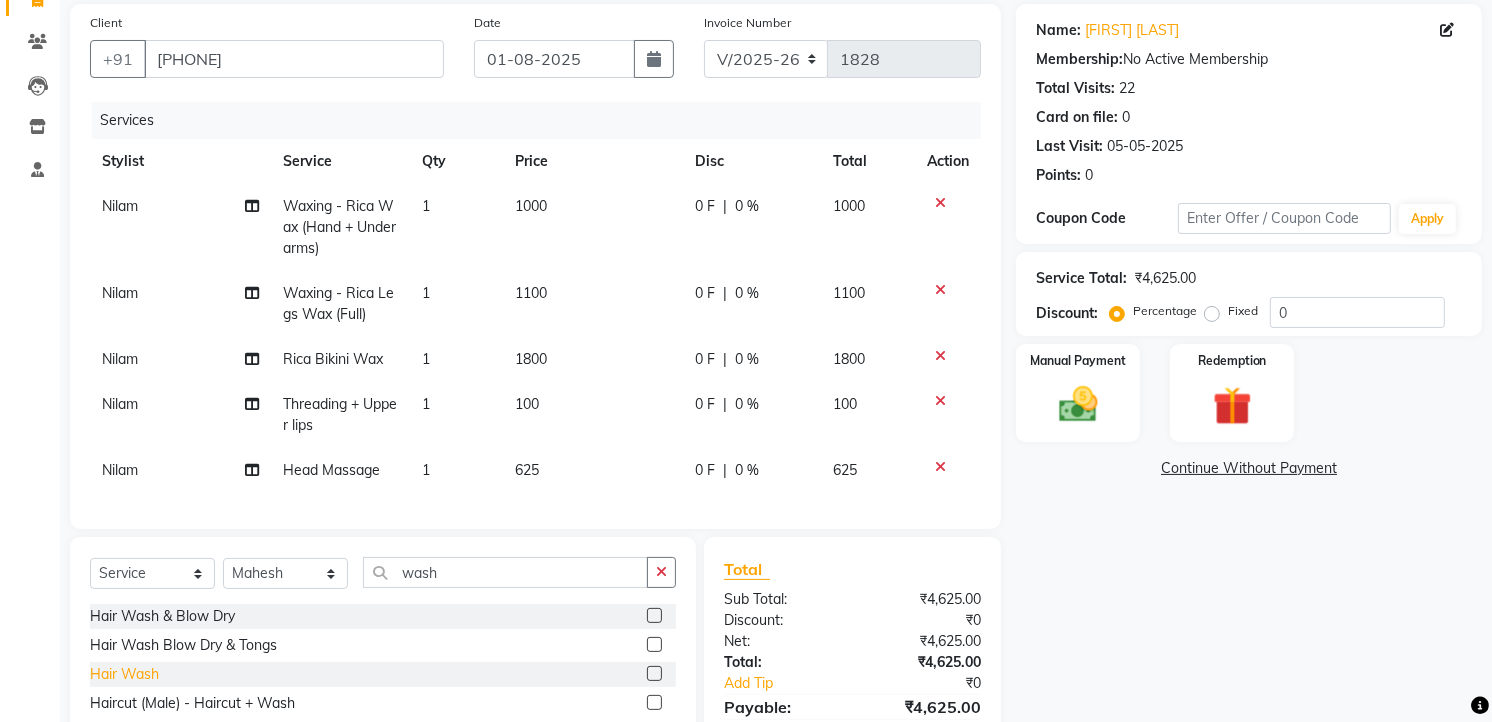 click on "Hair Wash" 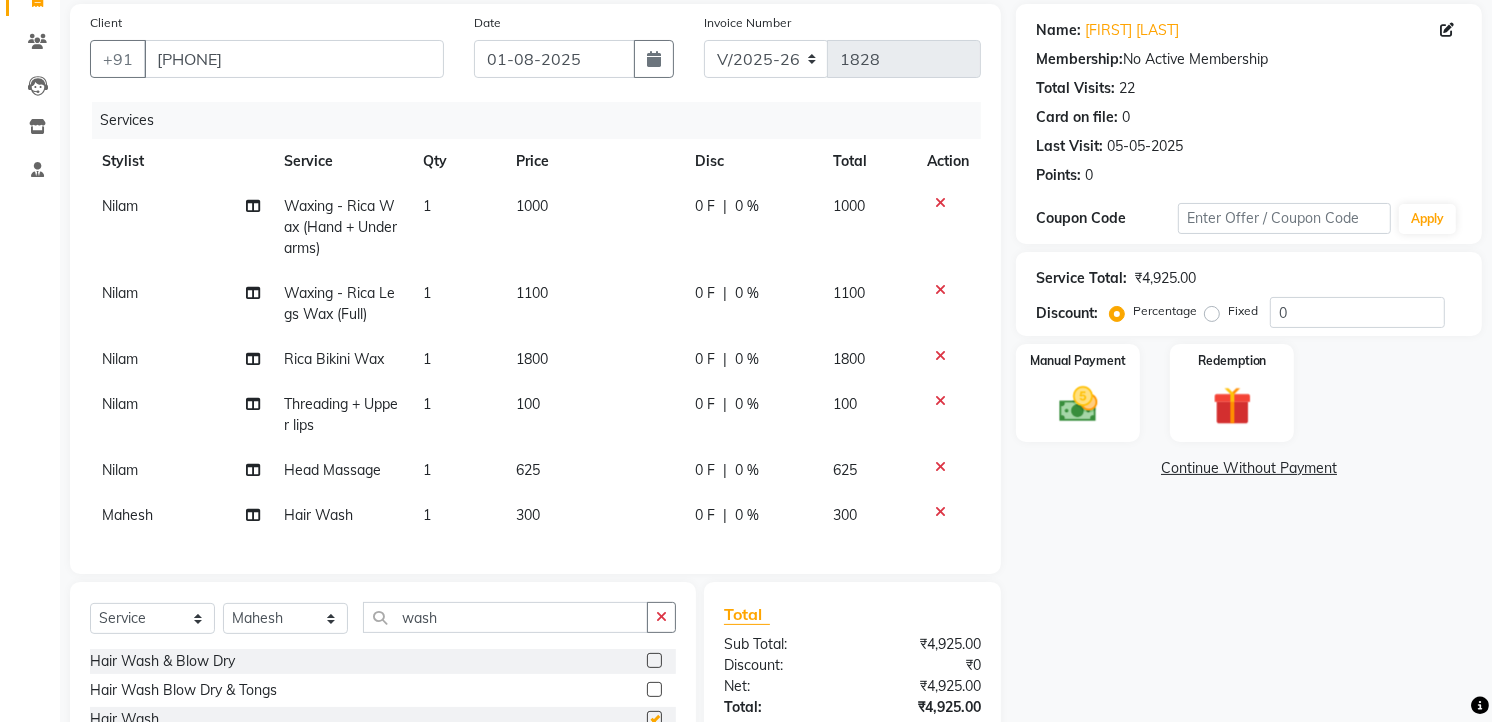 checkbox on "false" 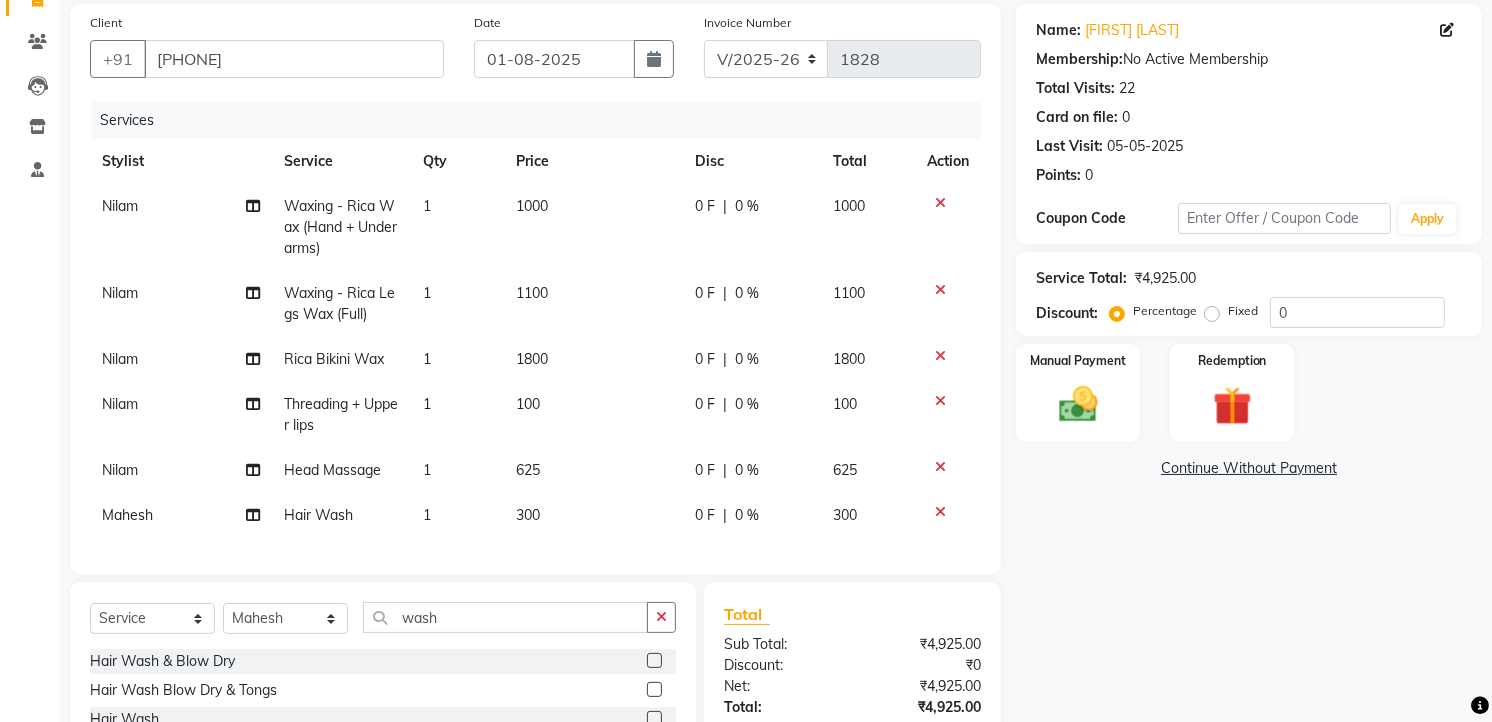 drag, startPoint x: 614, startPoint y: 516, endPoint x: 627, endPoint y: 511, distance: 13.928389 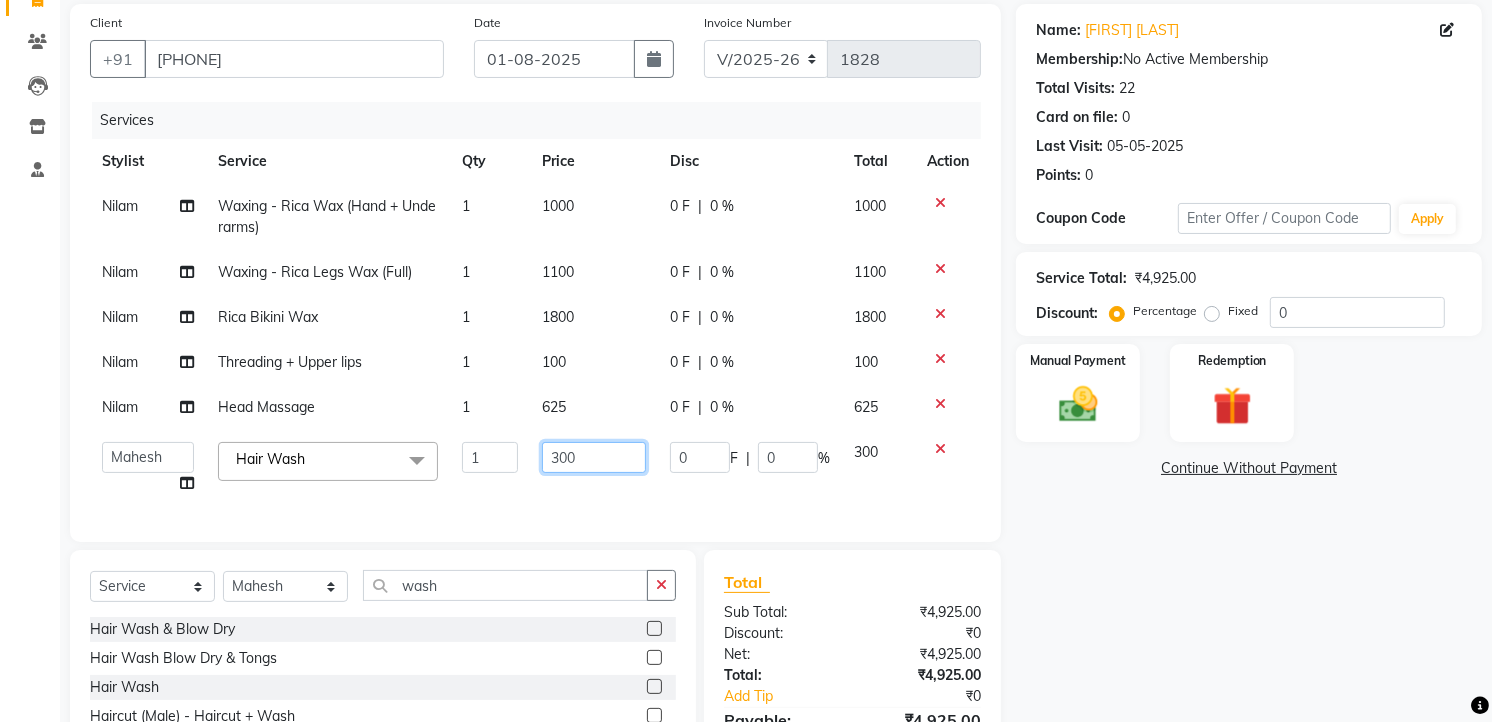 click on "300" 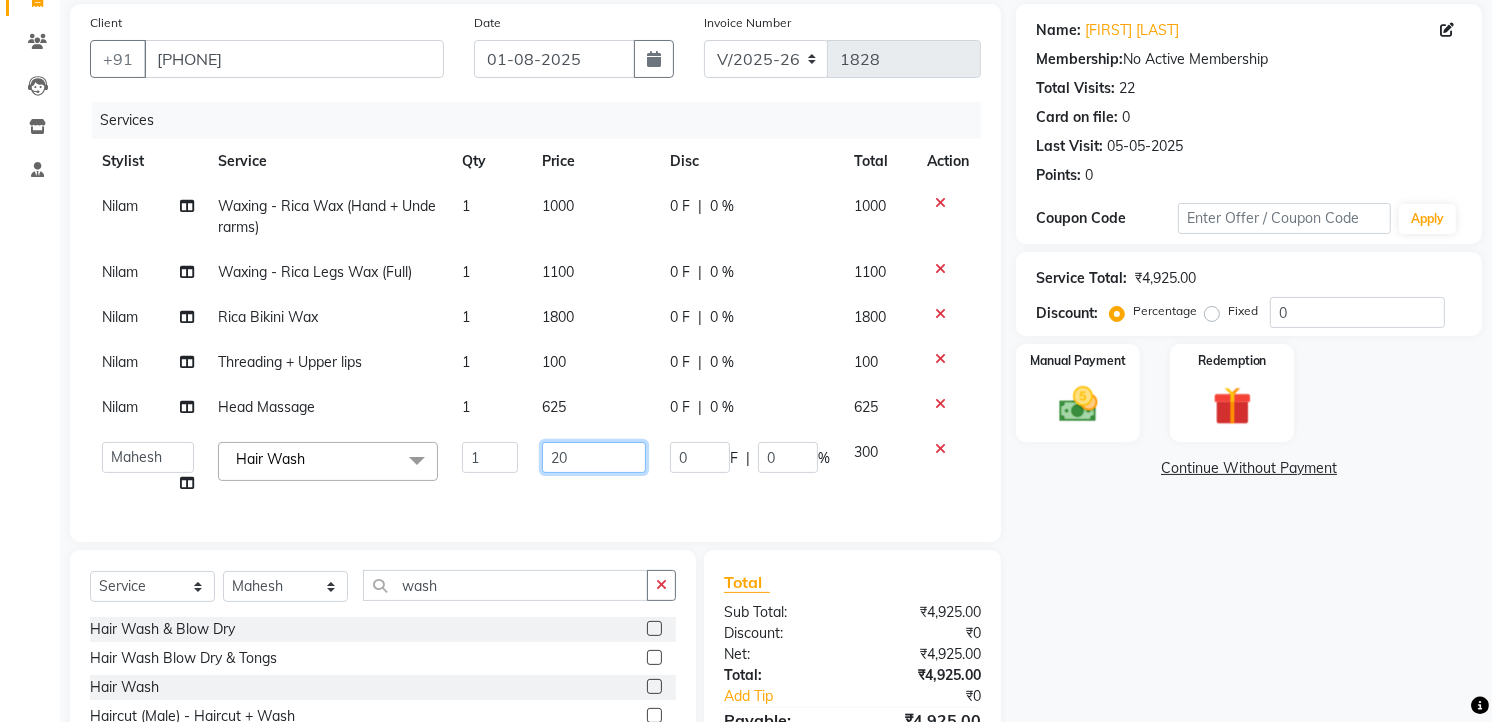 type on "200" 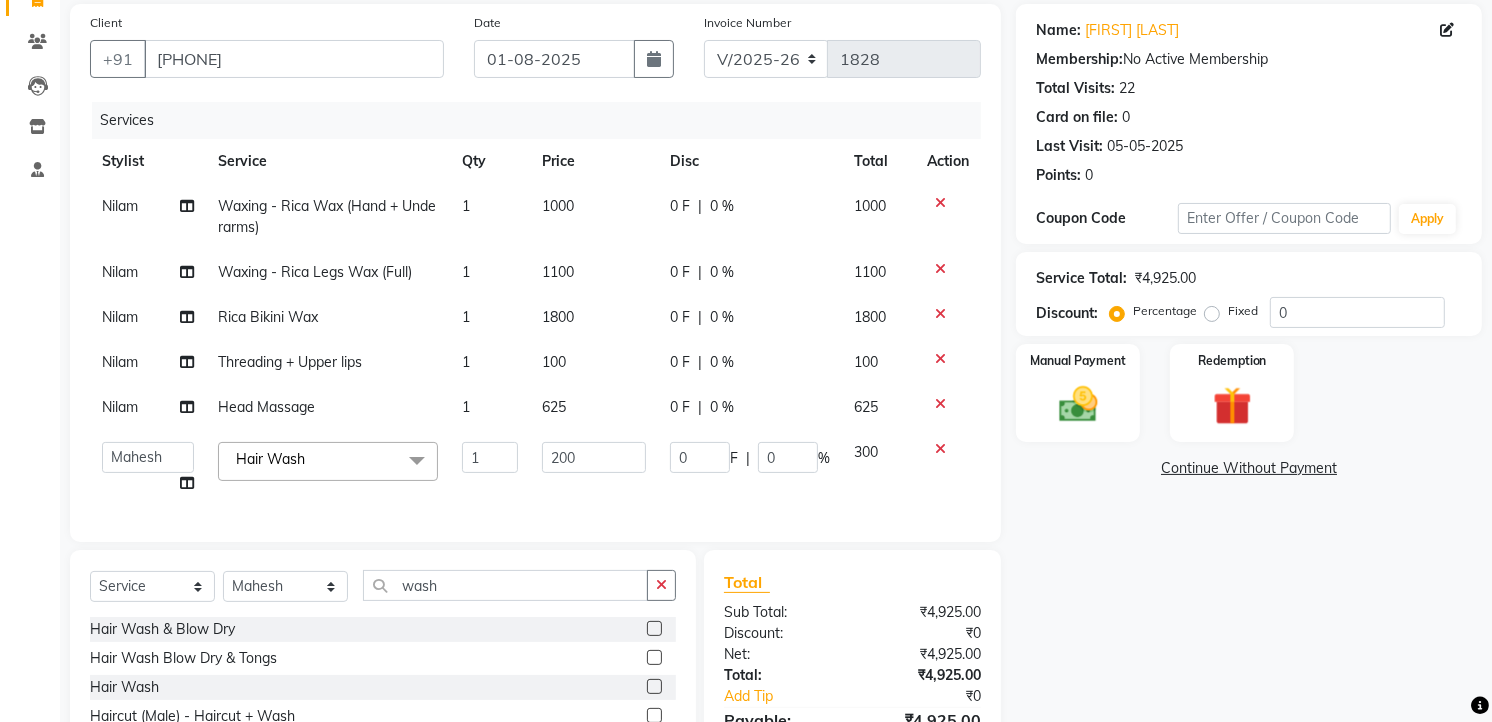 click on "Nilam Waxing - Rica Wax (Hand + Underarms) 1 1000 0 F | 0 % 1000 Nilam Waxing - Rica Legs Wax (Full) 1 1100 0 F | 0 % 1100 Nilam Rica Bikini Wax 1 1800 0 F | 0 % 1800 Nilam Threading + Upper lips 1 100 0 F | 0 % 100 Nilam Head Massage 1 625 0 F | 0 % 625  [FIRST]   [FIRST]   [FIRST]   [FIRST]   [FIRST]   [FIRST]   [FIRST]   [FIRST]   [FIRST]   [FIRST]   [FIRST]   [FIRST]  Hair Wash  x Spa Massage (Him/Her) - Deep Tissue Massage  Spa Massage (Him/Her) - Hot Stone Massage  Spa Massage (Him/Her) - Oil Therapy Spa Massage (Him/Her) - Body Scrub with Massage  Spa Massage (Him/Her) - Foot Massage  Spa Massage (Him/Her) - Body Scrub  Spa Massage (Him/Her) - Aromatheraphy Massage  Balinese Massage Head Massage Deep Tissue Massage 90 min Spa Massage Foot Massage Balinese Massage 90min Hot Oil Massage Four Hand Massage Swedish Massage Aromatheraphy (90 min) Body Scrub With Massage 4 Hand Traditional Thai Massage Steam Bath HEAD MASSAGE Face Clean Up Other Couple  Massage (60 M) (Married only) Couple Massage (90 M) (Married only) Blow Dry 1 0" 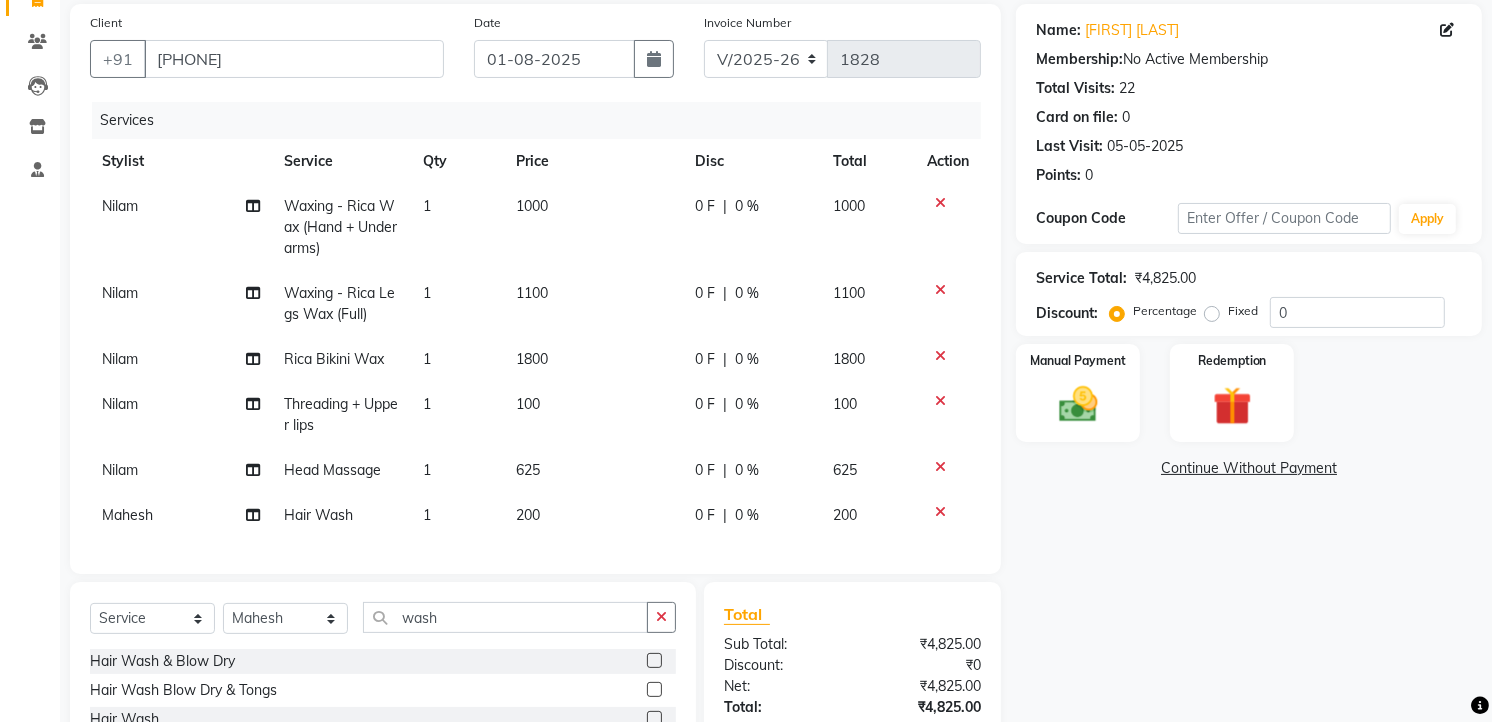 click on "625" 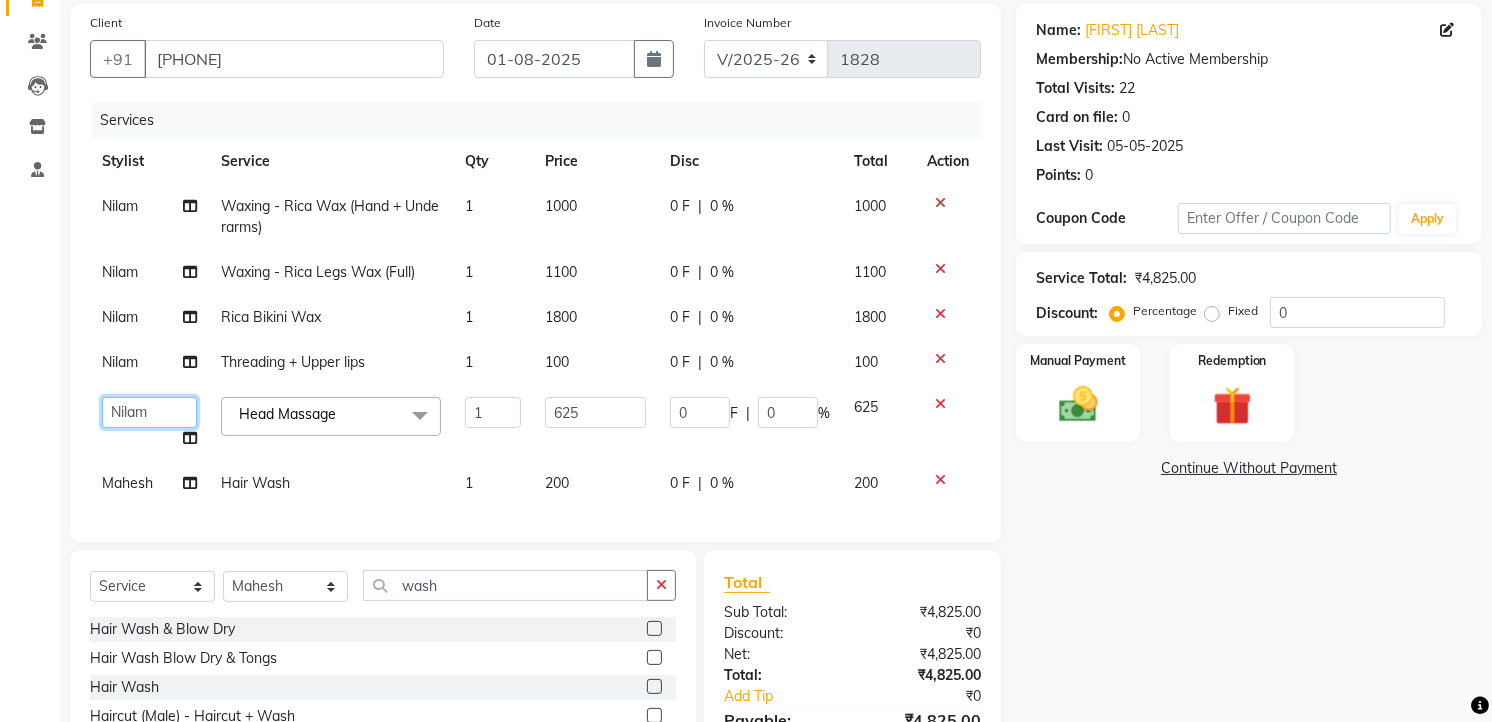 click on "[FIRST]   [FIRST]   [FIRST]   [FIRST]   [FIRST]   [FIRST]   [FIRST]   [FIRST]   [FIRST]   [FIRST]   [FIRST]   [FIRST]" 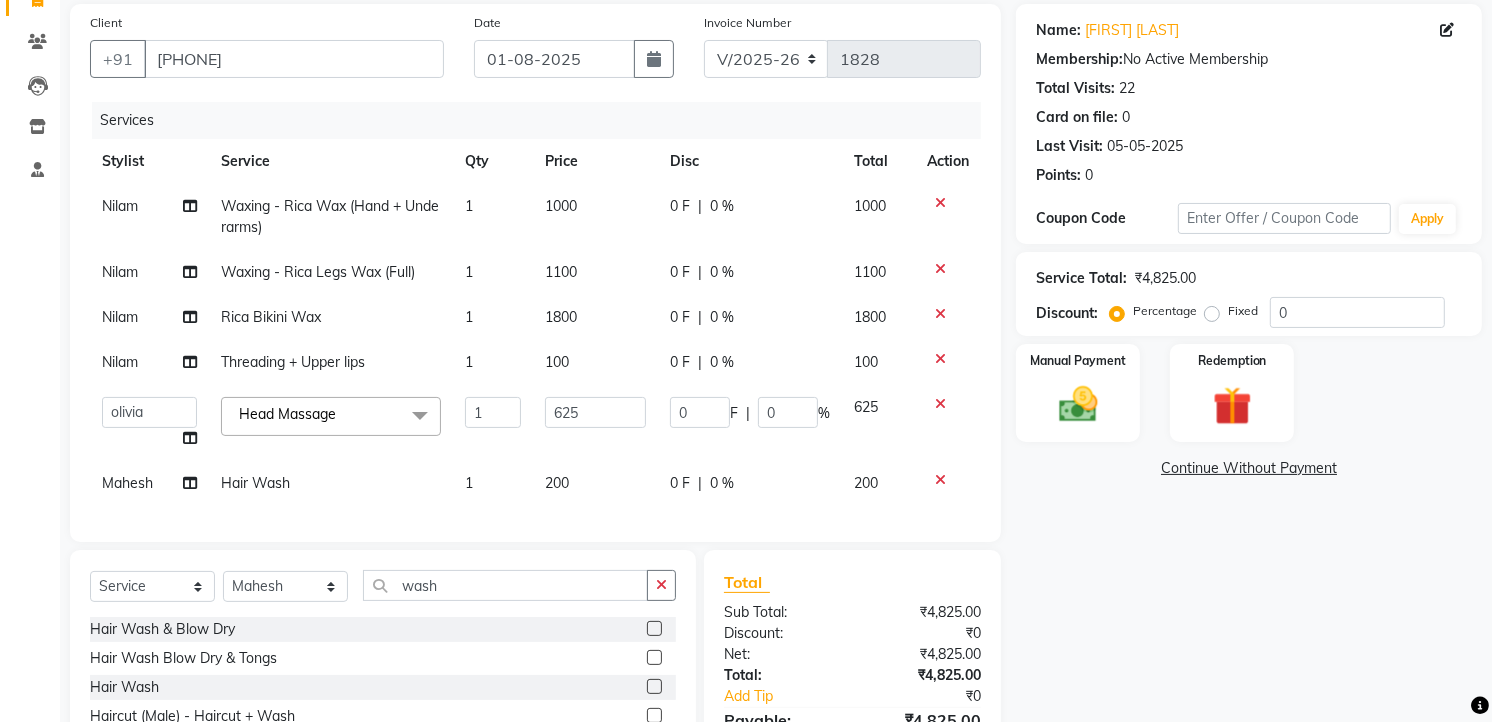 select on "67337" 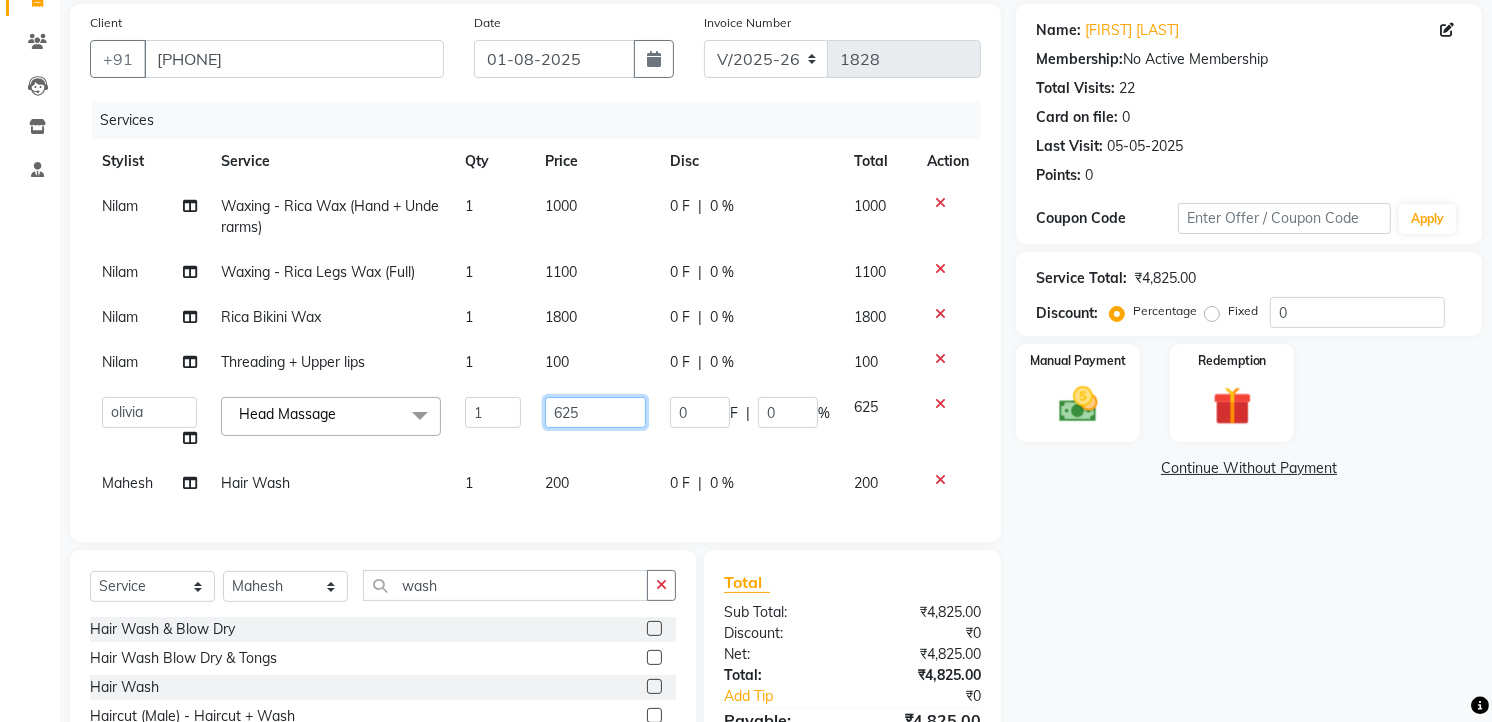 click on "625" 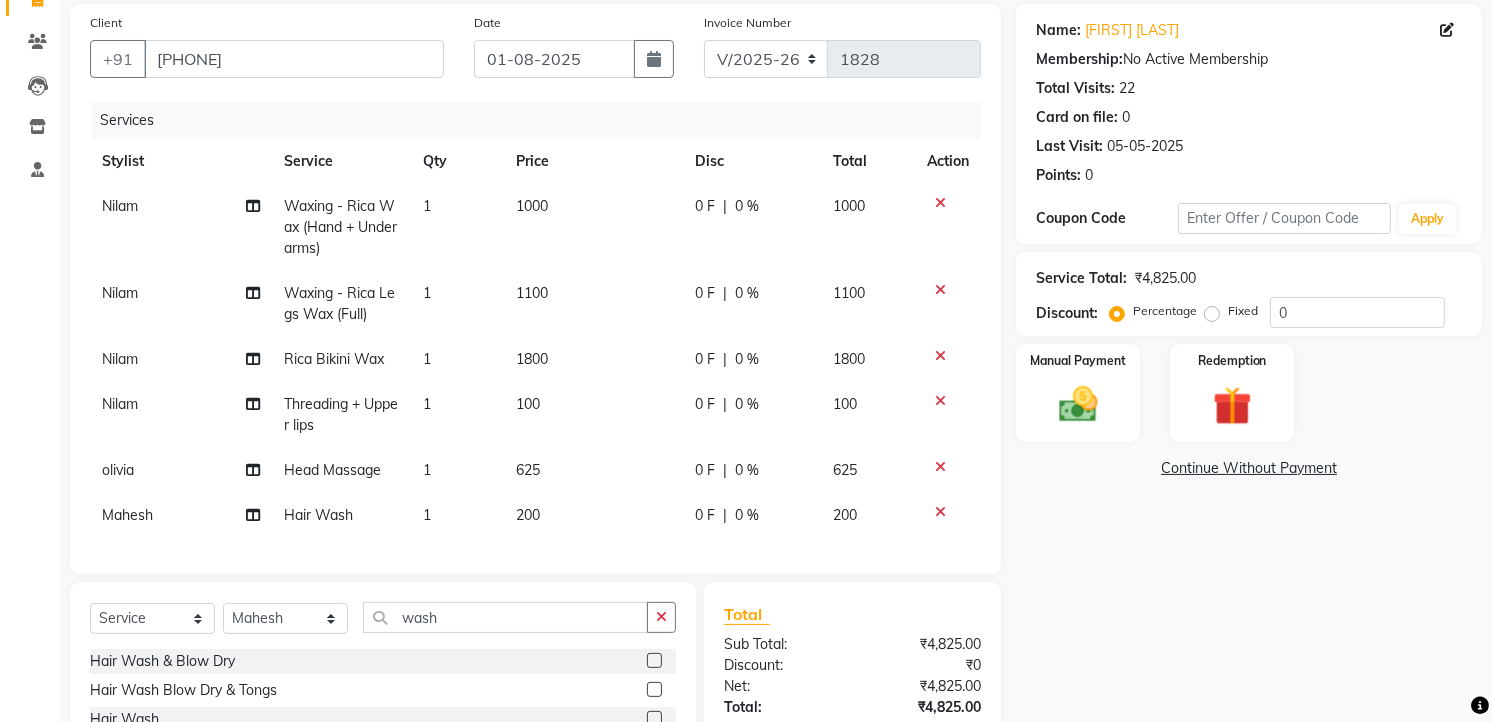 click on "0 F | 0 %" 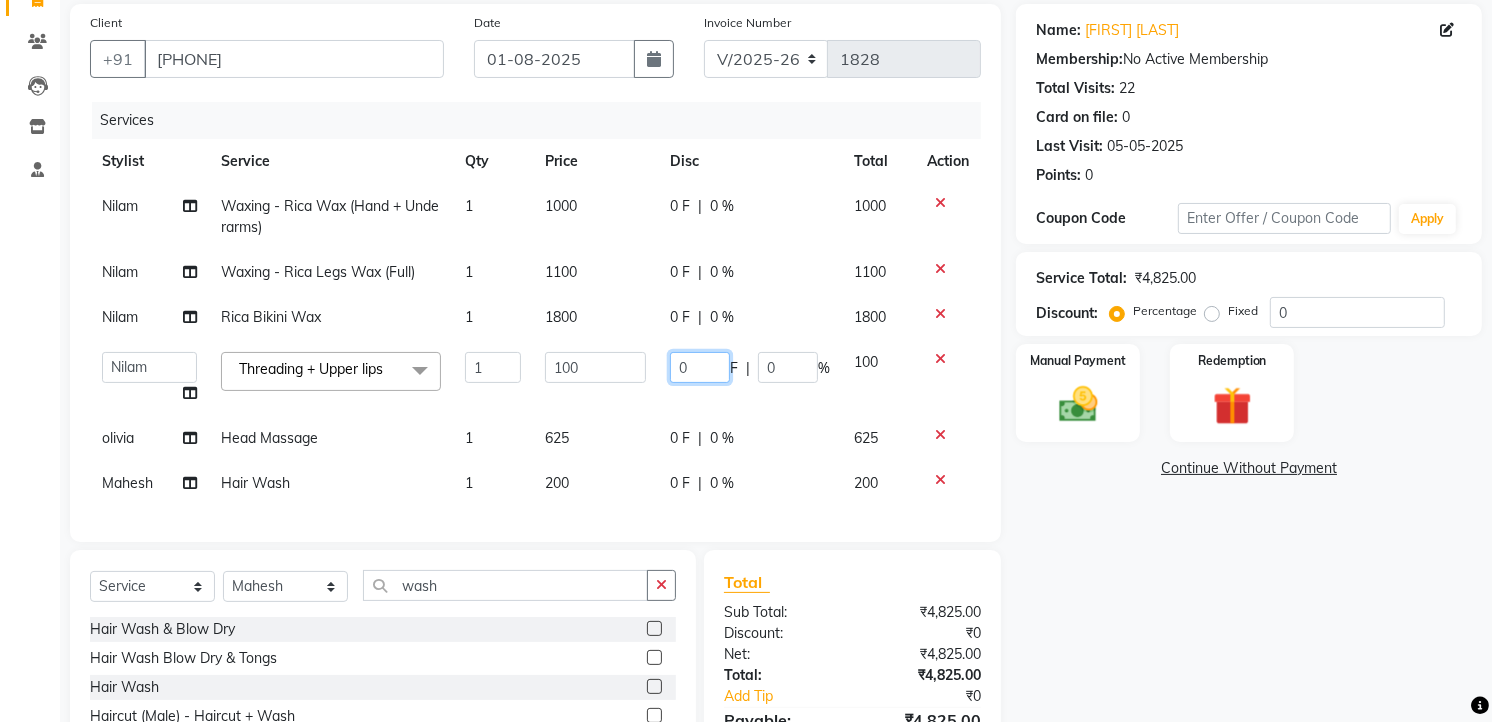 click on "0" 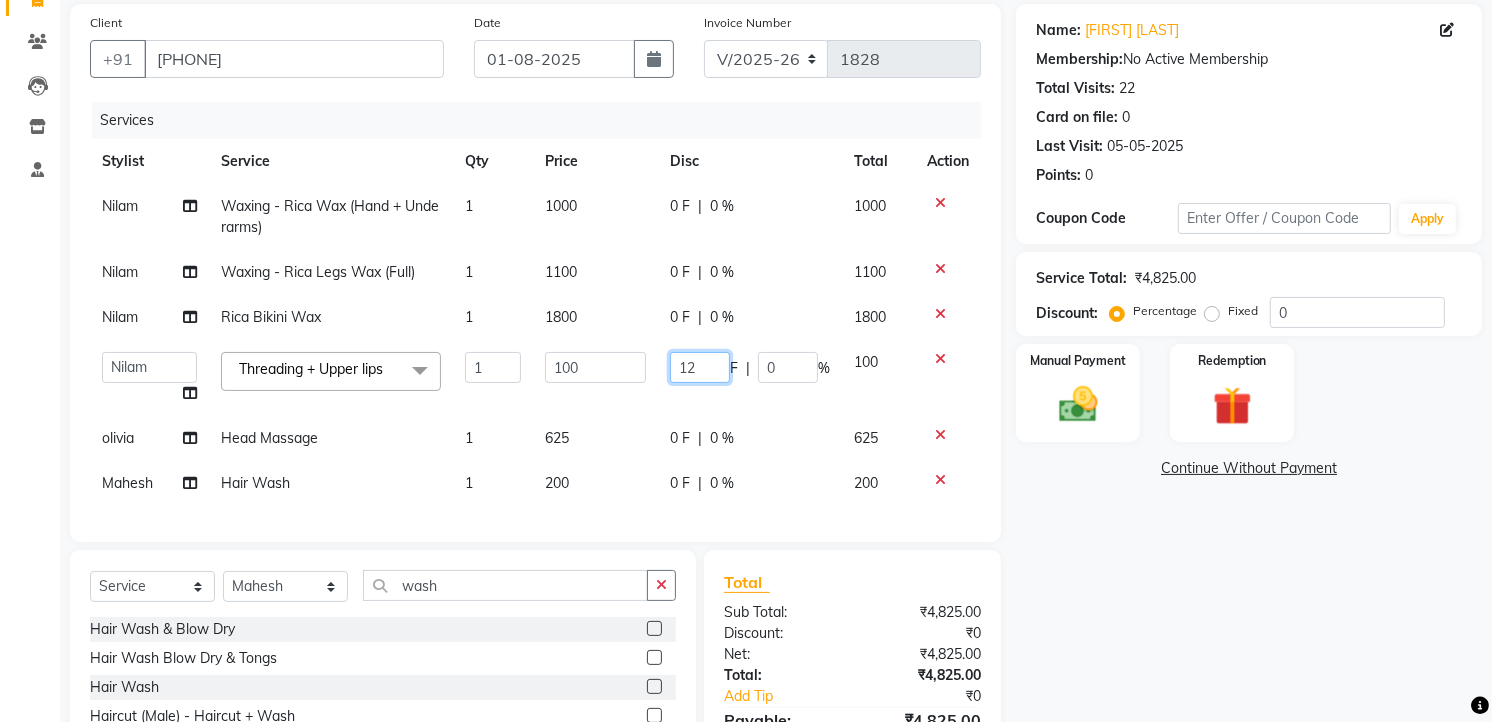 type on "125" 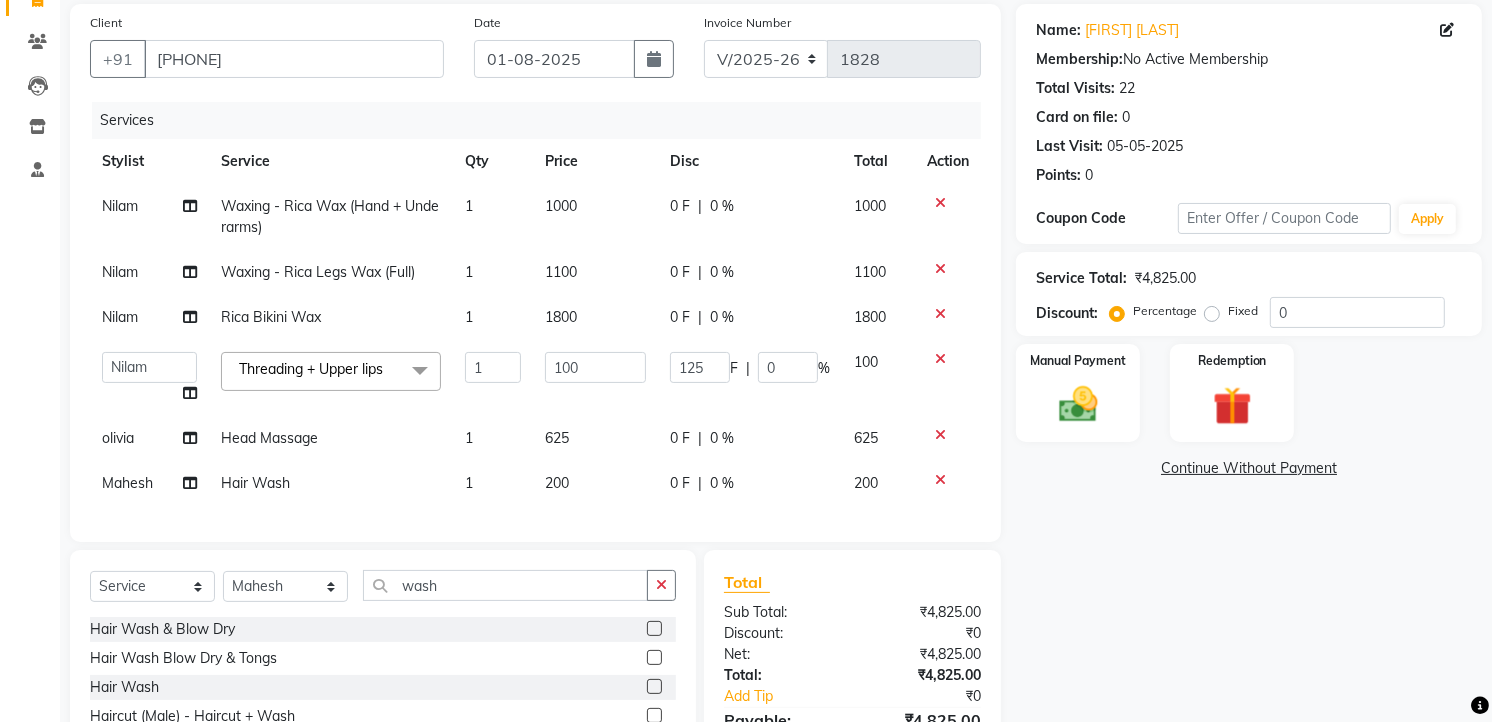 click on "Nilam Waxing - Rica Wax (Hand + Underarms) 1 1000 0 F | 0 % 1000 Nilam Waxing - Rica Legs Wax (Full) 1 1100 0 F | 0 % 1100 Nilam Rica Bikini Wax 1 1800 0 F | 0 % 1800  [FIRST]   [FIRST]   [FIRST]   [FIRST]   [FIRST]   [FIRST]   [FIRST]   [FIRST]   [FIRST]   [FIRST]   [FIRST]   [FIRST]  Threading + Upper lips  x Spa Massage (Him/Her) - Deep Tissue Massage  Spa Massage (Him/Her) - Hot Stone Massage  Spa Massage (Him/Her) - Oil Therapy Spa Massage (Him/Her) - Body Scrub with Massage  Spa Massage (Him/Her) - Foot Massage  Spa Massage (Him/Her) - Body Scrub  Spa Massage (Him/Her) - Aromatheraphy Massage  Balinese Massage Head Massage Deep Tissue Massage 90 min Spa Massage Foot Massage Balinese Massage 90min Hot Oil Massage Four Hand Massage Swedish Massage Aromatheraphy (90 min) Body Scrub With Massage 4 Hand Traditional Thai Massage Steam Bath HEAD MASSAGE Face Clean Up Other Couple  Massage (60 M) (Married only) Couple Massage (90 M) (Married only) Deep Tissue Massage  Deep Tissue Massage (90 min)  Body Scrub With Massage  Blow Dry 1" 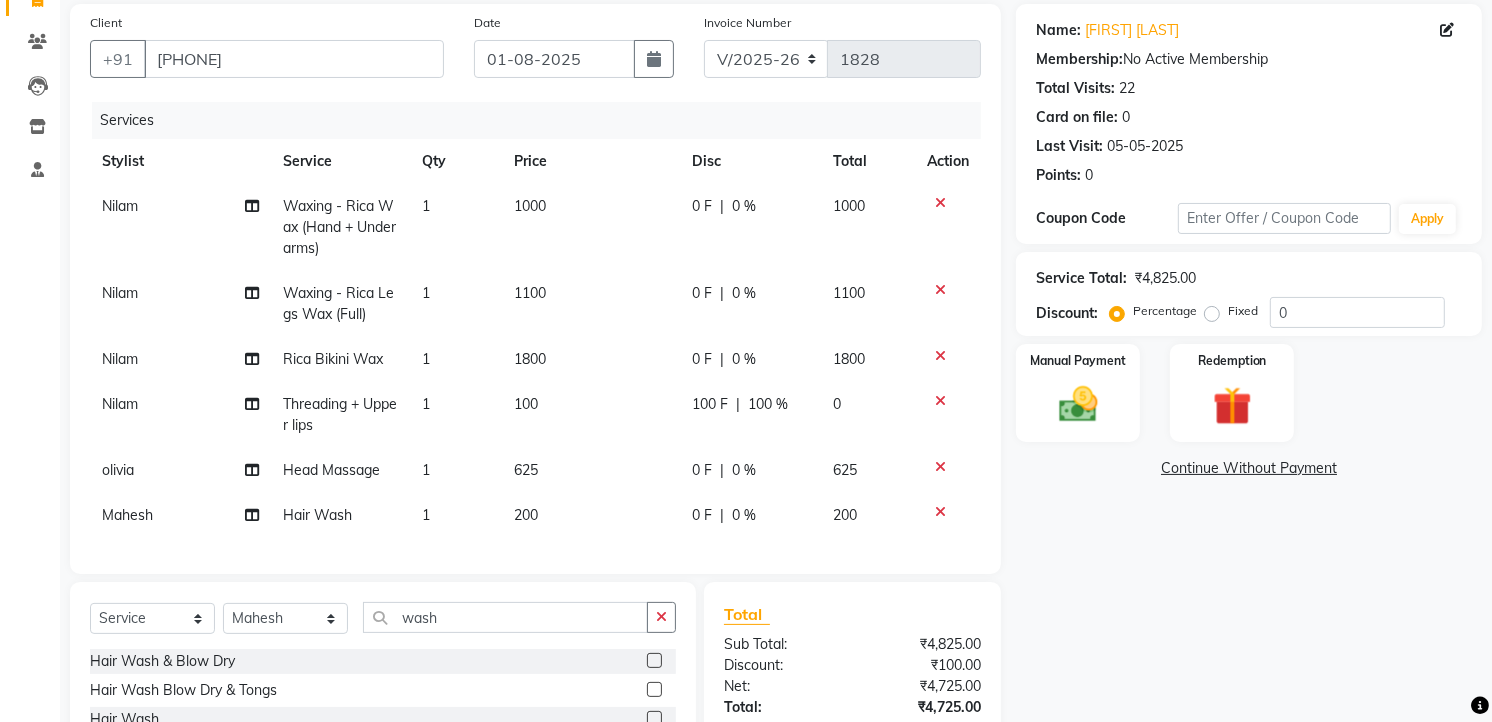 drag, startPoint x: 640, startPoint y: 346, endPoint x: 656, endPoint y: 337, distance: 18.35756 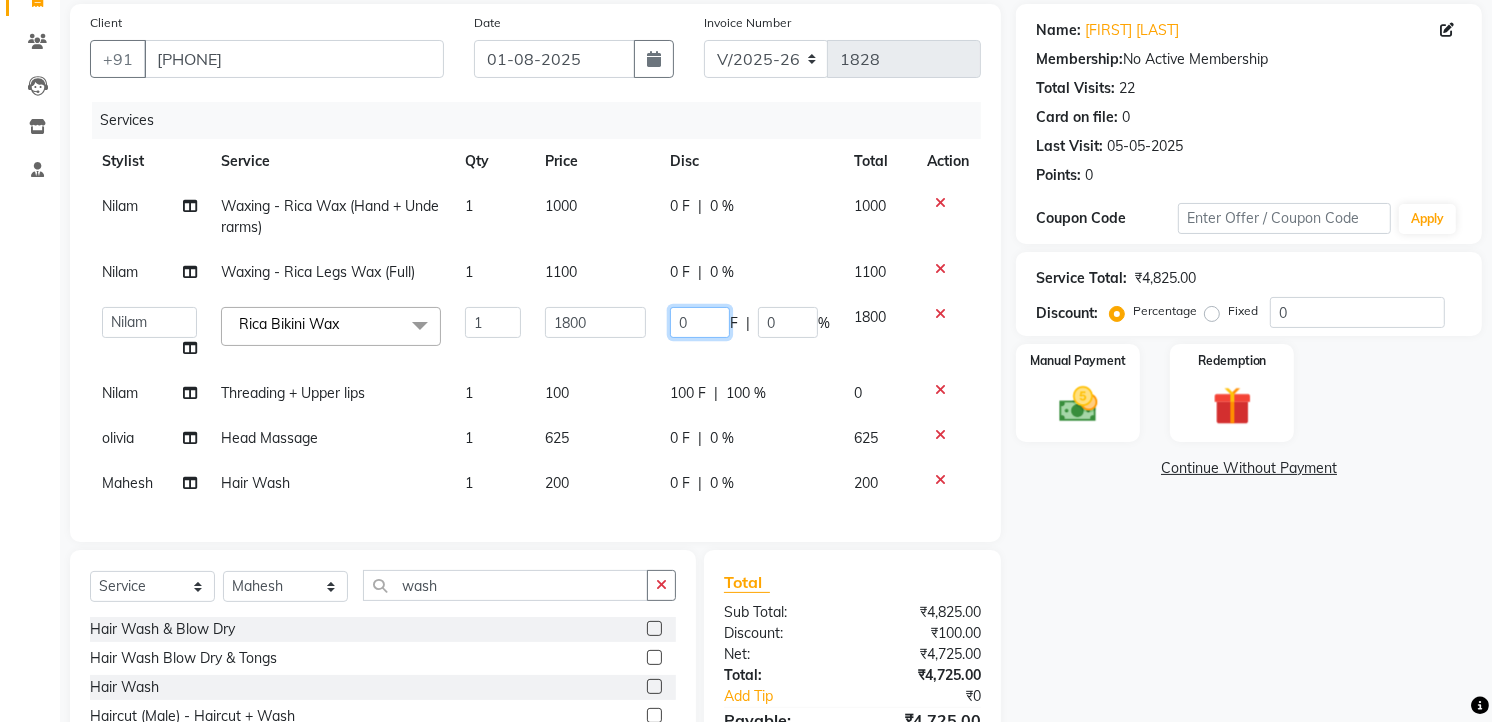click on "0" 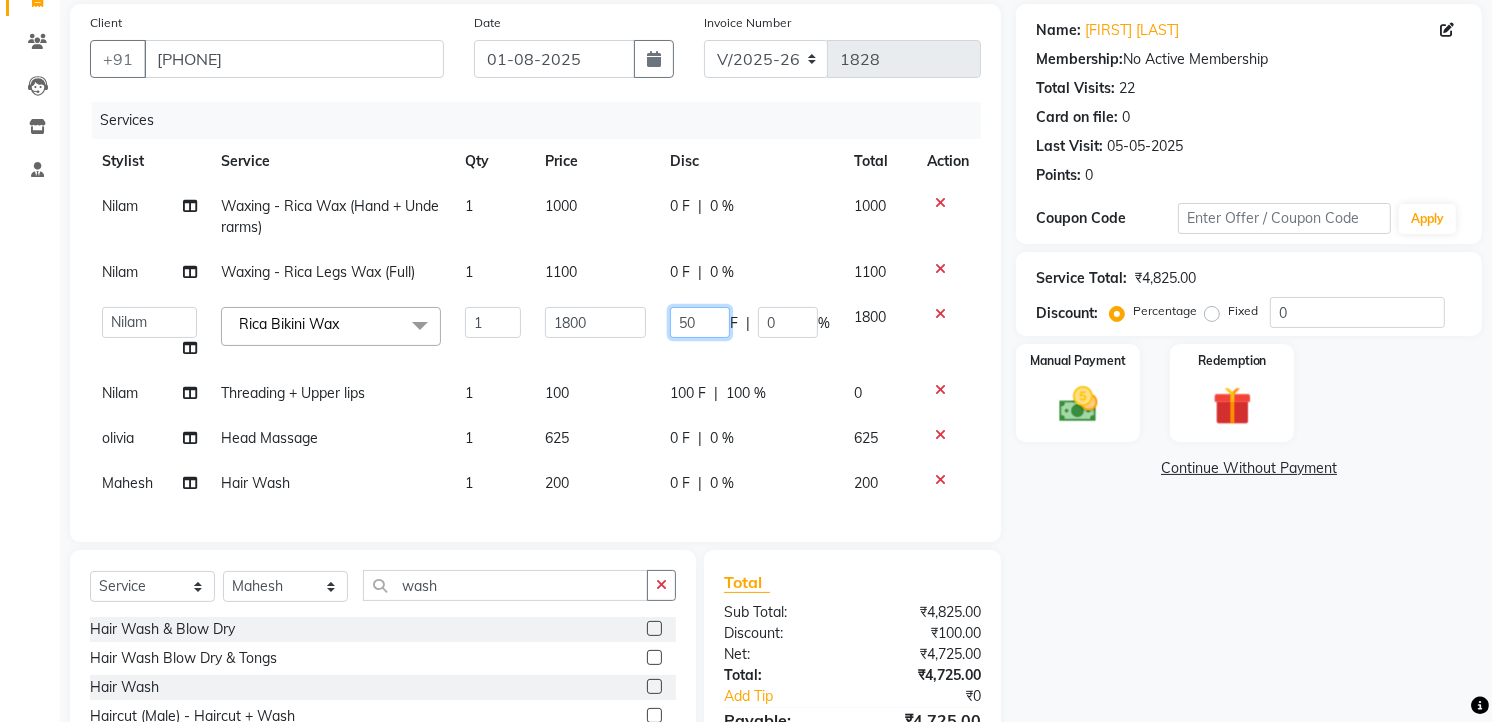 type on "500" 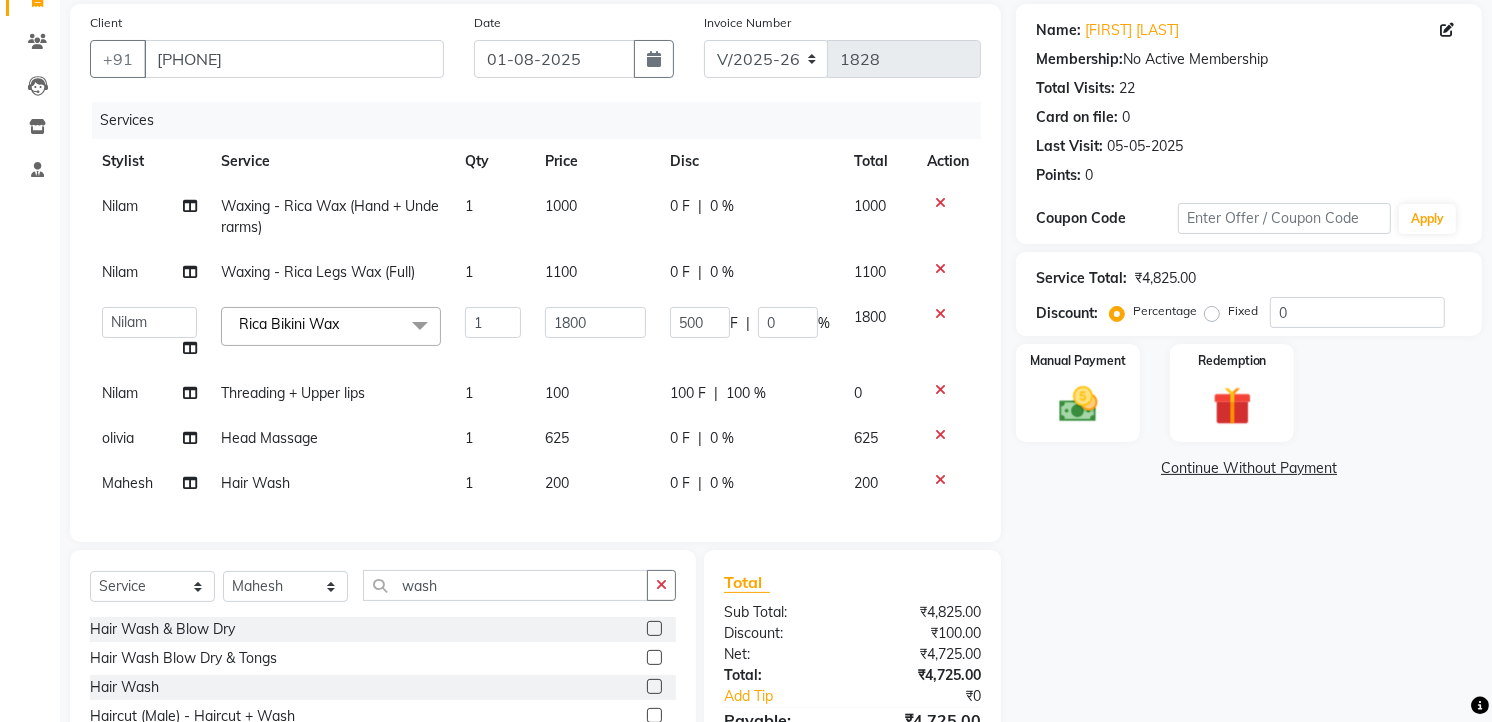 click on "Nilam Waxing - Rica Wax (Hand + Underarms) 1 1000 0 F | 0 % 1000 Nilam Waxing - Rica Legs Wax (Full) 1 1100 0 F | 0 % 1100  [FIRST]   [FIRST]   [FIRST]   [FIRST]   [FIRST]   [FIRST]   [FIRST]   [FIRST]   [FIRST]   [FIRST]   [FIRST]   [FIRST]  Rica Bikini Wax  x Spa Massage (Him/Her) - Deep Tissue Massage  Spa Massage (Him/Her) - Hot Stone Massage  Spa Massage (Him/Her) - Oil Therapy Spa Massage (Him/Her) - Body Scrub with Massage  Spa Massage (Him/Her) - Foot Massage  Spa Massage (Him/Her) - Body Scrub  Spa Massage (Him/Her) - Aromatheraphy Massage  Balinese Massage Head Massage Deep Tissue Massage 90 min Spa Massage Foot Massage Balinese Massage 90min Hot Oil Massage Four Hand Massage Swedish Massage Aromatheraphy (90 min) Body Scrub With Massage 4 Hand Traditional Thai Massage Steam Bath HEAD MASSAGE Face Clean Up Other Couple  Massage (60 M) (Married only) Couple Massage (90 M) (Married only) Deep Tissue Massage  Deep Tissue Massage (90 min)  Body Scrub With Massage  Head ,Neck,Shoulder,Back Dry Massage  (Female) - Hair Ironing" 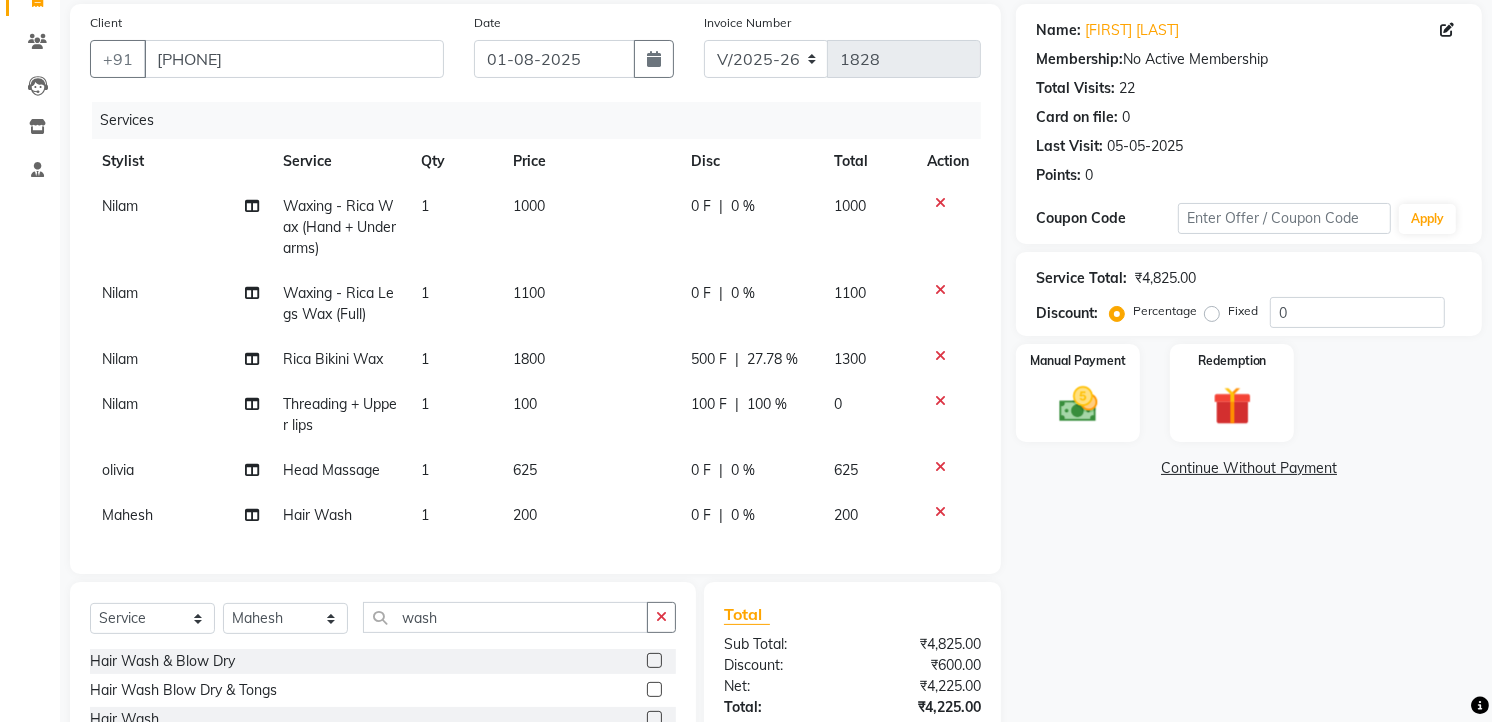 drag, startPoint x: 630, startPoint y: 297, endPoint x: 647, endPoint y: 286, distance: 20.248457 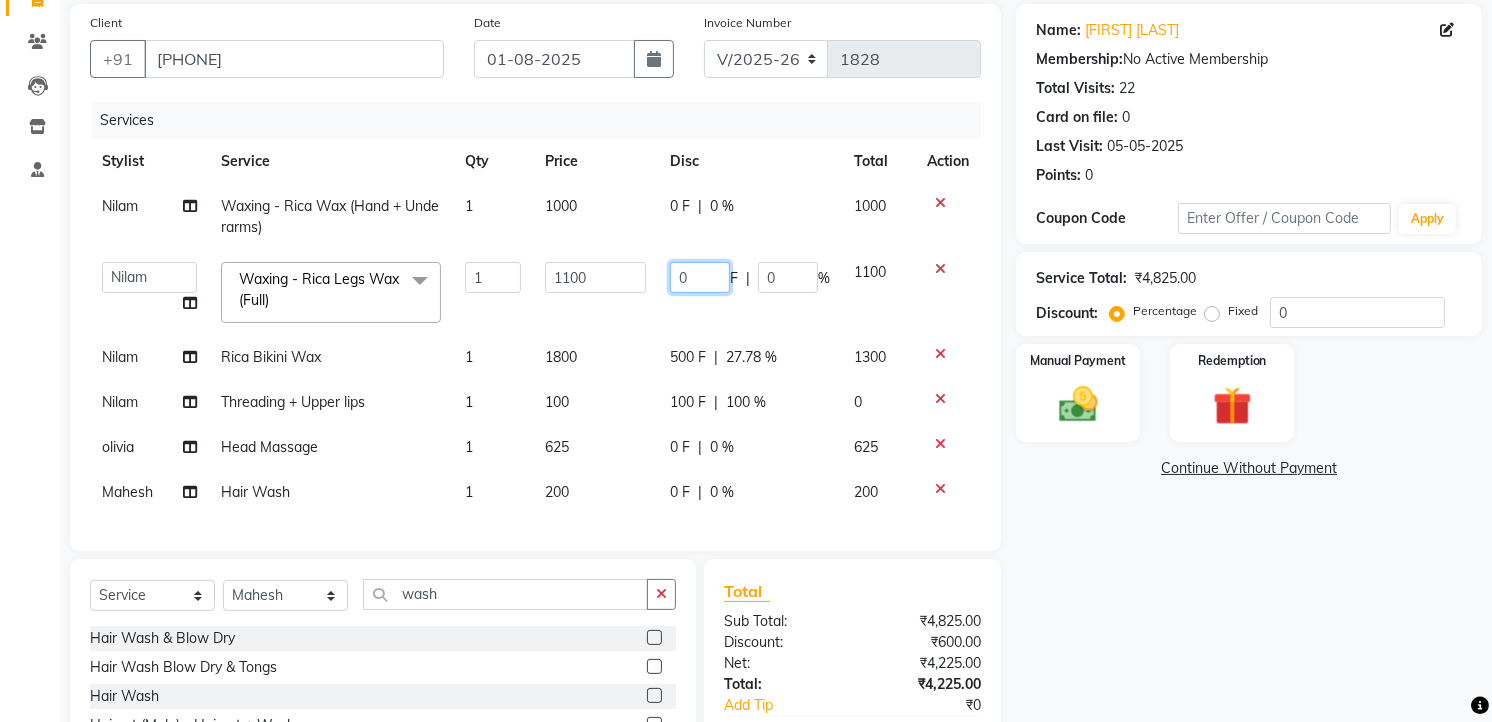 click on "0" 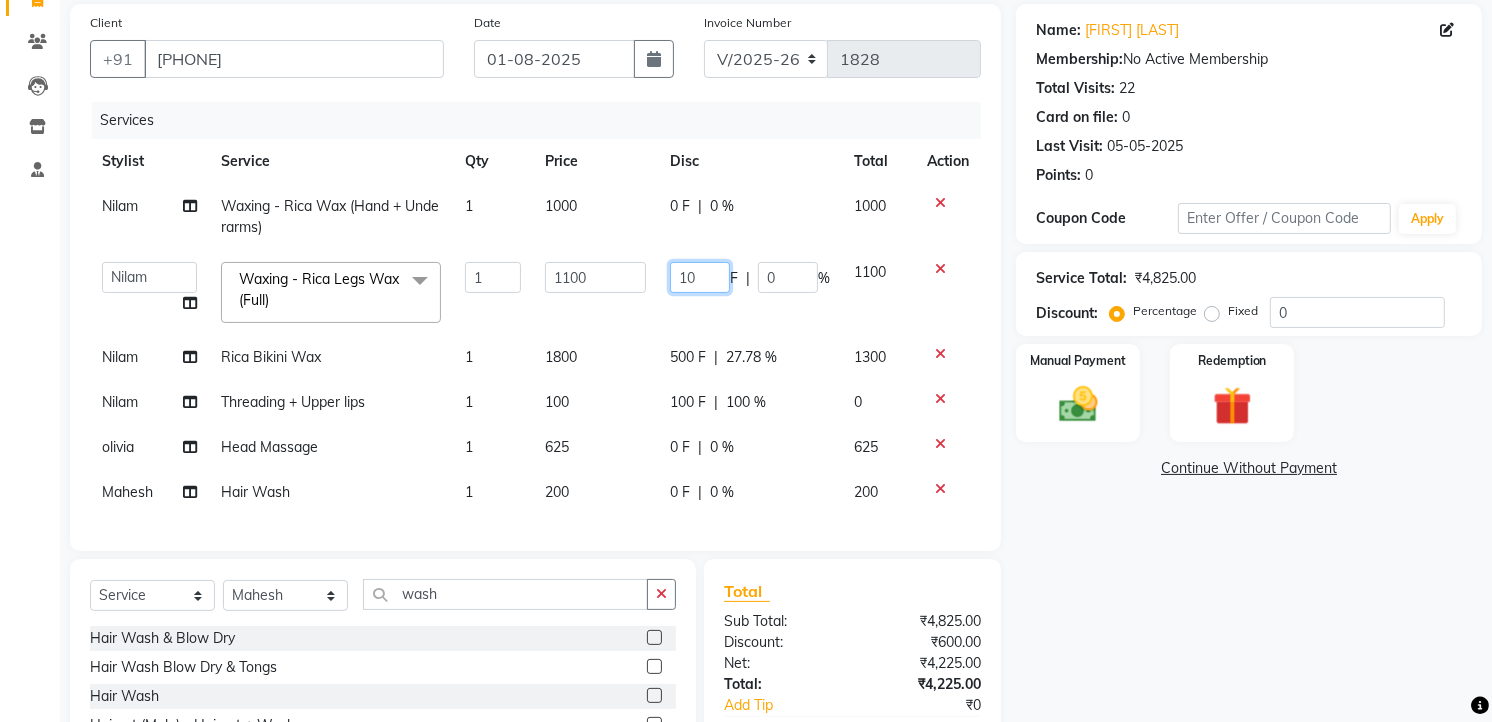 type on "100" 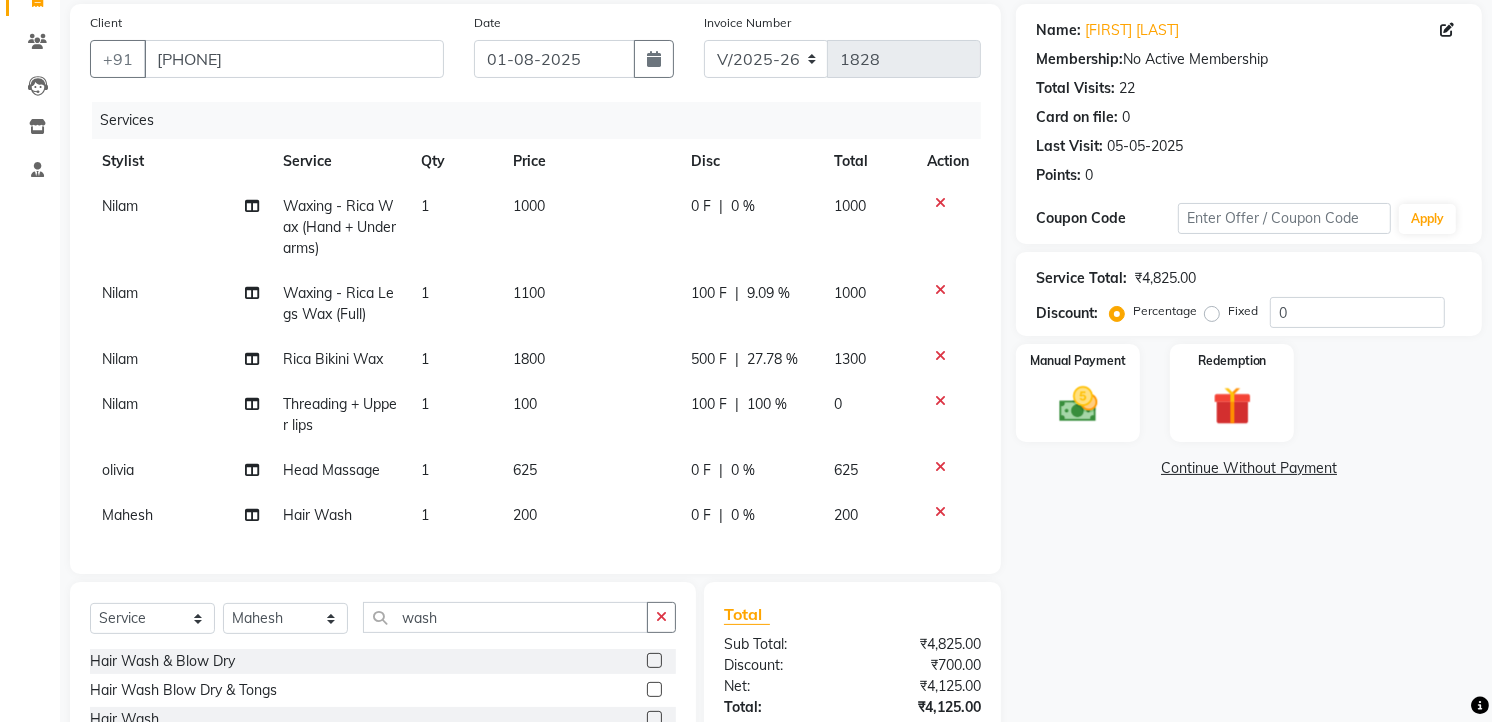 click on "625" 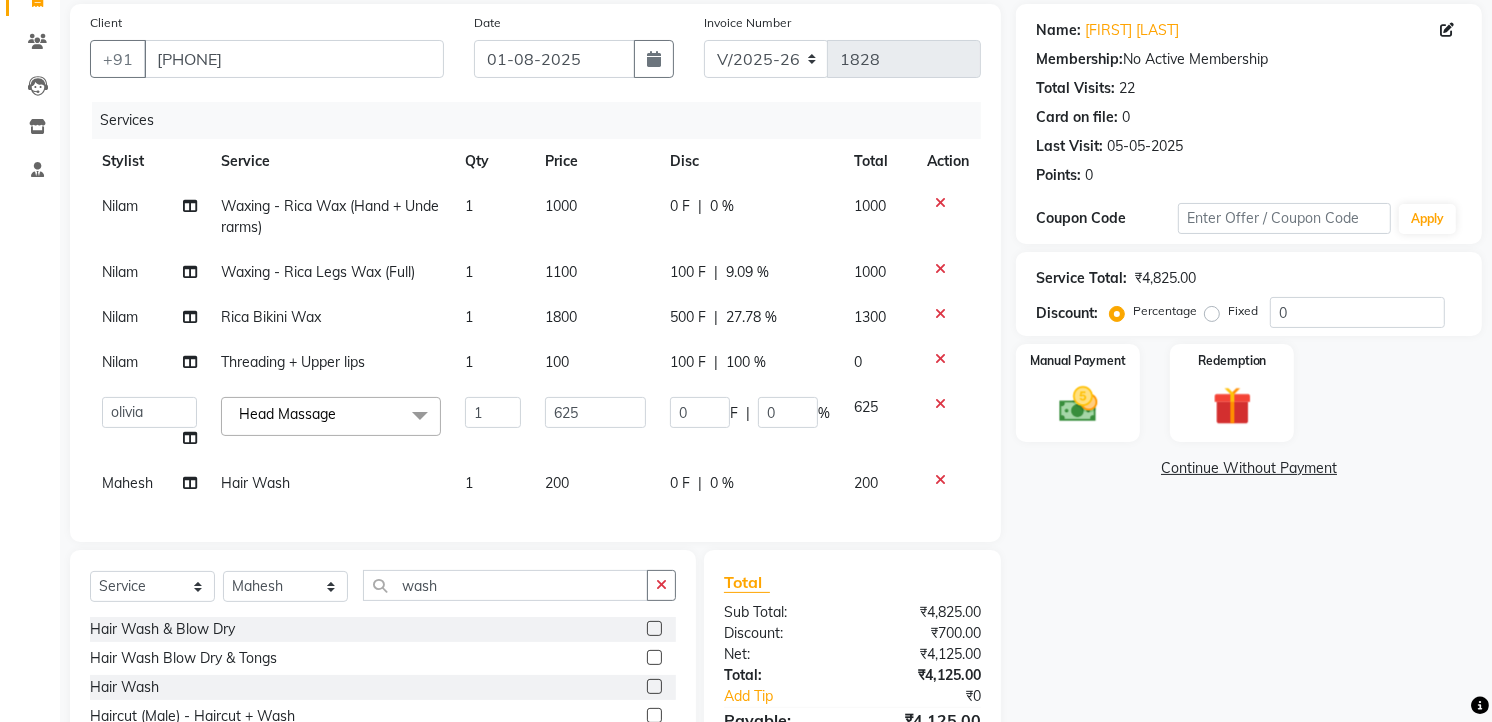 click on "100" 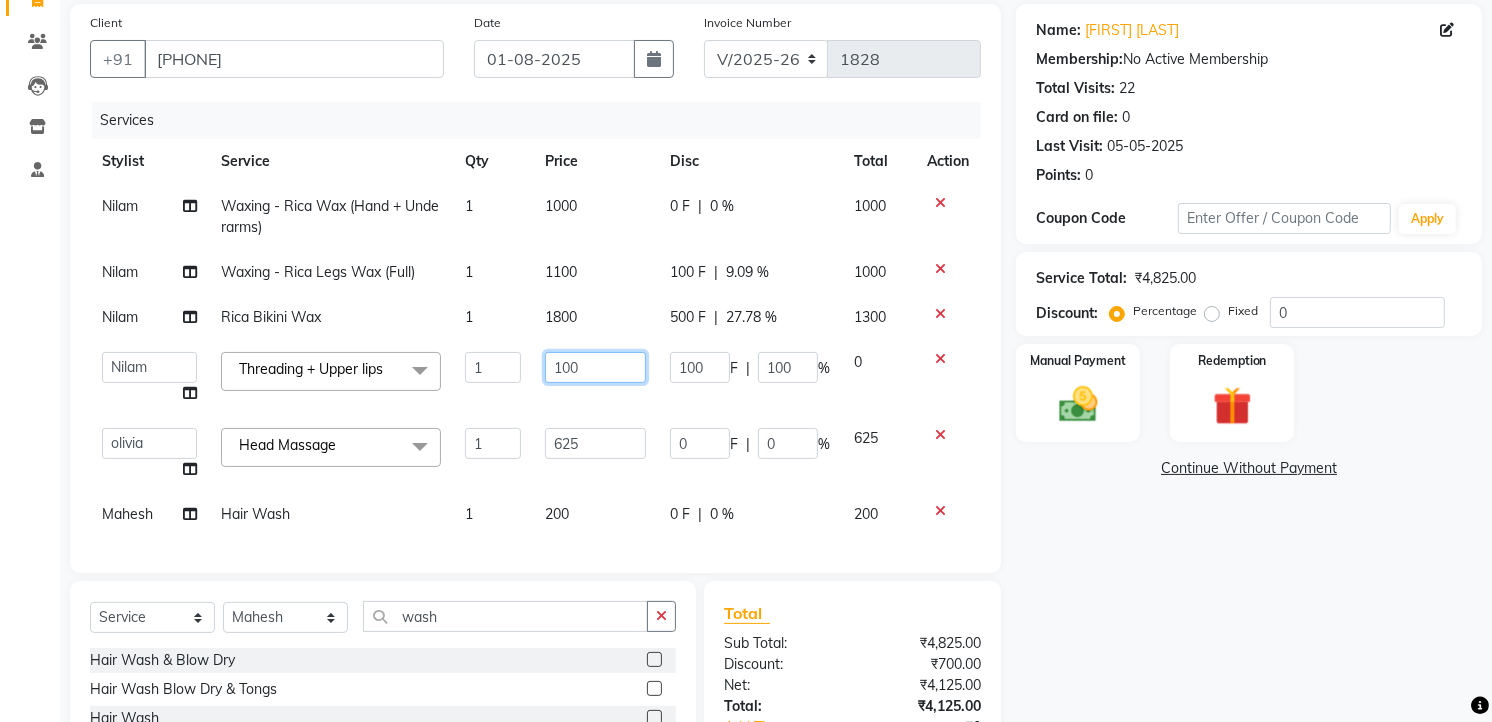 drag, startPoint x: 571, startPoint y: 368, endPoint x: 653, endPoint y: 390, distance: 84.89994 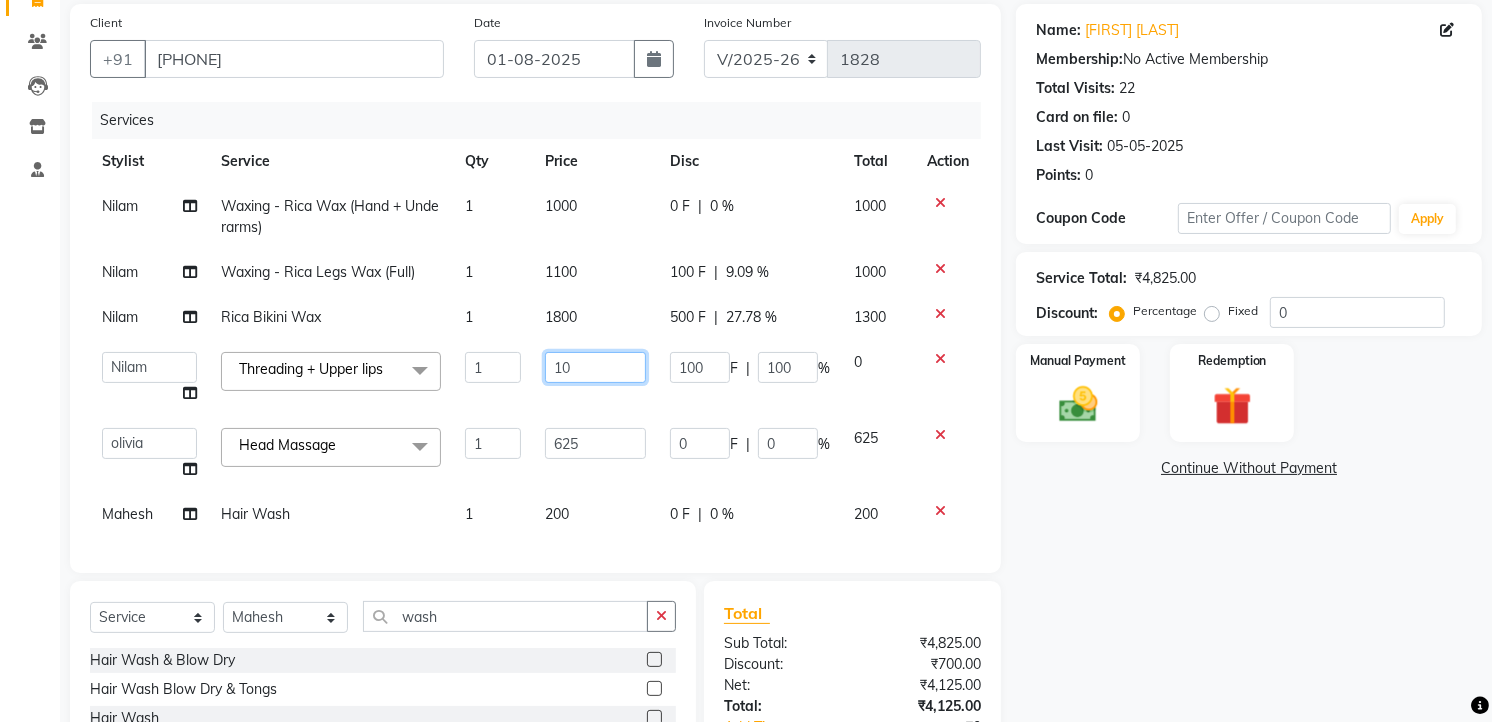 type on "1" 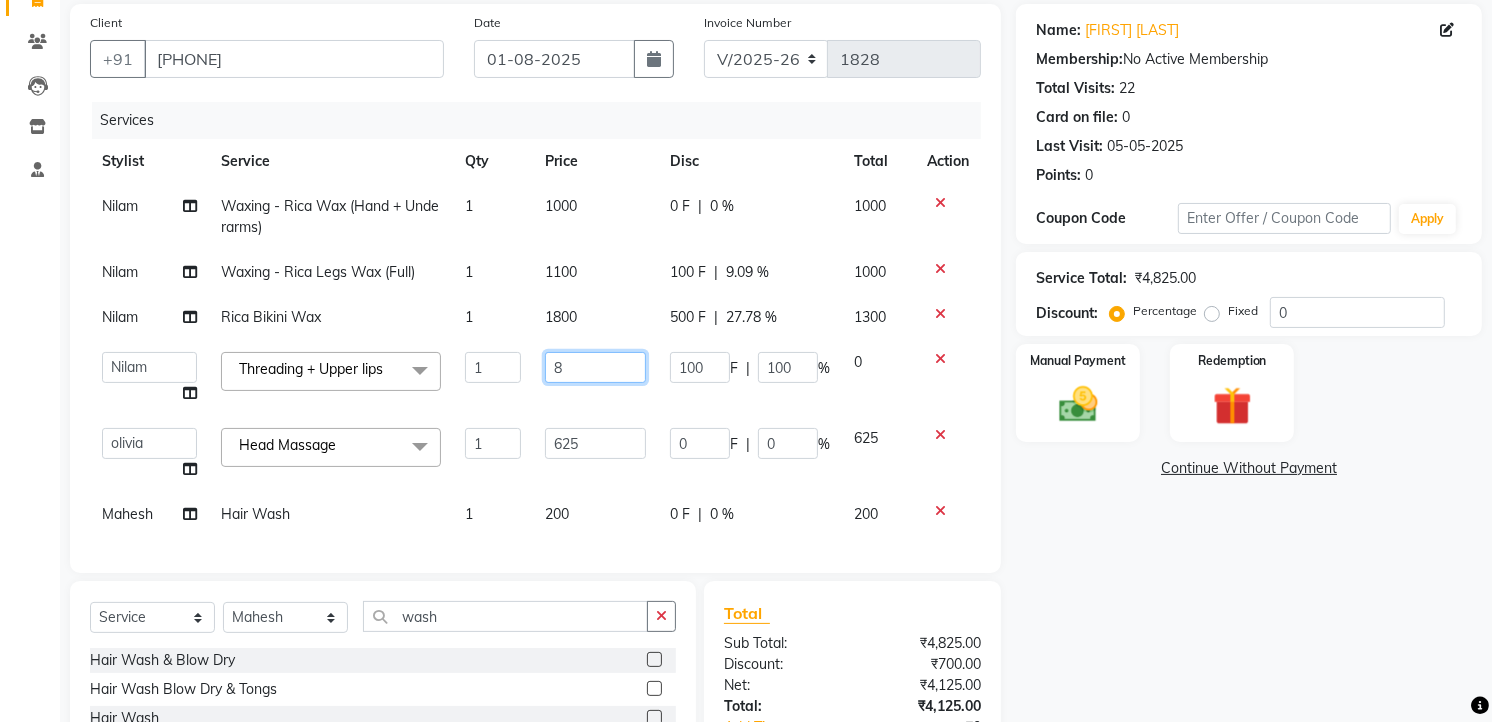 type on "80" 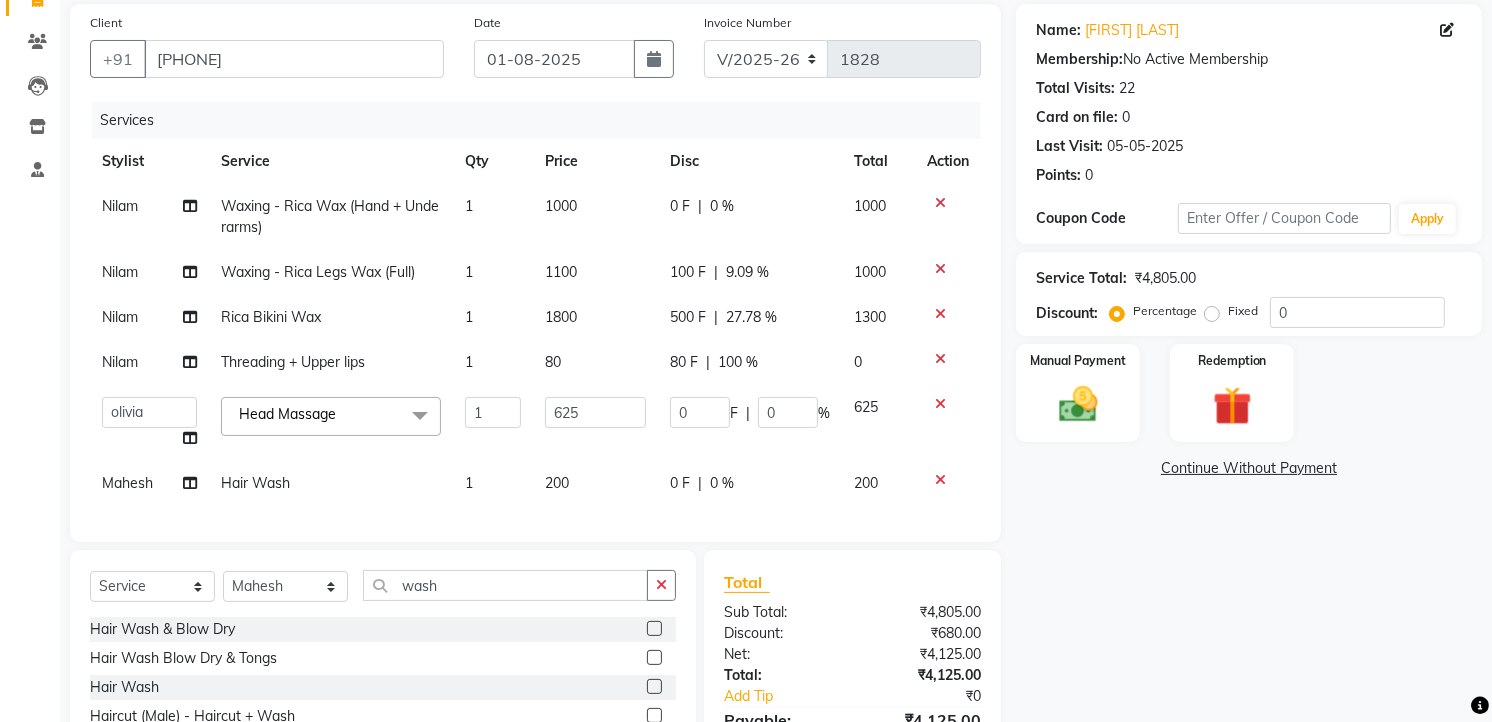 click on "0 F | 0 %" 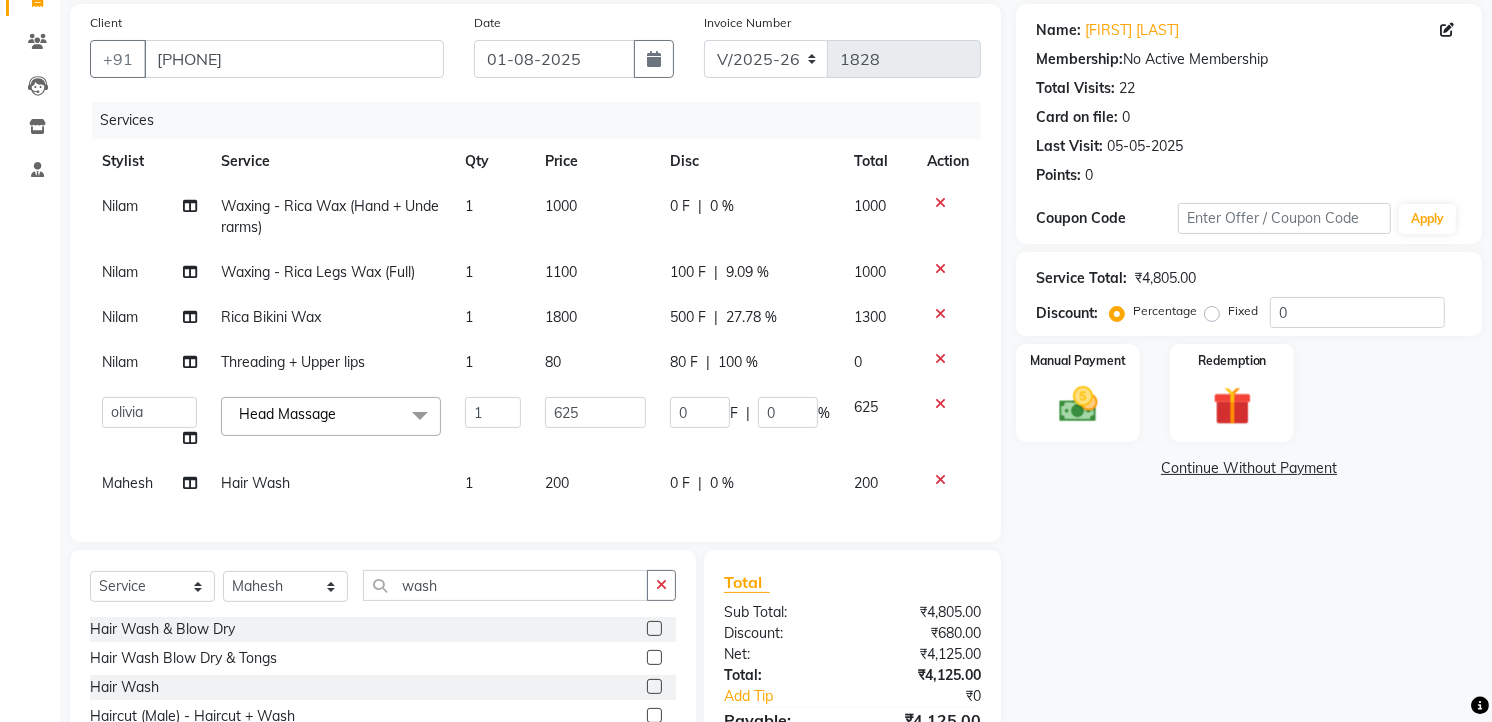 click on "80 F | 100 %" 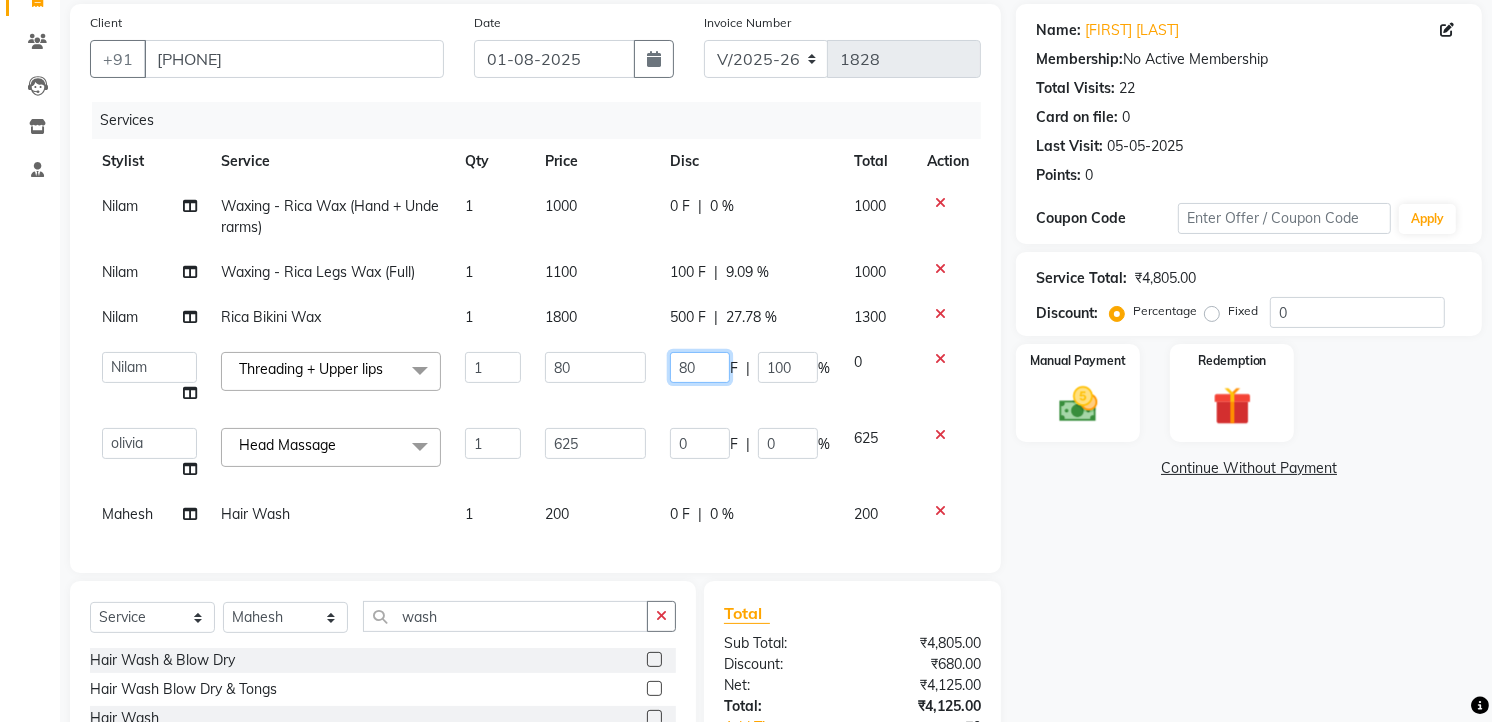 click on "80" 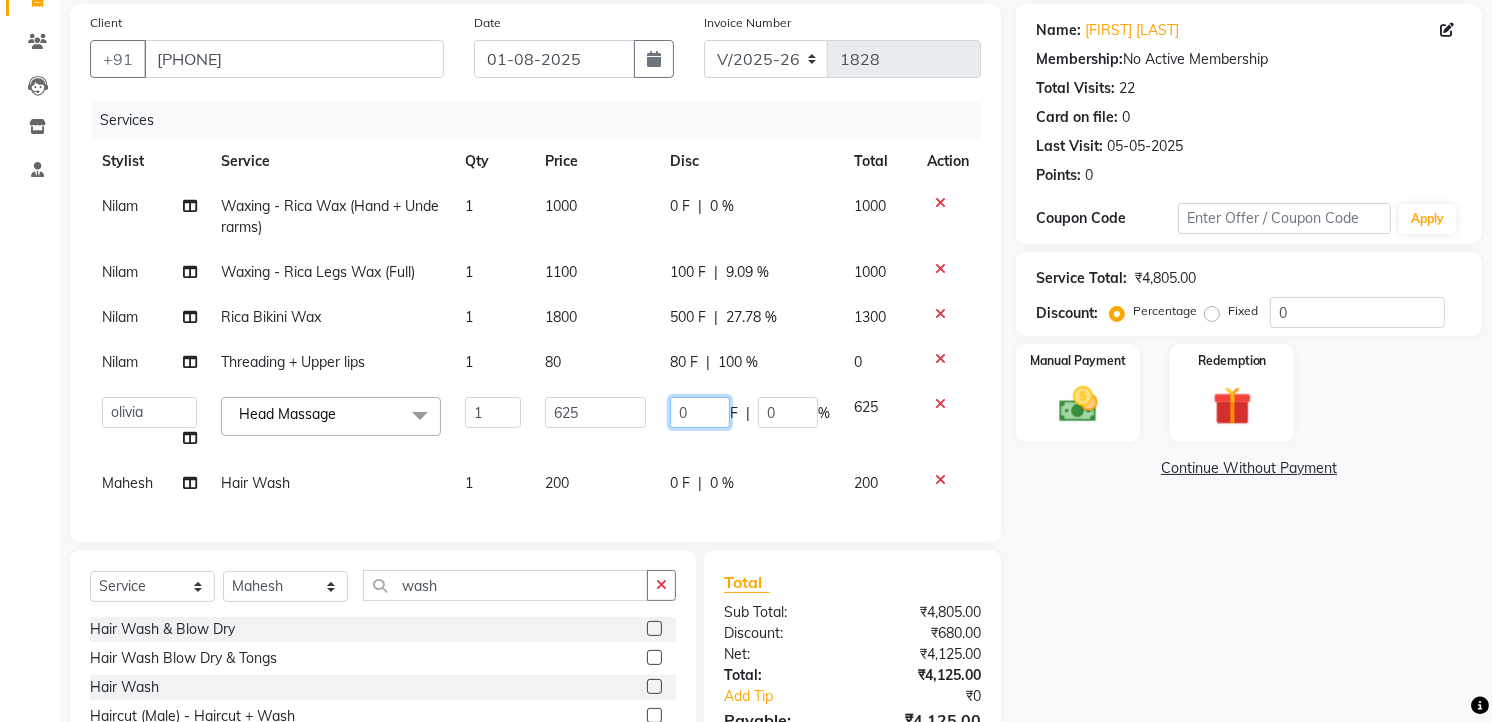click on "0 F | 0 %" 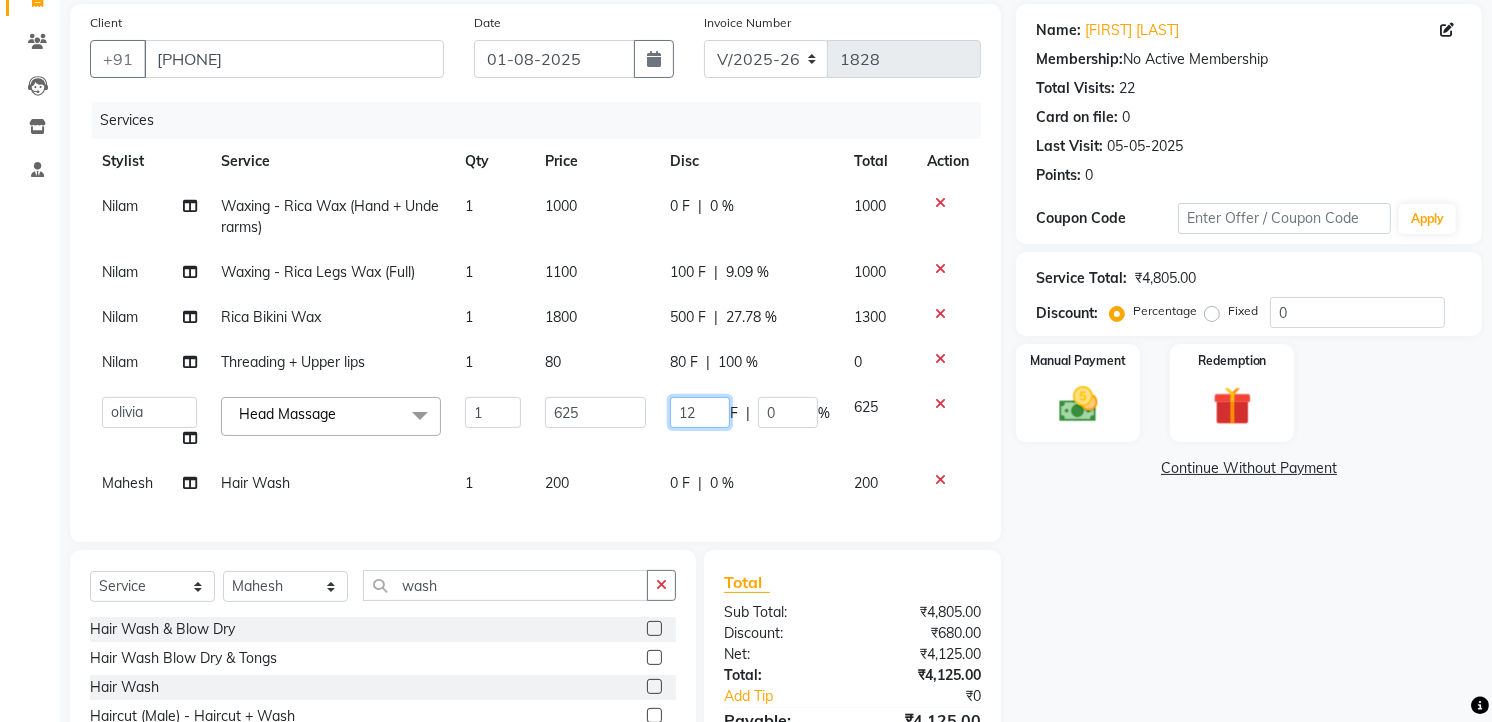 type on "125" 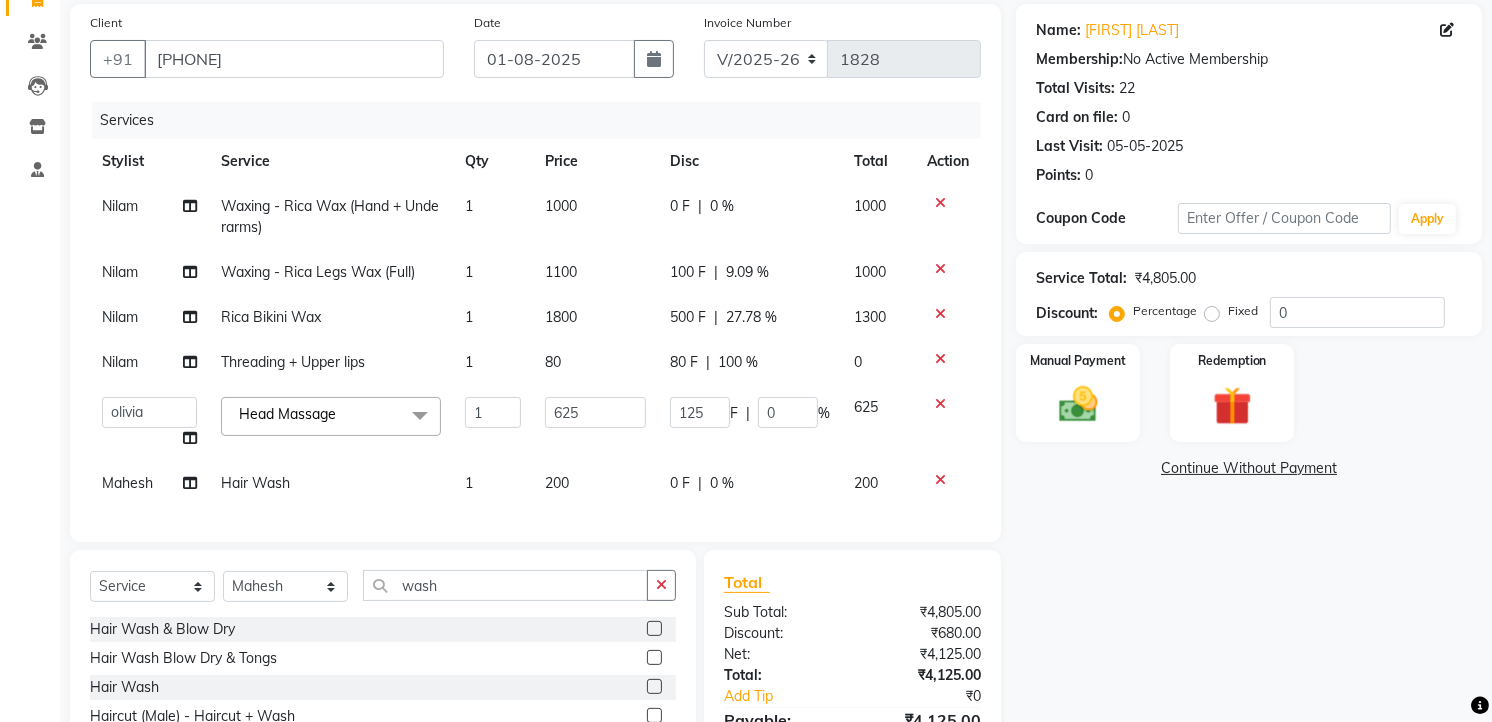 click on "Nilam Waxing - Rica Wax (Hand + Underarms) 1 1000 0 F | 0 % 1000 Nilam Waxing - Rica Legs Wax (Full) 1 1100 100 F | 9.09 % 1000 Nilam Rica Bikini Wax 1 1800 500 F | 27.78 % 1300 Nilam Threading + Upper lips 1 80 80 F | 100 % 0  [FIRST]   [FIRST]   [FIRST]   [FIRST]   [FIRST]   [FIRST]   [FIRST]   [FIRST]   [FIRST]   [FIRST]   [FIRST]   [FIRST]  Head Massage  x Spa Massage (Him/Her) - Deep Tissue Massage  Spa Massage (Him/Her) - Hot Stone Massage  Spa Massage (Him/Her) - Oil Therapy Spa Massage (Him/Her) - Body Scrub with Massage  Spa Massage (Him/Her) - Foot Massage  Spa Massage (Him/Her) - Body Scrub  Spa Massage (Him/Her) - Aromatheraphy Massage  Balinese Massage Head Massage Deep Tissue Massage 90 min Spa Massage Foot Massage Balinese Massage 90min Hot Oil Massage Four Hand Massage Swedish Massage Aromatheraphy (90 min) Body Scrub With Massage 4 Hand Traditional Thai Massage Steam Bath HEAD MASSAGE Face Clean Up Other Couple  Massage (60 M) (Married only) Couple Massage (90 M) (Married only) Deep Tissue Massage  Blow Dry 1 625 F" 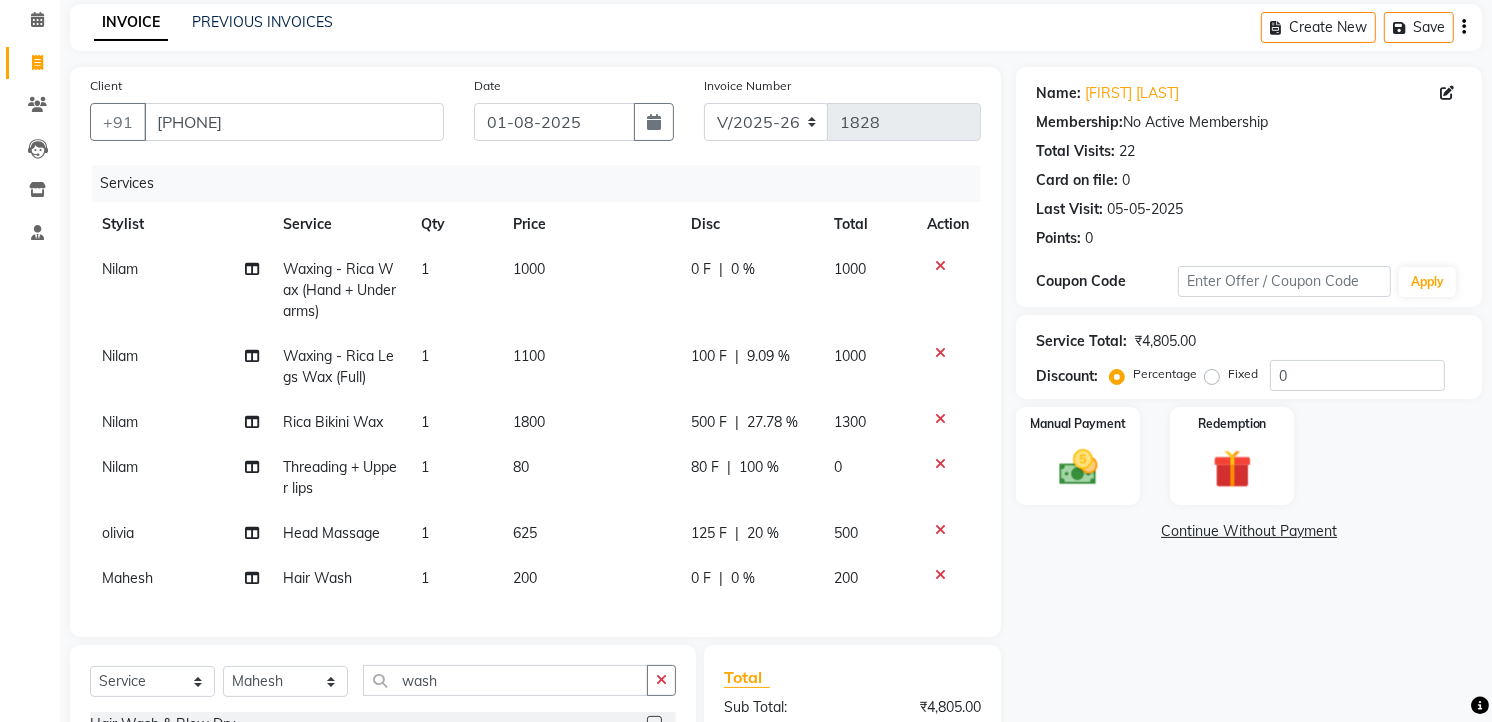 scroll, scrollTop: 82, scrollLeft: 0, axis: vertical 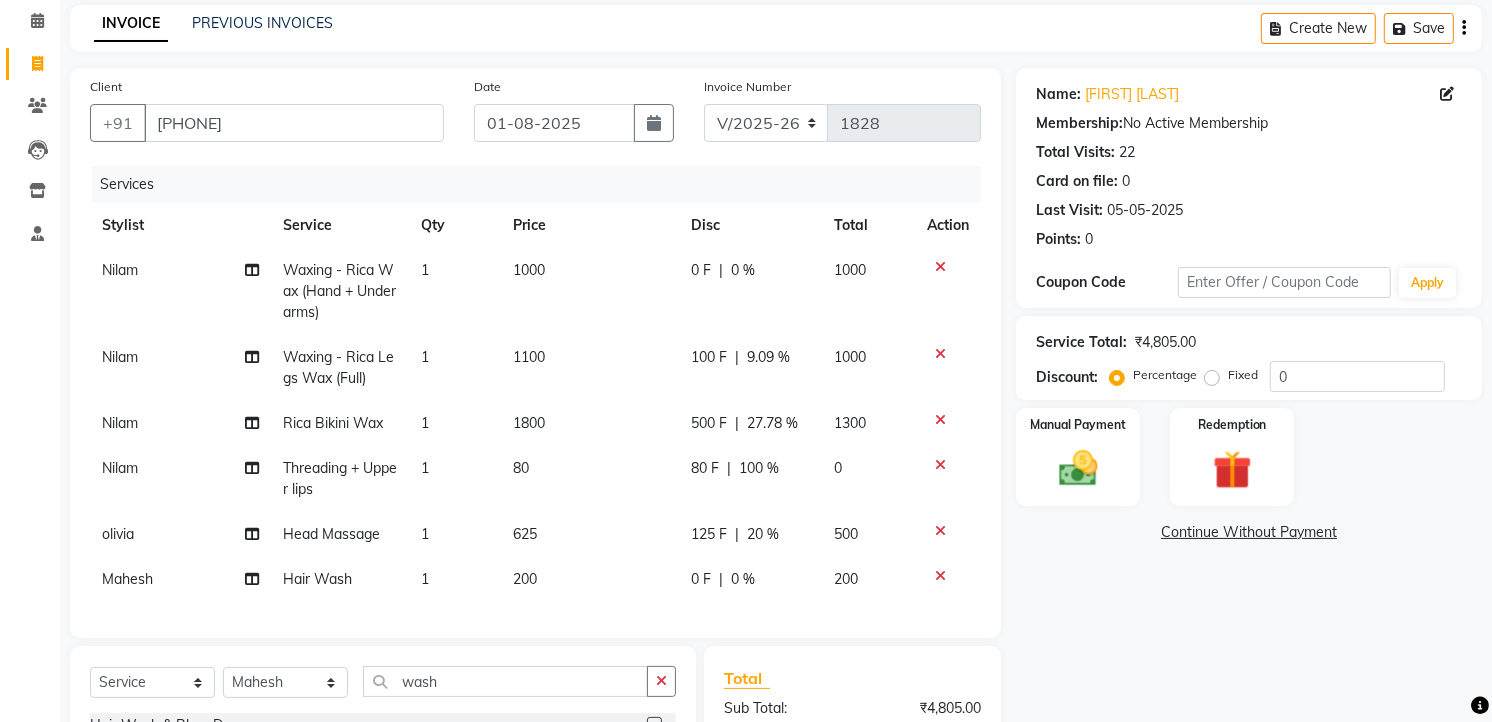click on "500 F" 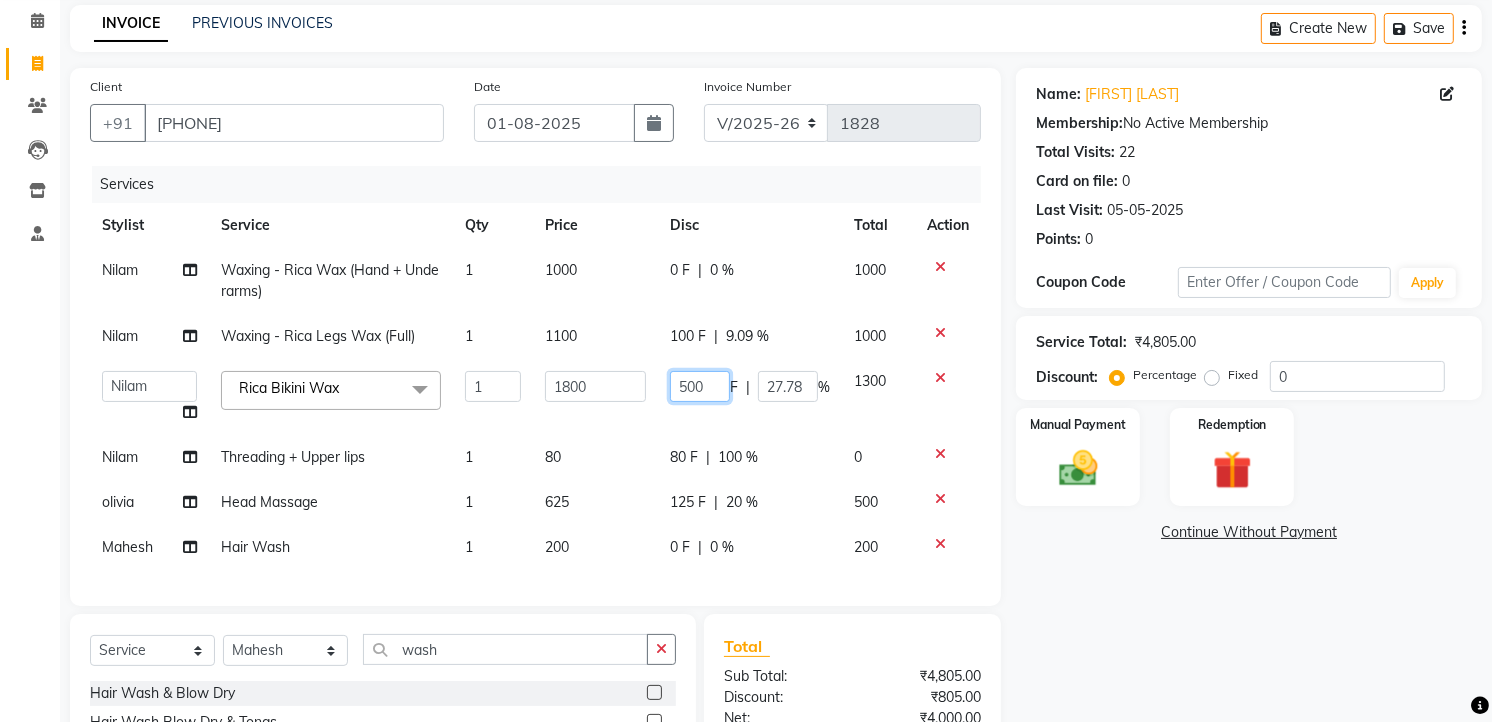 click on "500" 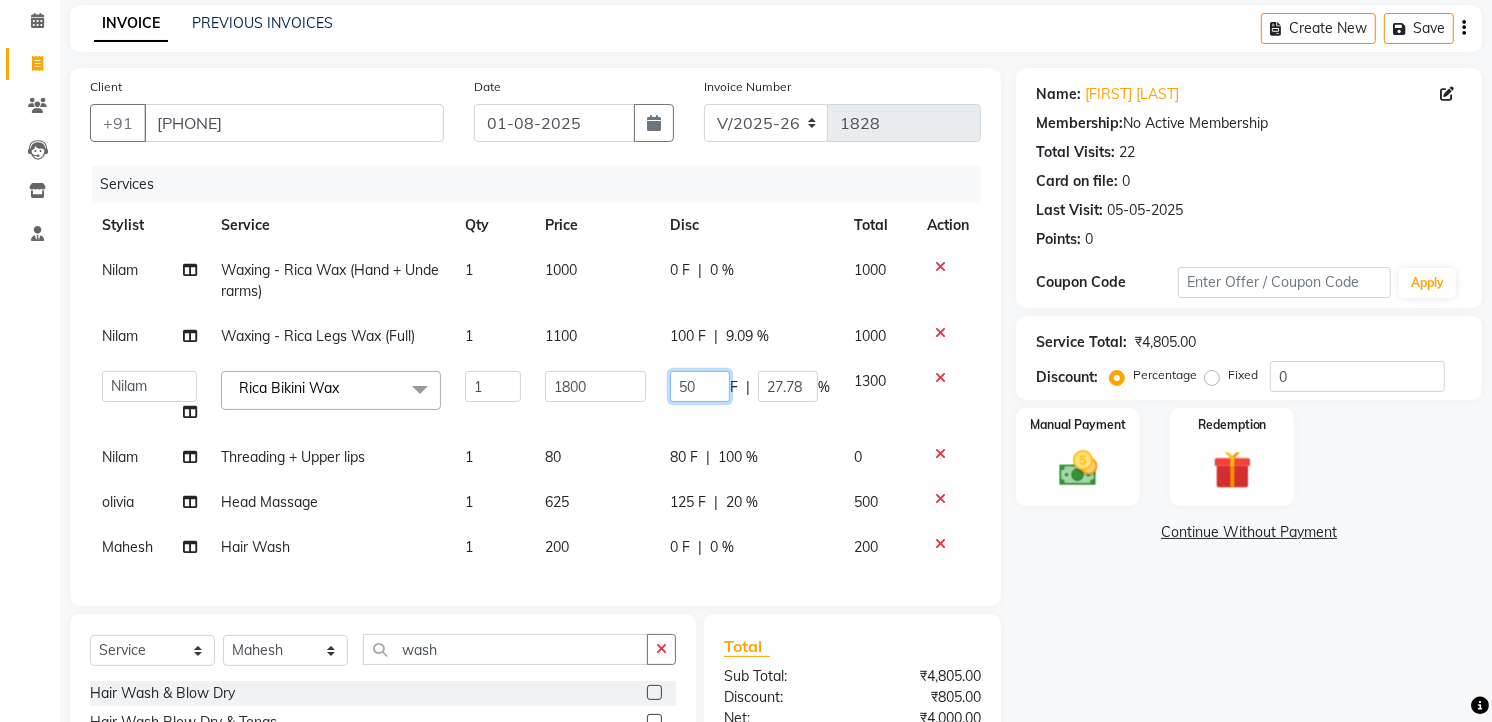 type on "5" 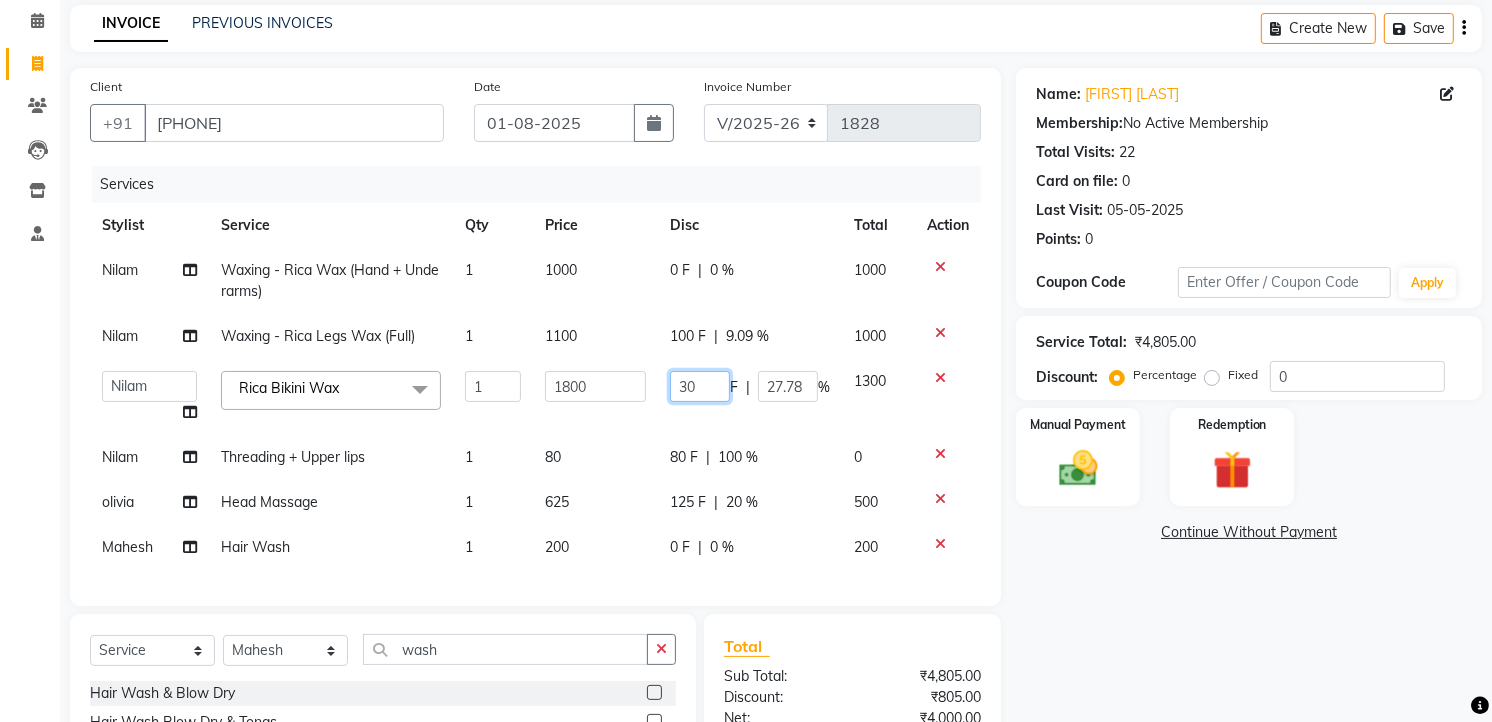 type on "300" 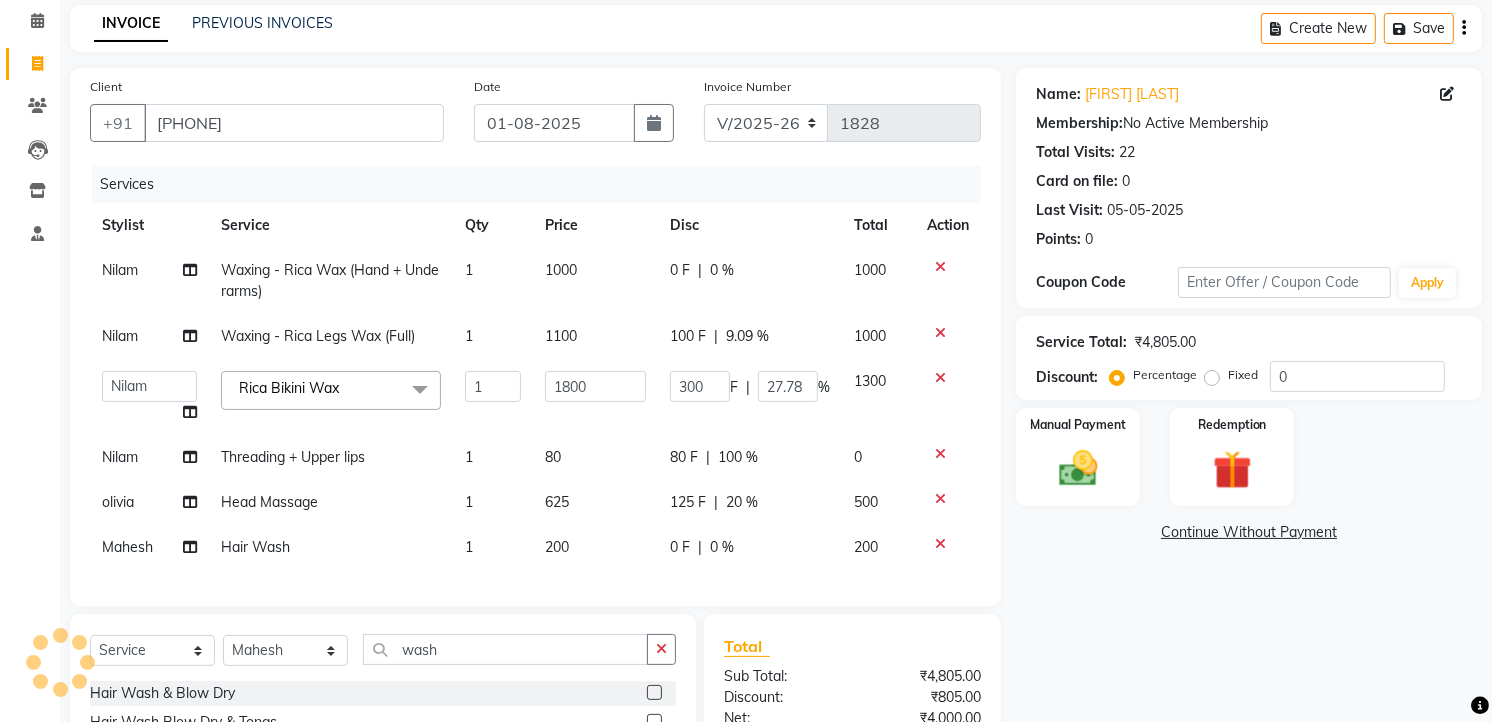 click on "Nilam Waxing - Rica Wax (Hand + Underarms) 1 1000 0 F | 0 % 1000 Nilam Waxing - Rica Legs Wax (Full) 1 1100 100 F | 9.09 % 1000  [FIRST]   [FIRST]   [FIRST]   [FIRST]   [FIRST]   [FIRST]   [FIRST]   [FIRST]   [FIRST]   [FIRST]   [FIRST]   [FIRST]  Rica Bikini Wax  x Spa Massage (Him/Her) - Deep Tissue Massage  Spa Massage (Him/Her) - Hot Stone Massage  Spa Massage (Him/Her) - Oil Therapy Spa Massage (Him/Her) - Body Scrub with Massage  Spa Massage (Him/Her) - Foot Massage  Spa Massage (Him/Her) - Body Scrub  Spa Massage (Him/Her) - Aromatheraphy Massage  Balinese Massage Head Massage Deep Tissue Massage 90 min Spa Massage Foot Massage Balinese Massage 90min Hot Oil Massage Four Hand Massage Swedish Massage Aromatheraphy (90 min) Body Scrub With Massage 4 Hand Traditional Thai Massage Steam Bath HEAD MASSAGE Face Clean Up Other Couple  Massage (60 M) (Married only) Couple Massage (90 M) (Married only) Deep Tissue Massage  Deep Tissue Massage (90 min)  Body Scrub With Massage  Head ,Neck,Shoulder,Back Dry Massage Hair Wash & Blow Dry" 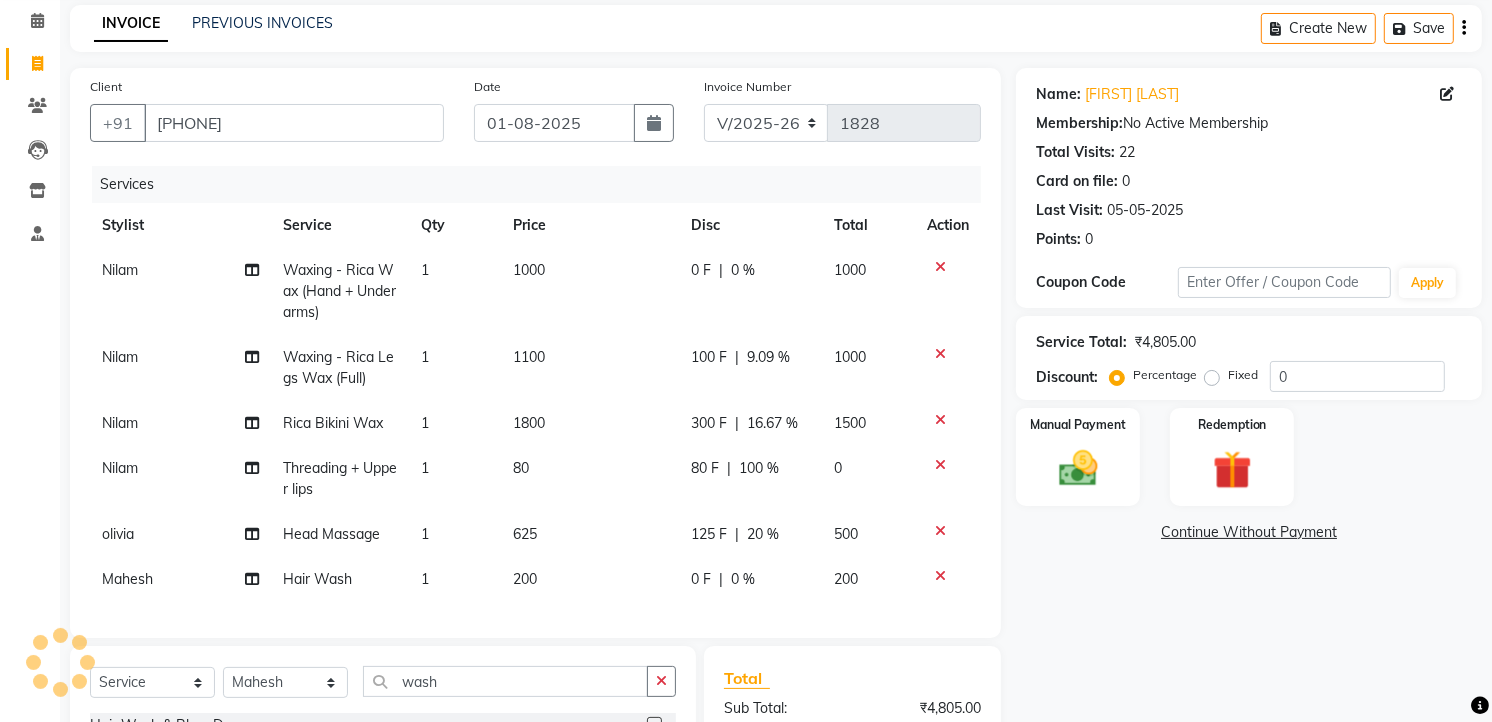 click on "0 F" 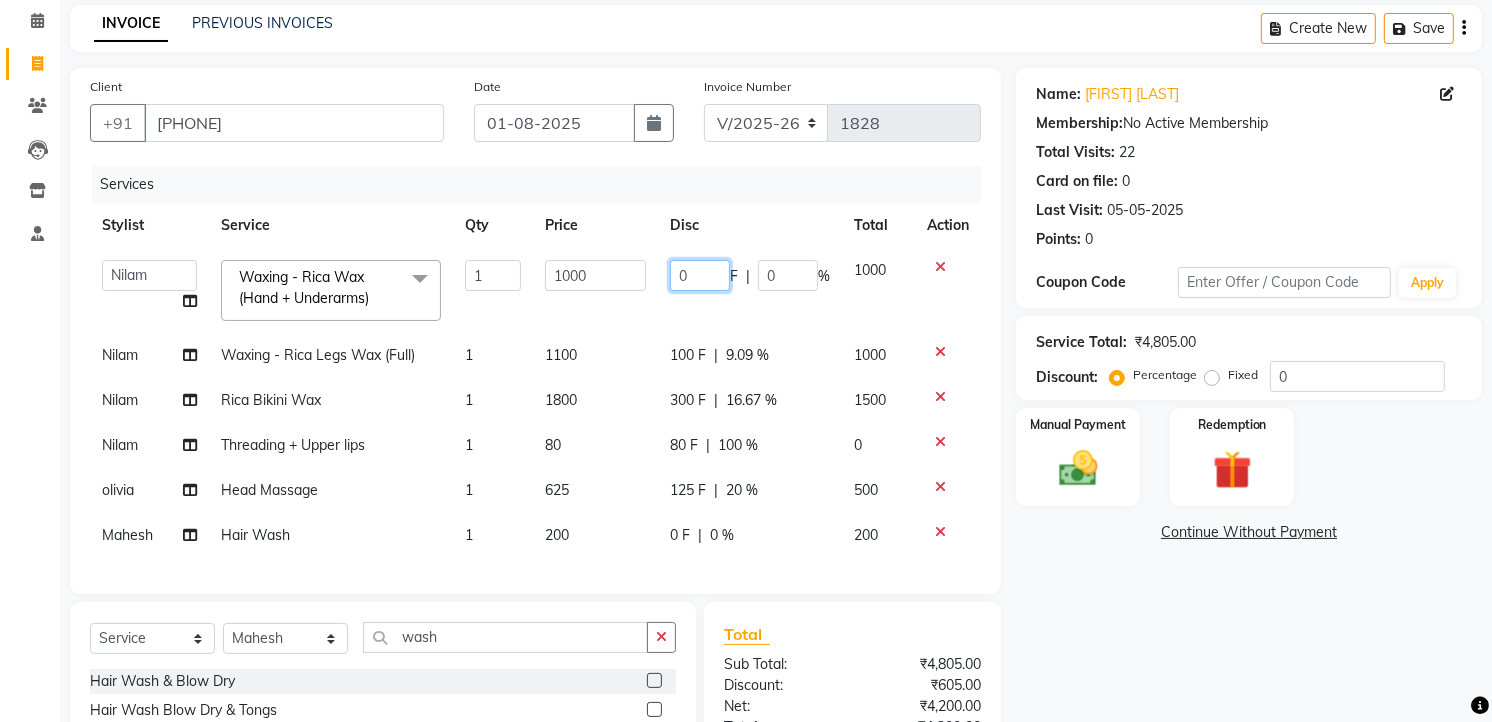 click on "0" 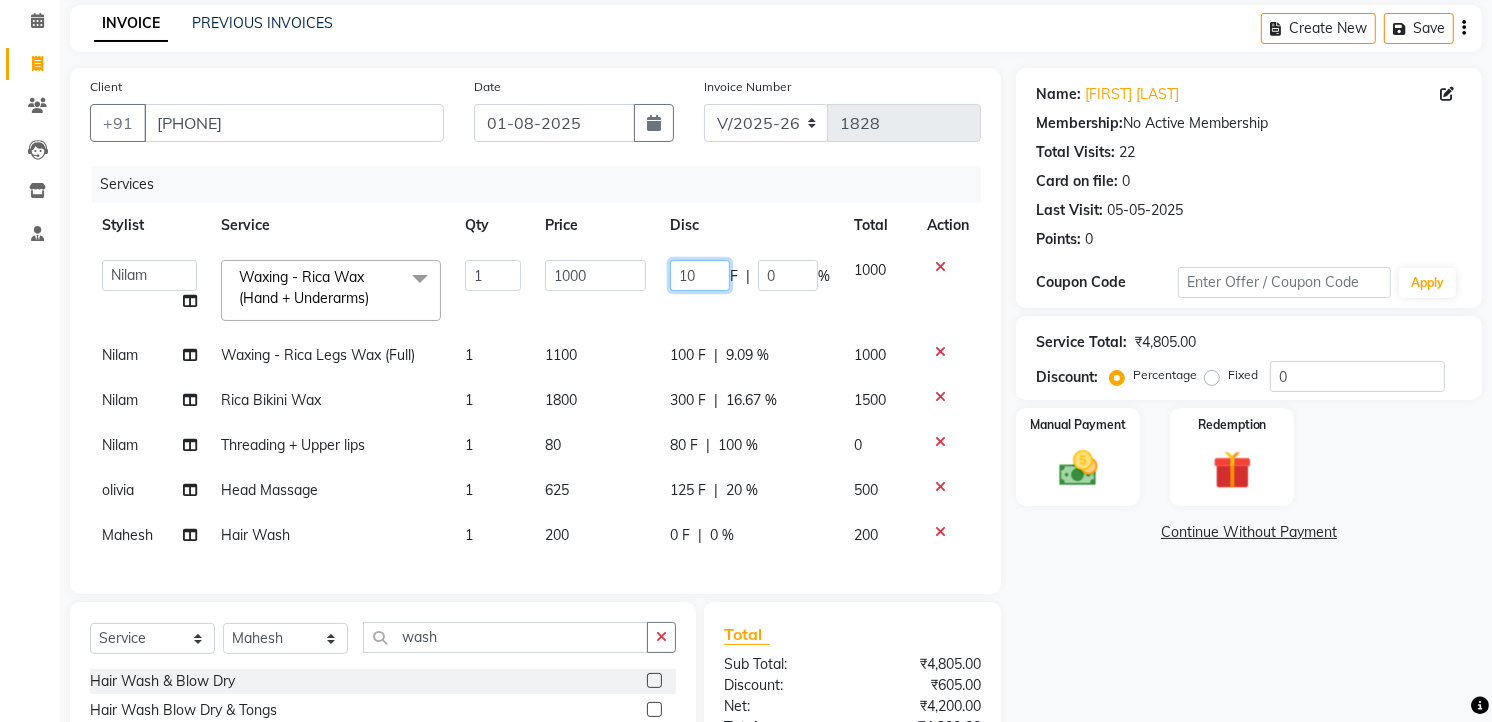 type on "100" 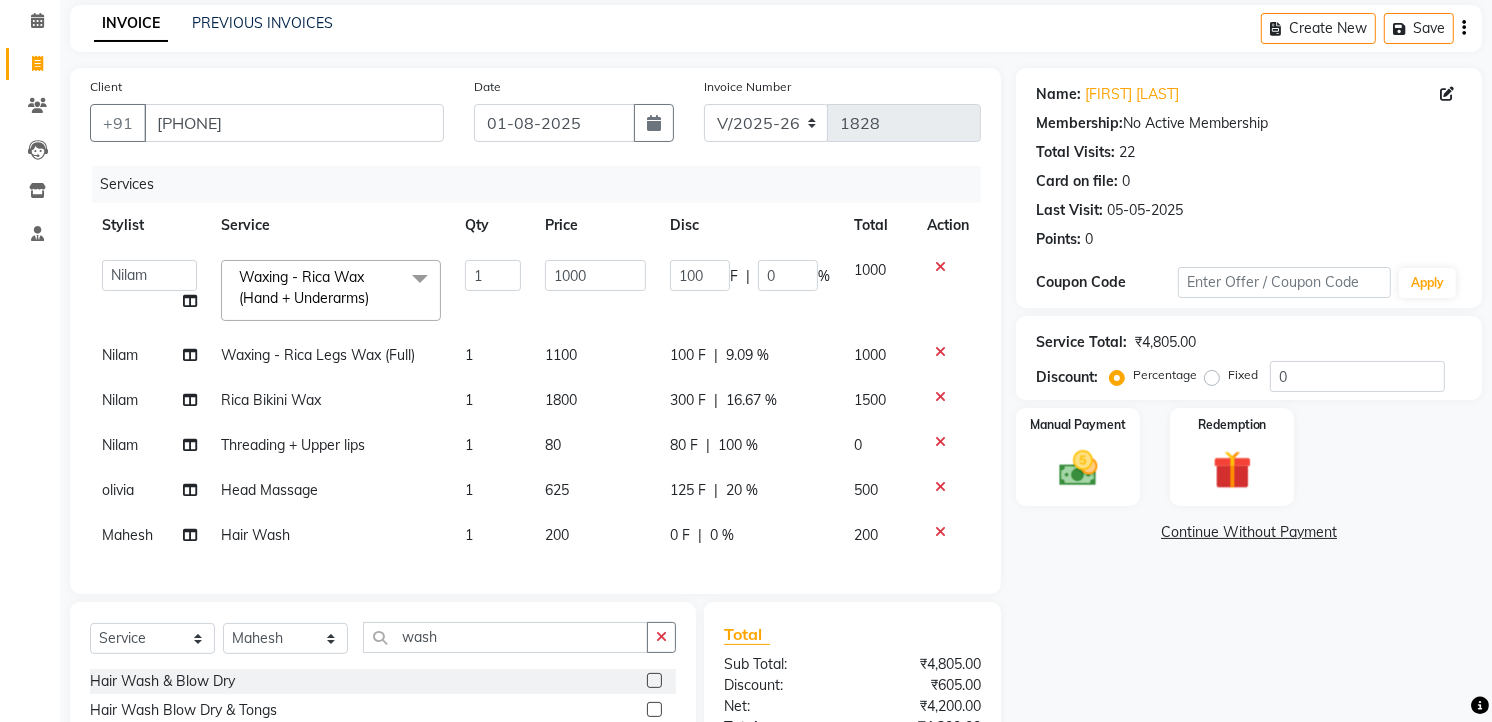 click on "Nilam Waxing - Rica Legs Wax (Full) 1 1100 100 F | 9.09 % 1000" 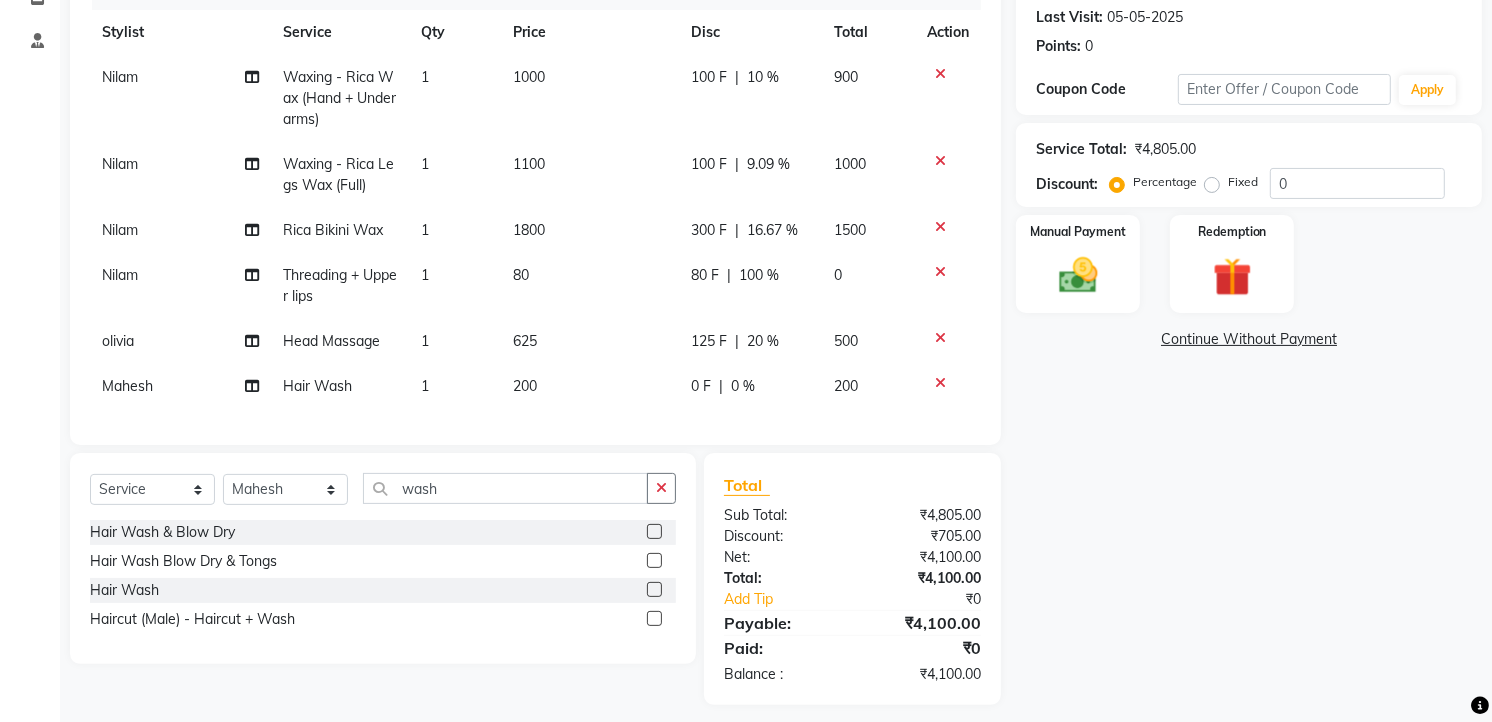 scroll, scrollTop: 193, scrollLeft: 0, axis: vertical 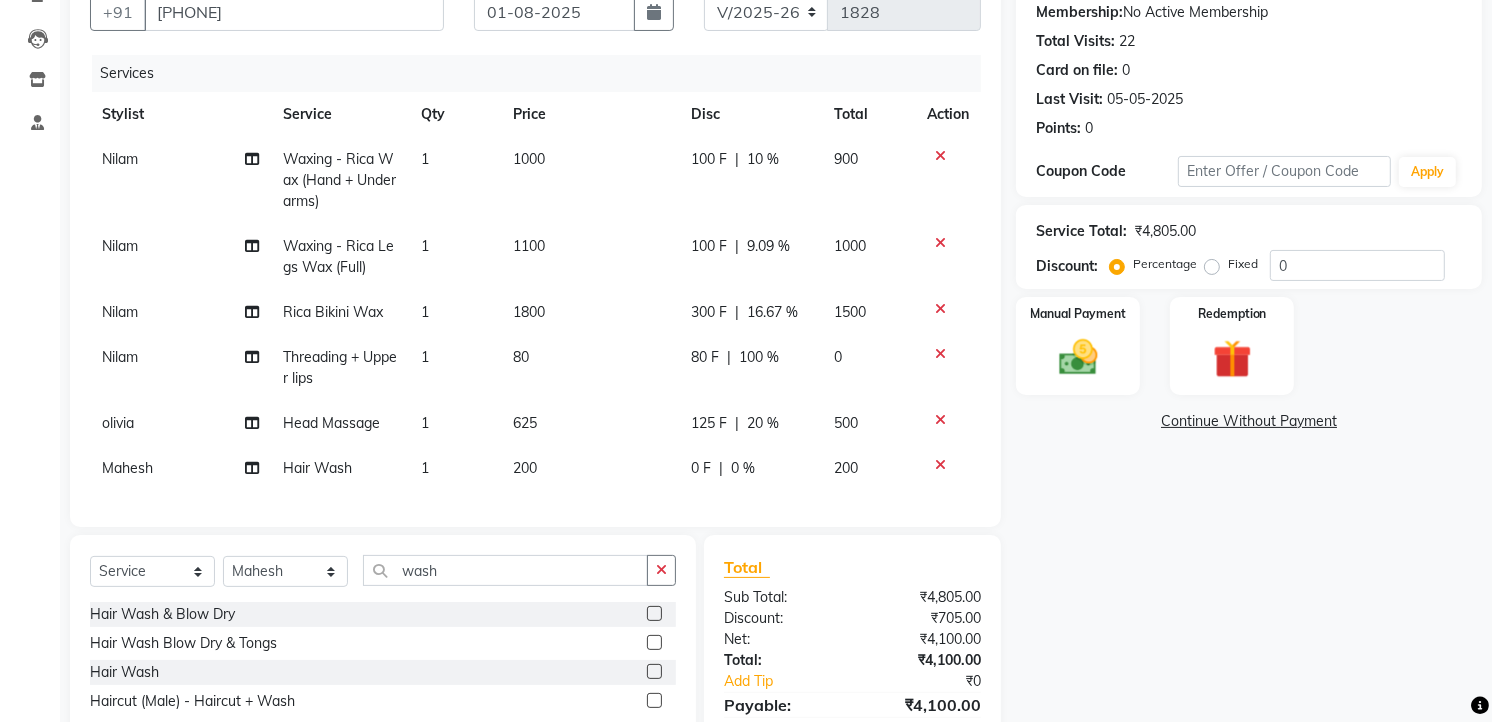 click on "300 F" 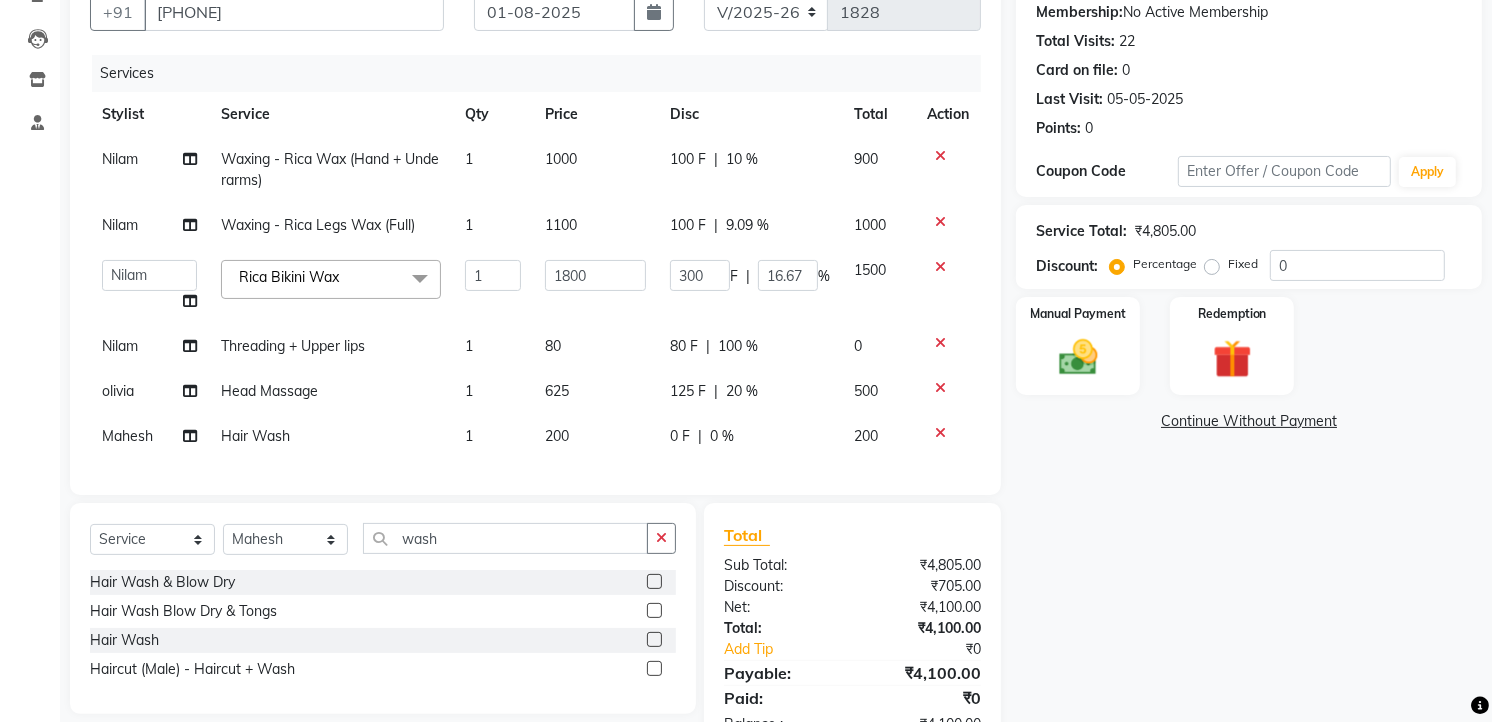 scroll, scrollTop: 82, scrollLeft: 0, axis: vertical 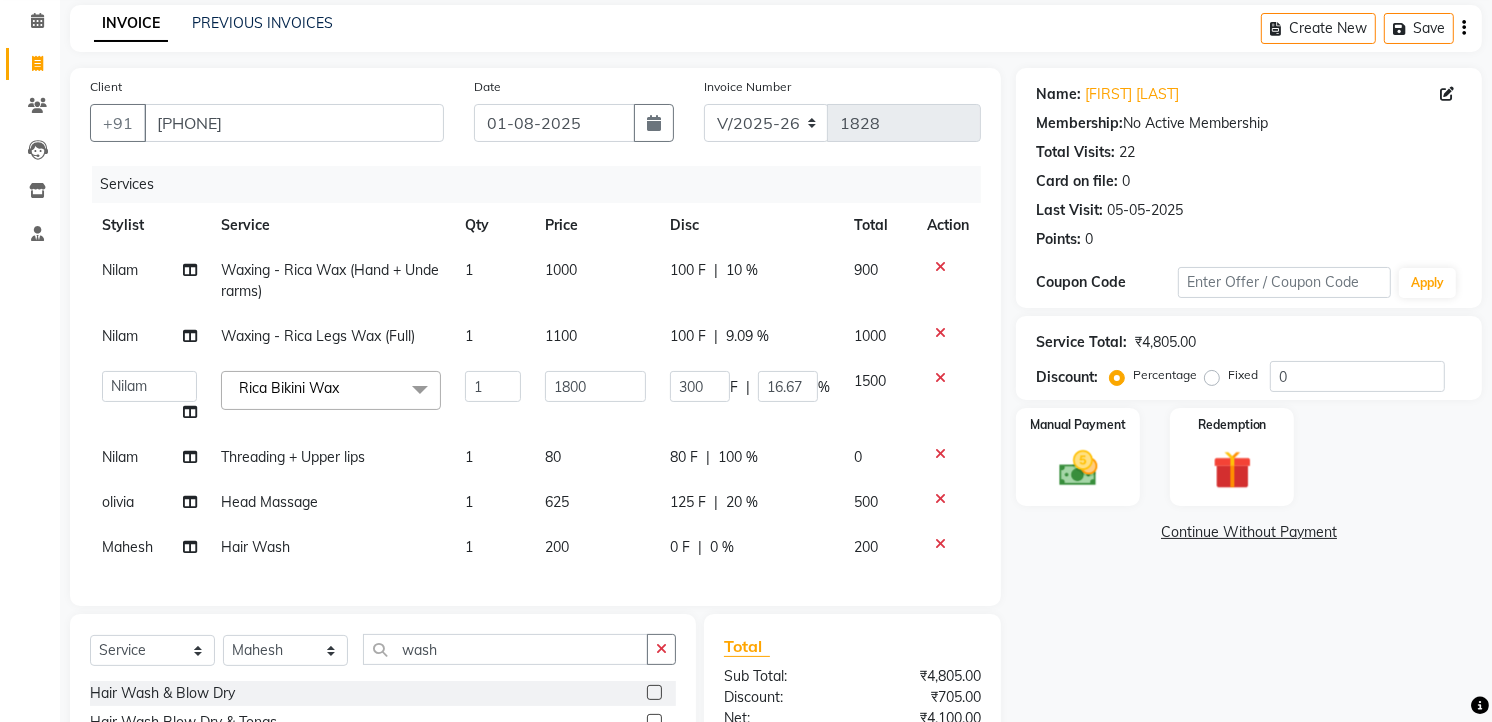 click on "100 F" 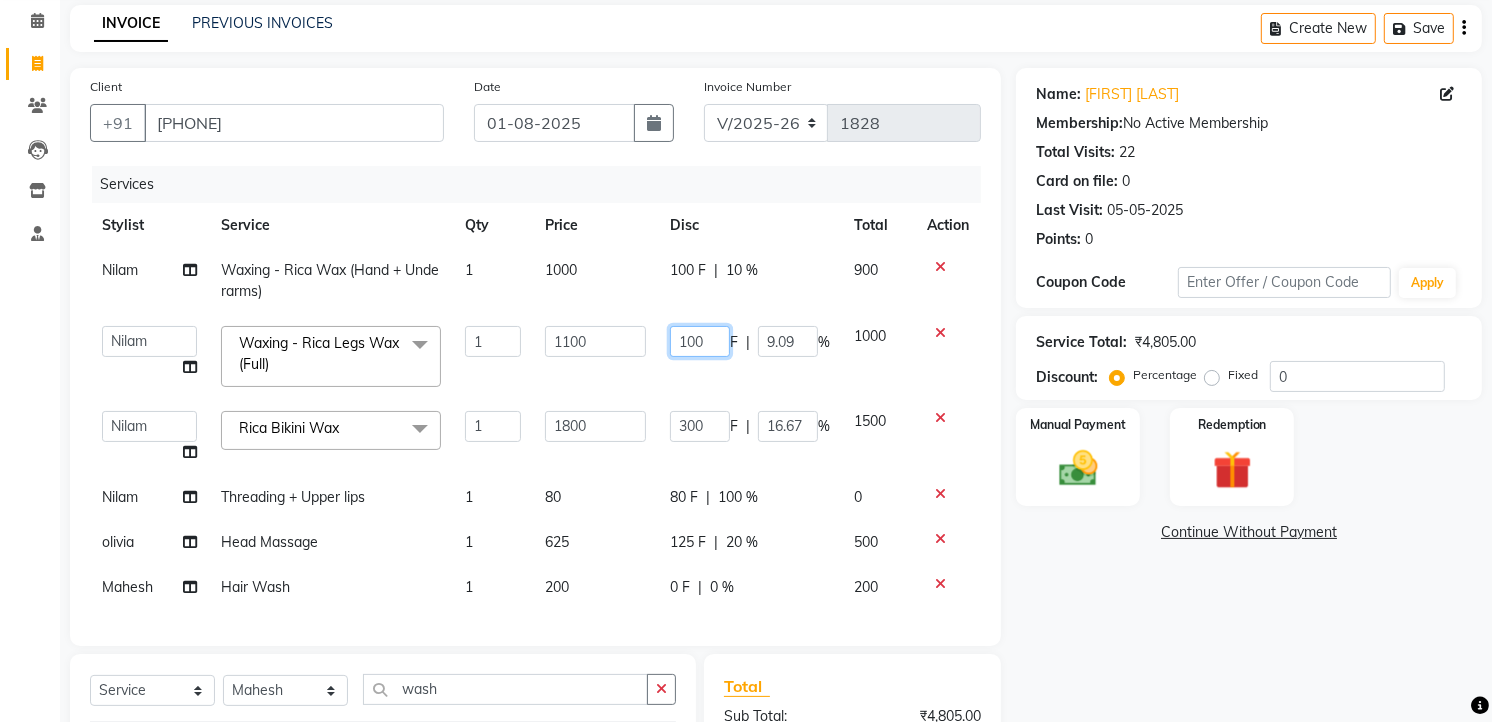 click on "100" 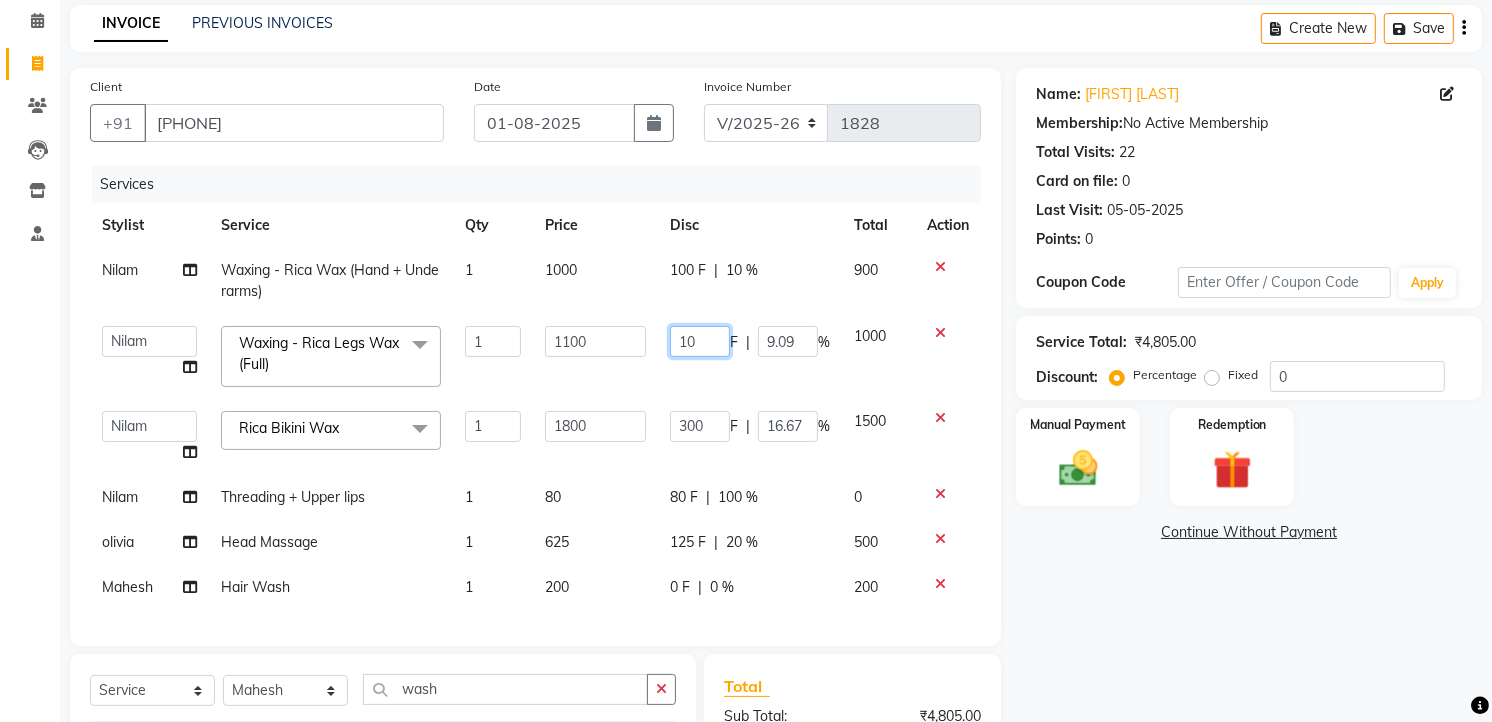 type on "150" 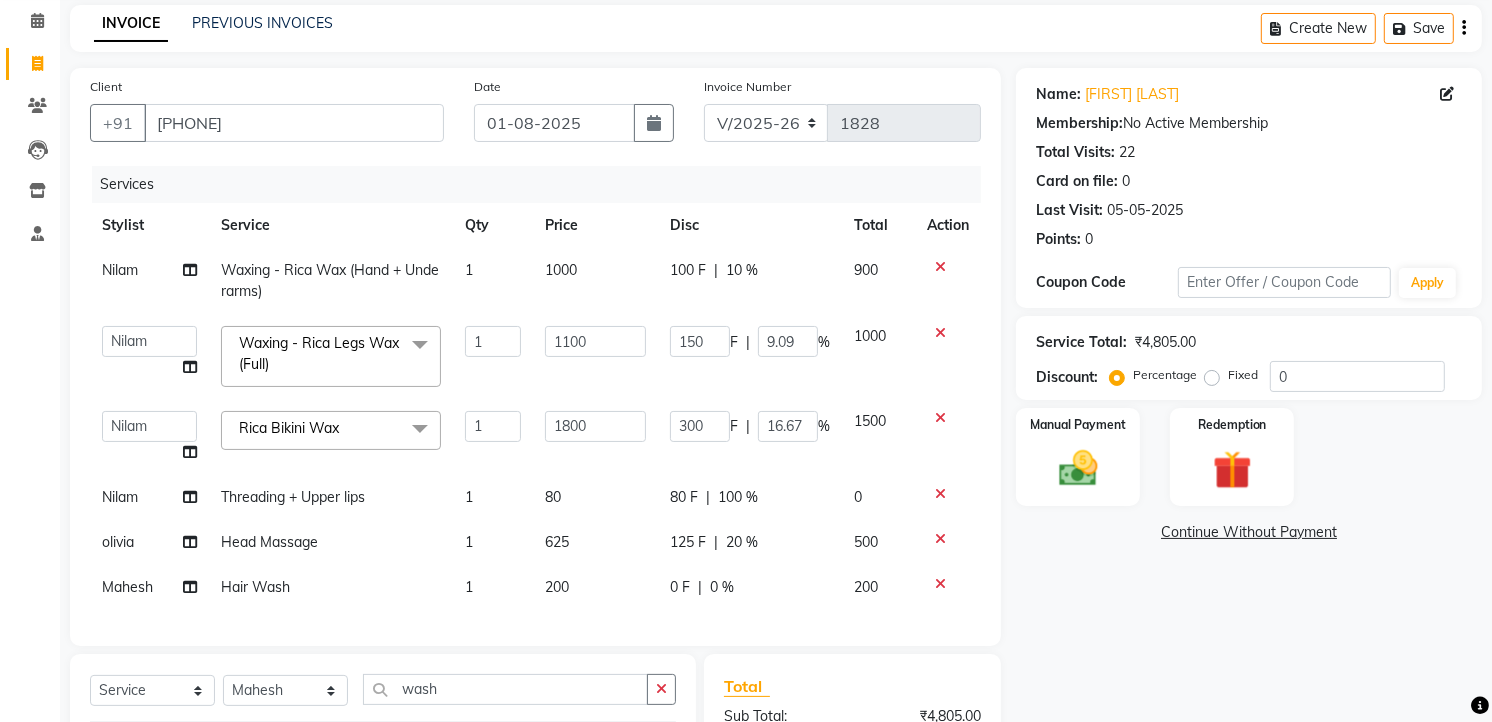 click on "100 F" 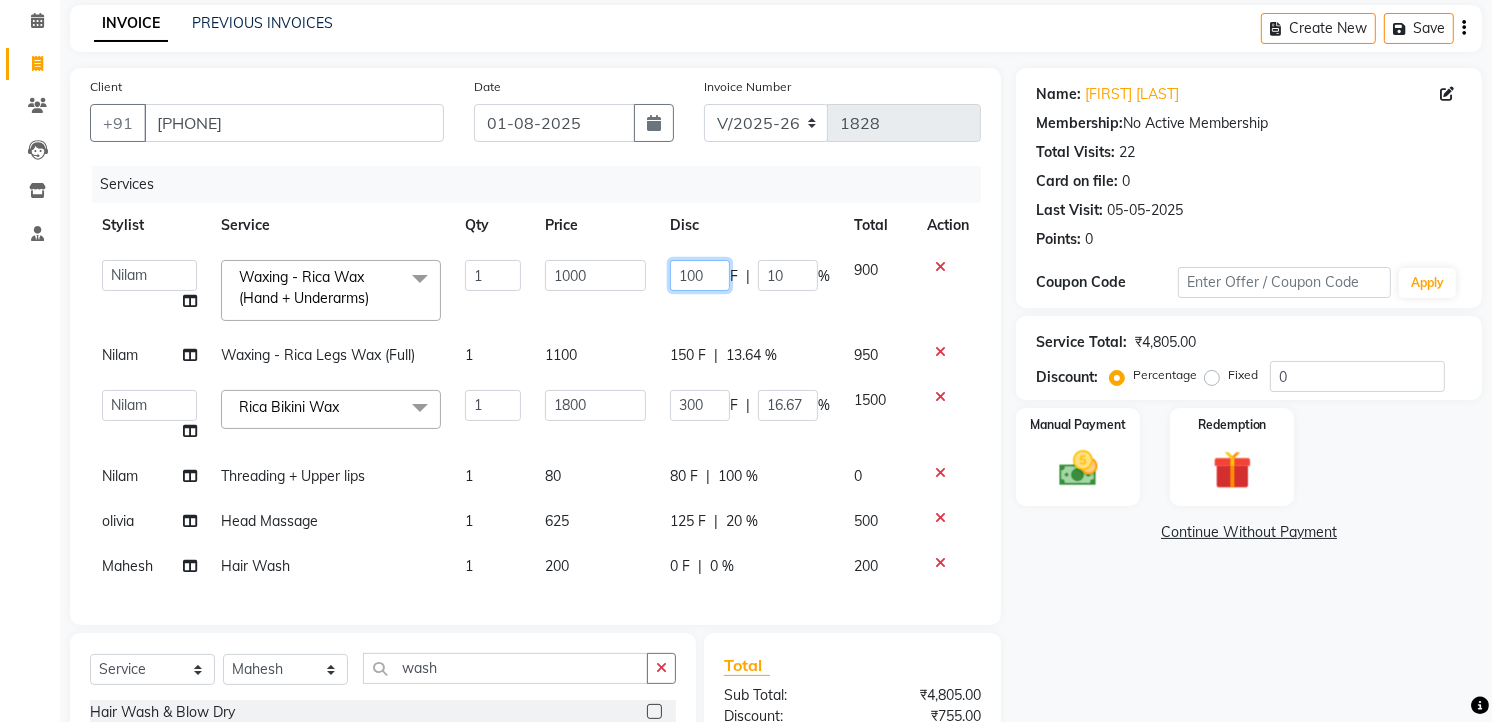 click on "100" 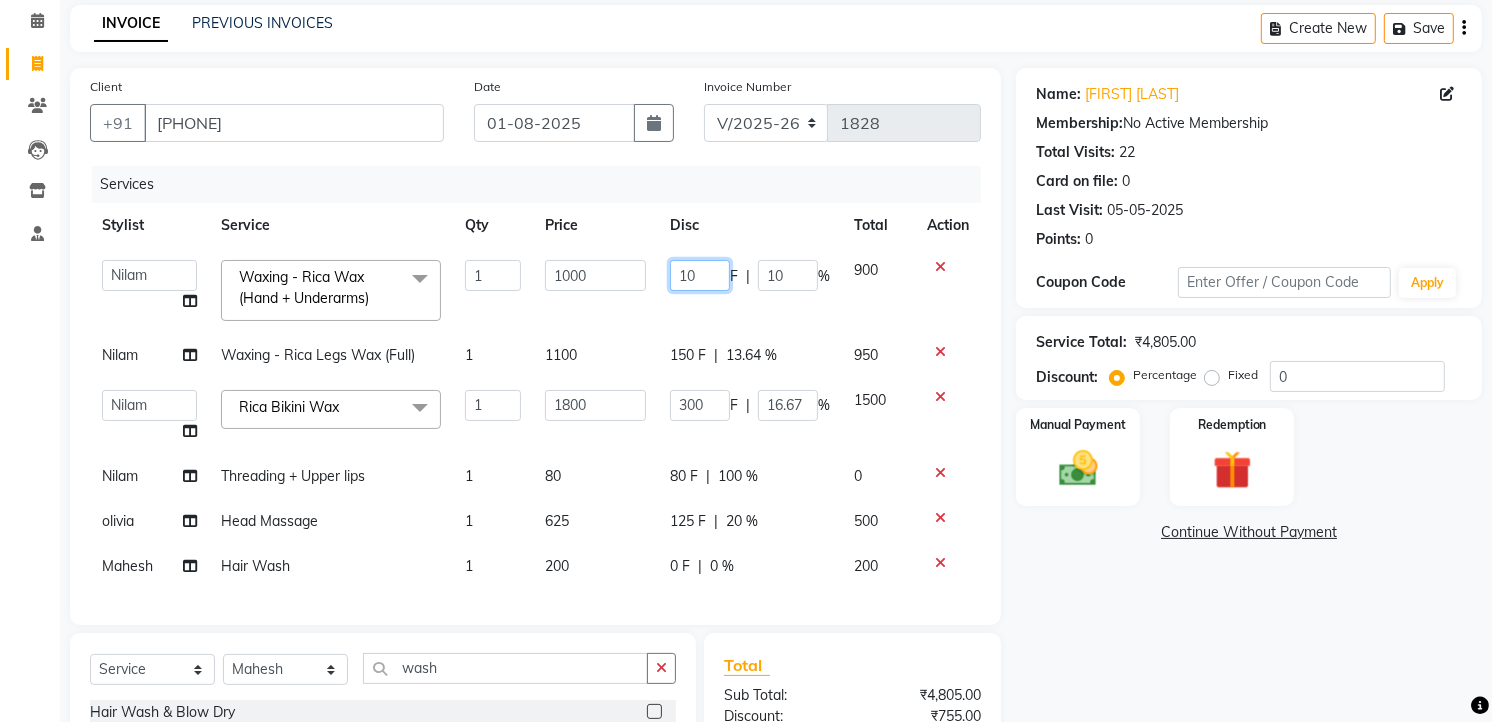 type on "150" 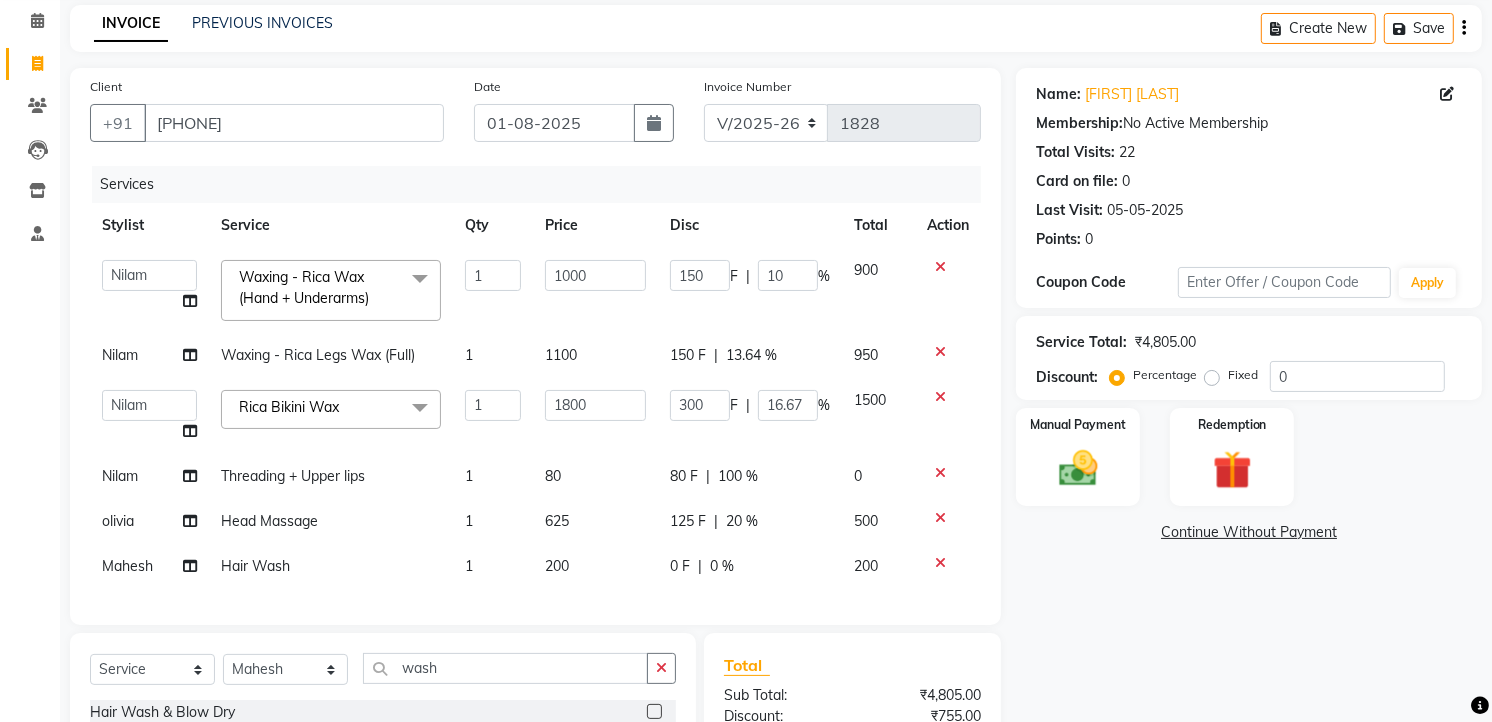 click on "[FIRST]   [FIRST]   [FIRST]   [FIRST]   [FIRST]   [FIRST]   [FIRST]   [FIRST]   [FIRST]   [FIRST]   [FIRST]   [FIRST]  Waxing - Rica Wax (Hand + Underarms)  x Spa Massage (Him/Her) - Deep Tissue Massage  Spa Massage (Him/Her) - Hot Stone Massage  Spa Massage (Him/Her) - Oil Therapy Spa Massage (Him/Her) - Body Scrub with Massage  Spa Massage (Him/Her) - Foot Massage  Spa Massage (Him/Her) - Body Scrub  Spa Massage (Him/Her) - Aromatheraphy Massage  Balinese Massage Head Massage Deep Tissue Massage 90 min Spa Massage Foot Massage Balinese Massage 90min Hot Oil Massage Four Hand Massage Swedish Massage Aromatheraphy (90 min) Body Scrub With Massage 4 Hand Traditional Thai Massage Steam Bath HEAD MASSAGE Face Clean Up Other Couple  Massage (60 M) (Married only) Couple Massage (90 M) (Married only) Deep Tissue Massage  Deep Tissue Massage (90 min)  Body Scrub With Massage  Head ,Neck,Shoulder,Back Dry Massage Retreat Spa Package - 2 Hours Pamper Me(Head Massage, Body Scrub, Body Massage, Veda Mocktail Drink) Haircut (Female) - Haircut" 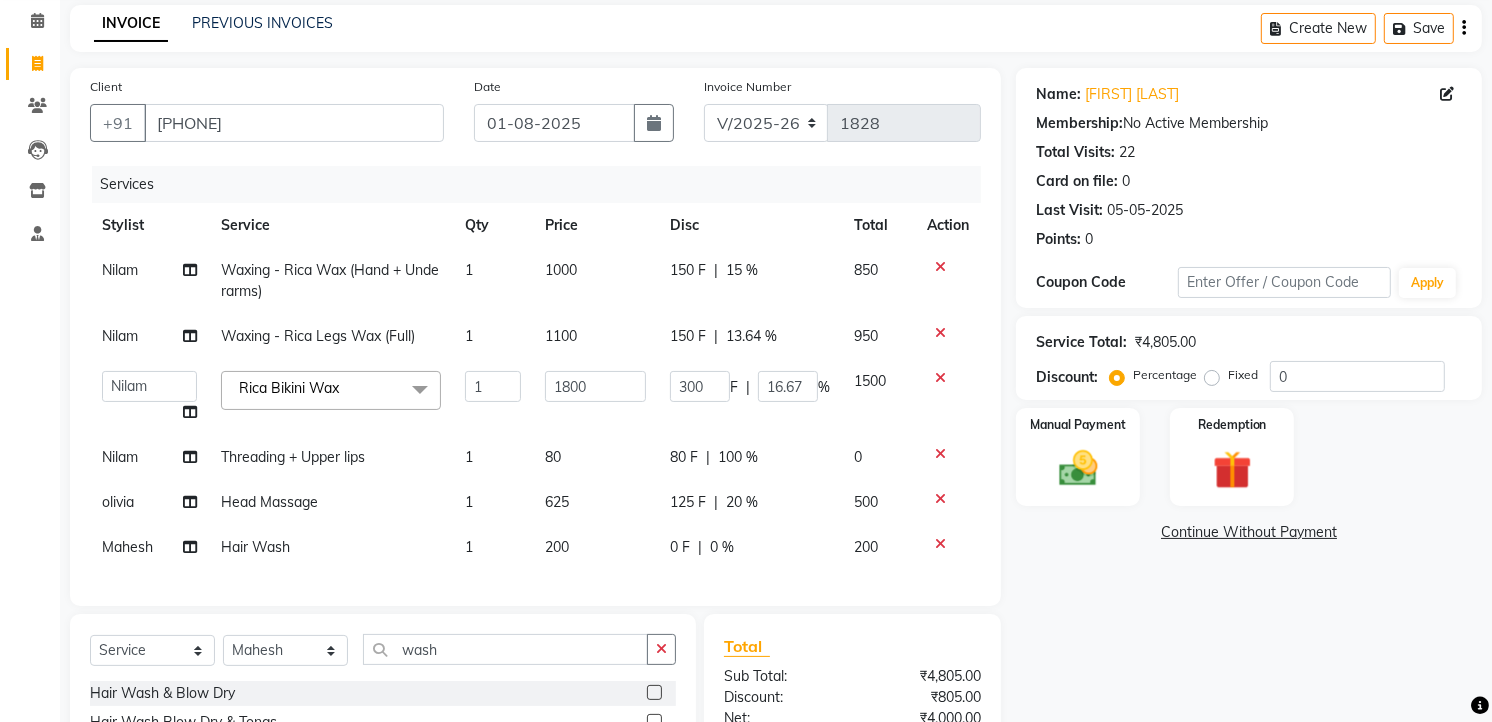 scroll, scrollTop: 272, scrollLeft: 0, axis: vertical 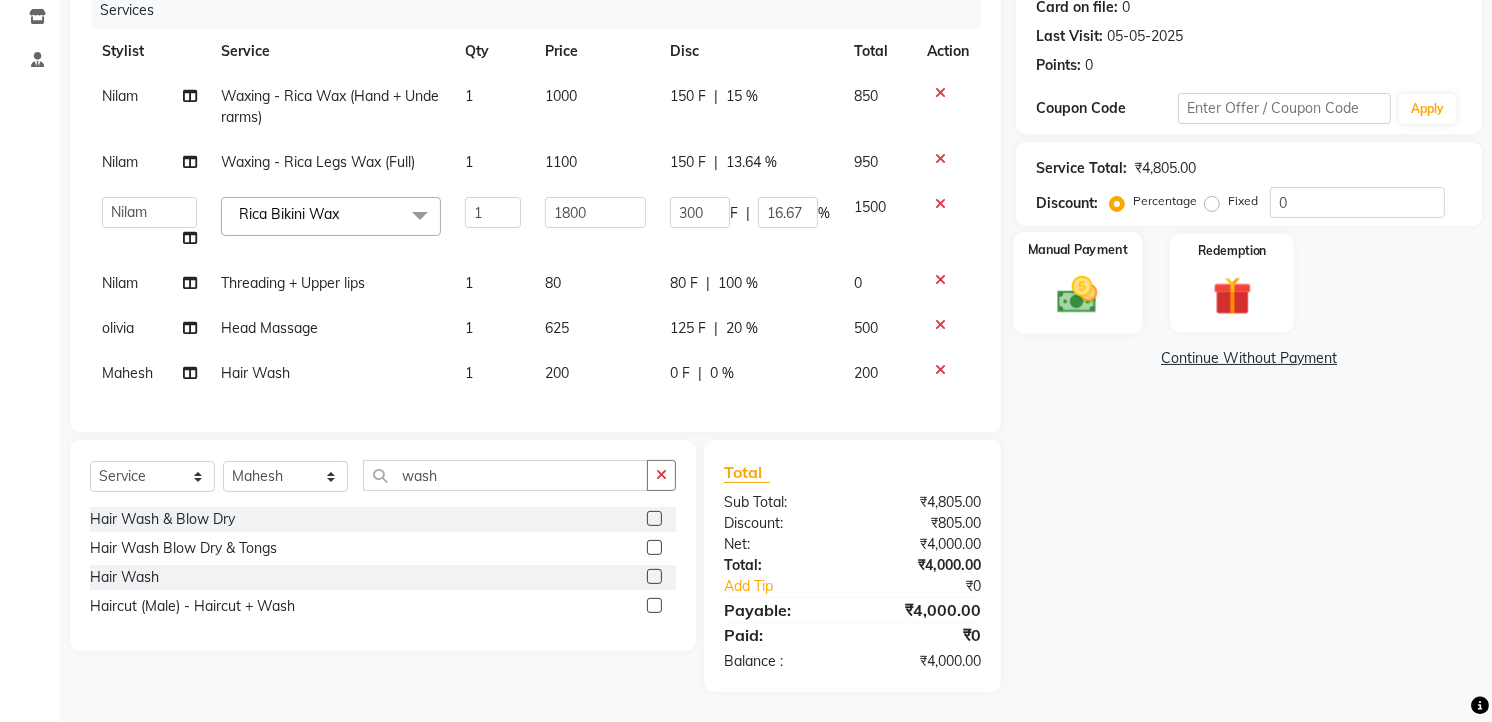 click 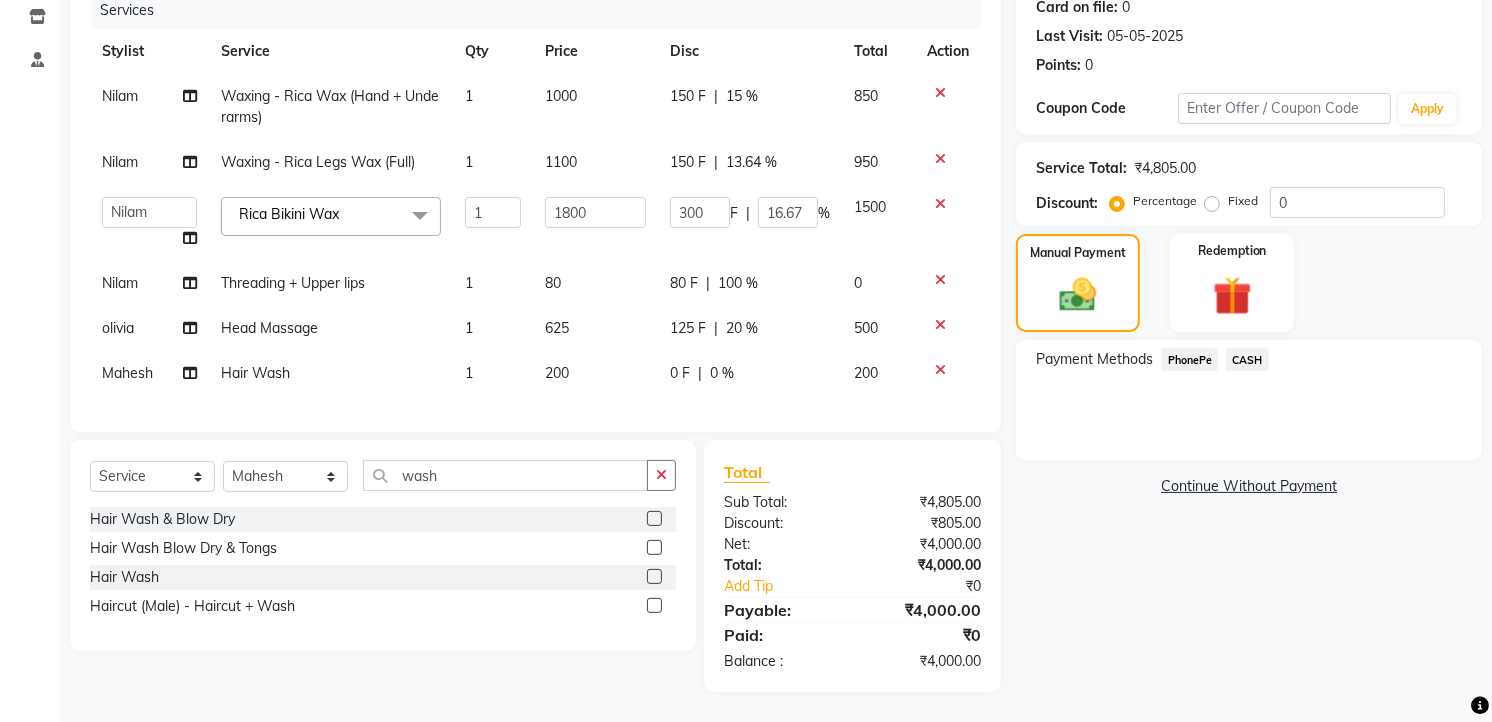 drag, startPoint x: 1204, startPoint y: 336, endPoint x: 1211, endPoint y: 347, distance: 13.038404 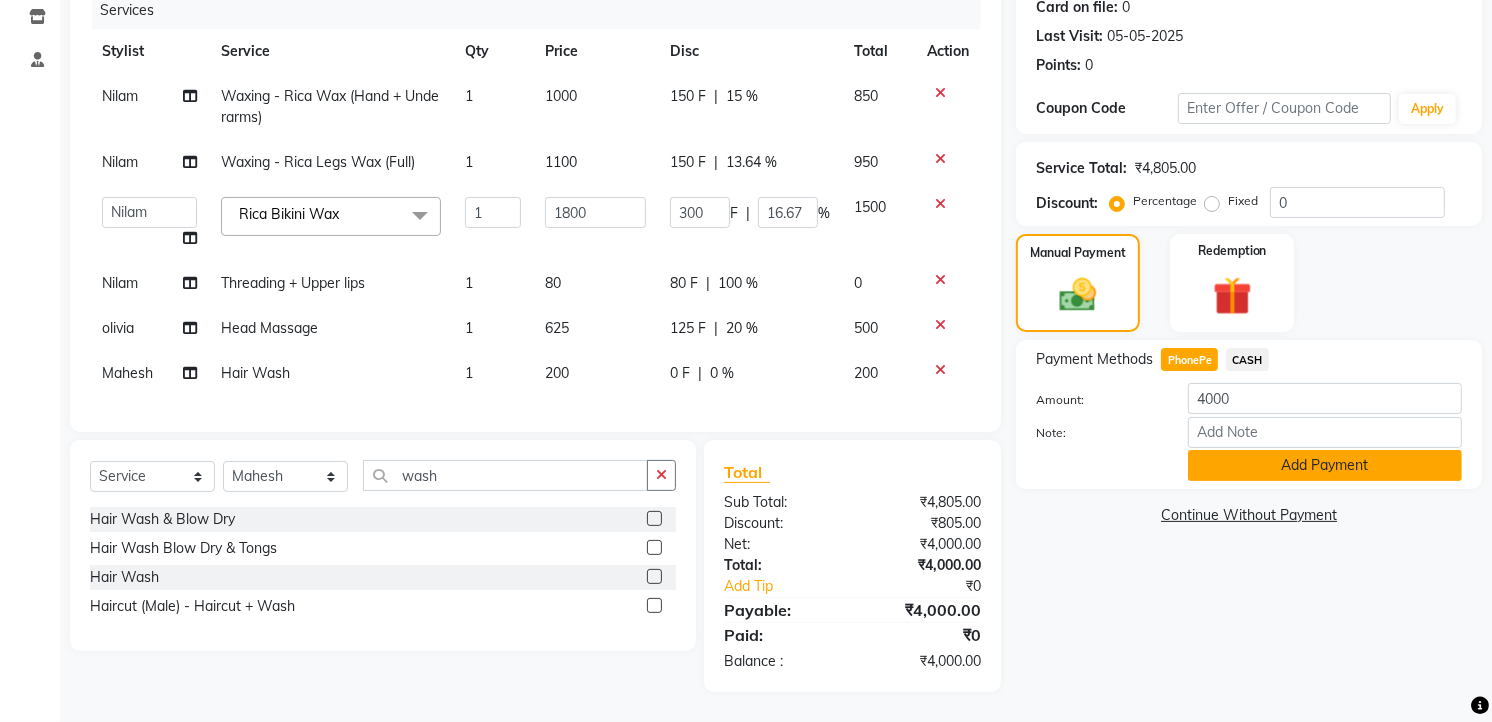 click on "Add Payment" 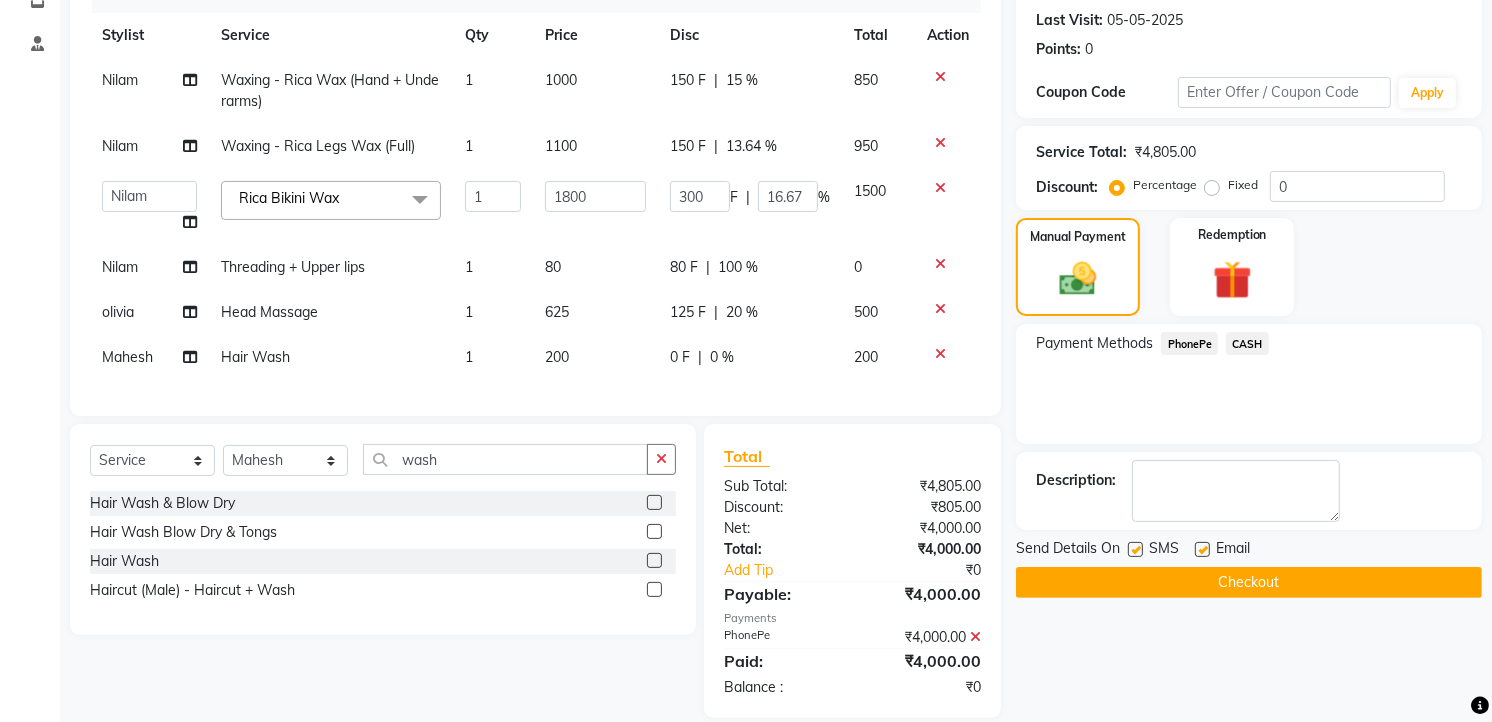 scroll, scrollTop: 314, scrollLeft: 0, axis: vertical 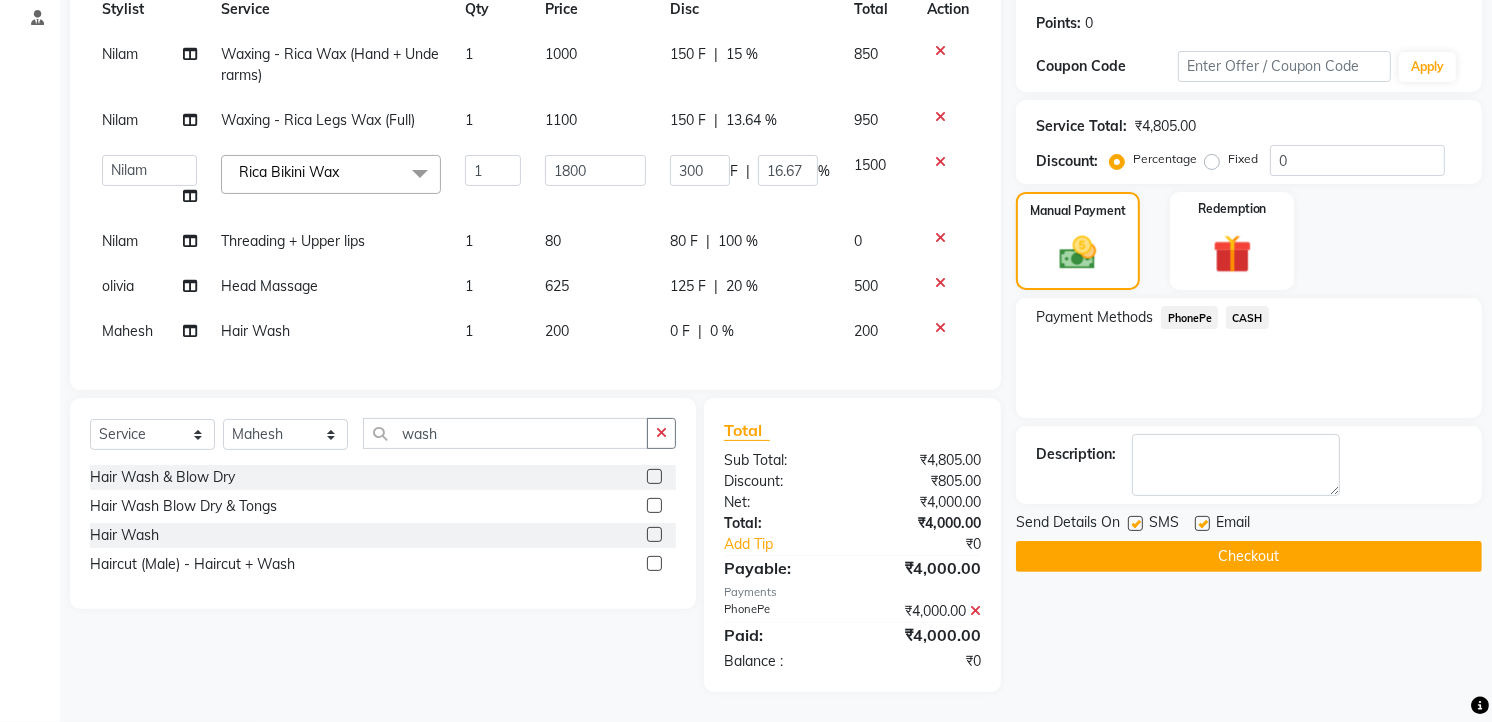 drag, startPoint x: 1195, startPoint y: 544, endPoint x: 1216, endPoint y: 546, distance: 21.095022 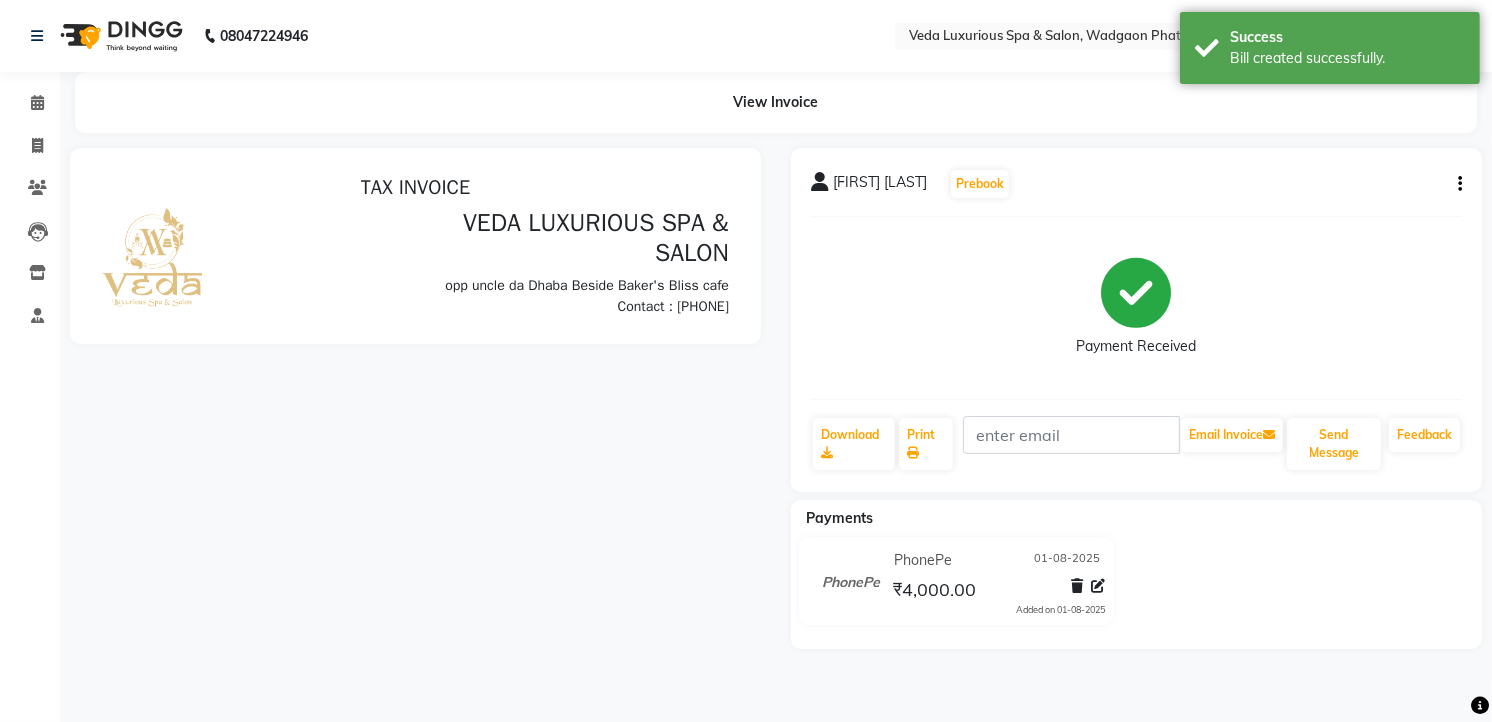 scroll, scrollTop: 0, scrollLeft: 0, axis: both 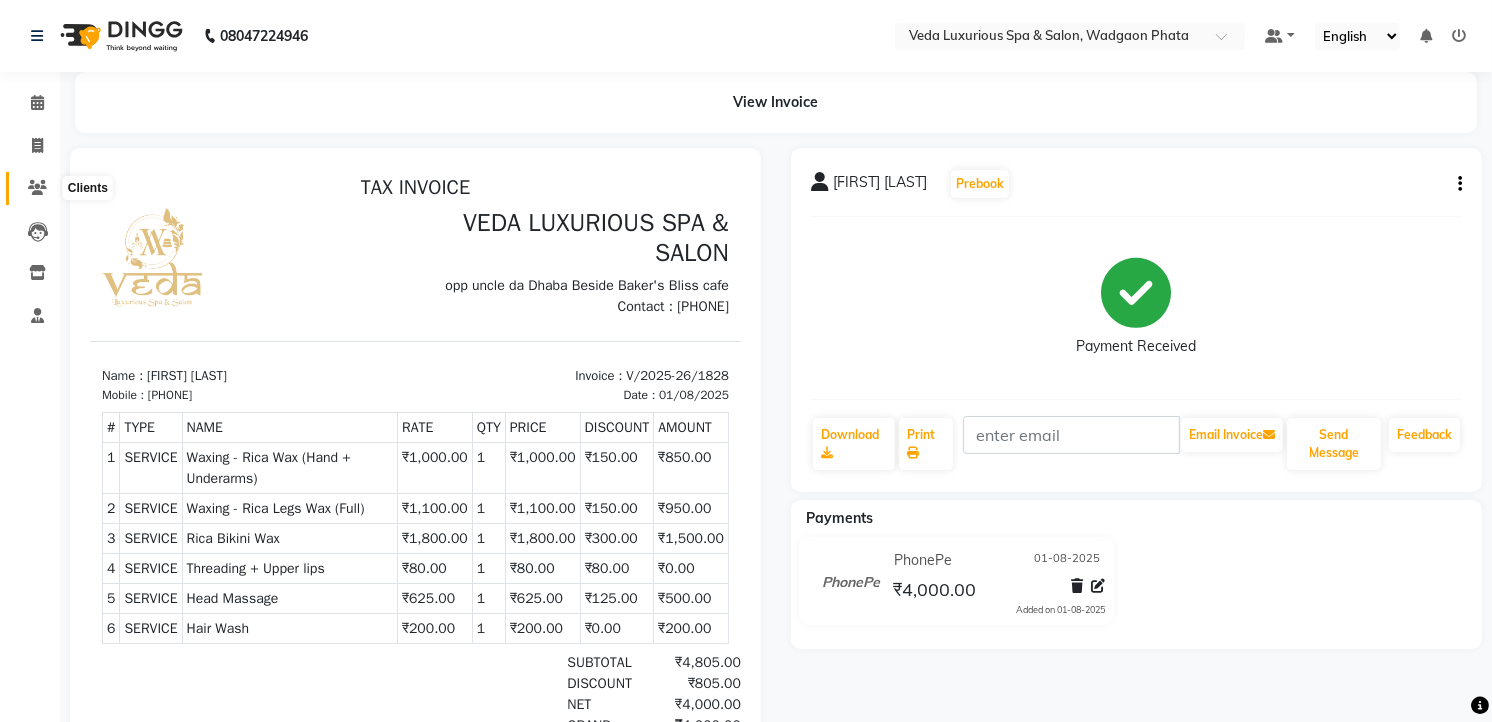 click 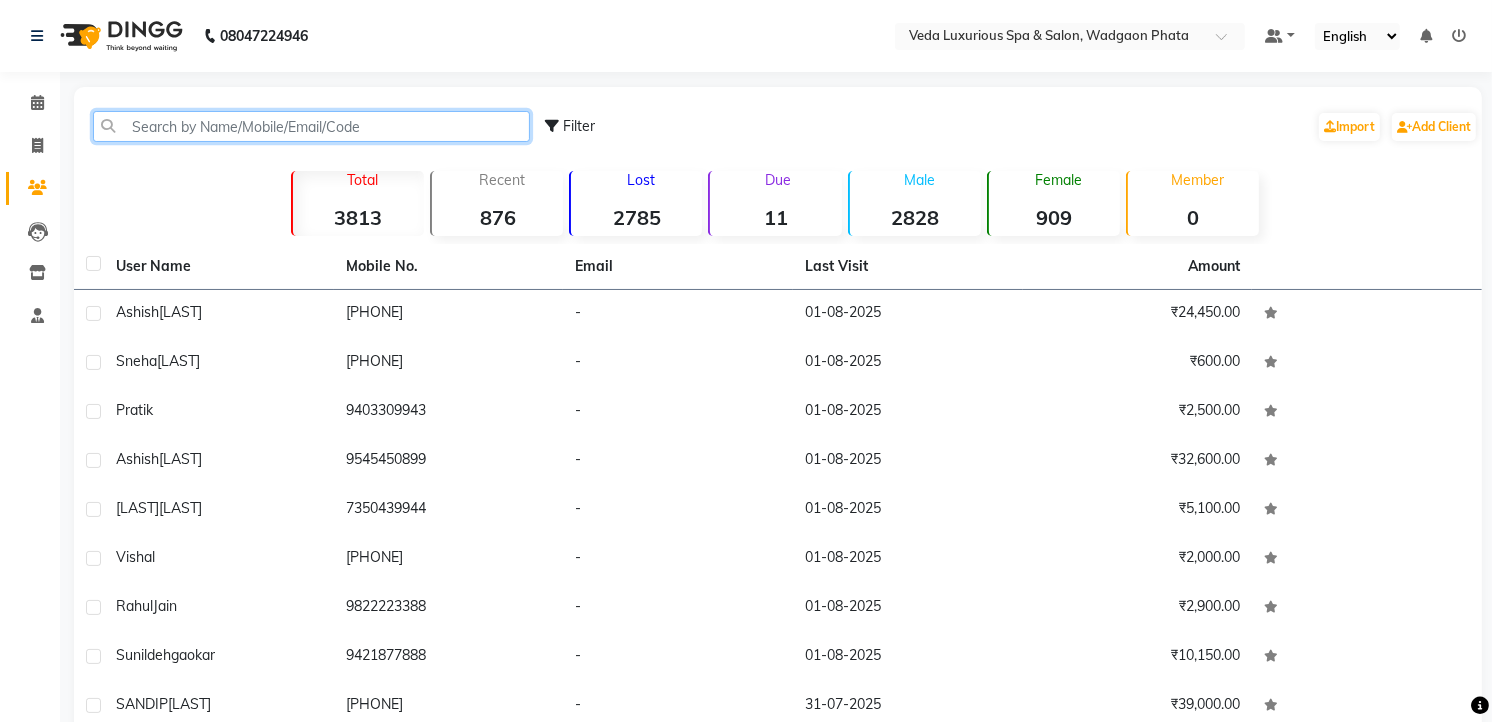 click 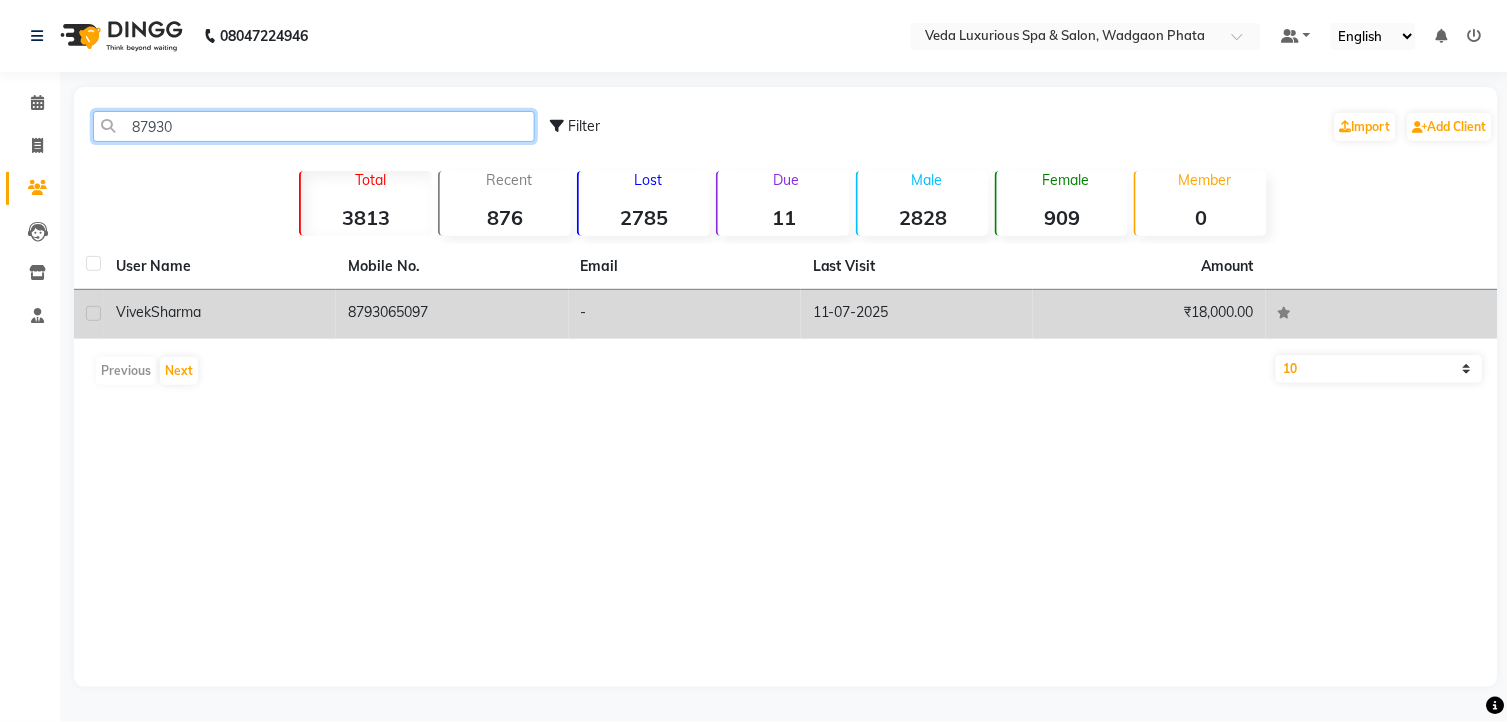 type on "87930" 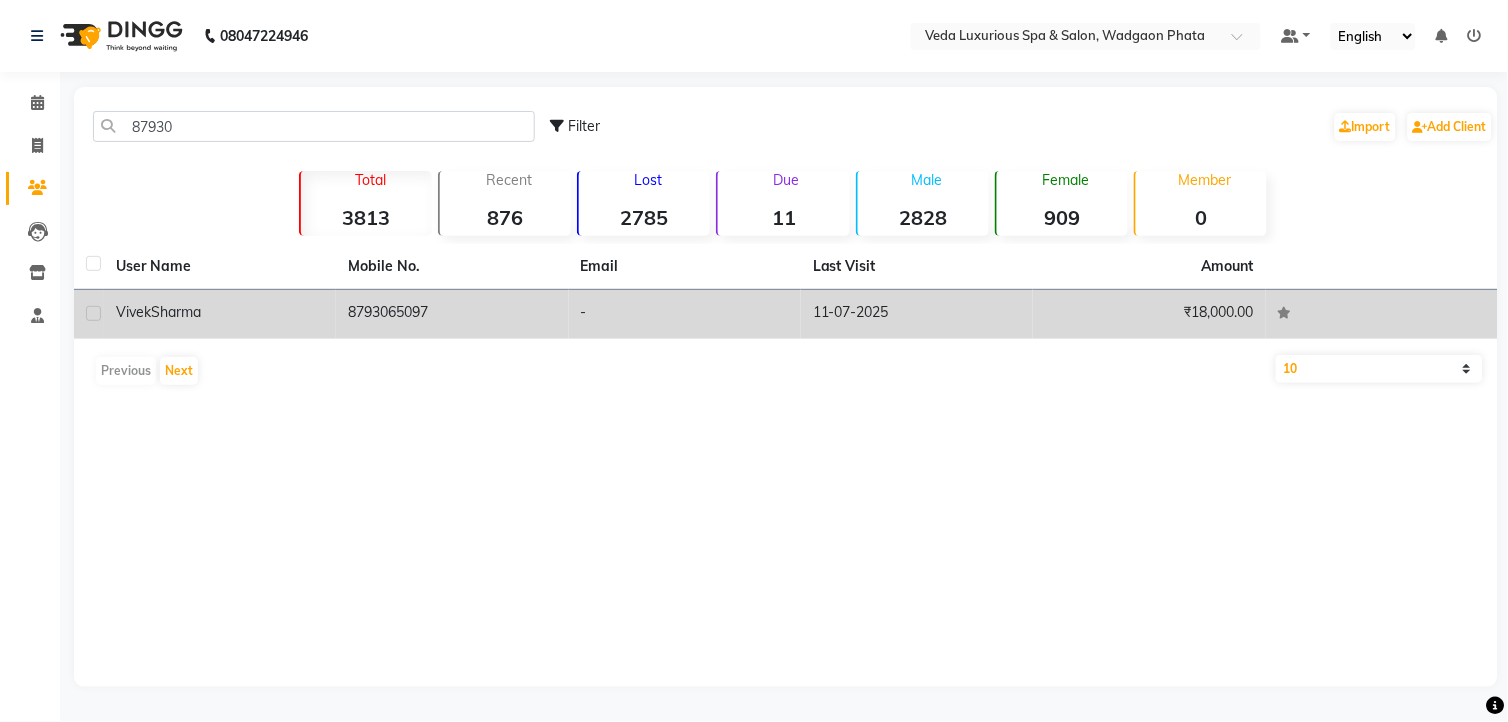 click on "[FIRST] [LAST]" 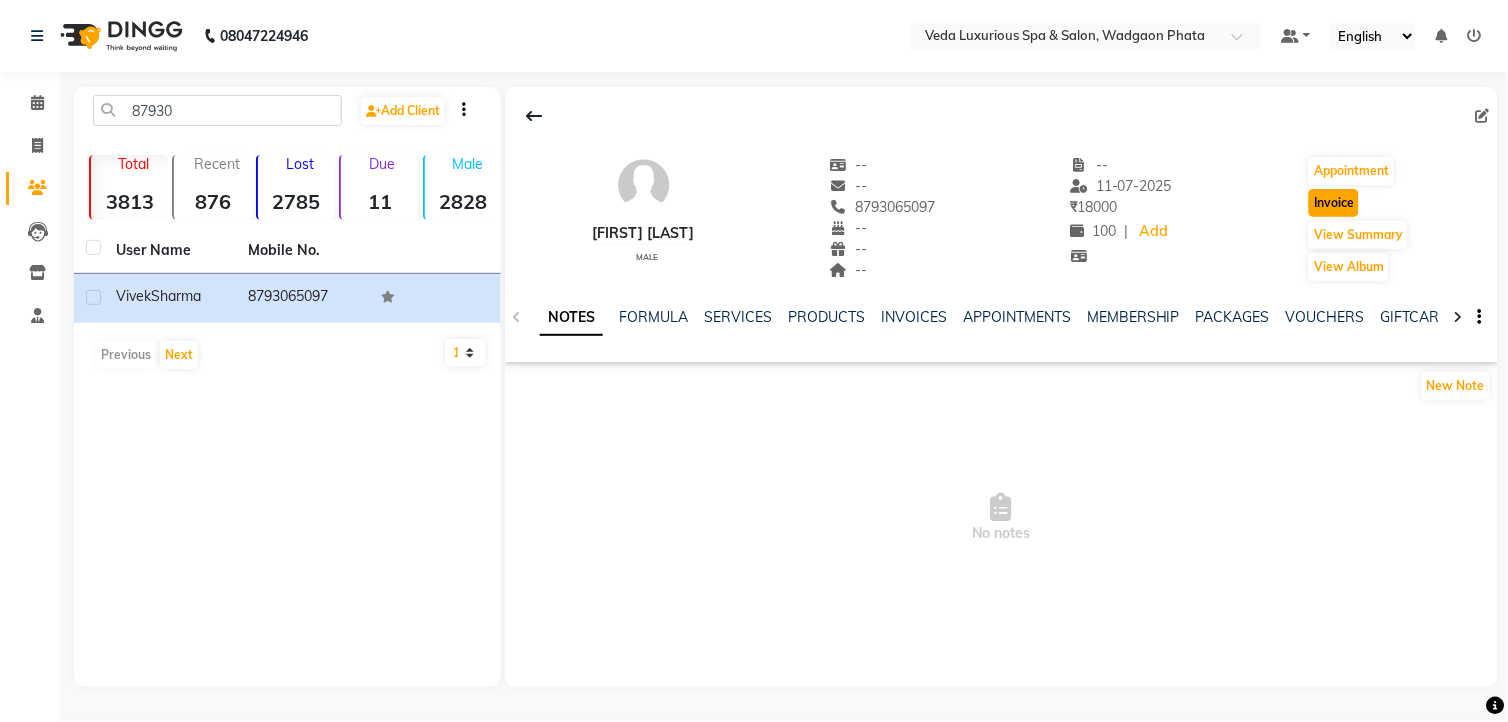 click on "Invoice" 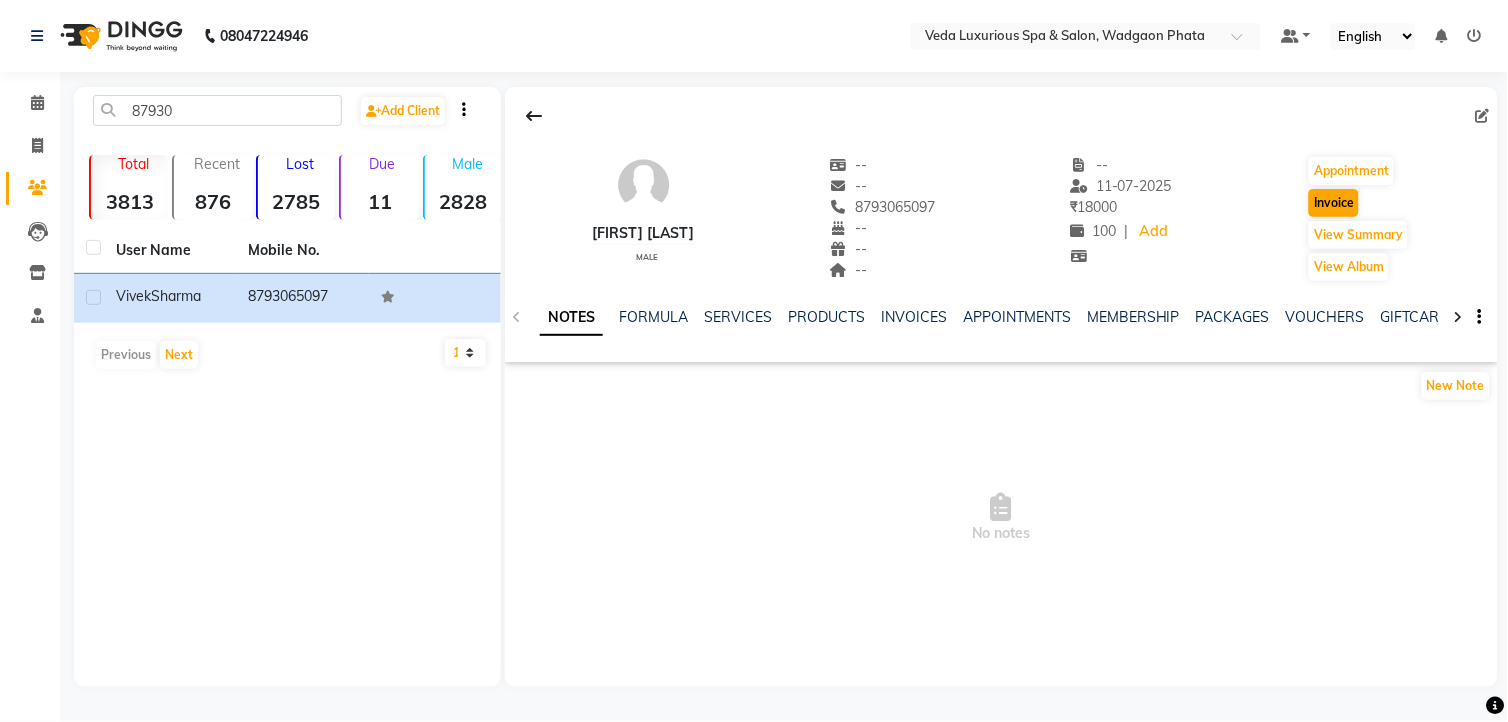 select on "service" 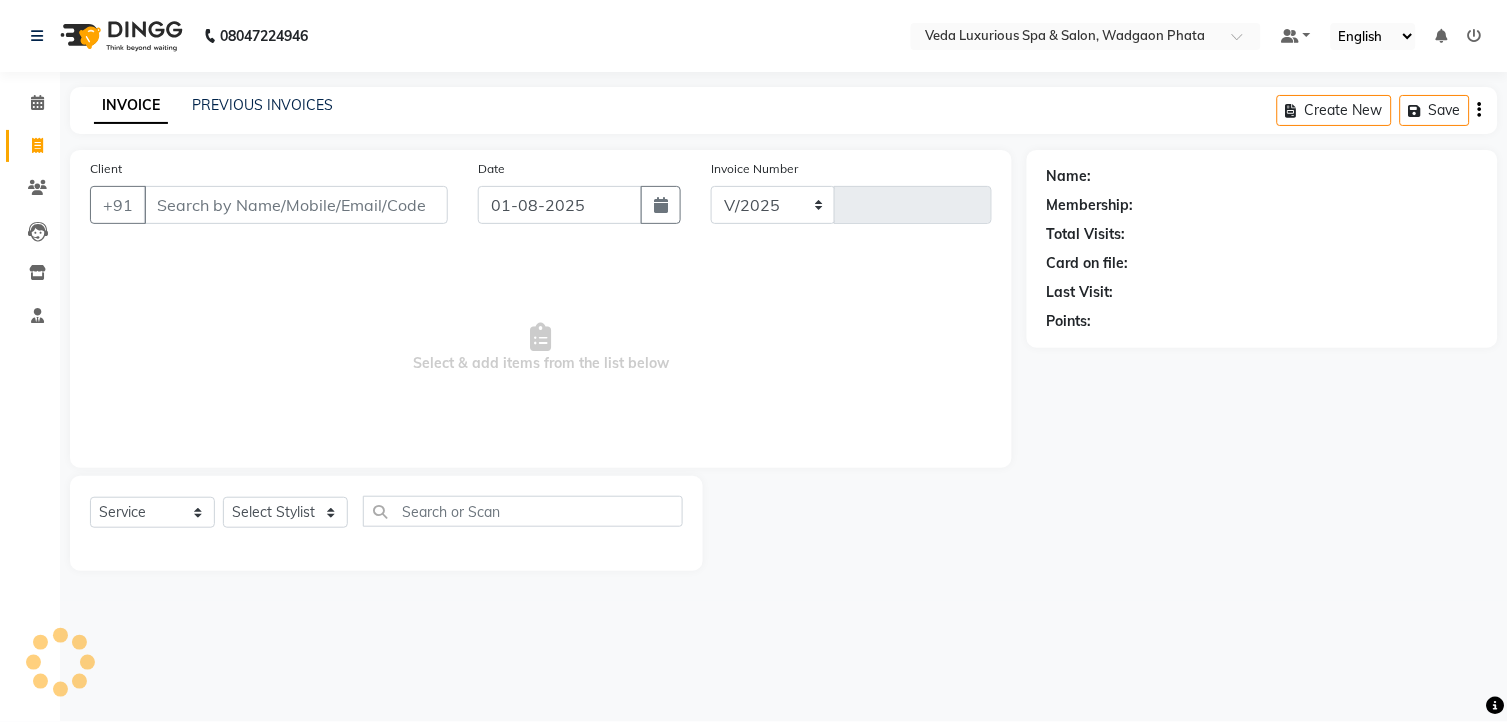 select on "4666" 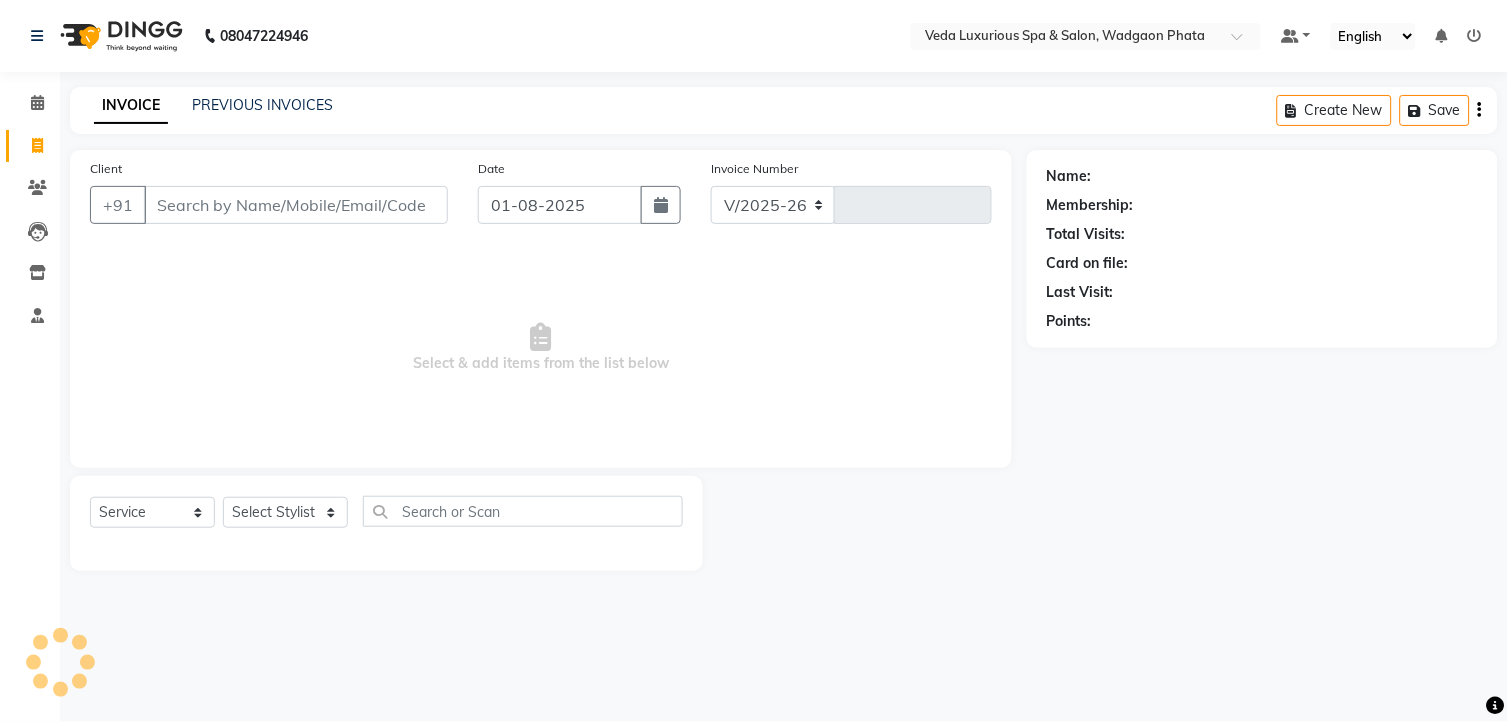 type on "1829" 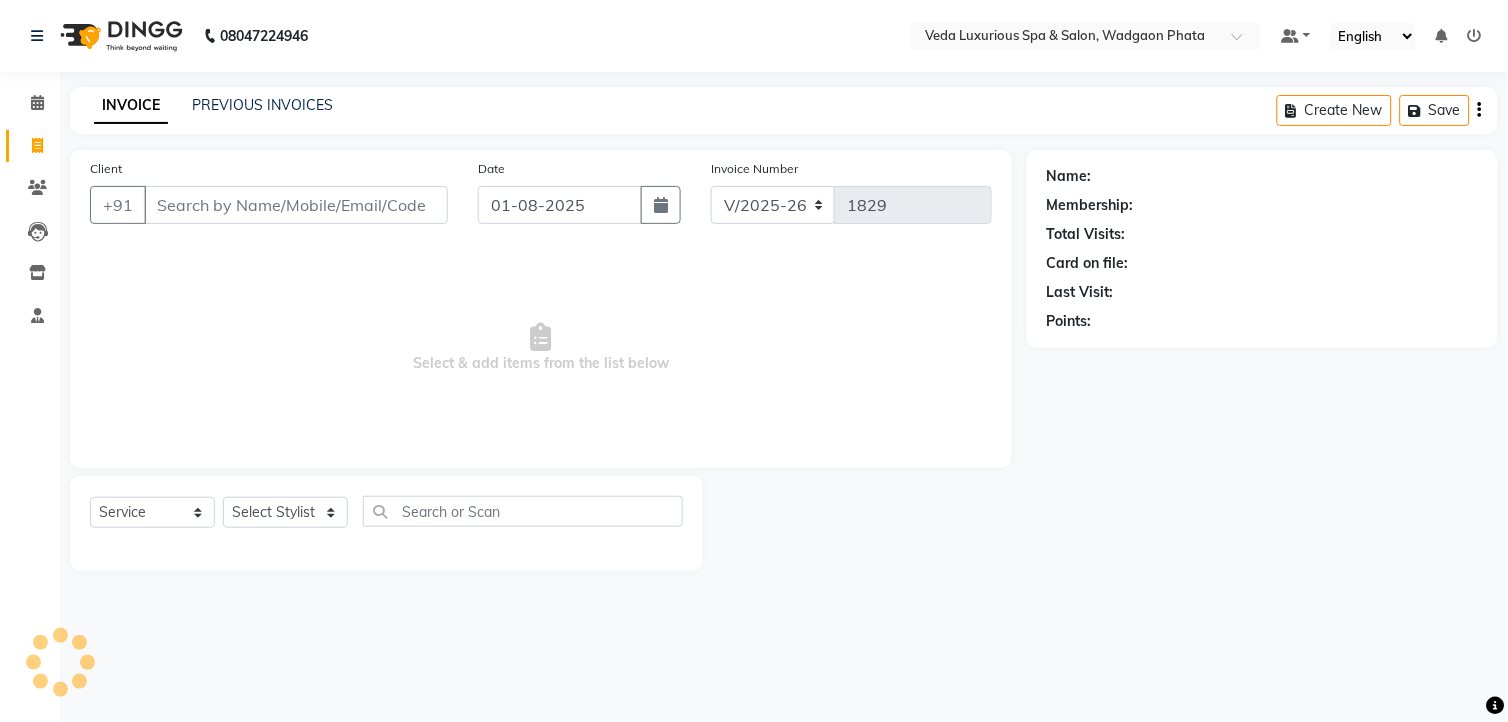 type on "8793065097" 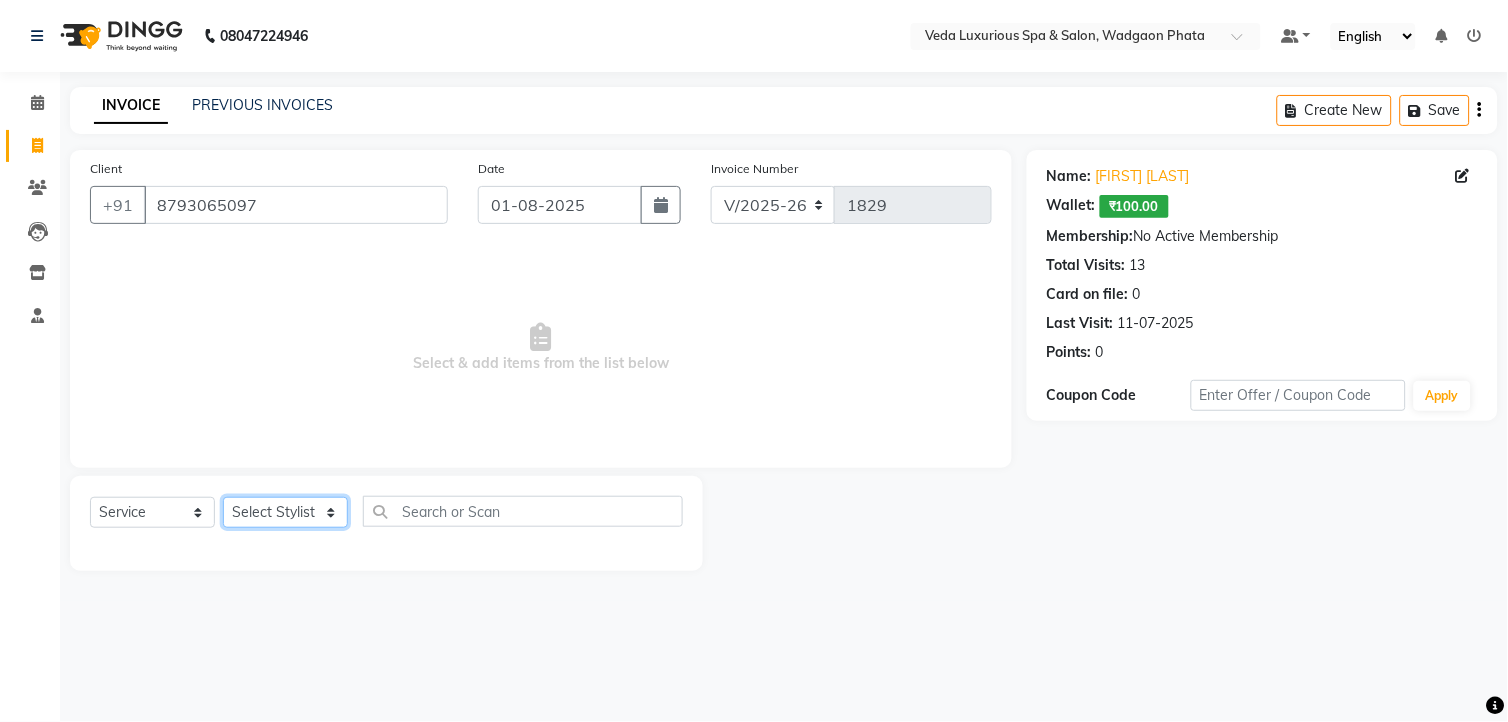 click on "Select Stylist Ankur GOLU Khushi kim lily Mahesh manu MOYA Nilam olivia RP seri VEDA" 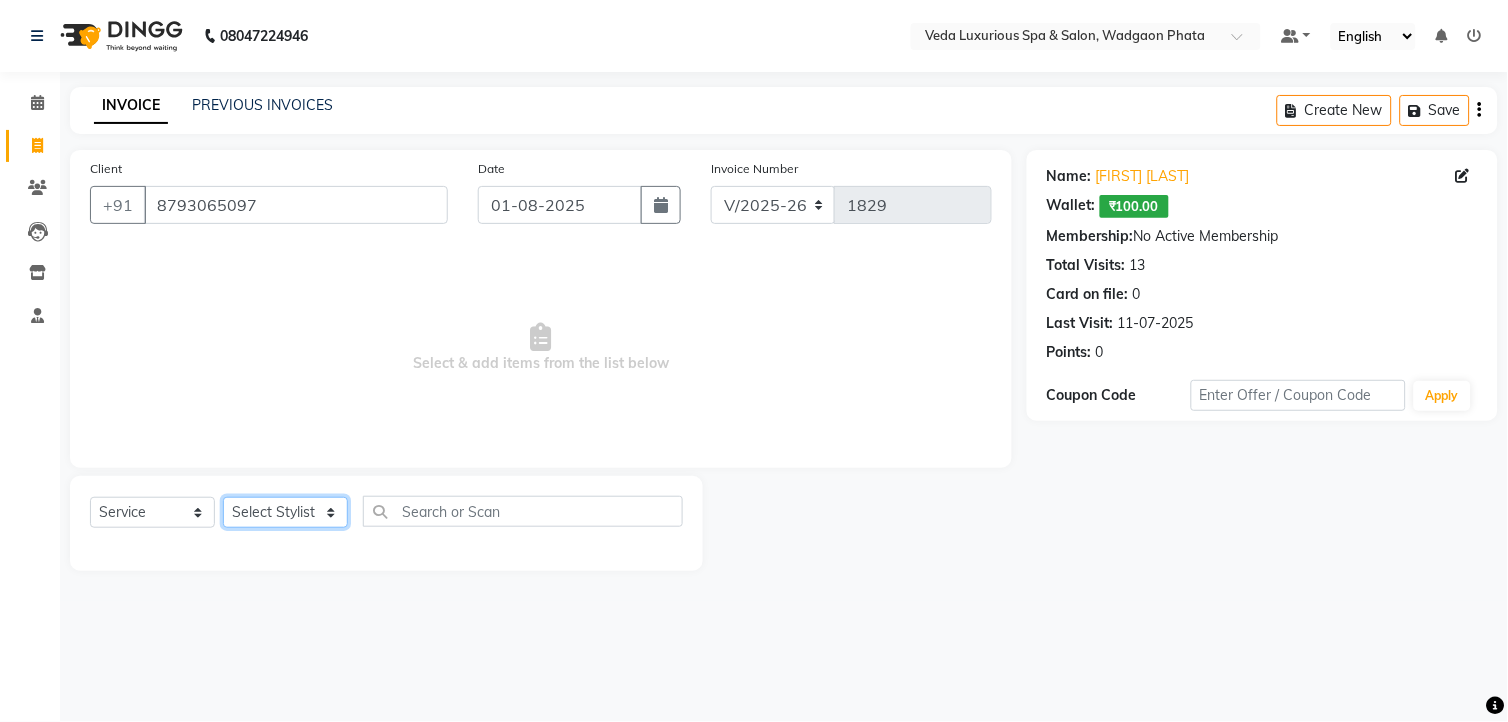 select on "70836" 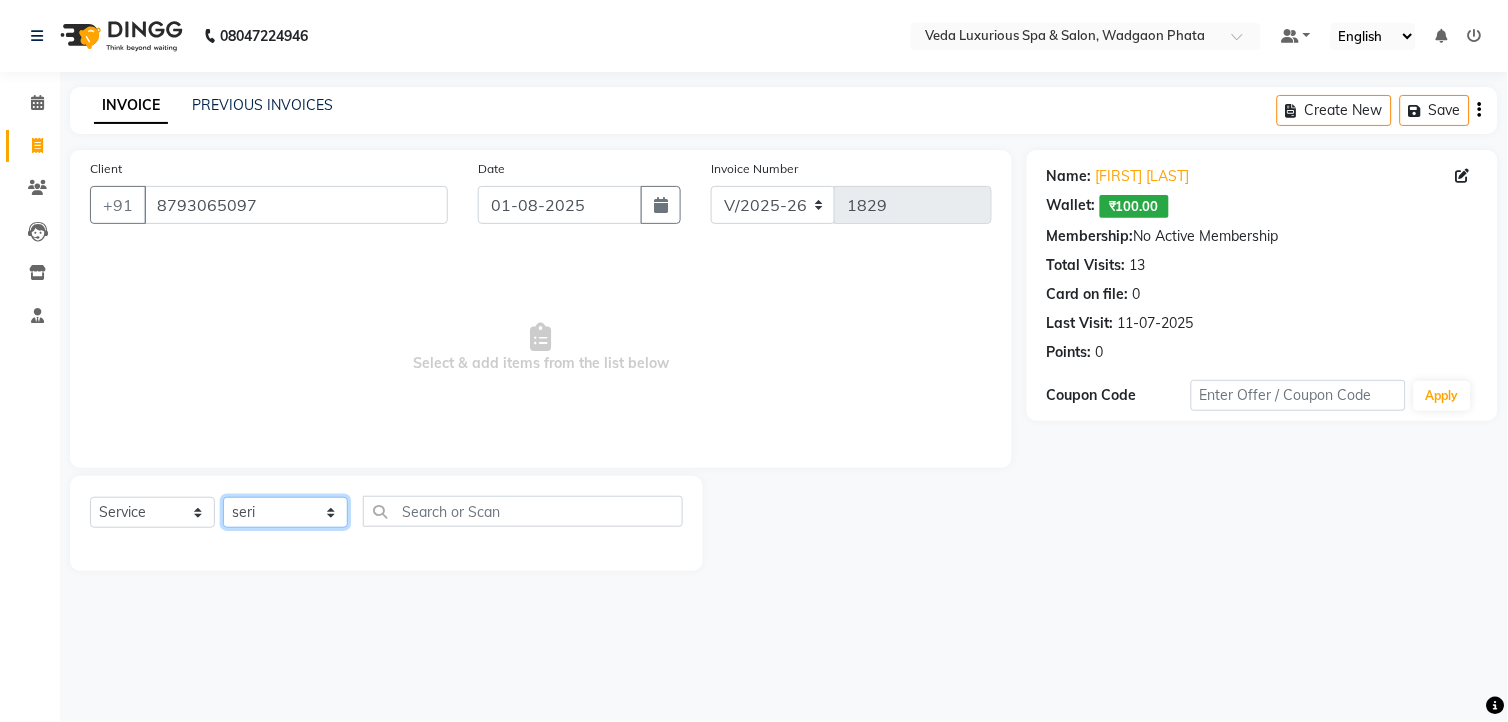 click on "Select Stylist Ankur GOLU Khushi kim lily Mahesh manu MOYA Nilam olivia RP seri VEDA" 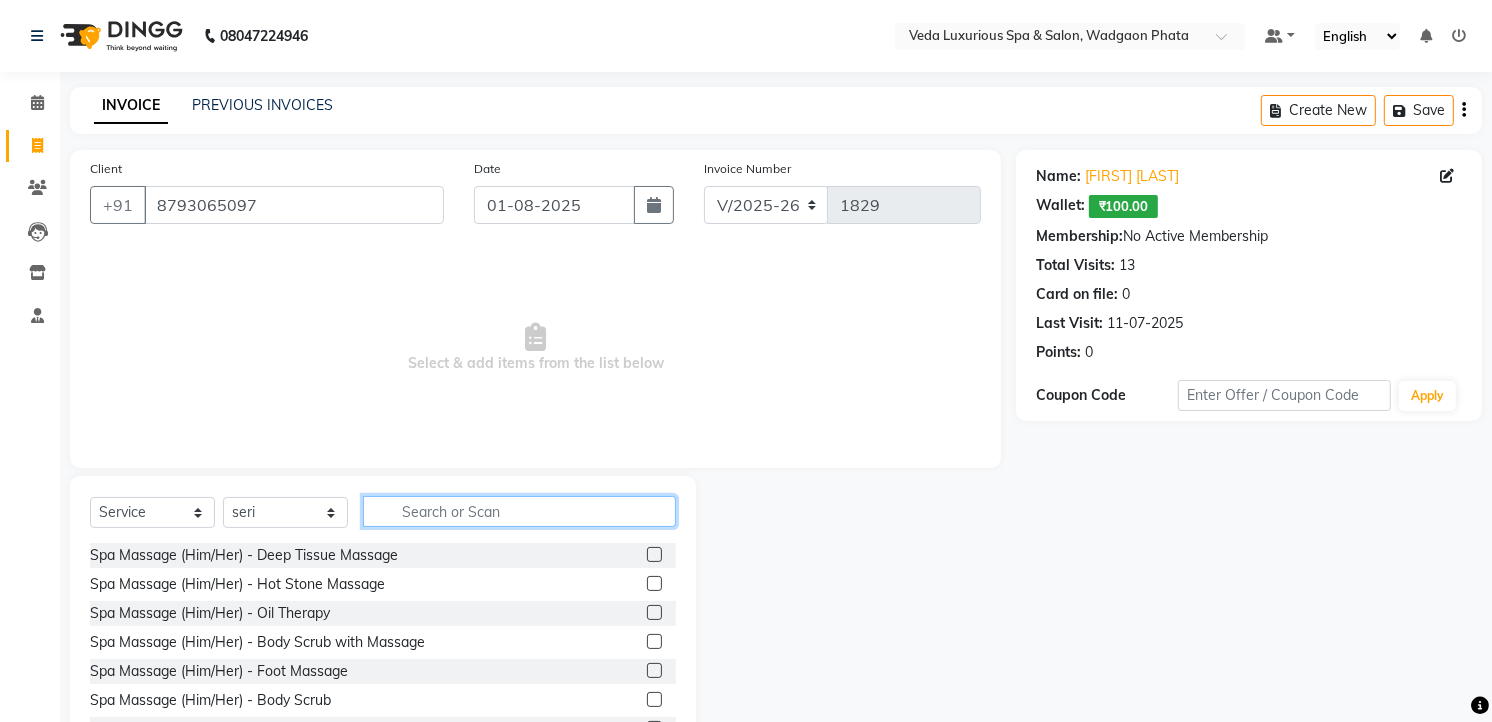 click 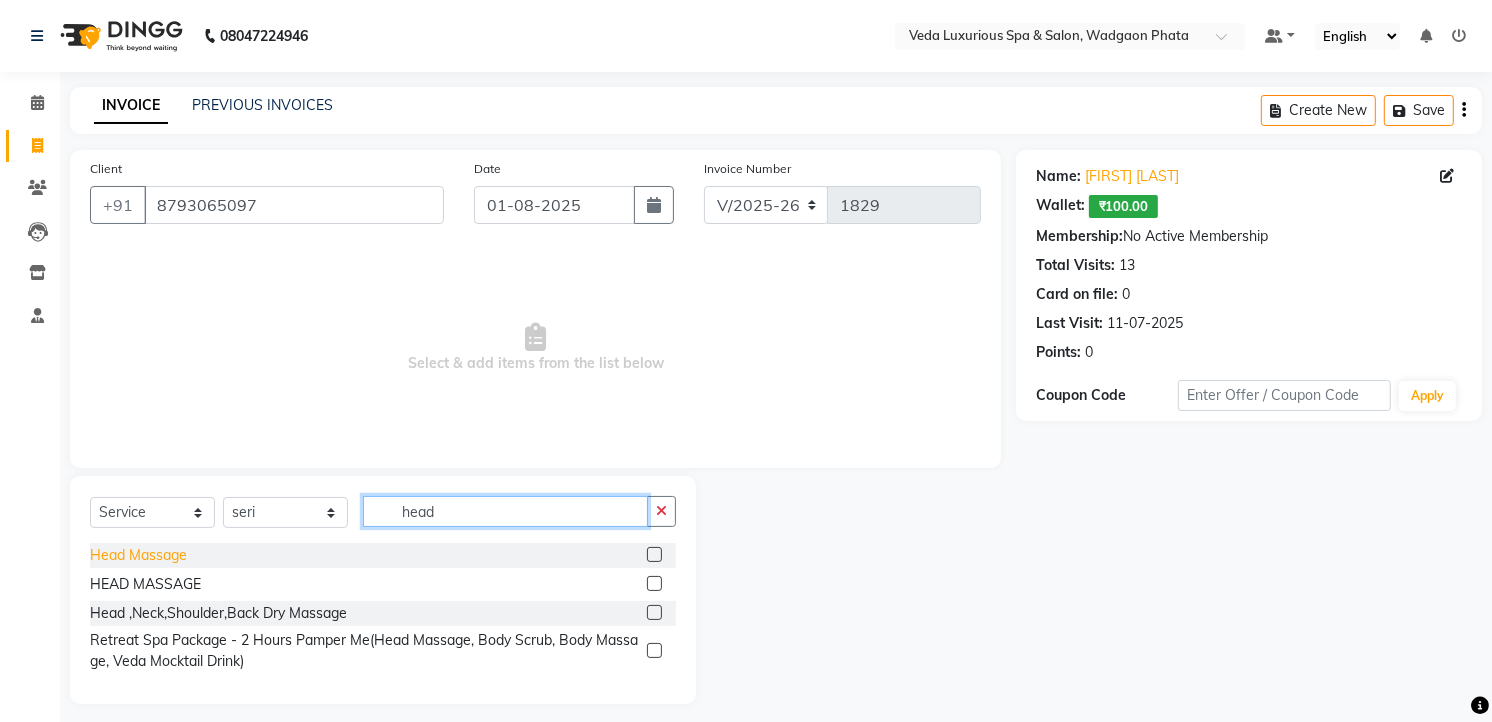type on "head" 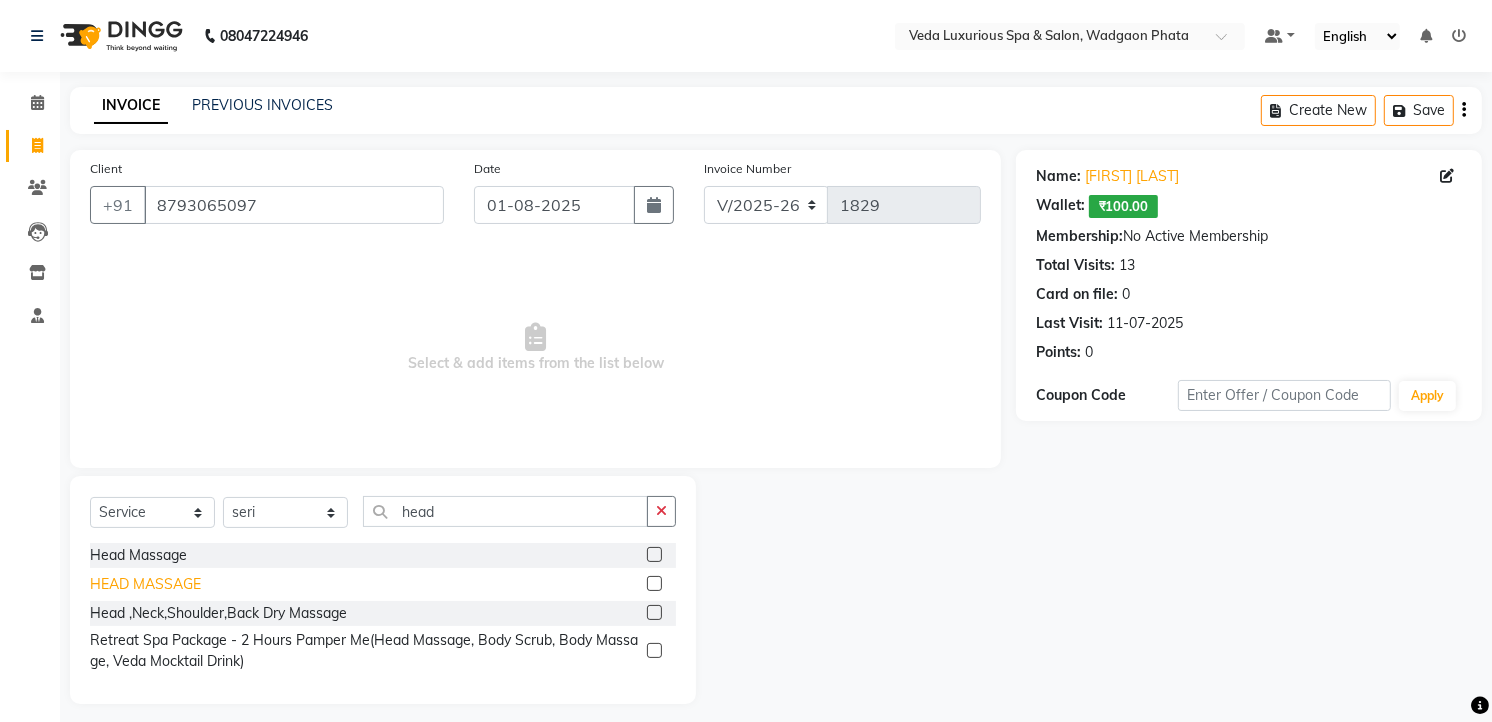 drag, startPoint x: 160, startPoint y: 548, endPoint x: 191, endPoint y: 591, distance: 53.009434 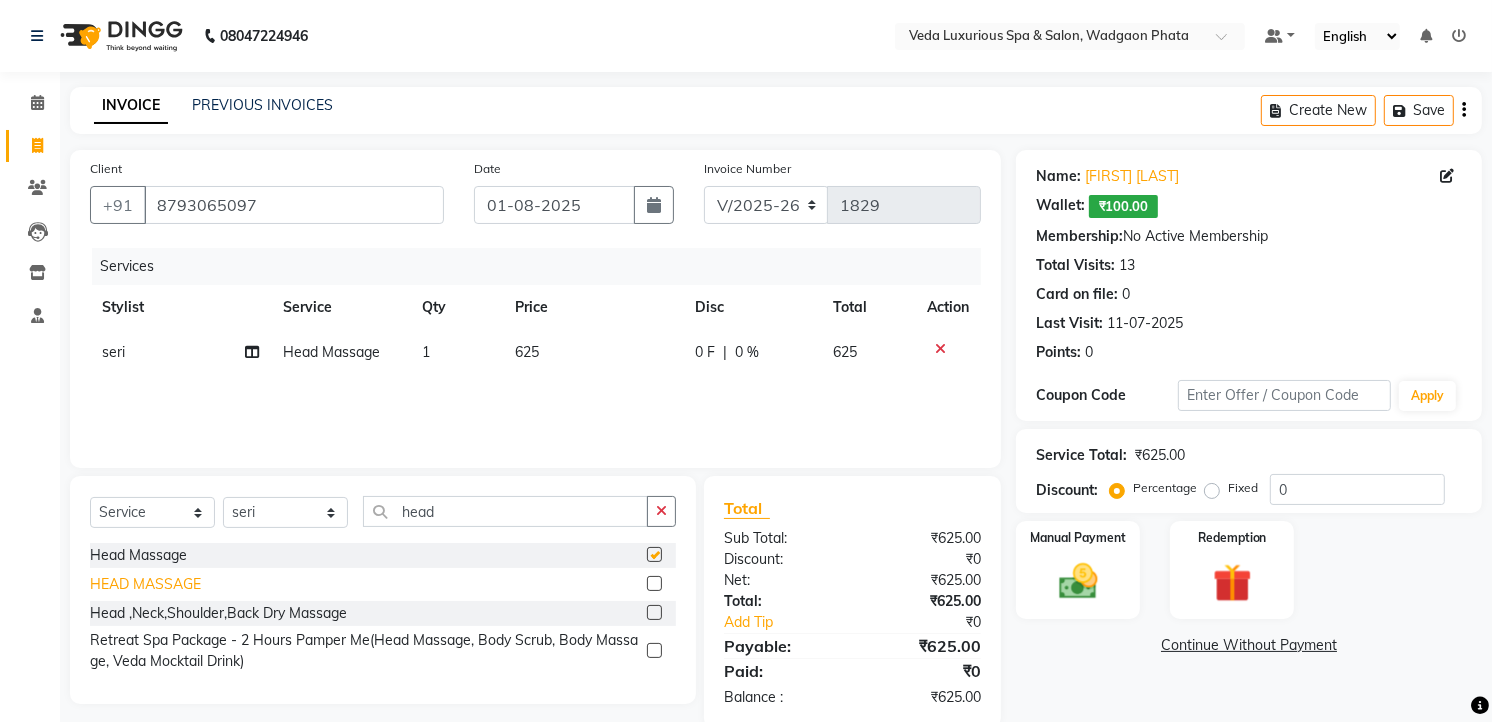 checkbox on "false" 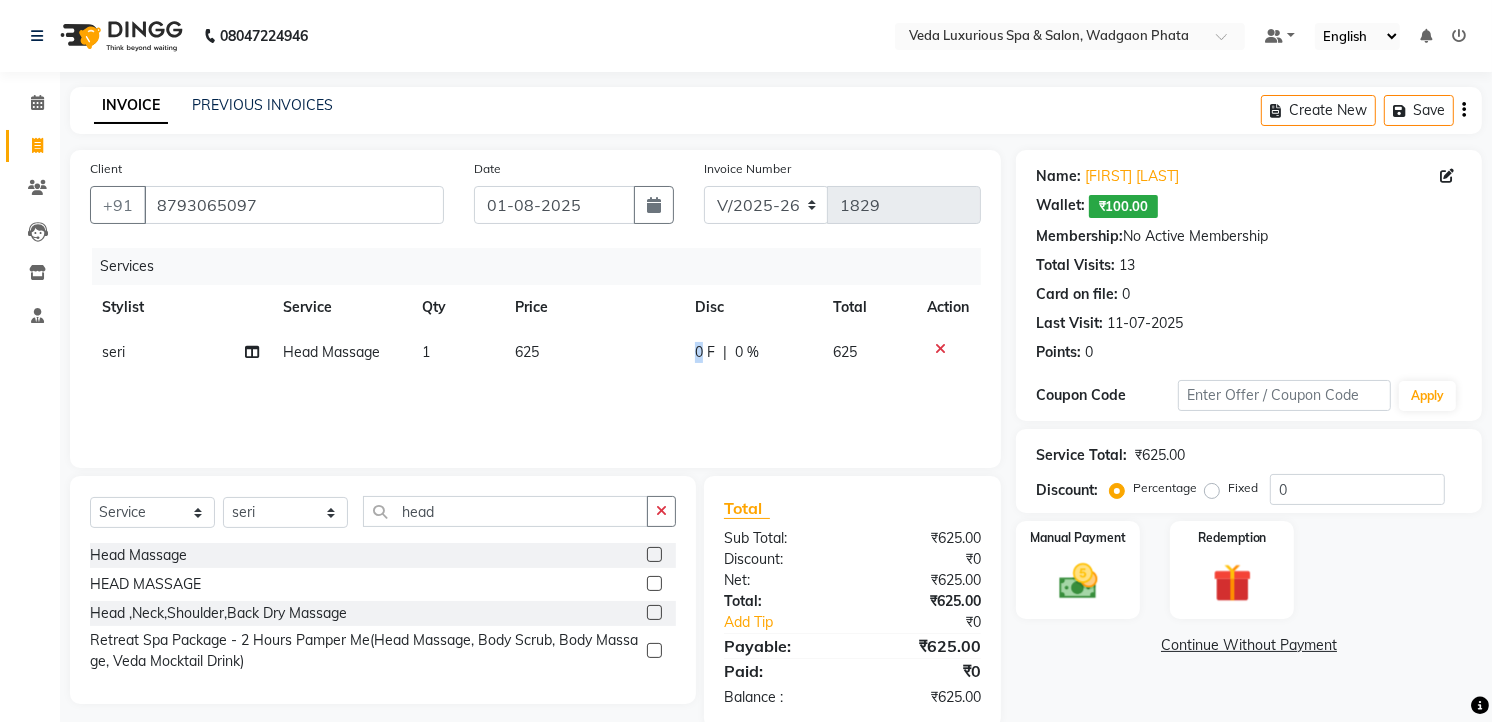 click on "0 F" 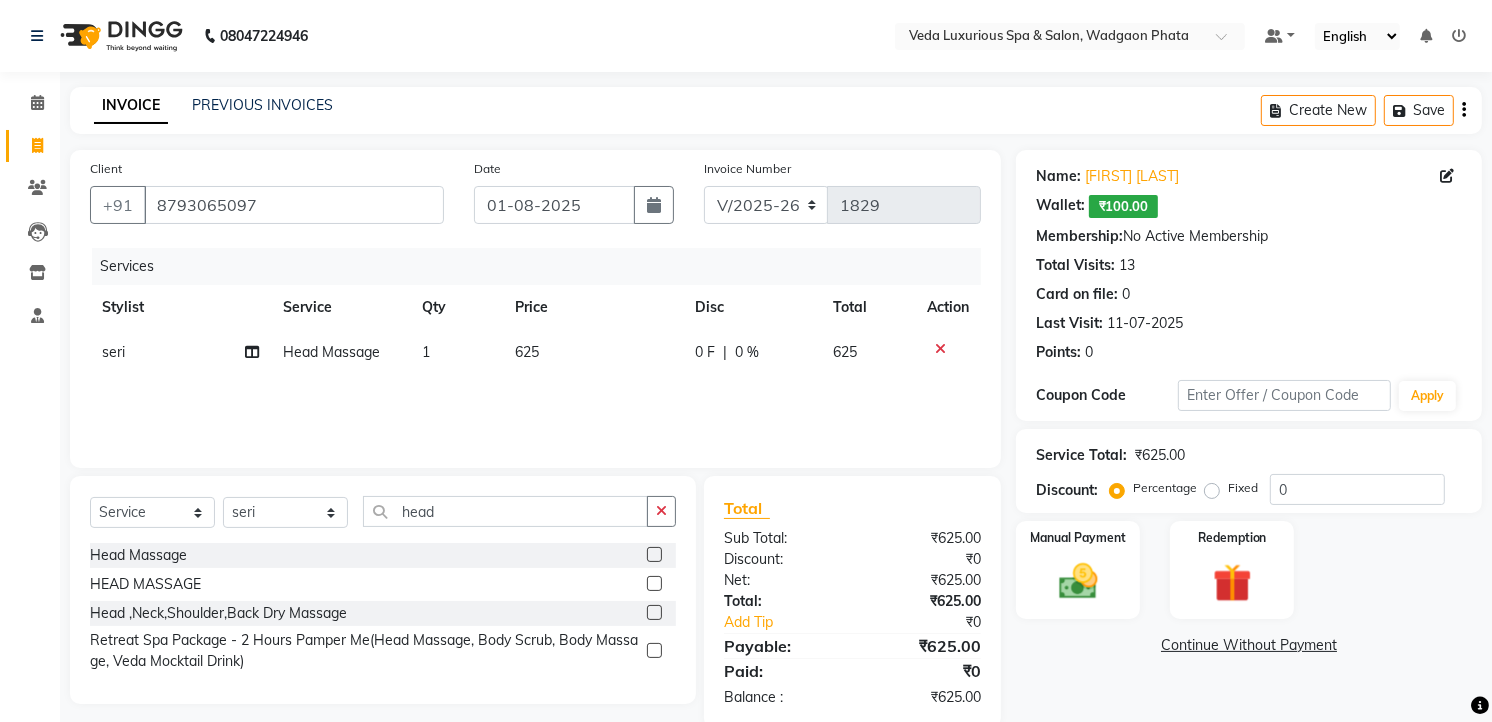 select on "70836" 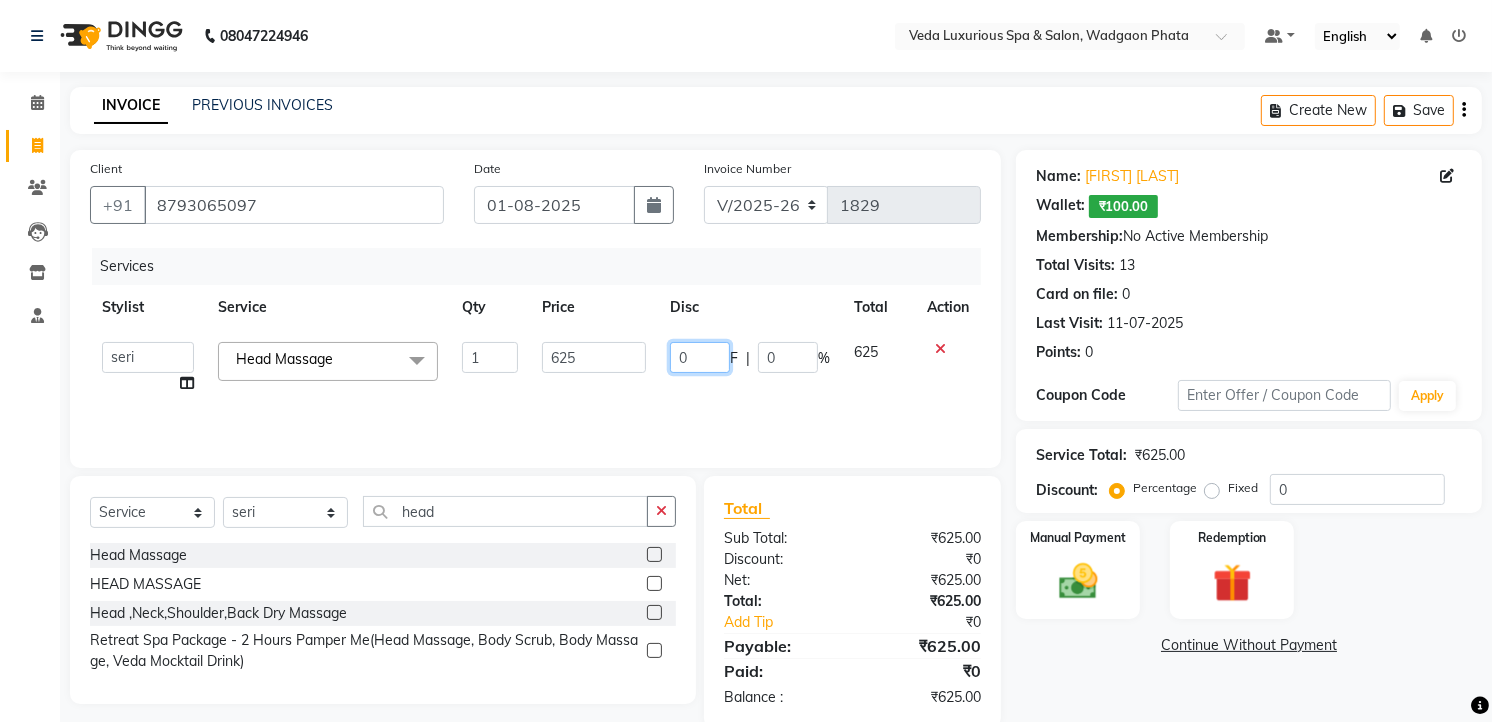 click on "0" 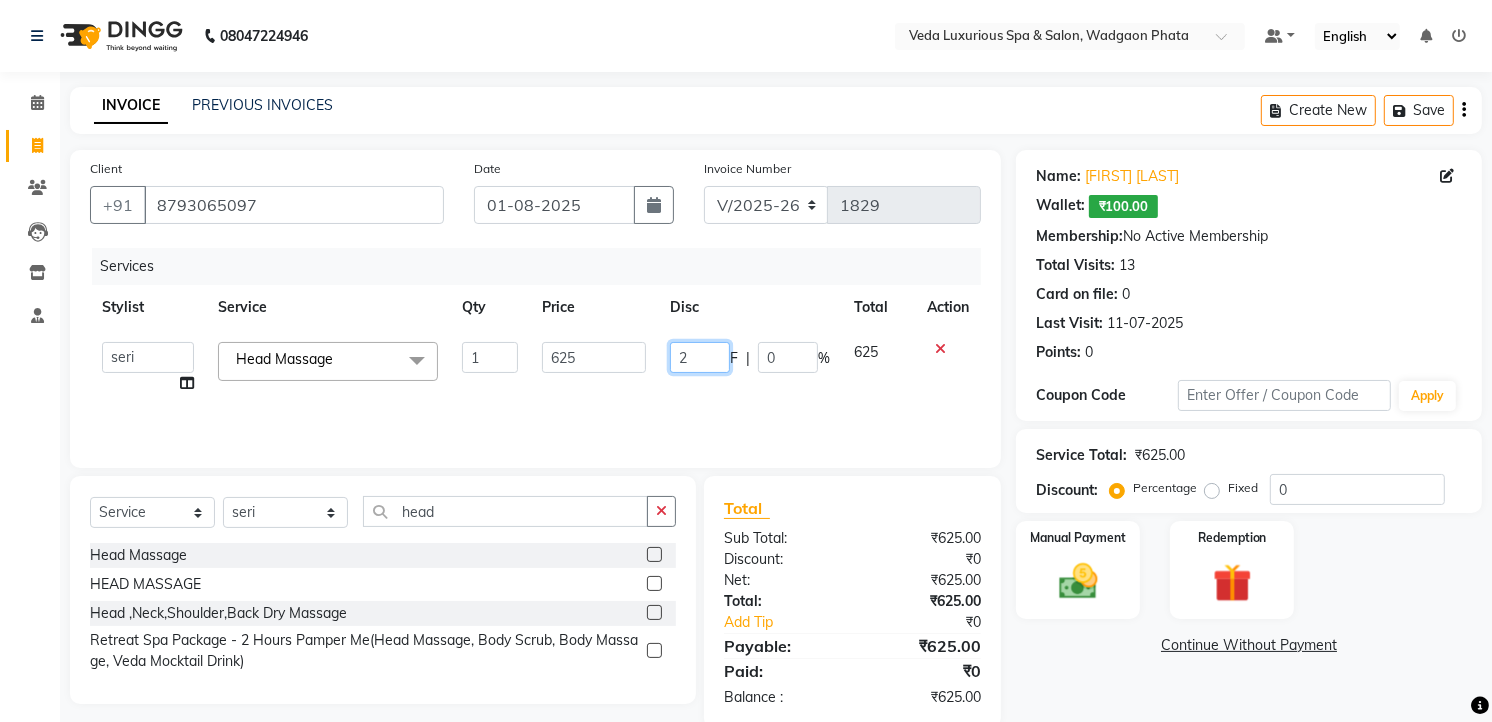 type on "25" 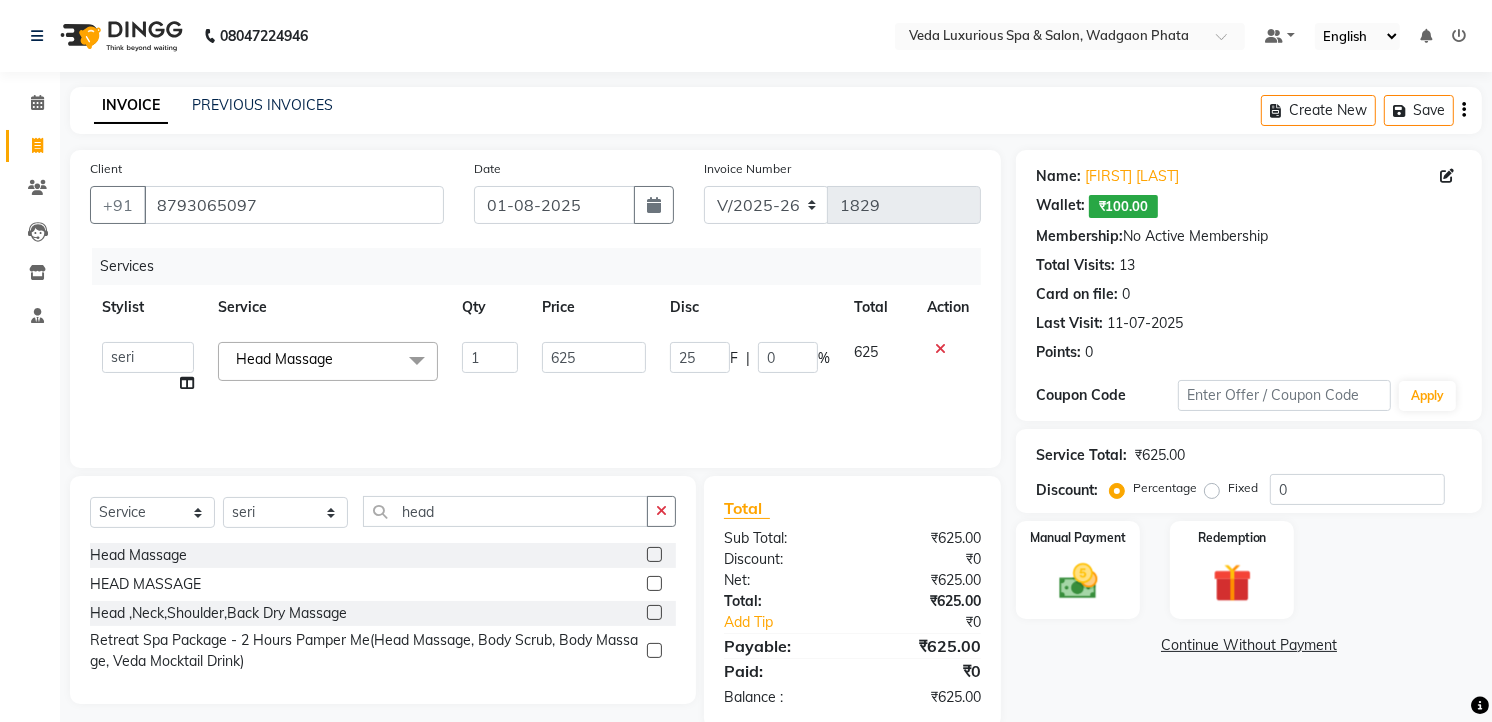 click on "Services Stylist Service Qty Price Disc Total Action  [NAME]   [NAME]   [NAME]   [NAME]   [NAME]   [NAME]   [NAME]   [NAME]   [NAME]   [NAME]   [NAME]   [NAME]   [NAME]  Head Massage  x Spa Massage ([GENDER]) - Deep Tissue Massage  Spa Massage ([GENDER]) - Hot Stone Massage  Spa Massage ([GENDER]) - Oil Therapy Spa Massage ([GENDER]) - Body Scrub with Massage  Spa Massage ([GENDER]) - Foot Massage  Spa Massage ([GENDER]) - Body Scrub  Spa Massage ([GENDER]) - Aromatheraphy Massage  Balinese Massage Head Massage Deep Tissue Massage 90 min Spa Massage Foot Massage Balinese Massage 90min Hot Oil Massage Four Hand Massage Swedish Massage Aromatheraphy (90 min) Body Scrub With Massage 4 Hand Traditional Thai Massage Steam Bath HEAD MASSAGE Face Clean Up Other Couple  Massage (60 M) ([MARITAL_STATUS]) Couple Massage (90 M) ([MARITAL_STATUS]) Deep Tissue Massage  Deep Tissue Massage (90 min)  Body Scrub With Massage  Head ,Neck,Shoulder,Back Dry Massage Retreate Spa Package - 2 Hours (up) Haircut (Female) - Haircut  (Female) - Hair Ironing Blow Dry 1" 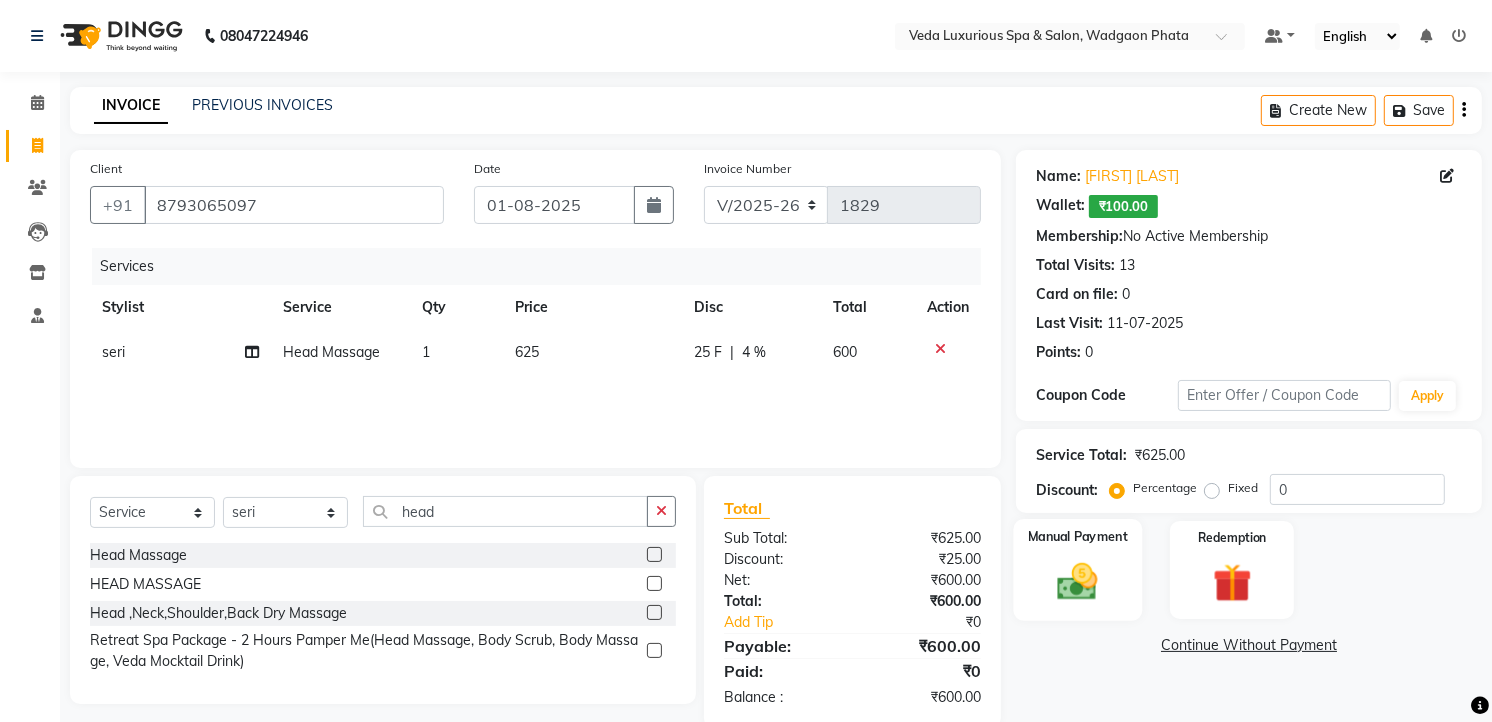 click 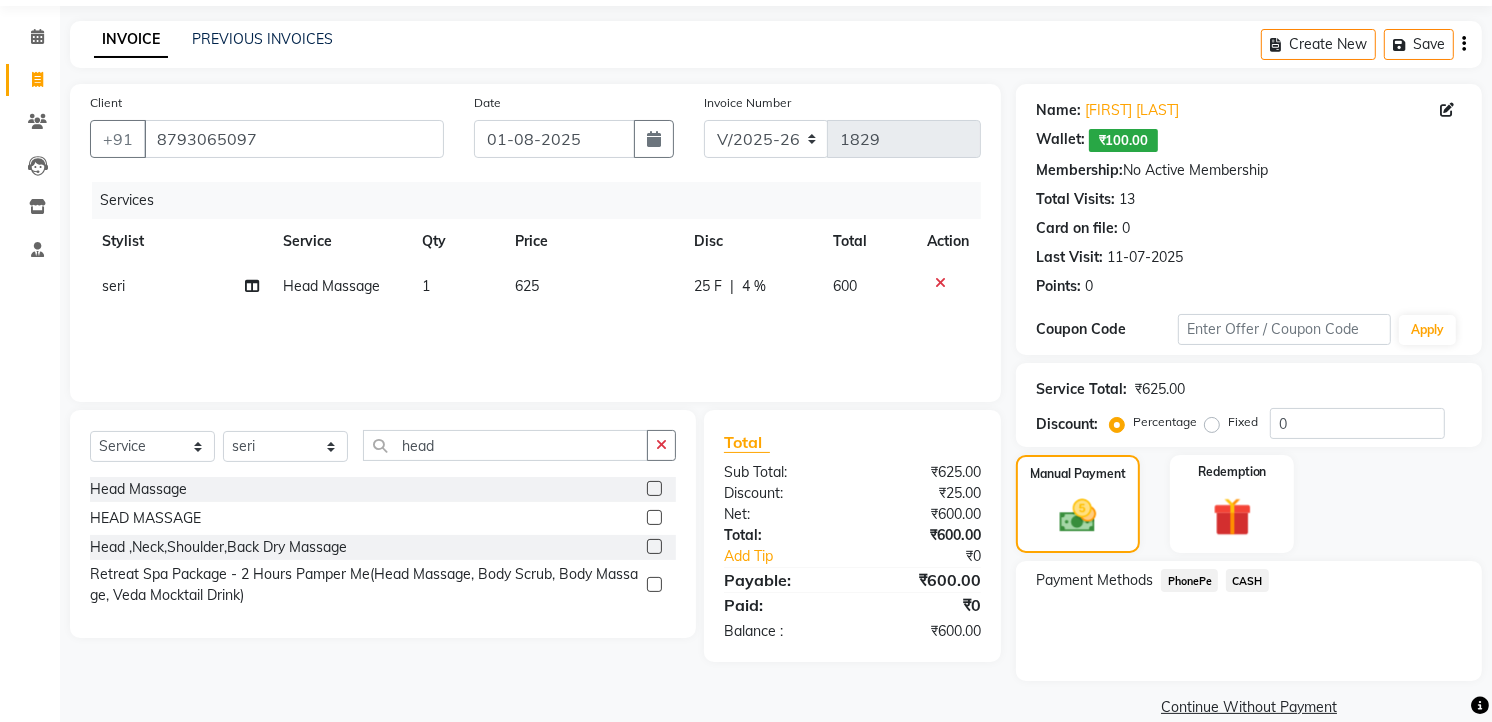 scroll, scrollTop: 95, scrollLeft: 0, axis: vertical 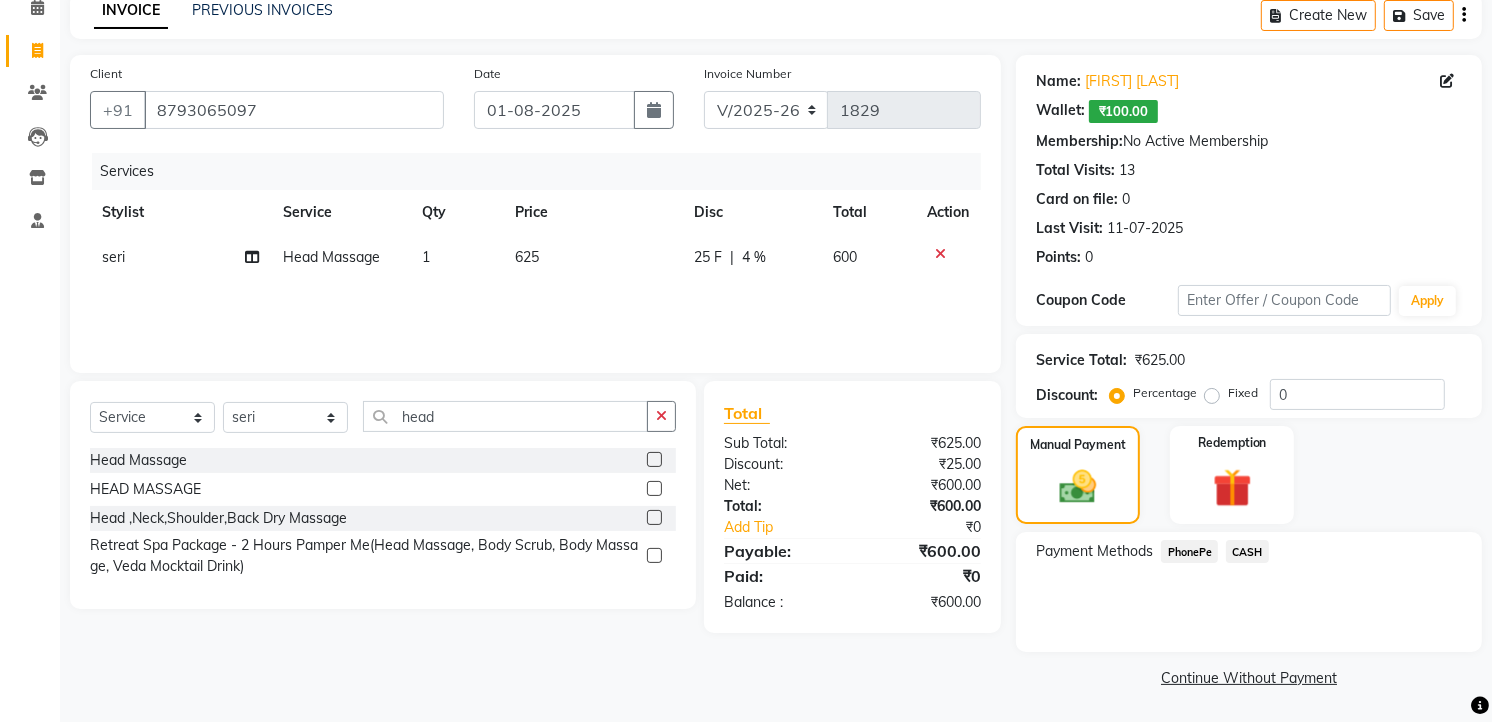 click on "CASH" 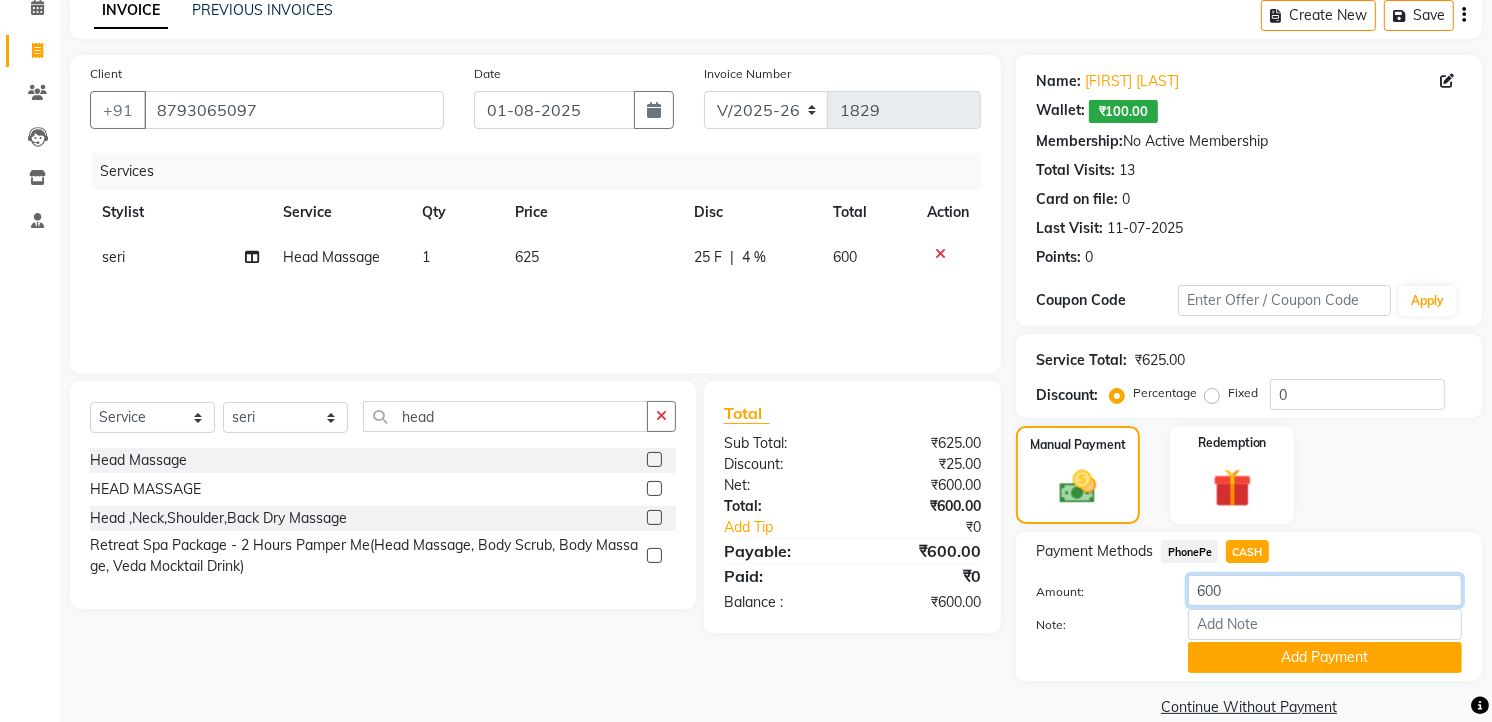 click on "600" 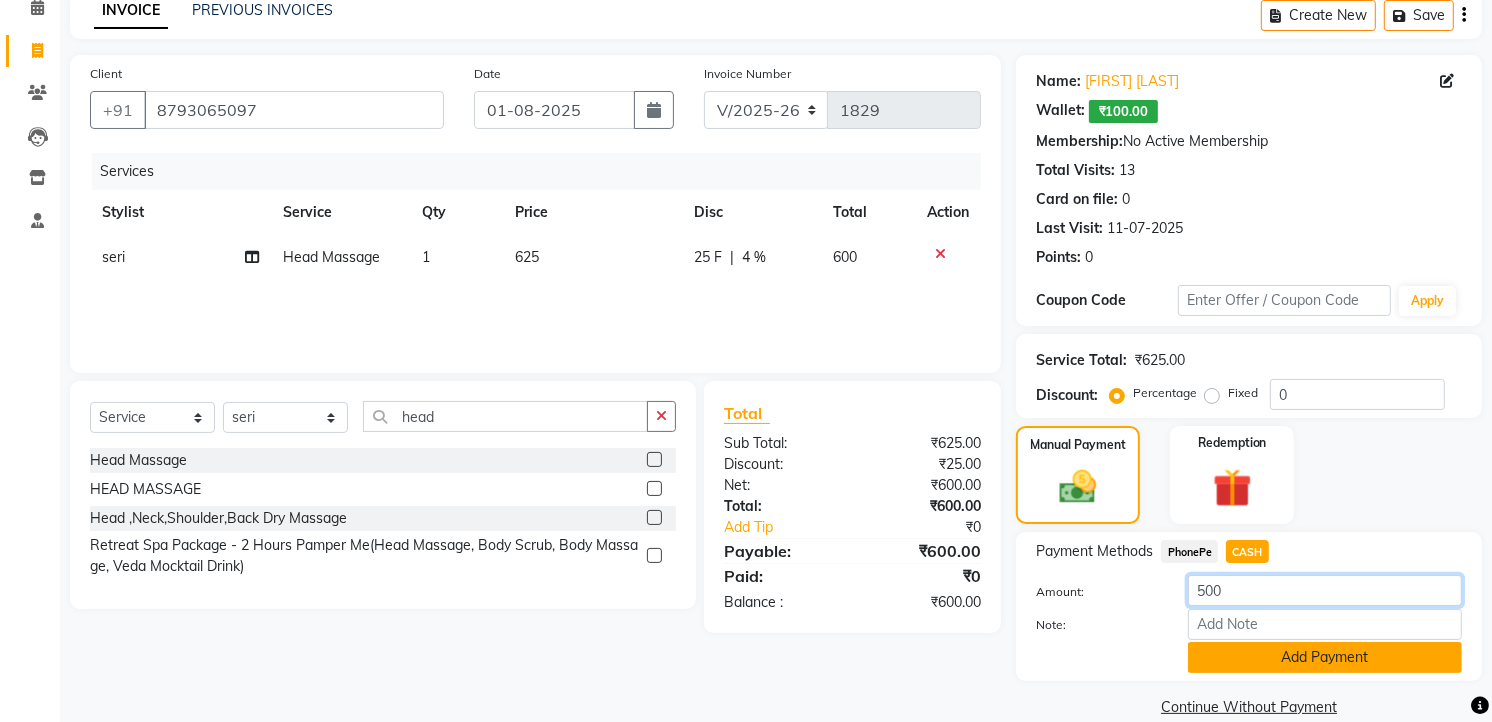 type on "500" 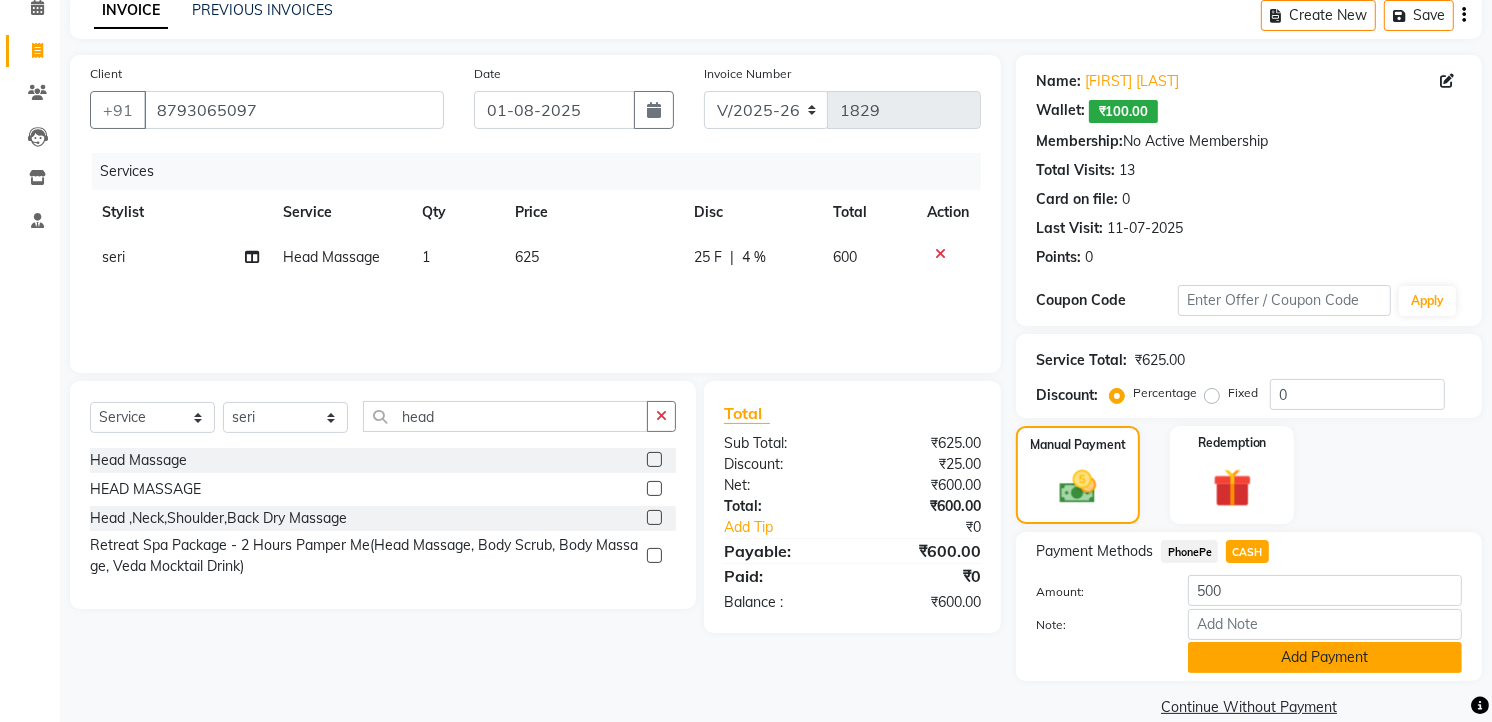 click on "Add Payment" 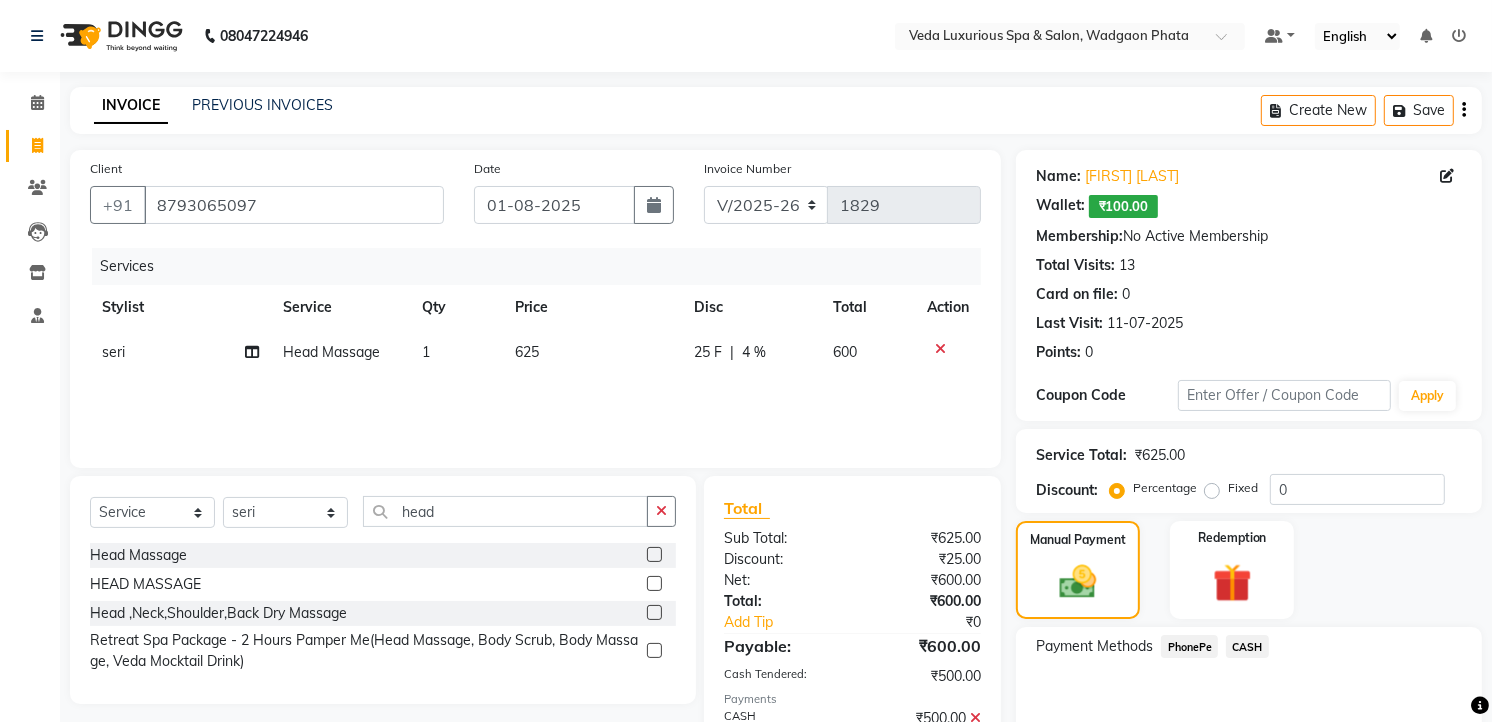 scroll, scrollTop: 208, scrollLeft: 0, axis: vertical 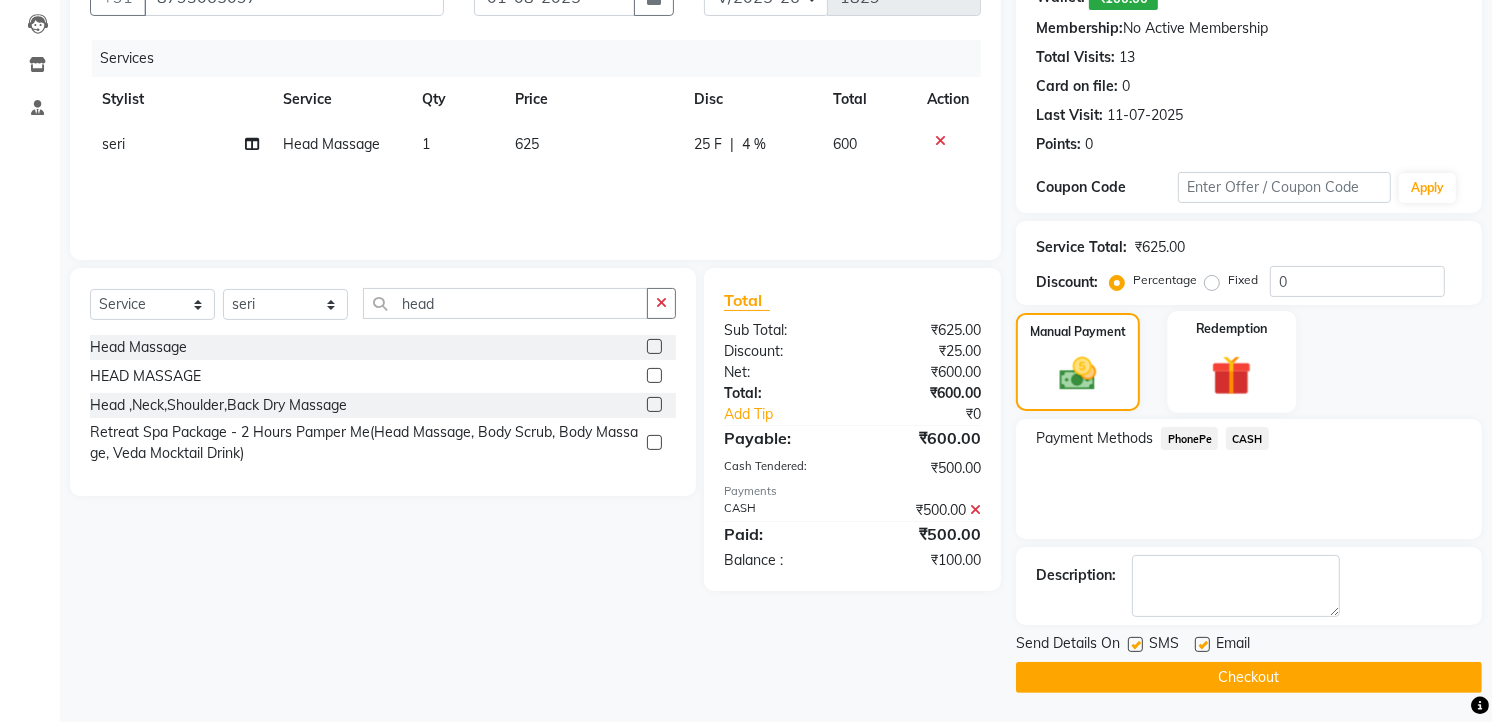 click 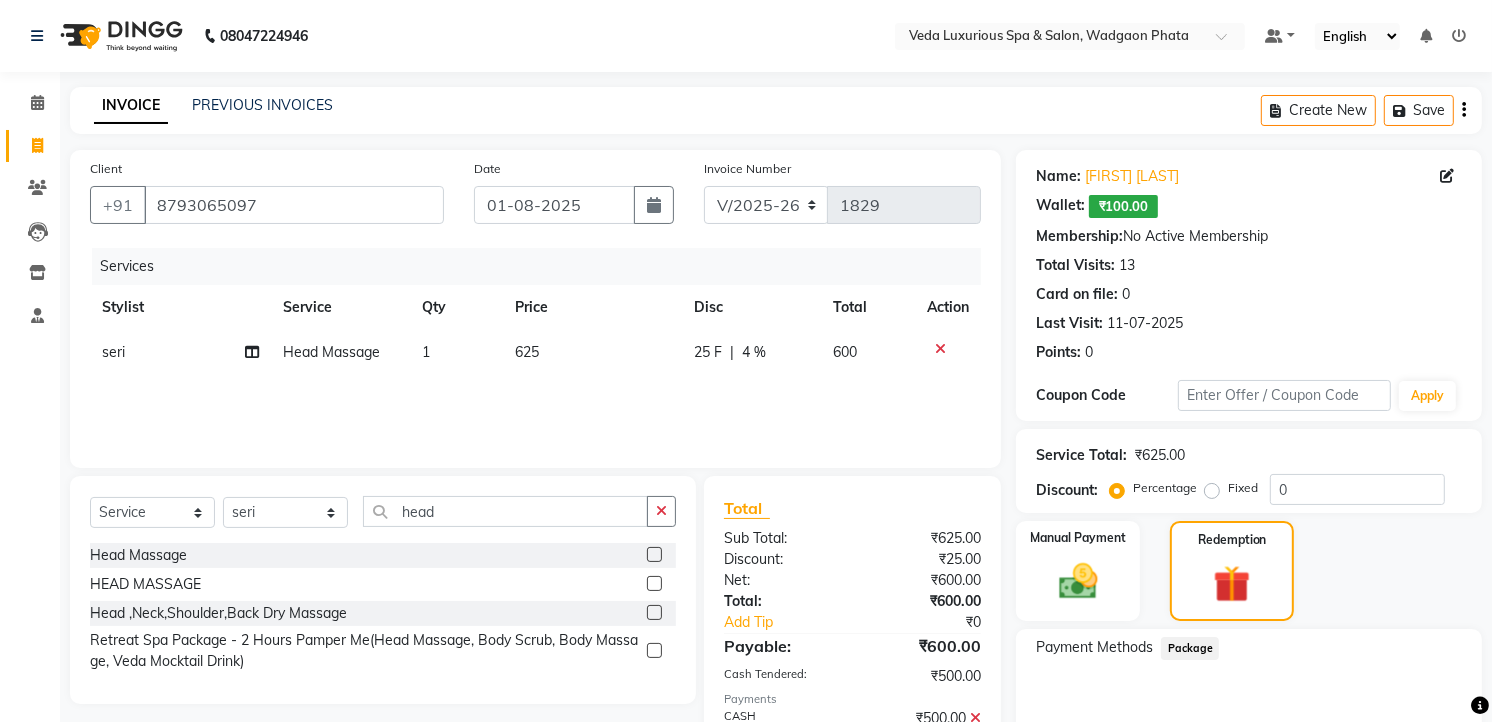scroll, scrollTop: 210, scrollLeft: 0, axis: vertical 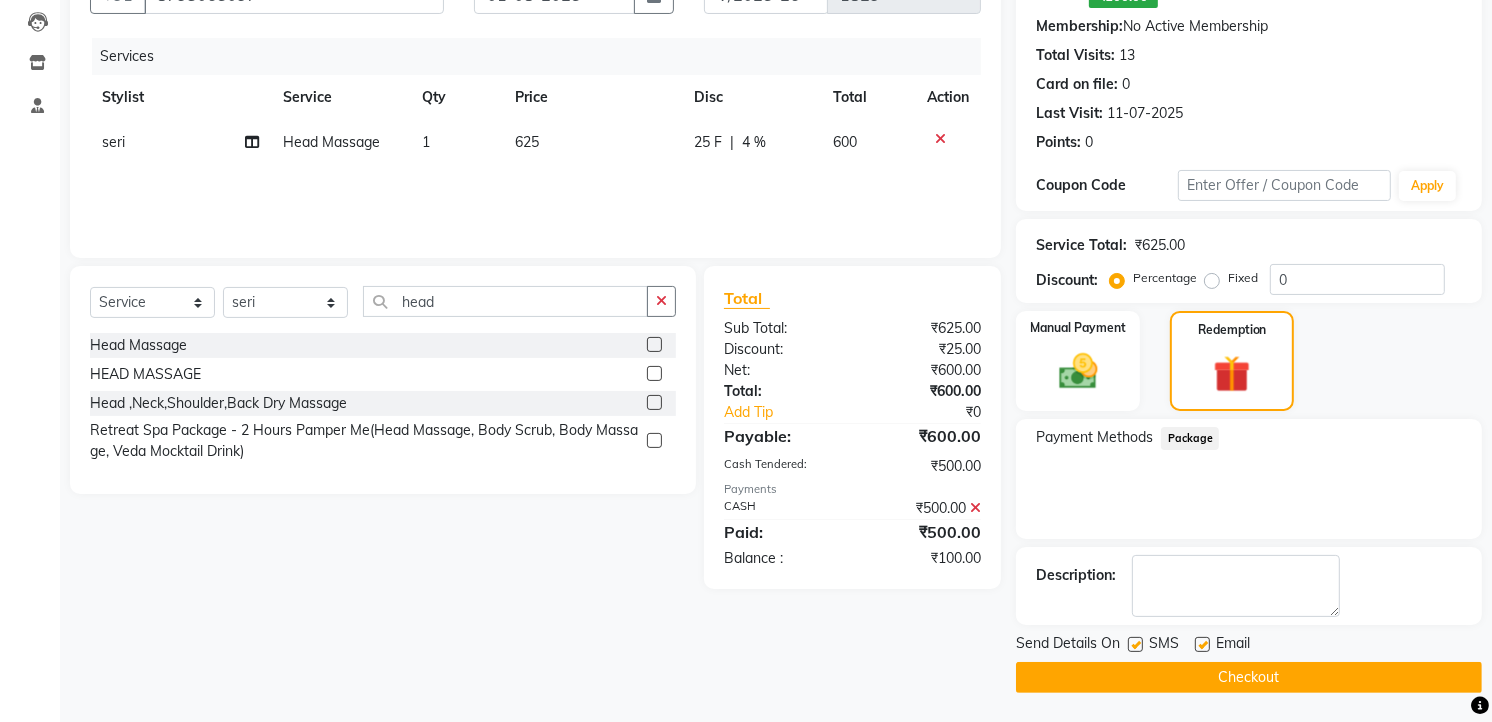 click on "₹500.00" 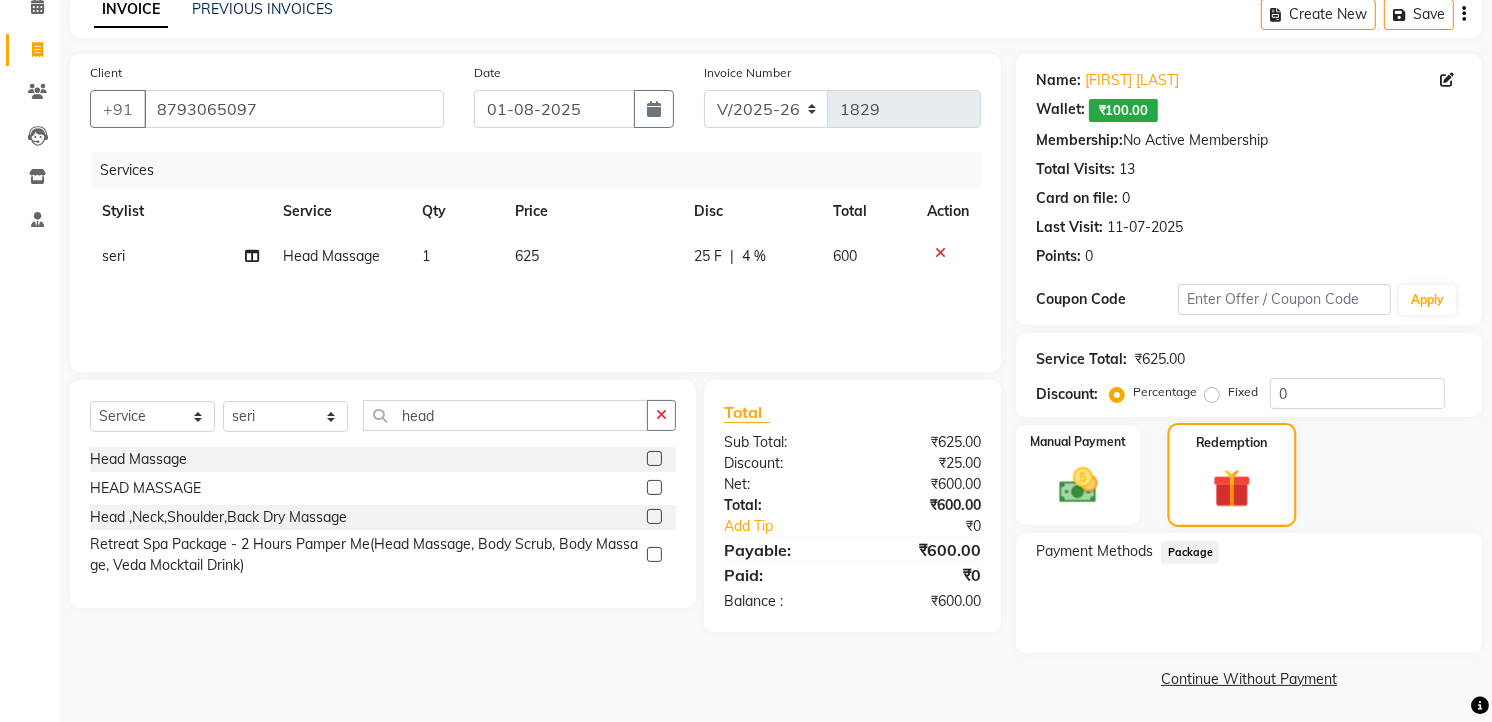 click 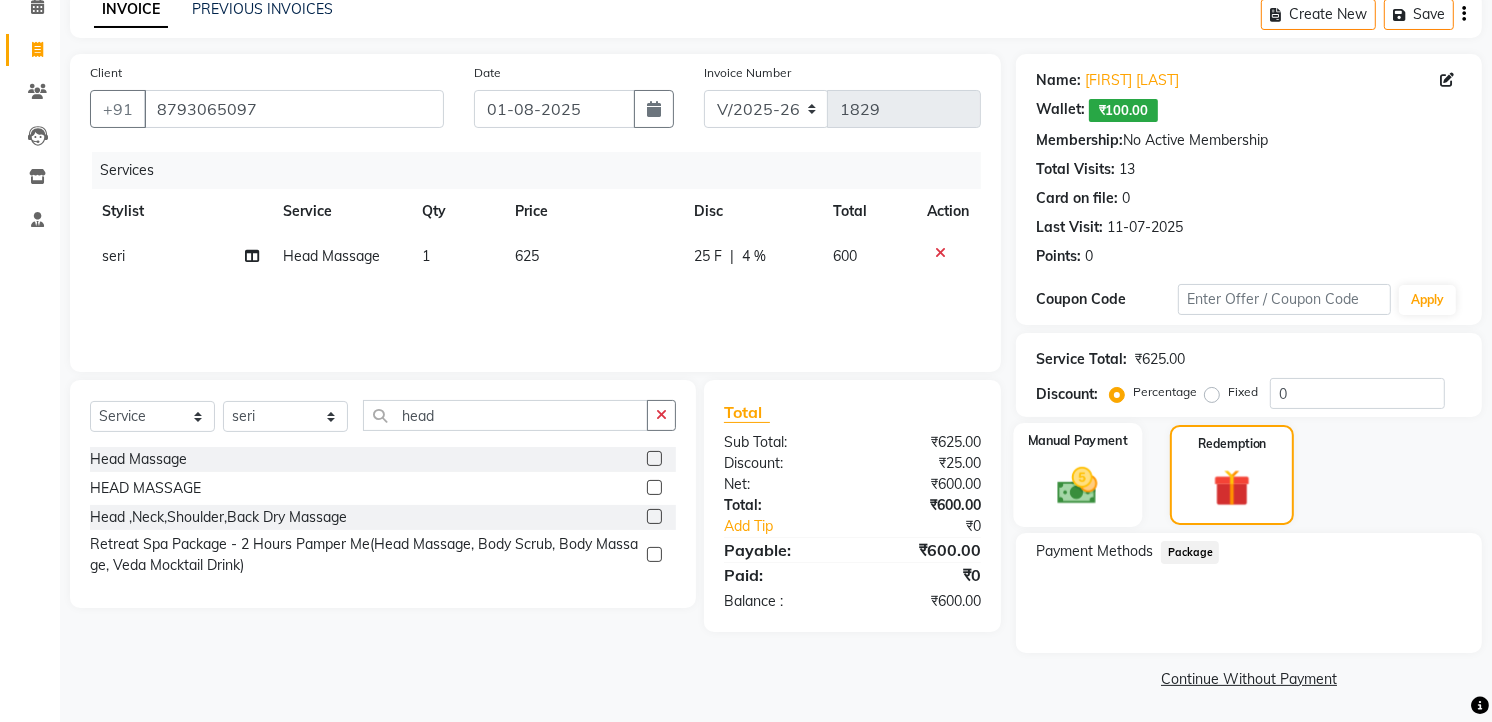 click 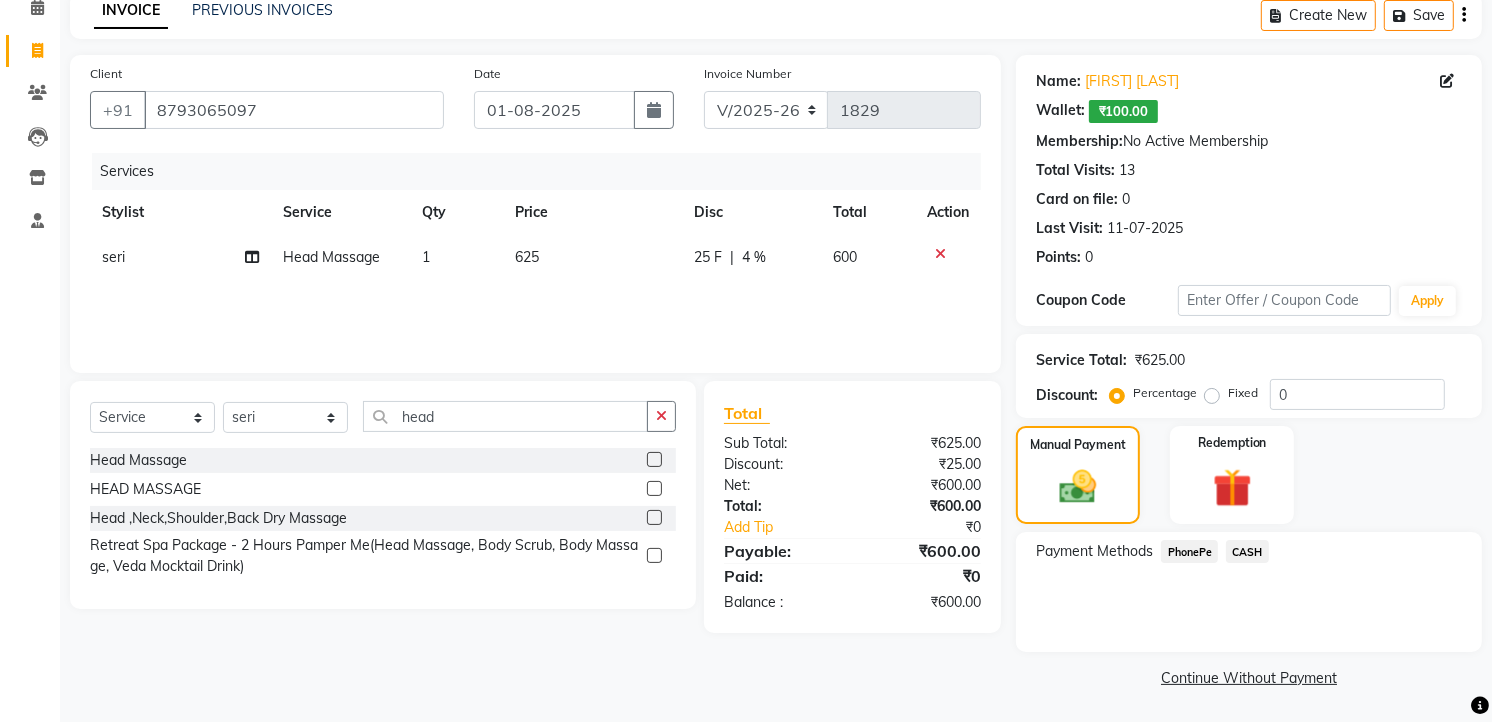 click on "CASH" 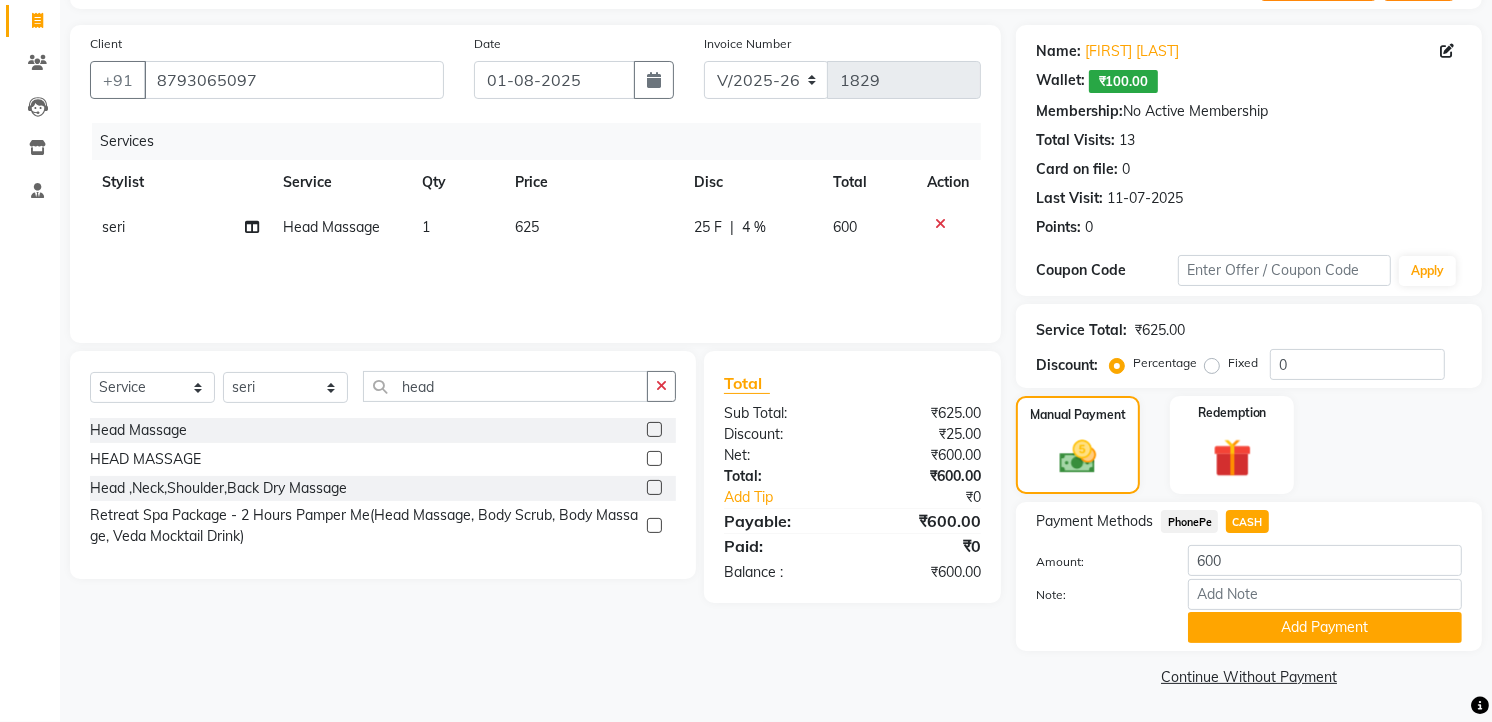 click on "₹100.00" 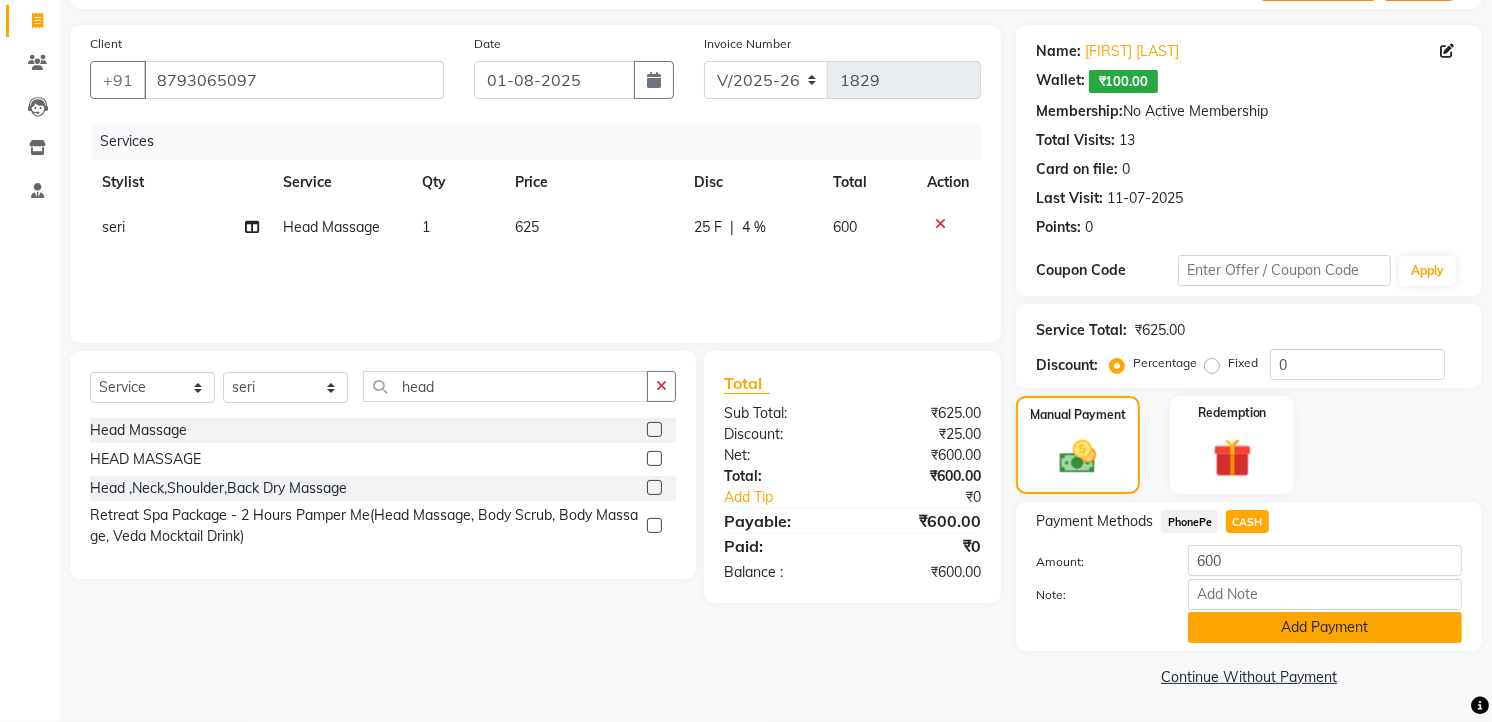 click on "Add Payment" 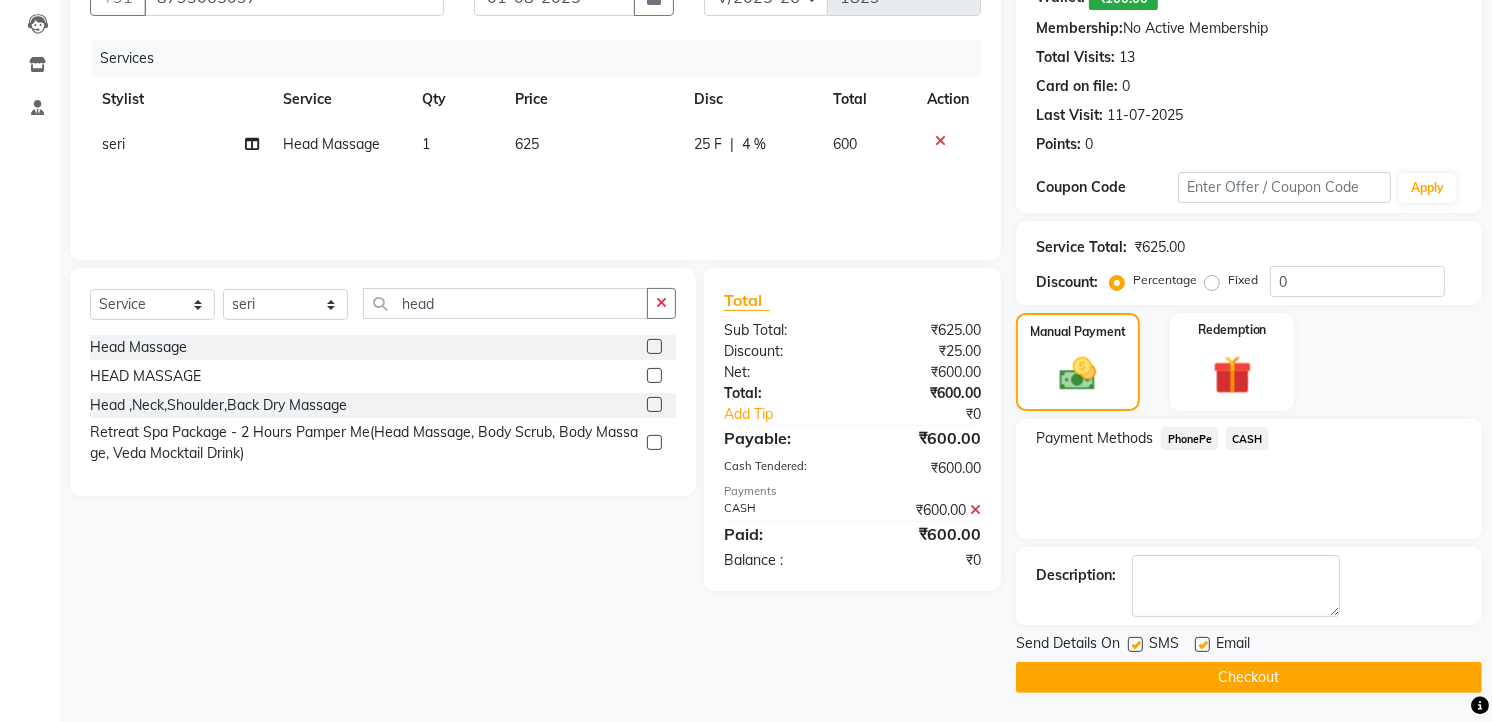 scroll, scrollTop: 0, scrollLeft: 0, axis: both 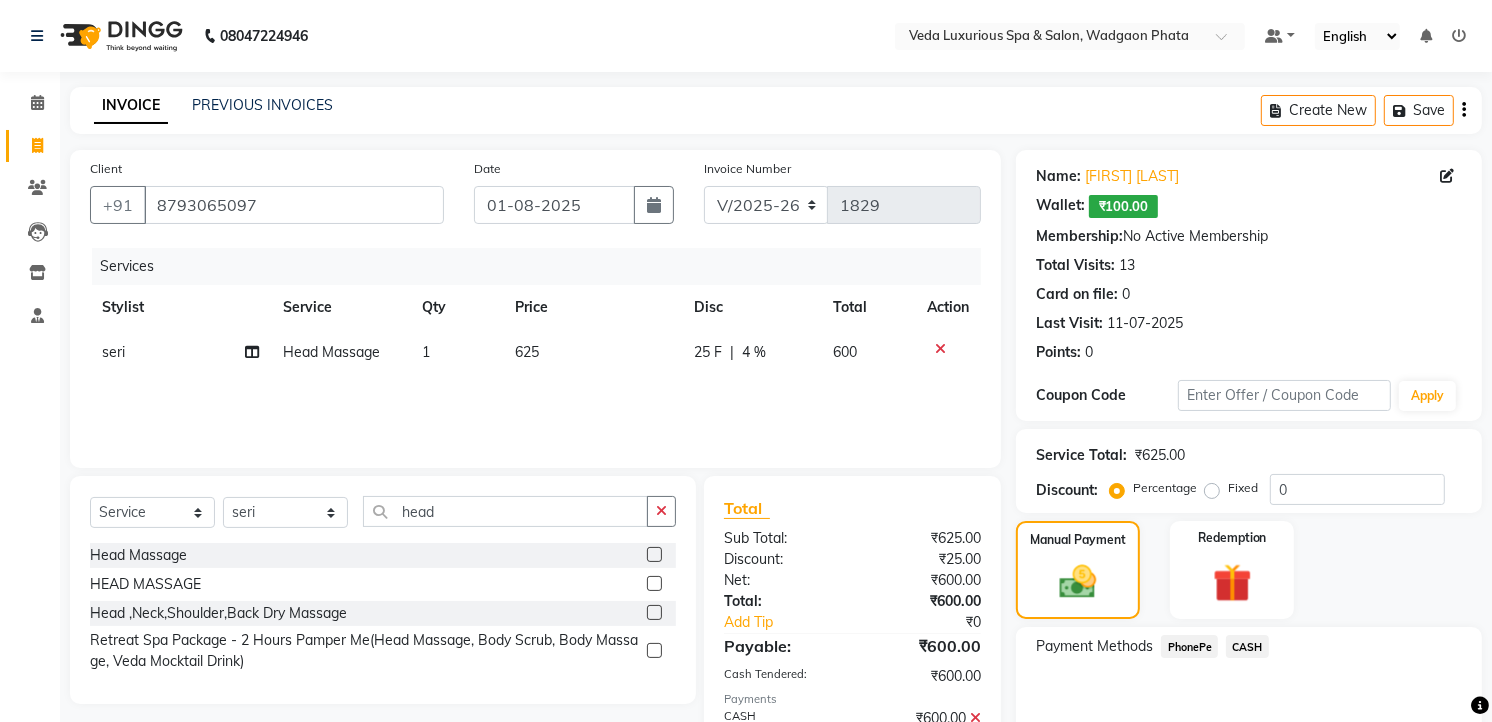 click on "25 F | 4 %" 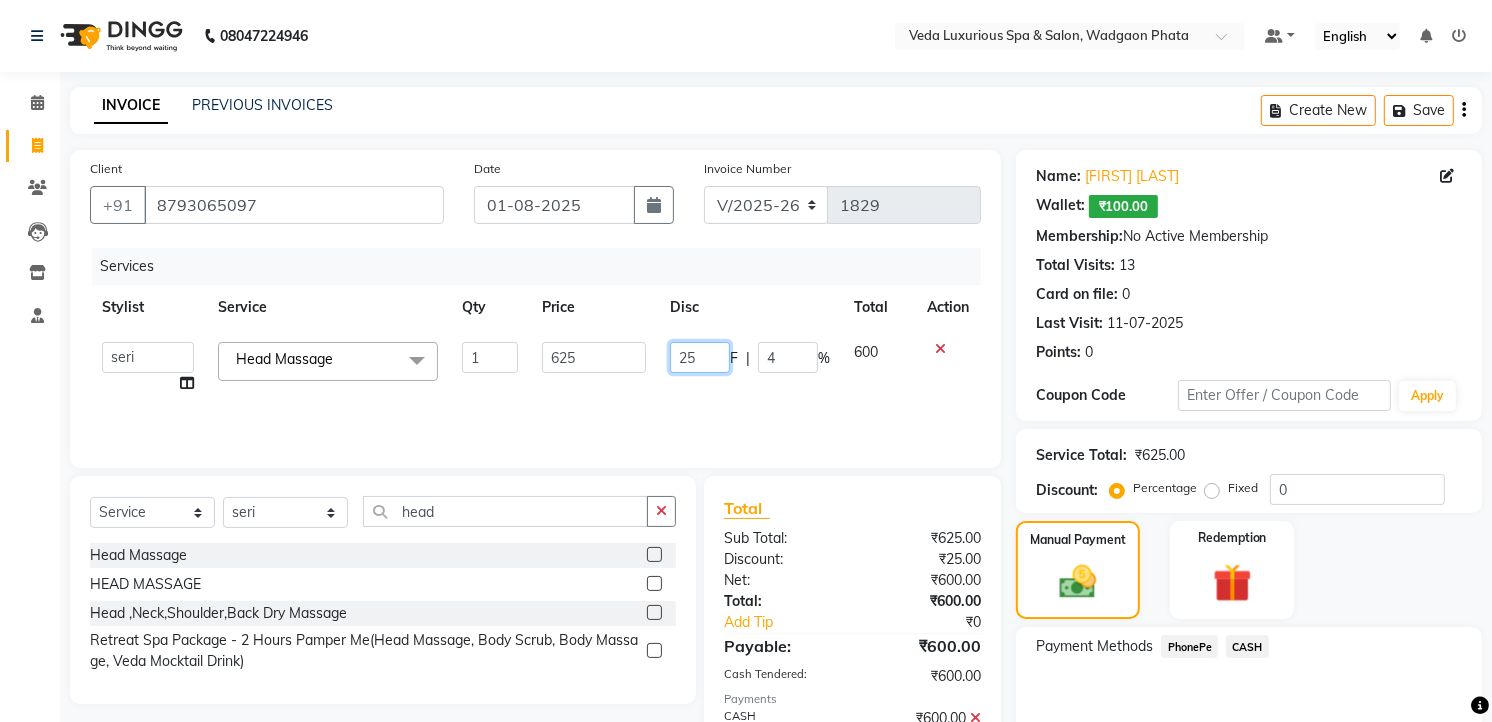 click on "25" 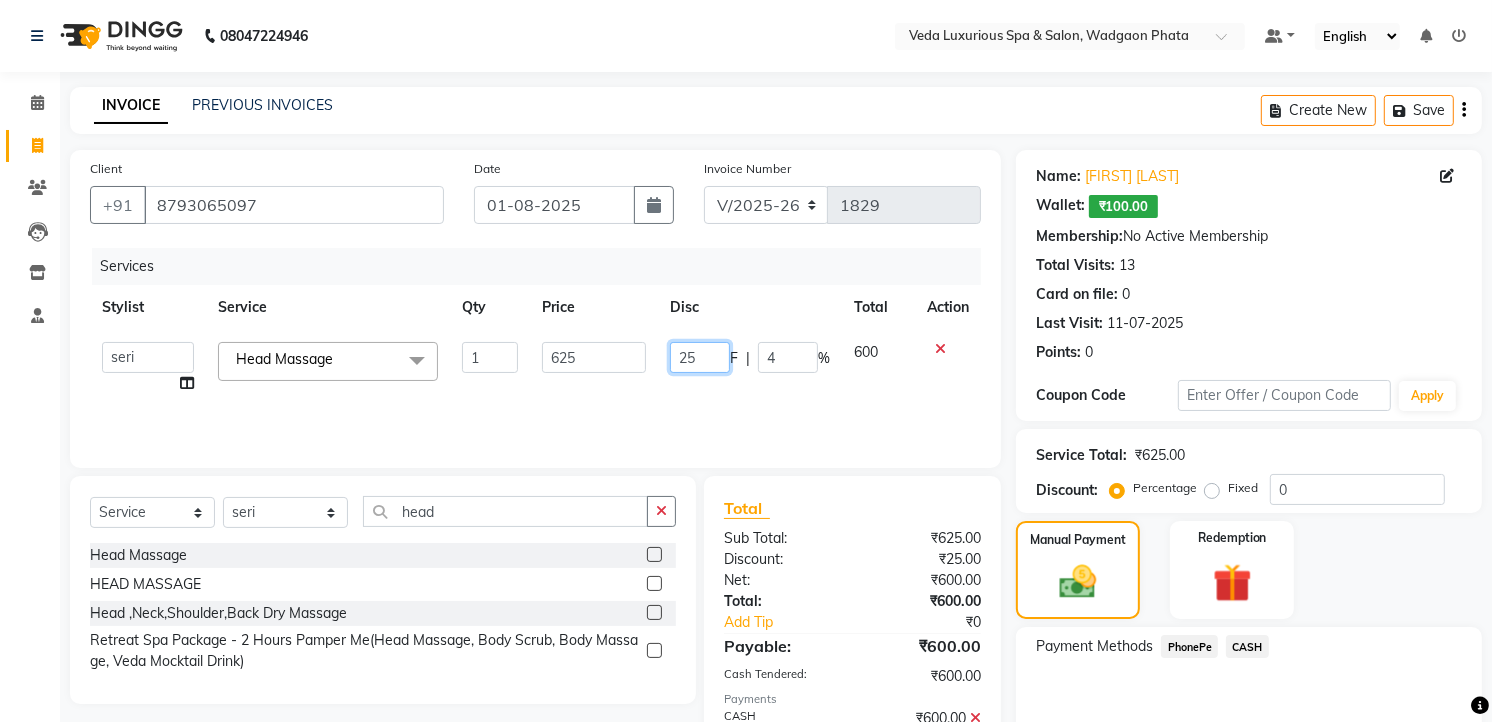 type on "125" 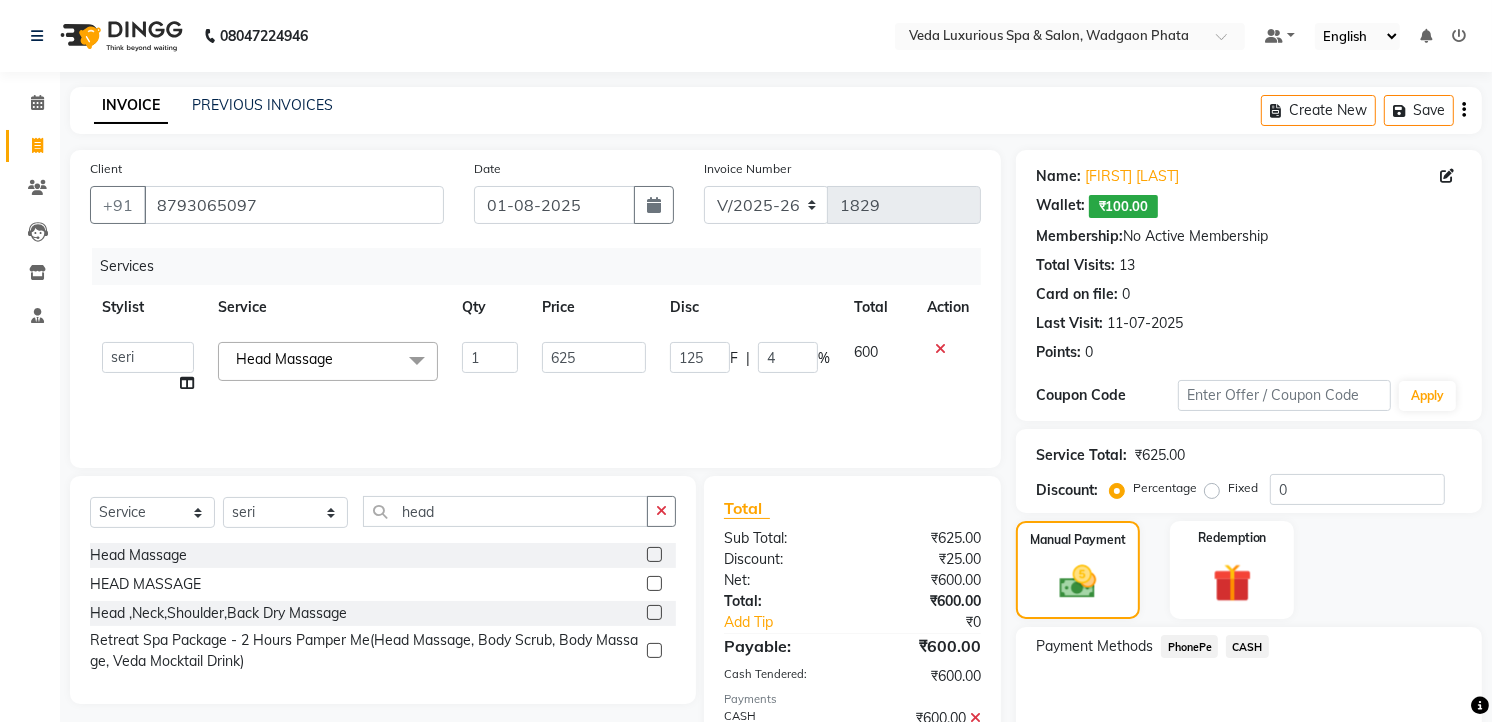 click on "Services Stylist Service Qty Price Disc Total Action  [NAME]   [NAME]   [NAME]   [NAME]   [NAME]   [NAME]   [NAME]   [NAME]   [NAME]   [NAME]   [NAME]   [NAME]   [NAME]  Head Massage  x Spa Massage ([GENDER]) - Deep Tissue Massage  Spa Massage ([GENDER]) - Hot Stone Massage  Spa Massage ([GENDER]) - Oil Therapy Spa Massage ([GENDER]) - Body Scrub with Massage  Spa Massage ([GENDER]) - Foot Massage  Spa Massage ([GENDER]) - Body Scrub  Spa Massage ([GENDER]) - Aromatheraphy Massage  Balinese Massage Head Massage Deep Tissue Massage 90 min Spa Massage Foot Massage Balinese Massage 90min Hot Oil Massage Four Hand Massage Swedish Massage Aromatheraphy (90 min) Body Scrub With Massage 4 Hand Traditional Thai Massage Steam Bath HEAD MASSAGE Face Clean Up Other Couple  Massage (60 M) ([MARITAL_STATUS]) Couple Massage (90 M) ([MARITAL_STATUS]) Deep Tissue Massage  Deep Tissue Massage (90 min)  Body Scrub With Massage  Head ,Neck,Shoulder,Back Dry Massage Retreate Spa Package - 2 Hours (up) Haircut (Female) - Haircut  (Female) - Hair Ironing Blow Dry 1" 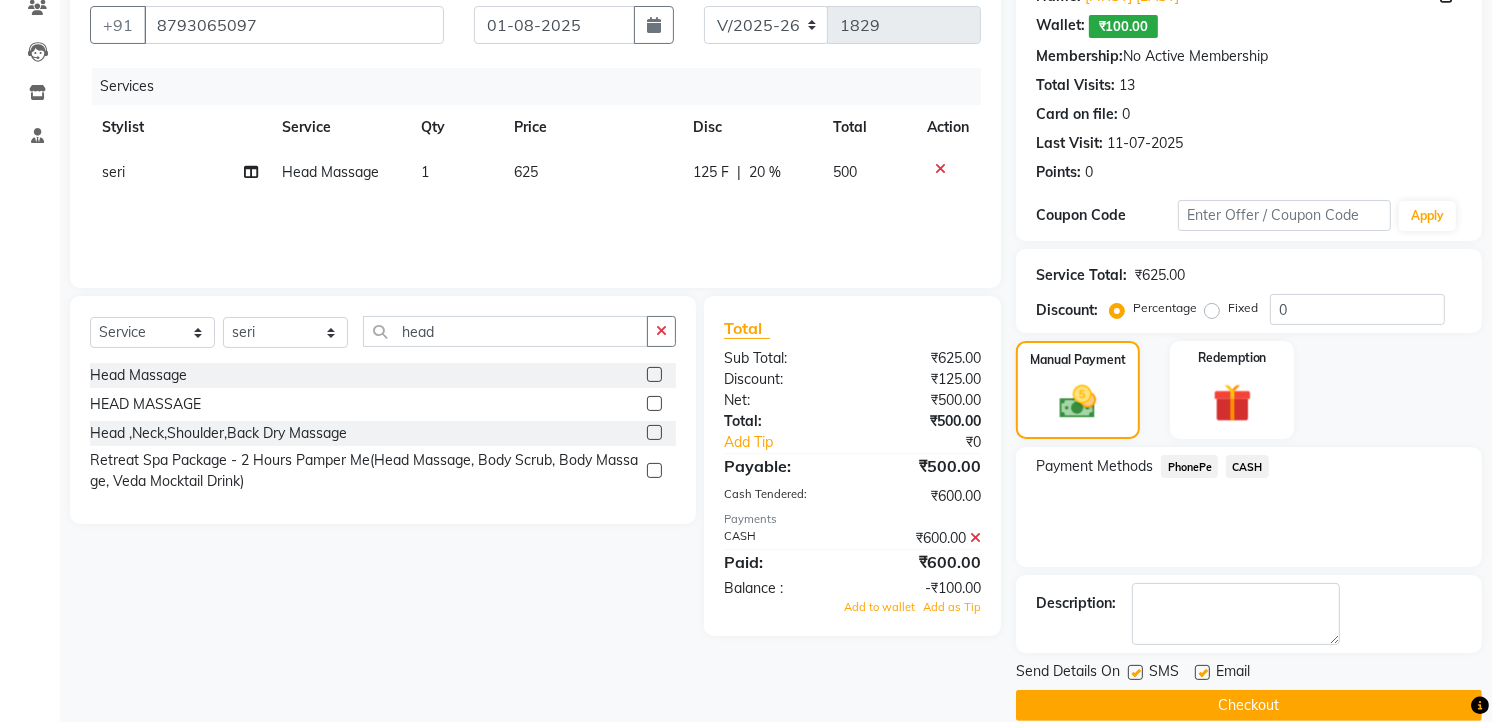 scroll, scrollTop: 208, scrollLeft: 0, axis: vertical 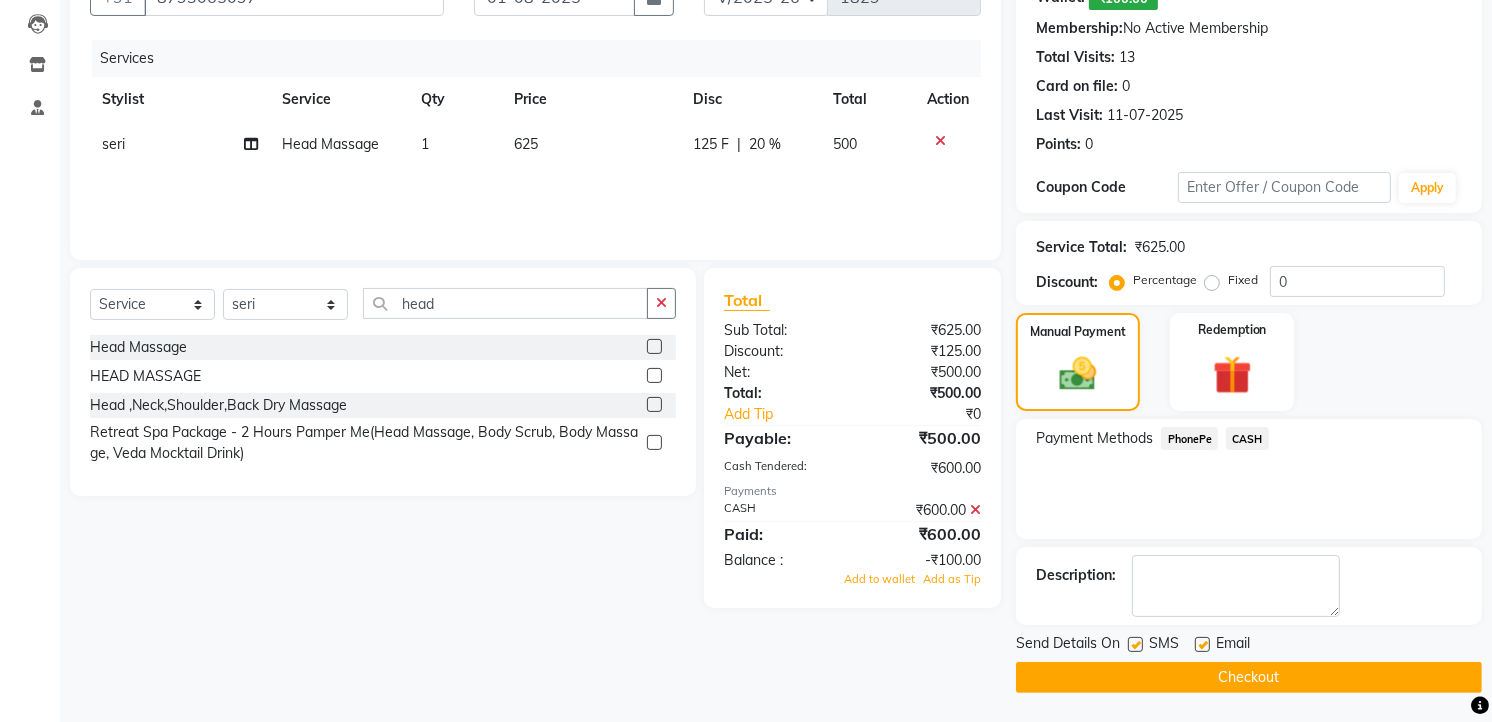 click 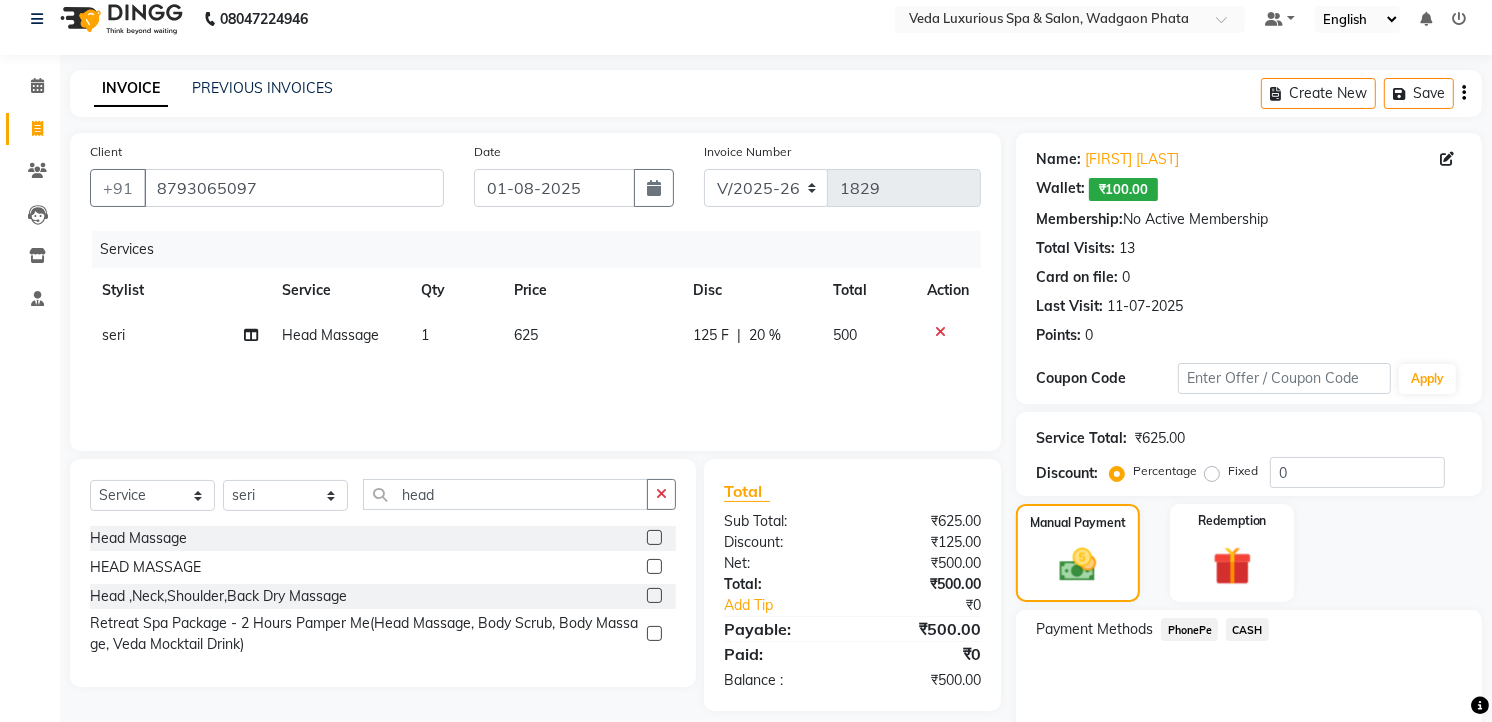 scroll, scrollTop: 0, scrollLeft: 0, axis: both 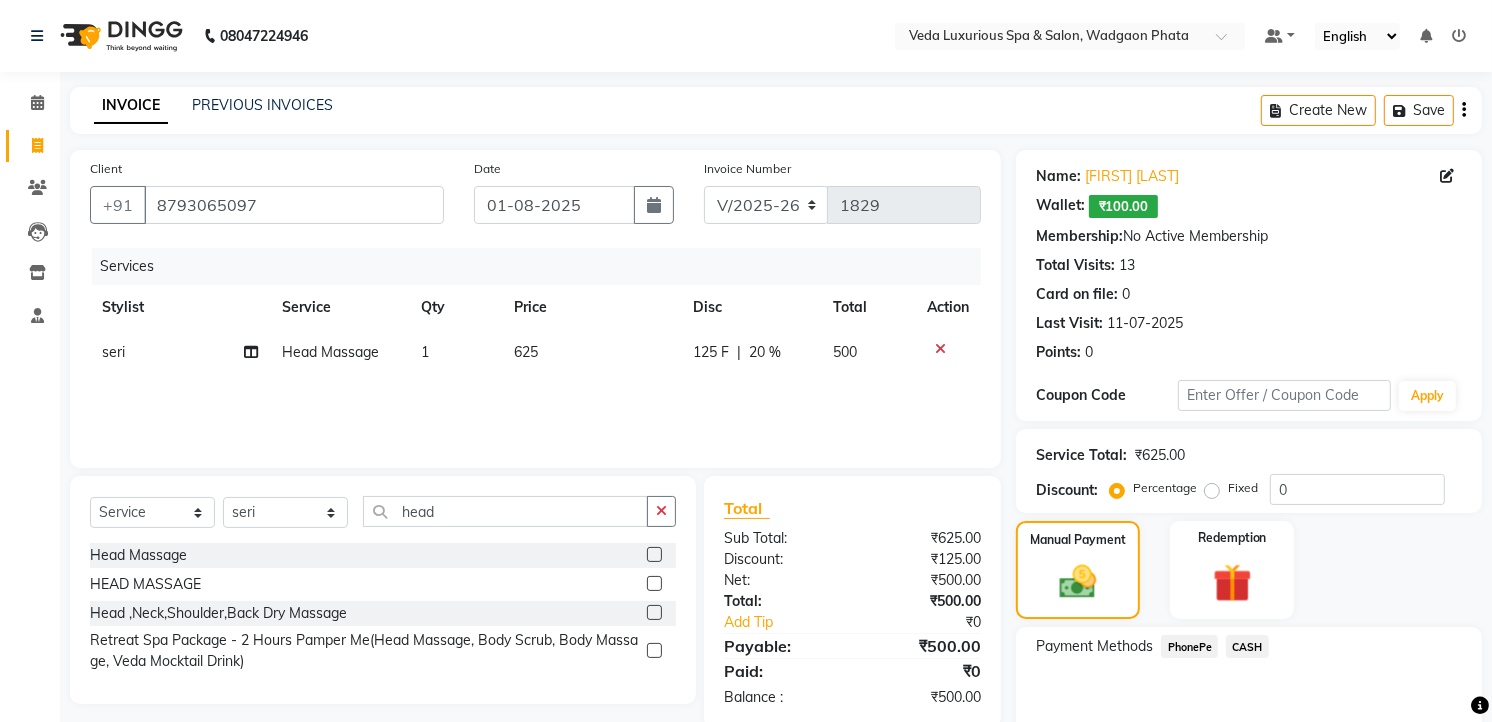 click 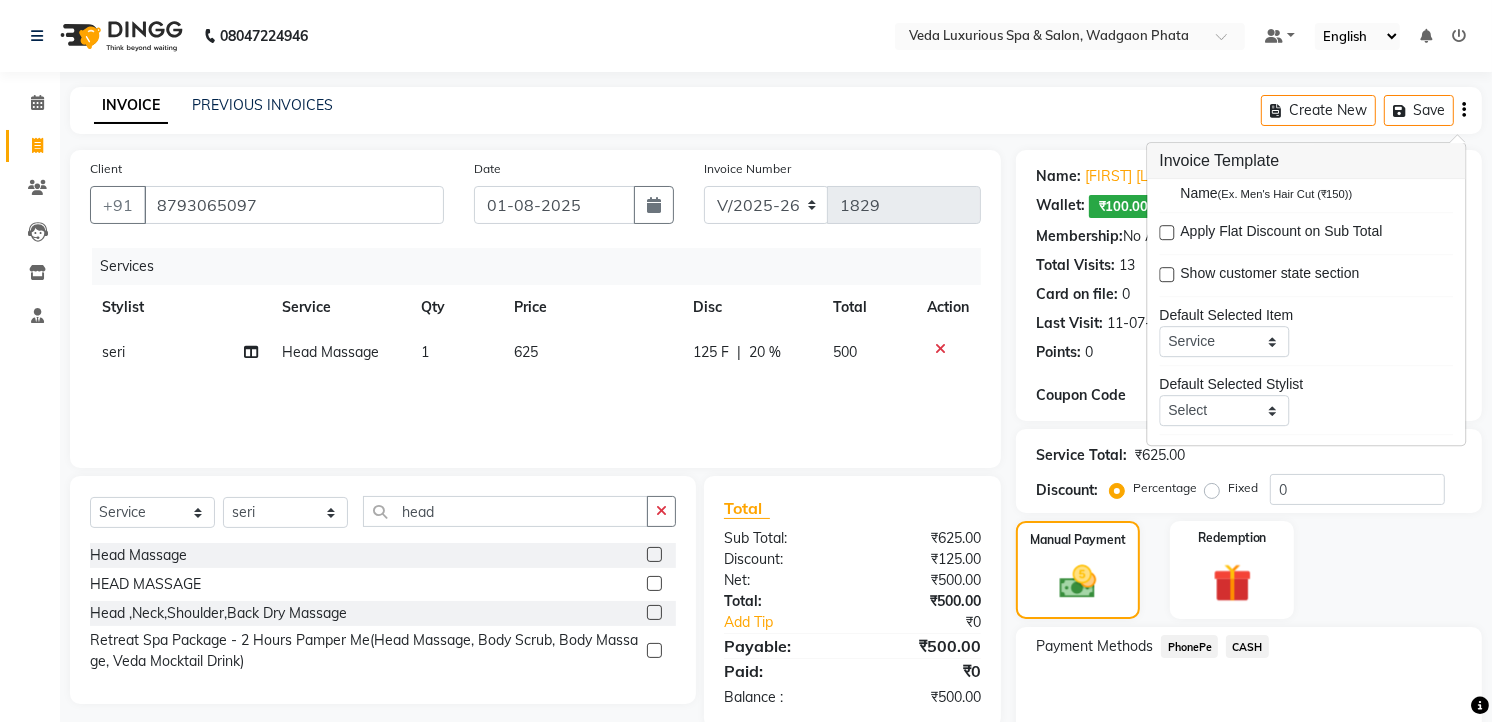 scroll, scrollTop: 97, scrollLeft: 0, axis: vertical 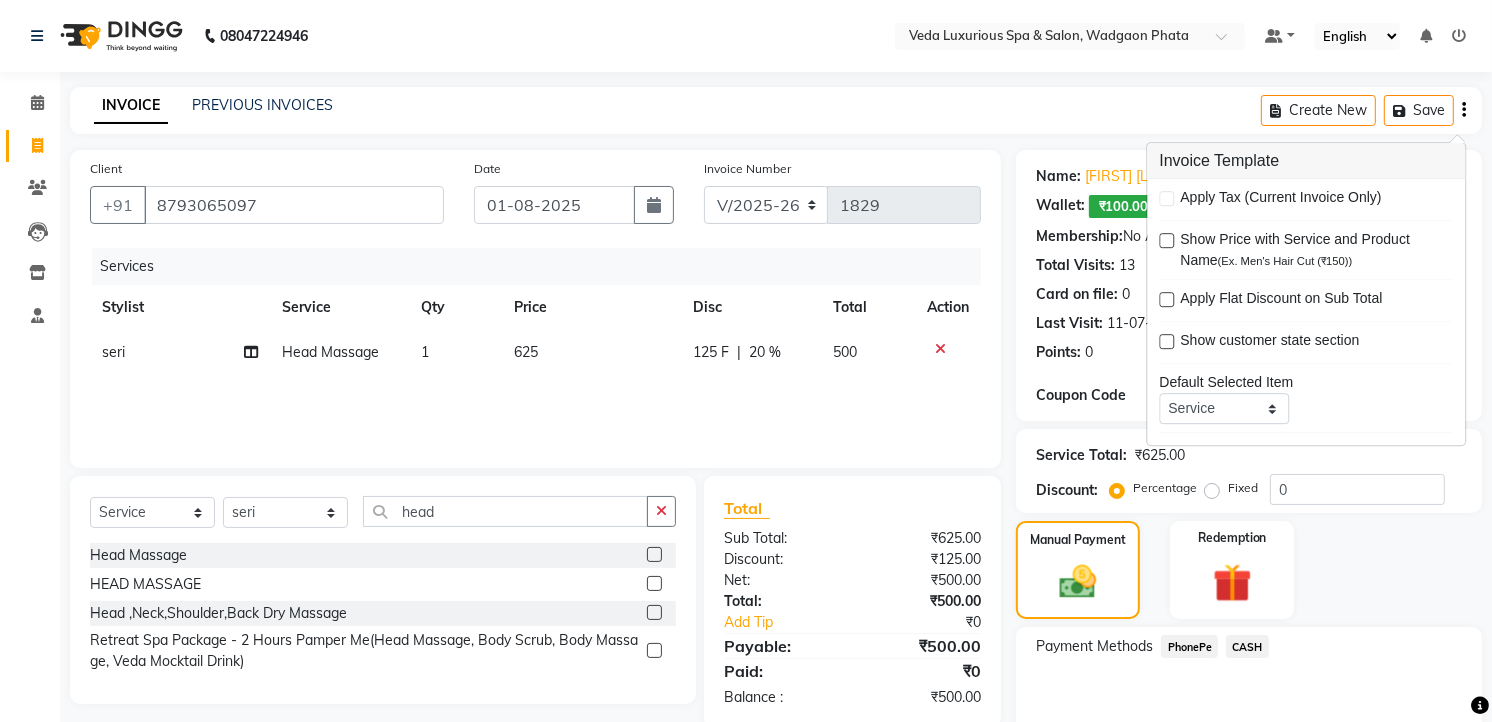 click on "INVOICE PREVIOUS INVOICES Create New   Save" 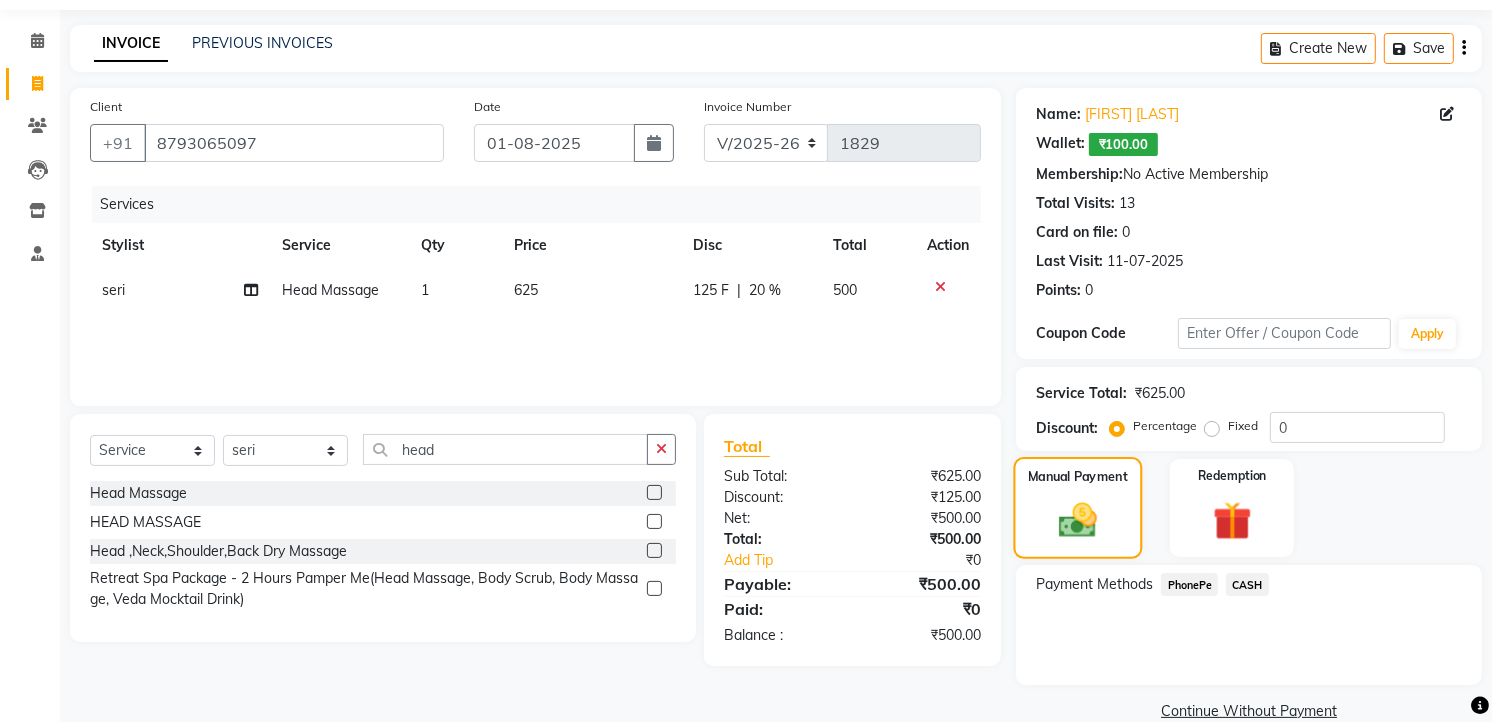 scroll, scrollTop: 95, scrollLeft: 0, axis: vertical 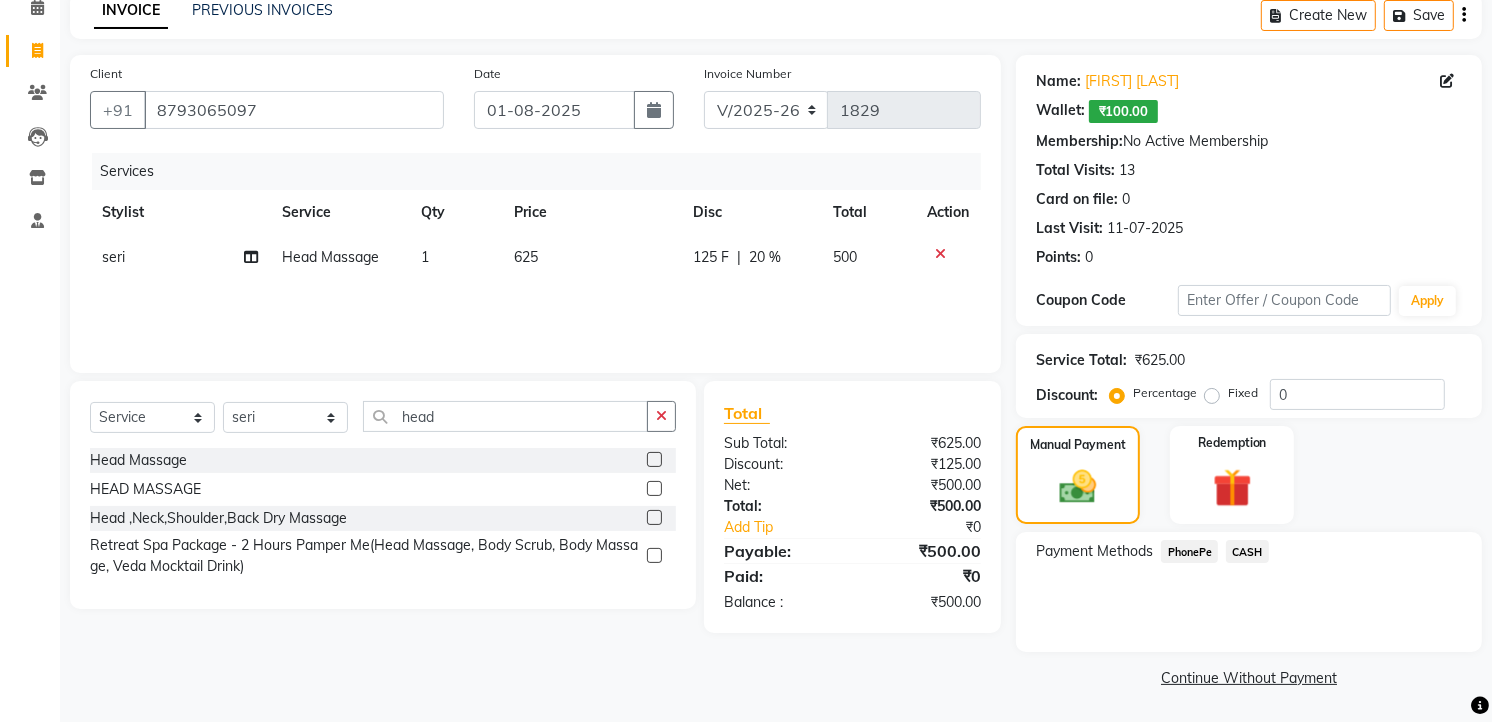 click on "Continue Without Payment" 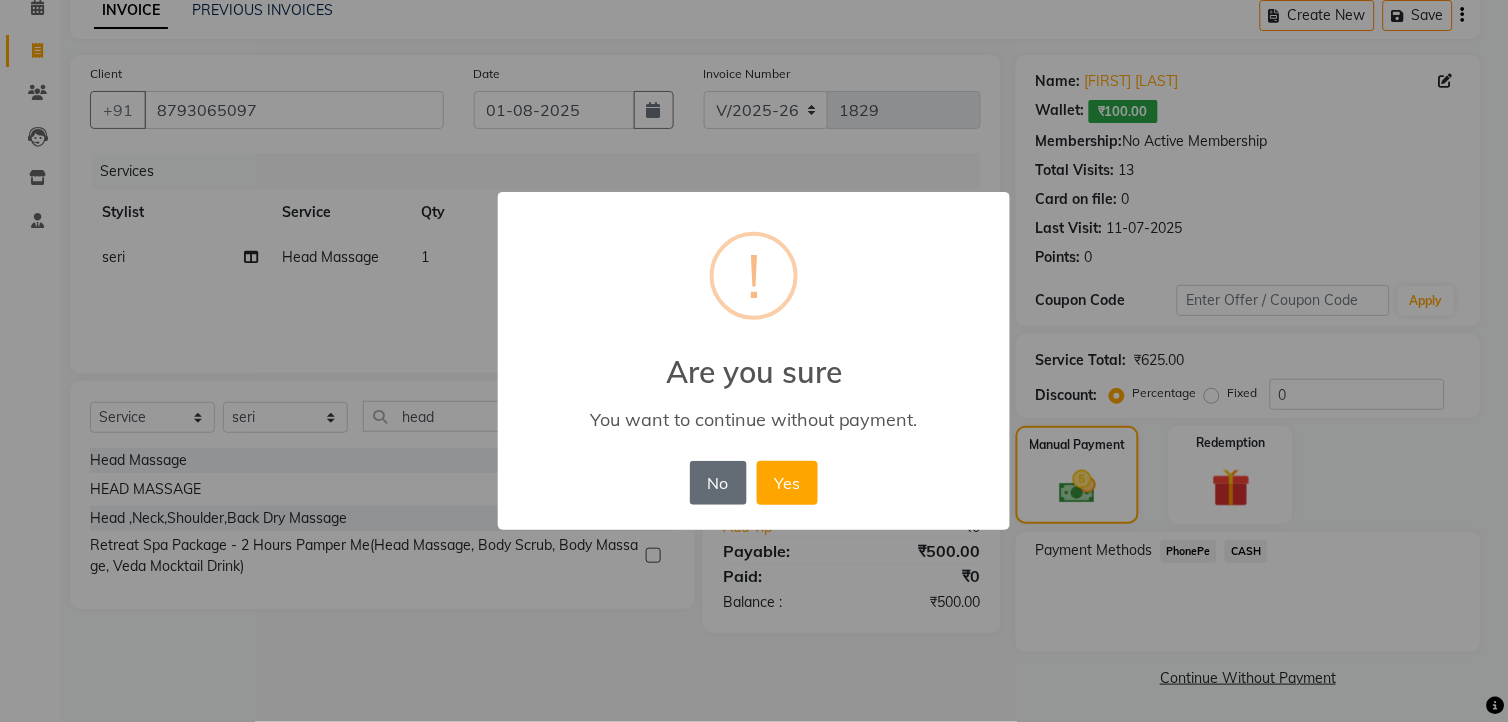 click on "No" at bounding box center [718, 483] 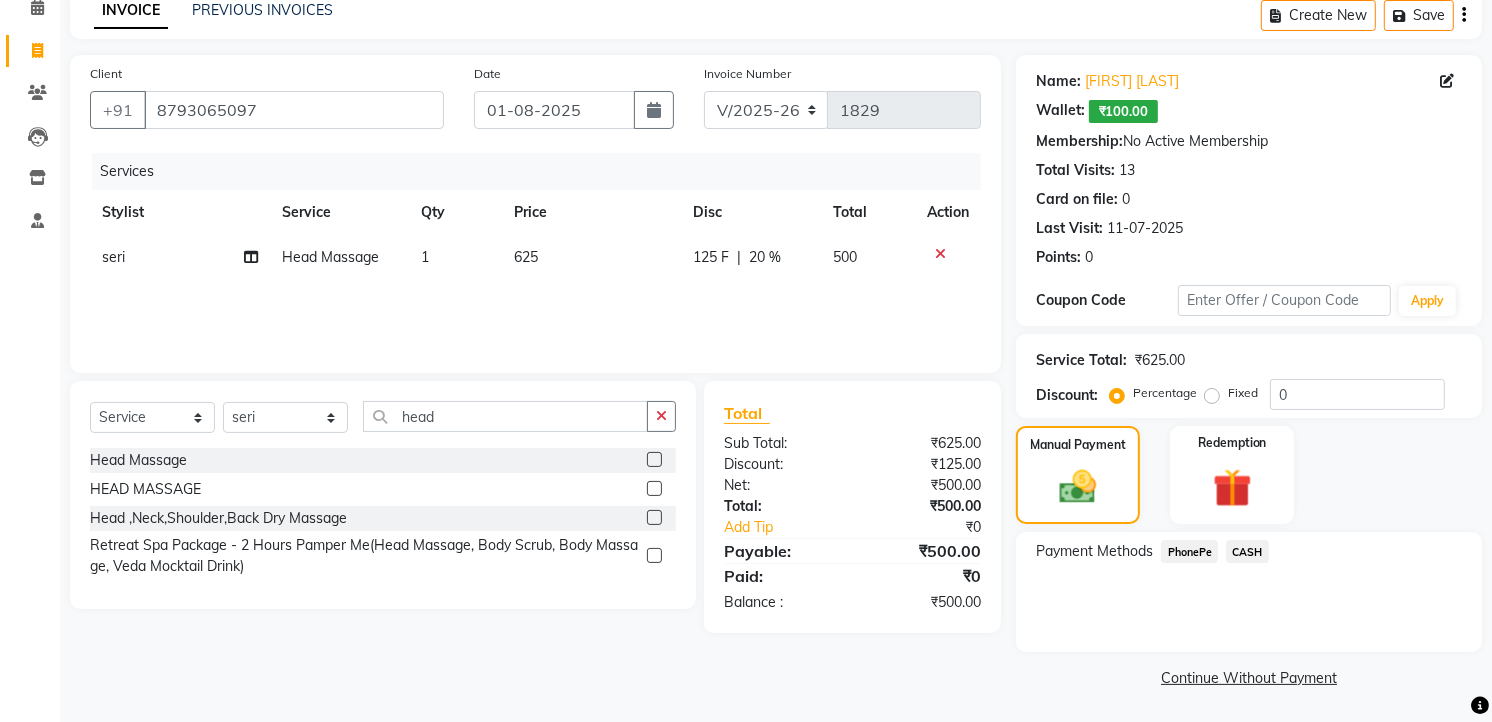 click on "CASH" 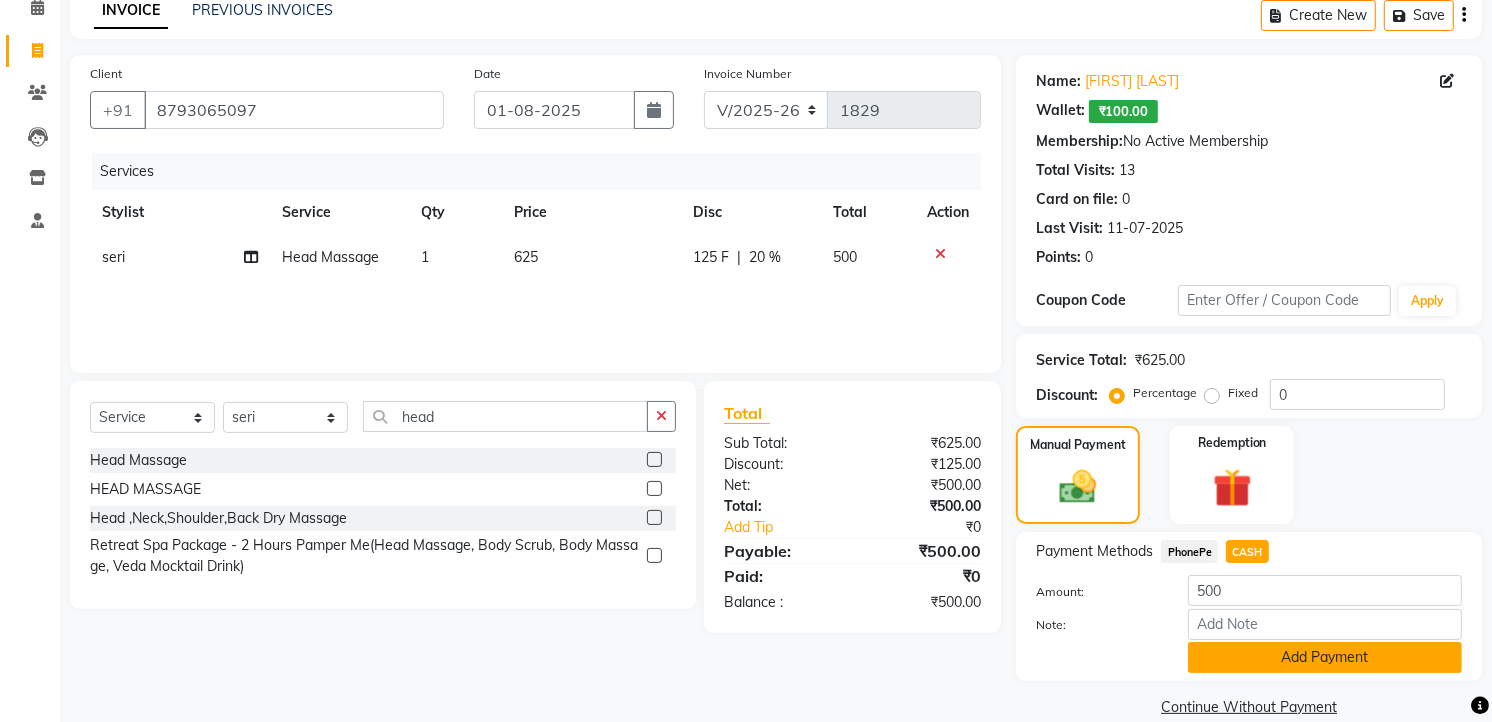 click on "Add Payment" 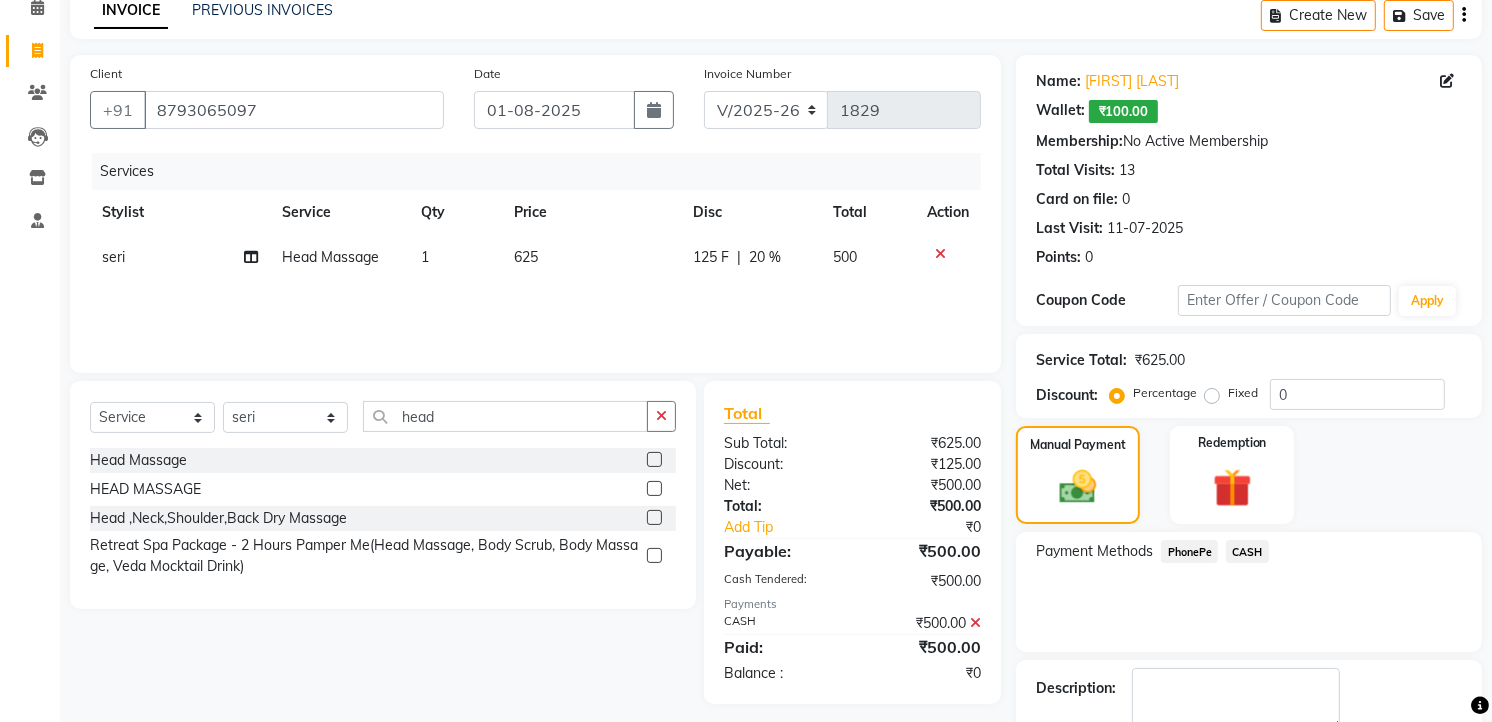 scroll, scrollTop: 208, scrollLeft: 0, axis: vertical 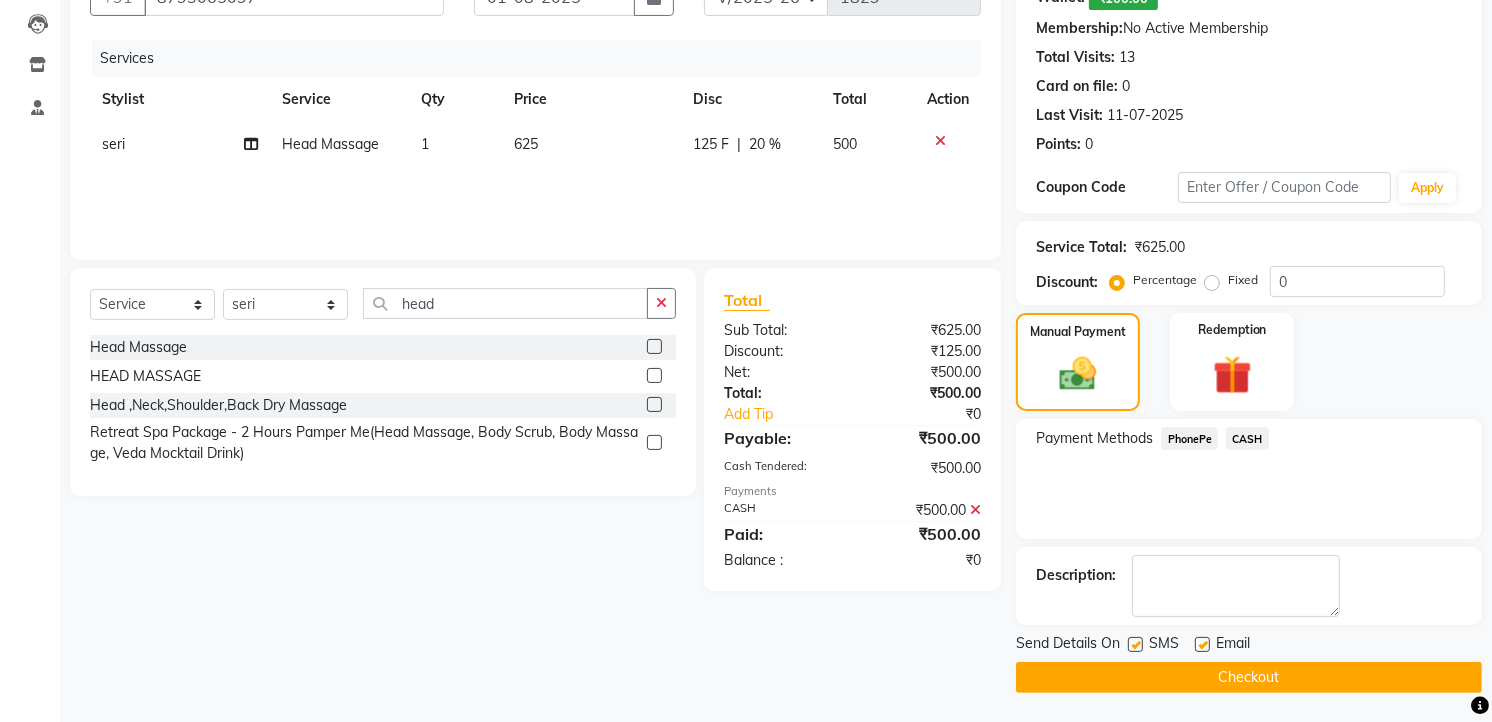 click on "Checkout" 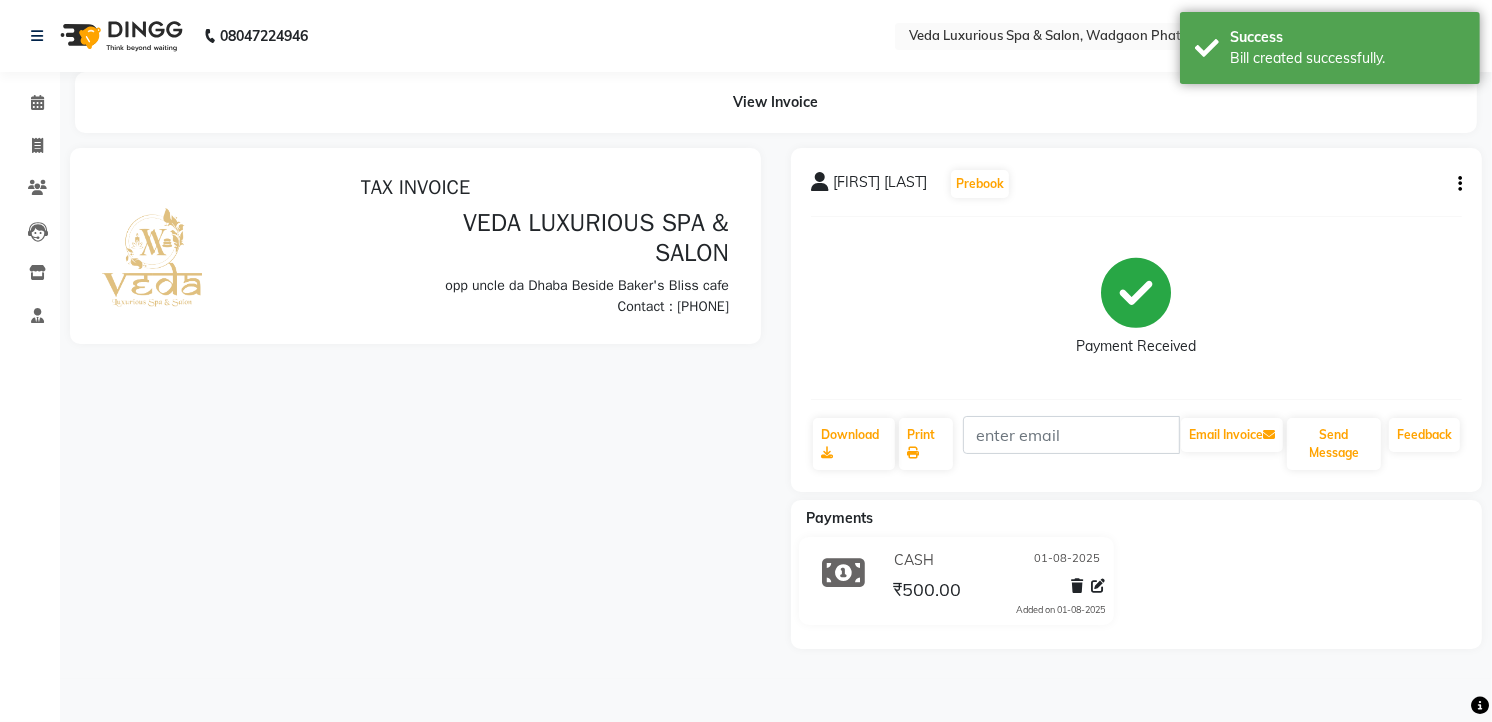 scroll, scrollTop: 0, scrollLeft: 0, axis: both 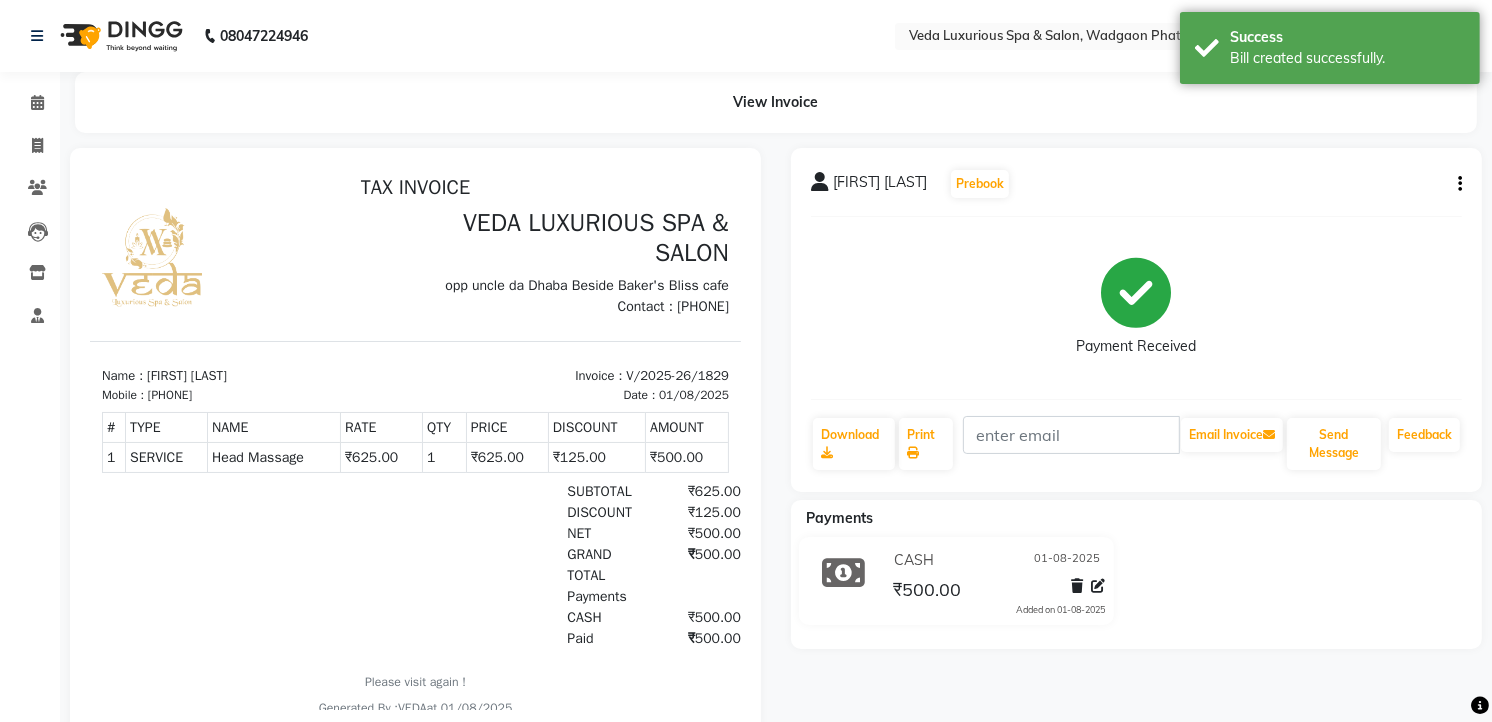 click on "[FIRST] [LAST] Prebook   Payment Received  Download  Print   Email Invoice   Send Message Feedback" 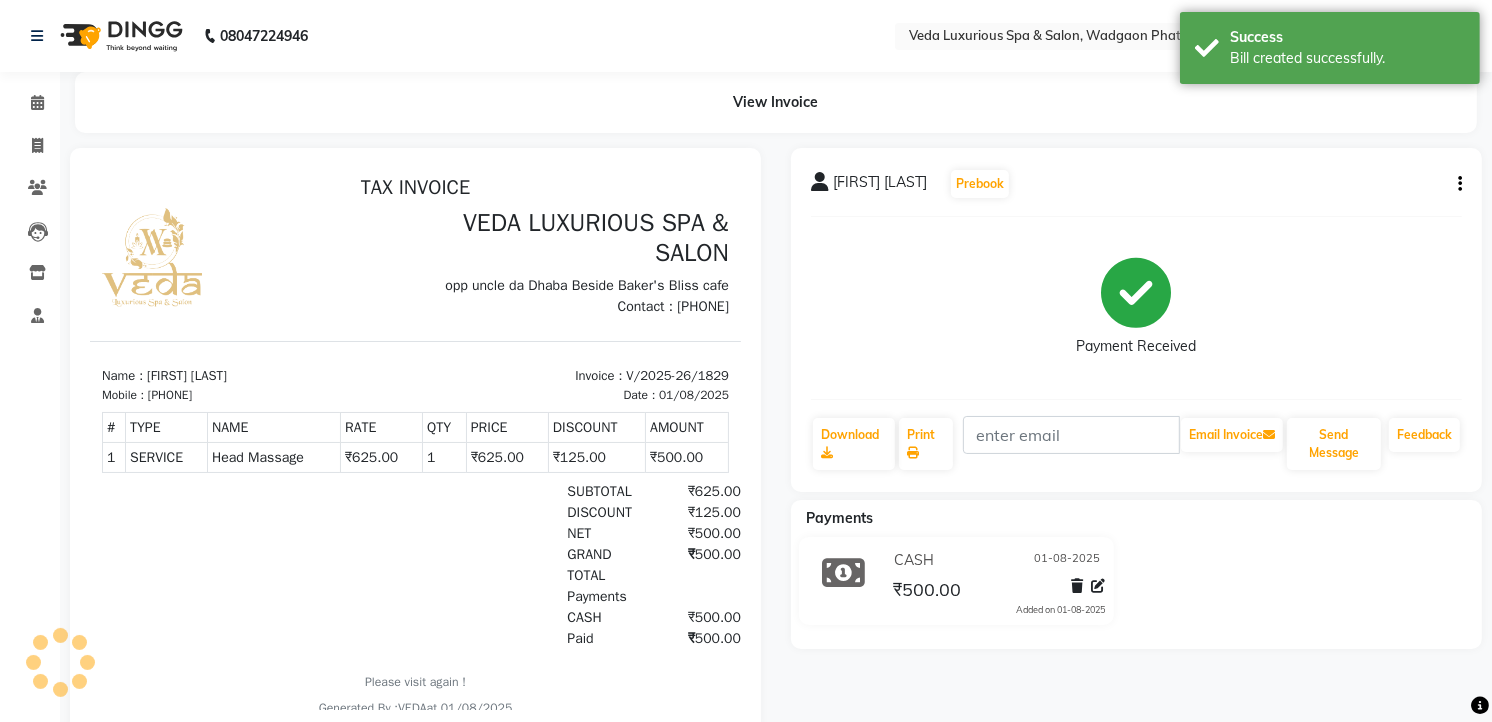 click 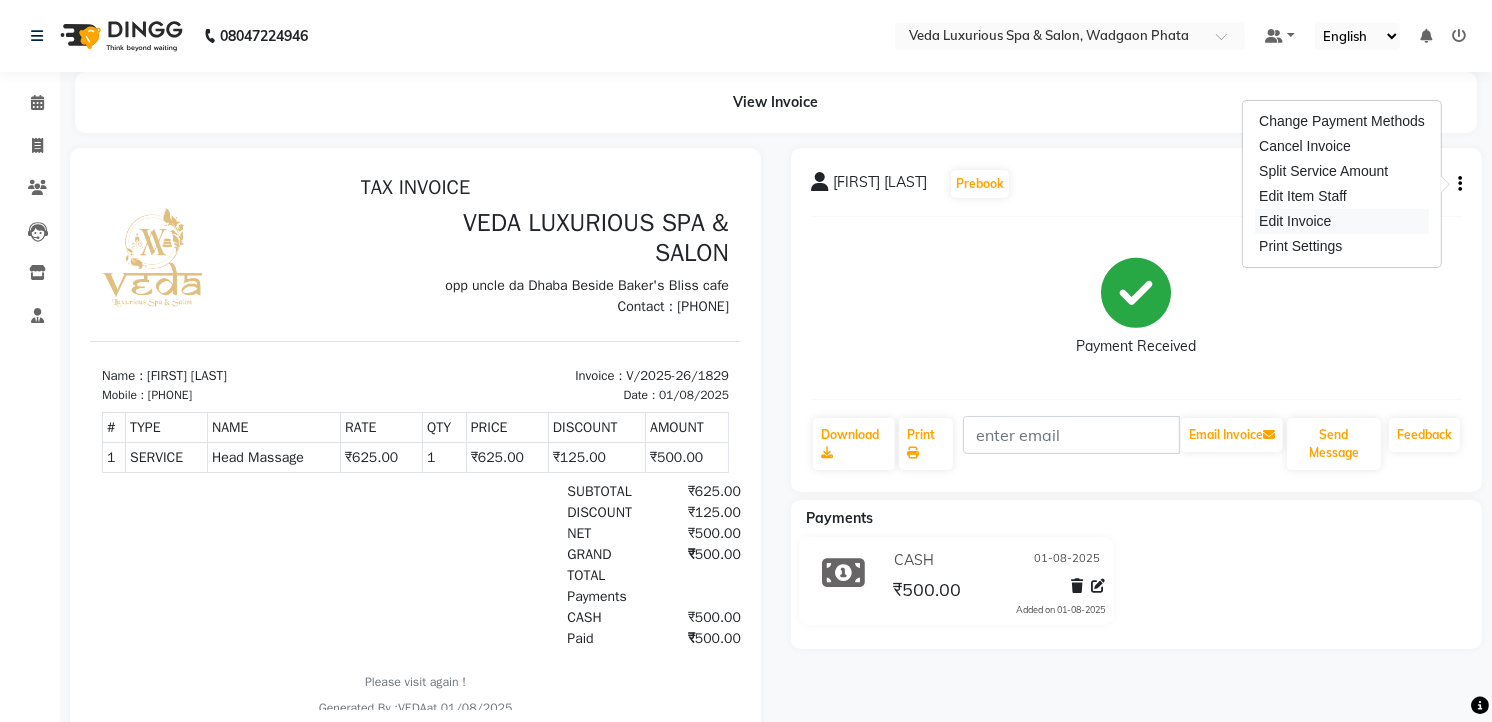 click on "Edit Invoice" at bounding box center (1342, 221) 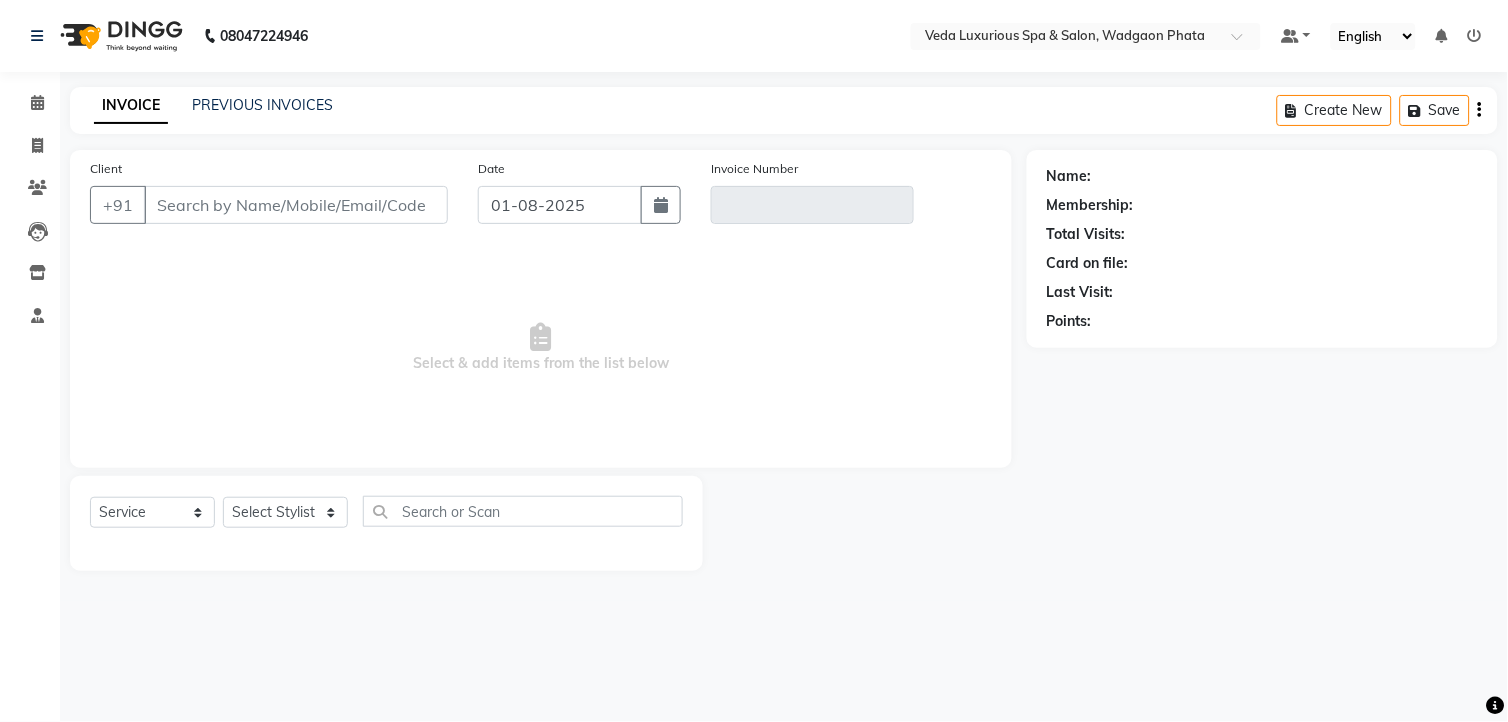 type on "8793065097" 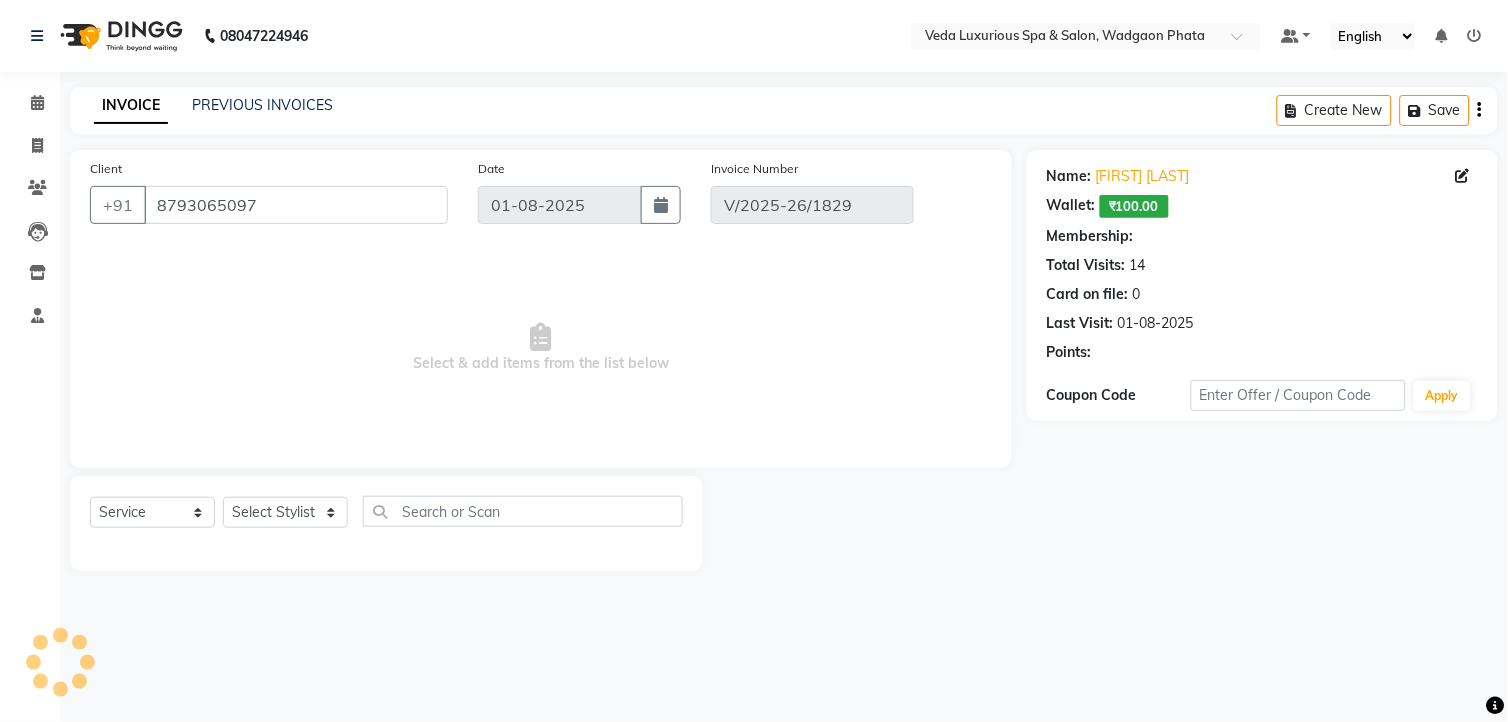 select on "select" 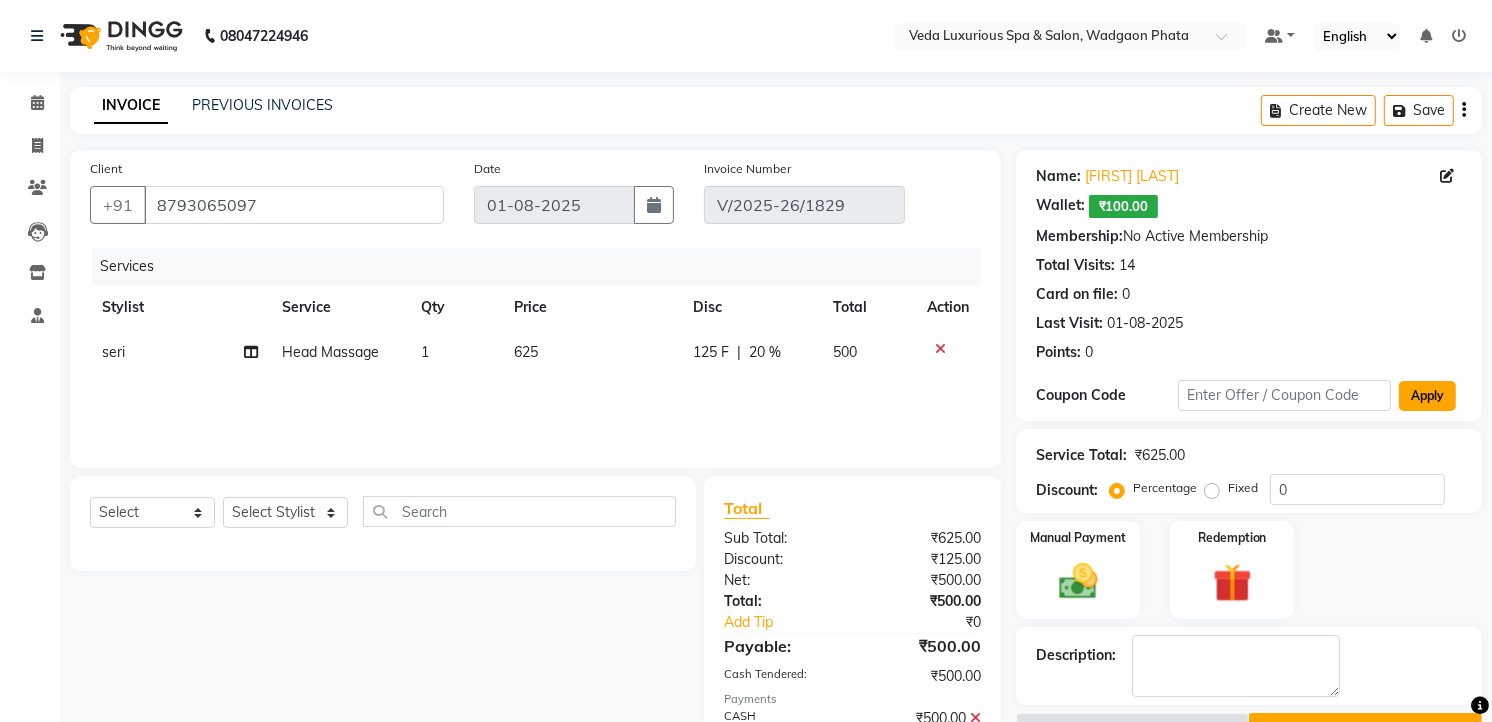 click on "Apply" 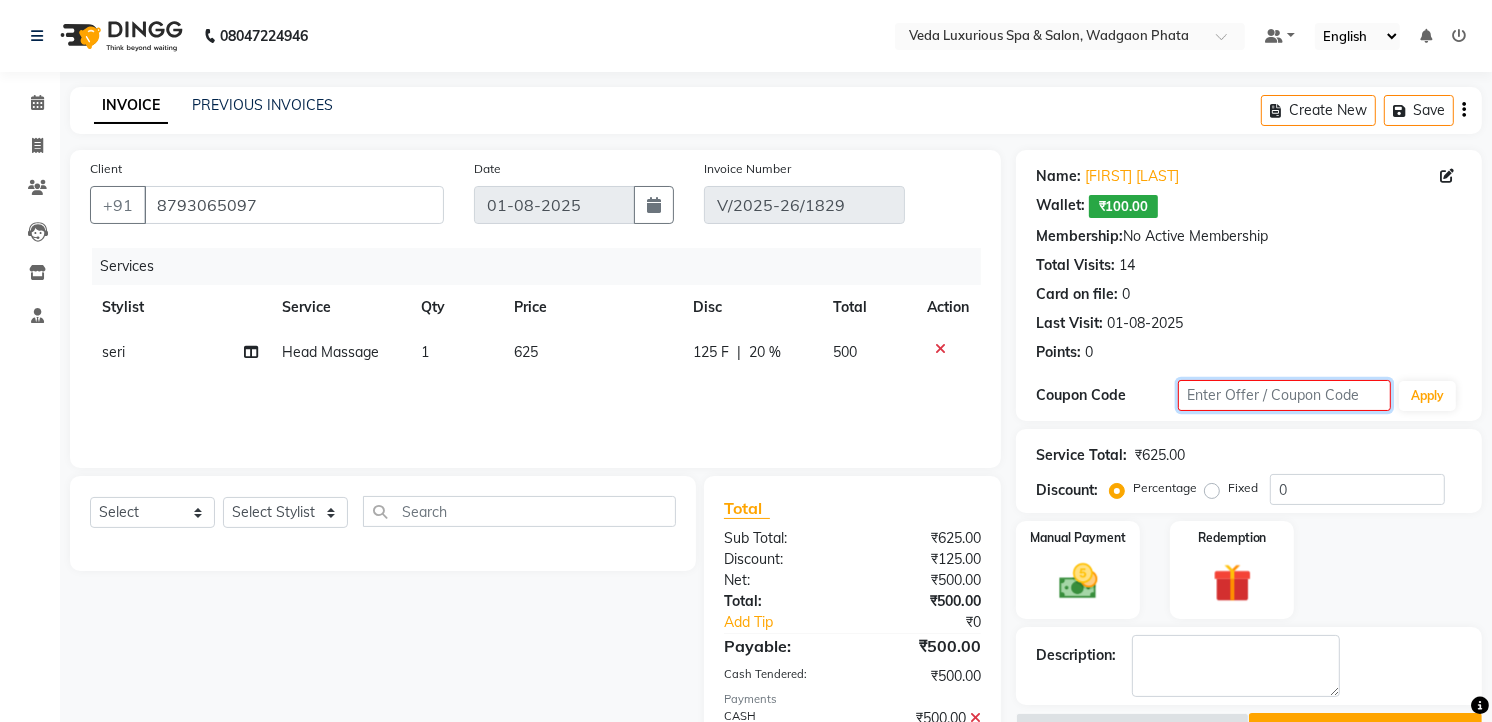 click 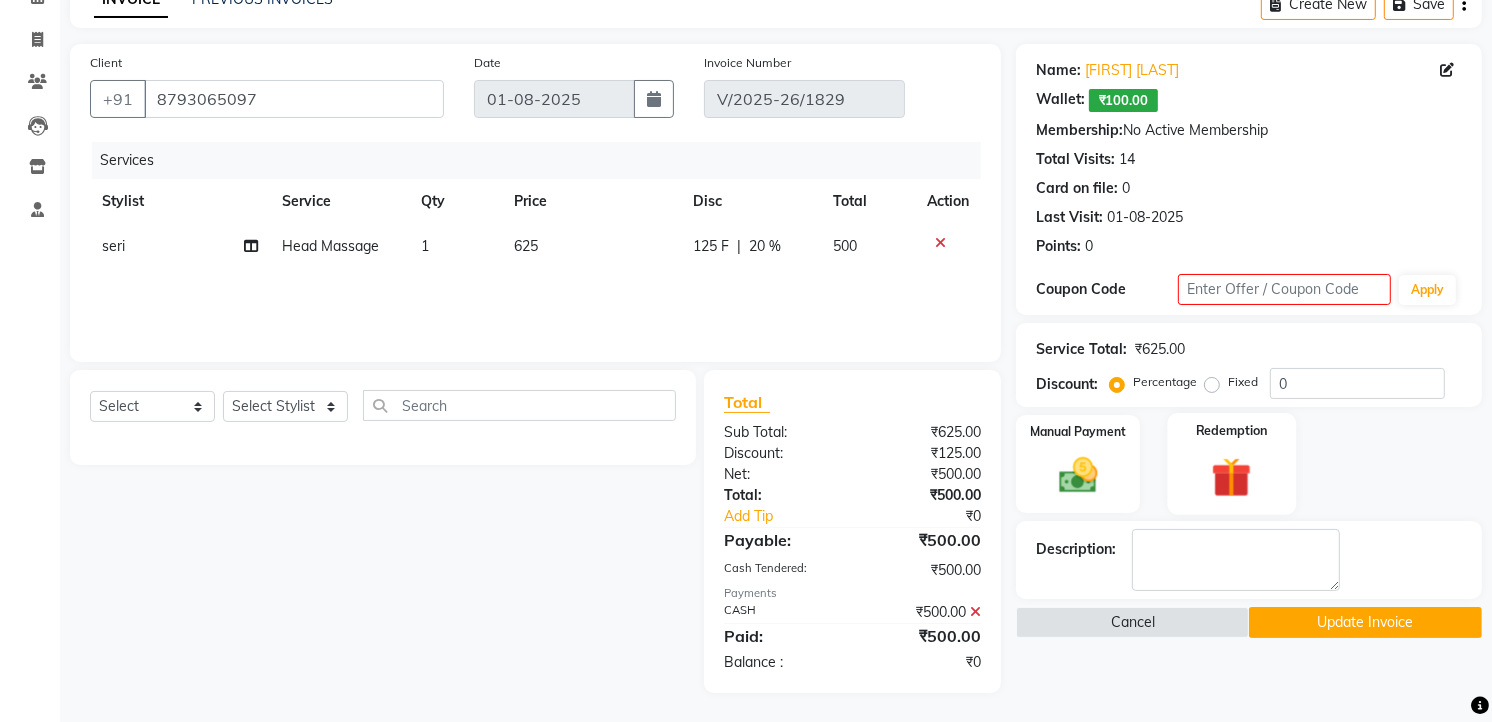 click 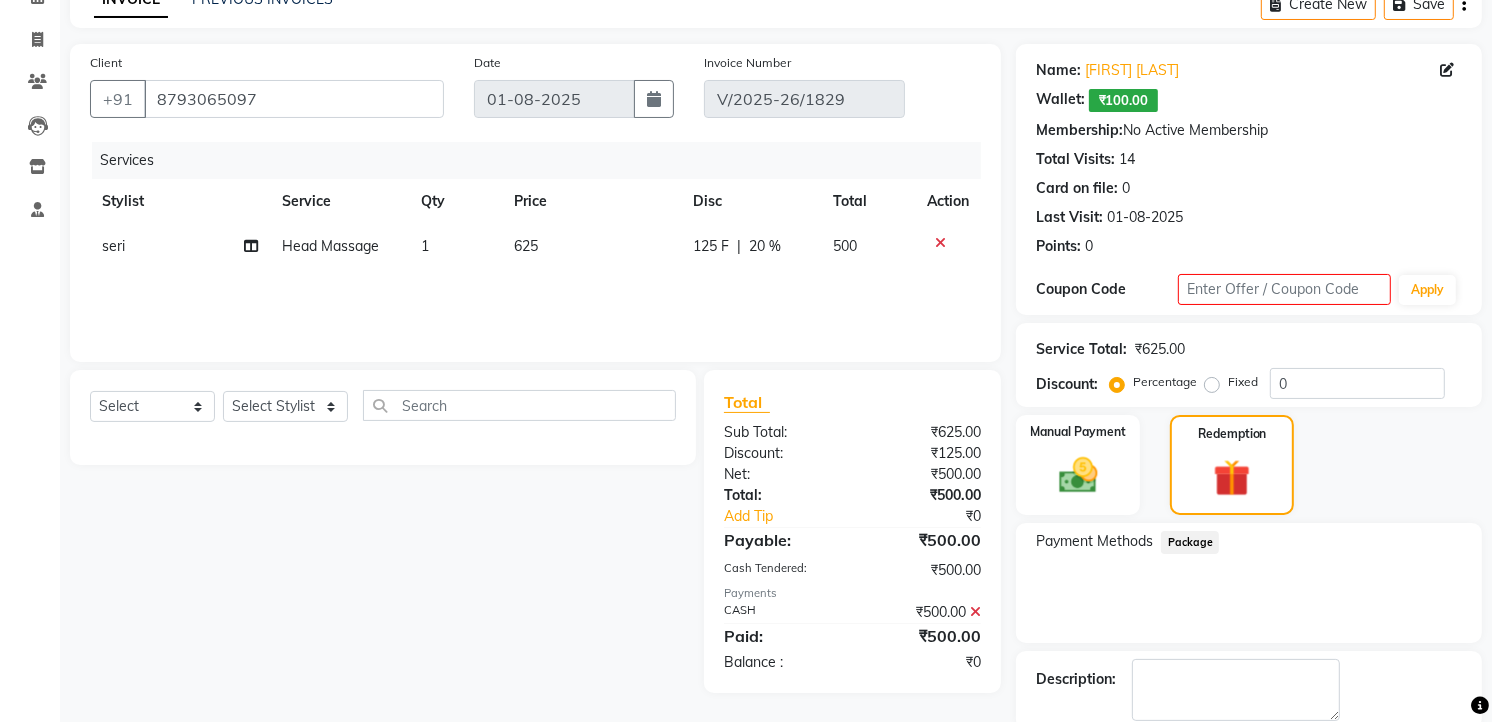 scroll, scrollTop: 0, scrollLeft: 0, axis: both 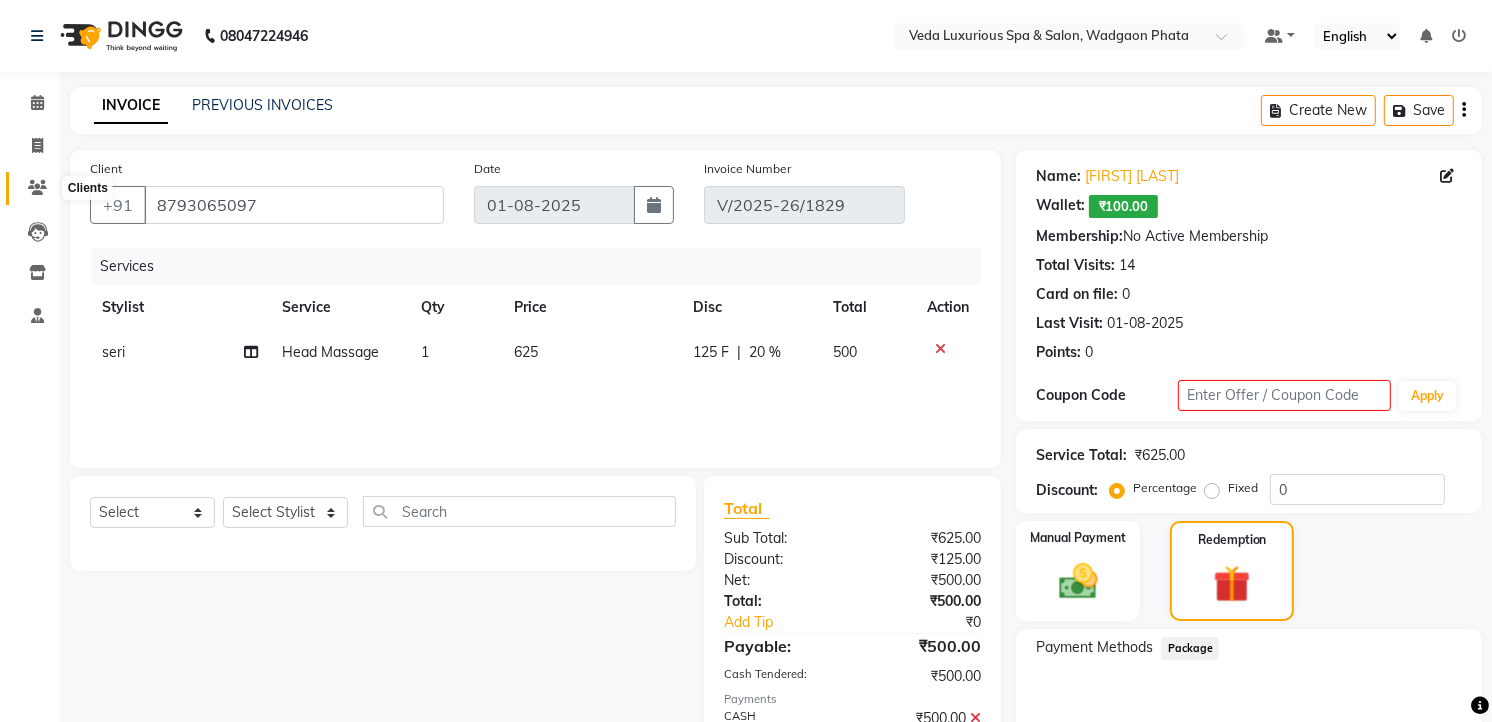 click 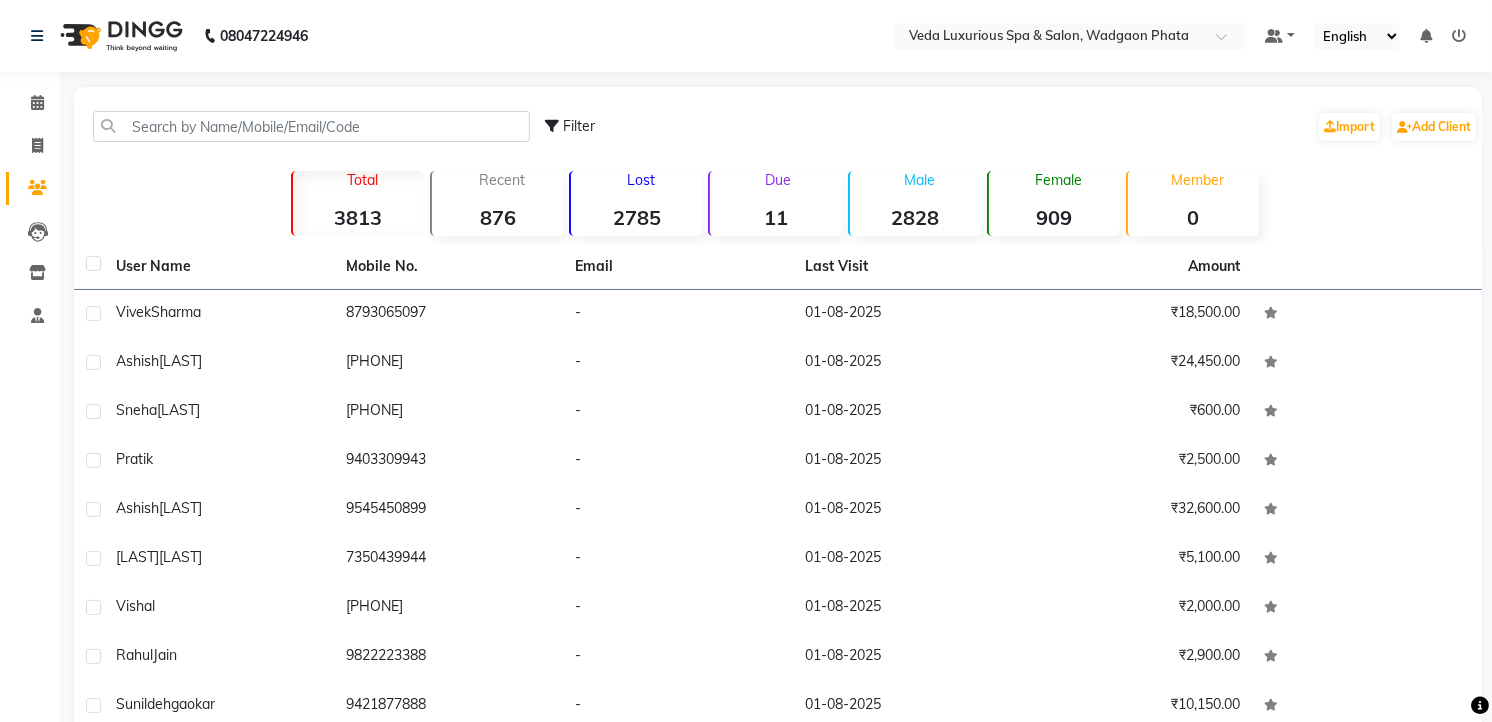 click on "[FIRST] [LAST]" 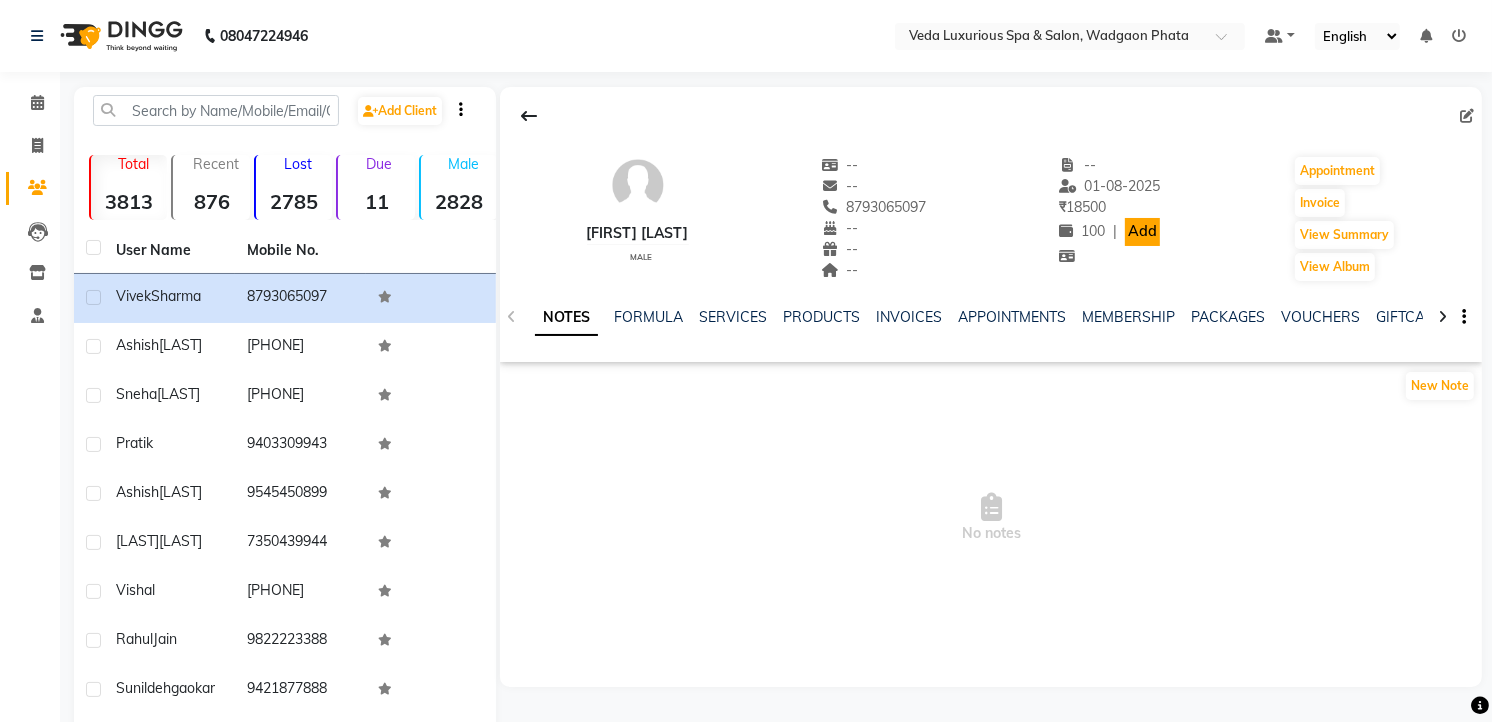 click on "Add" 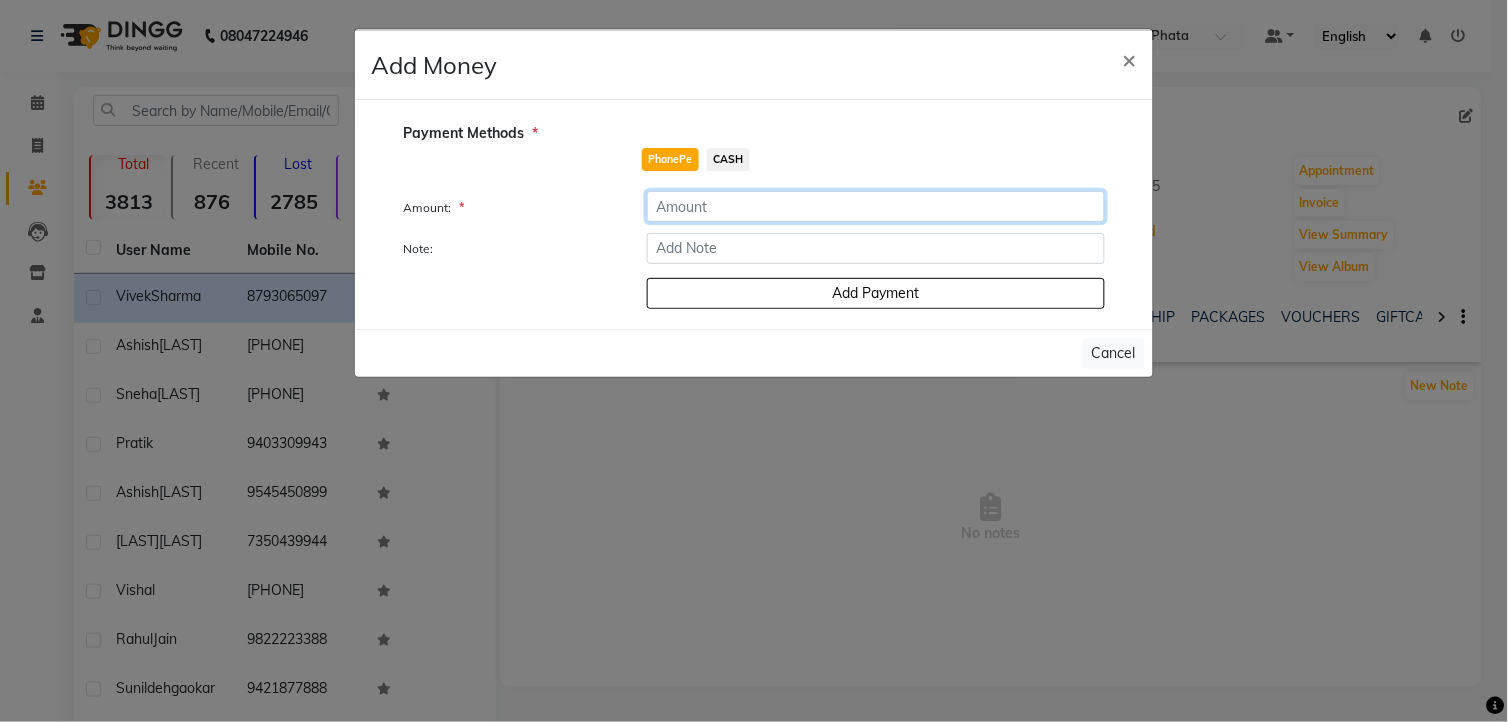 click 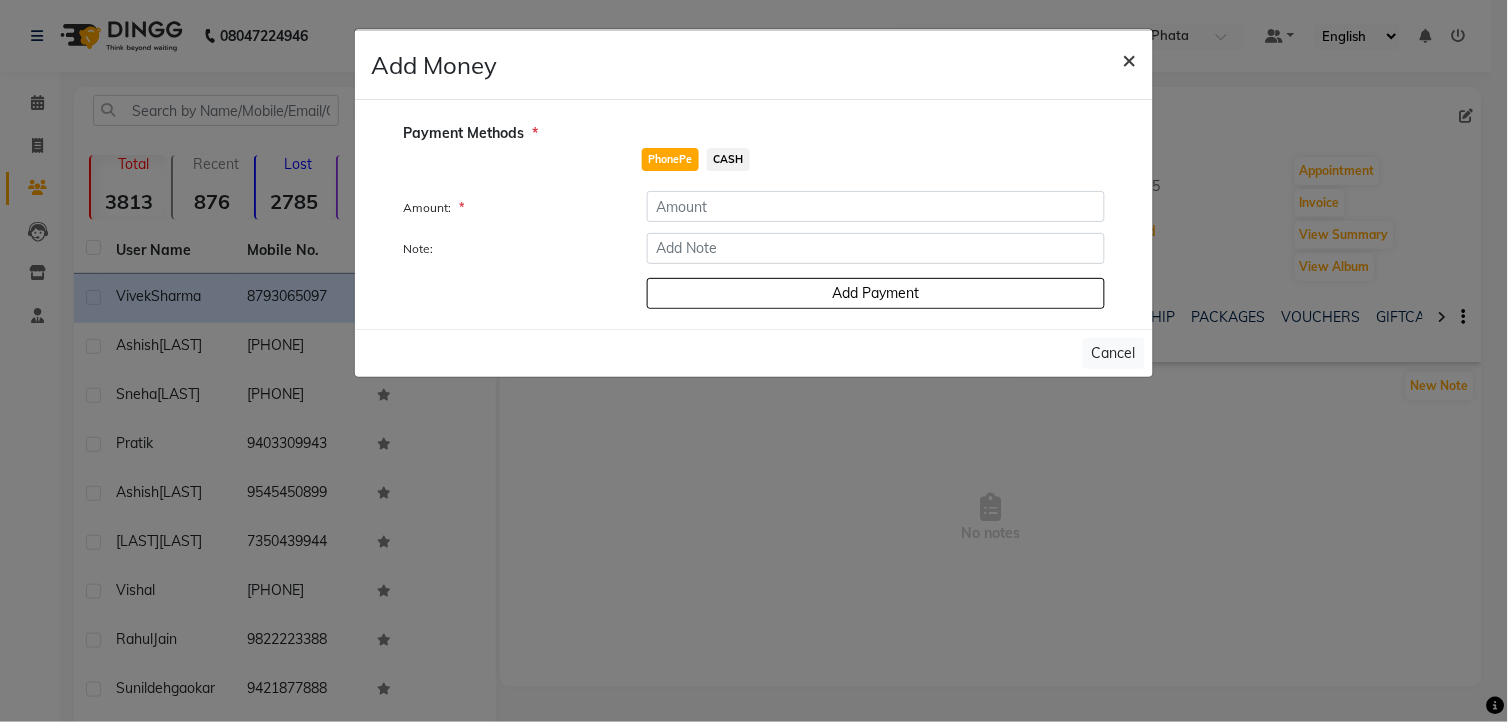 click on "×" 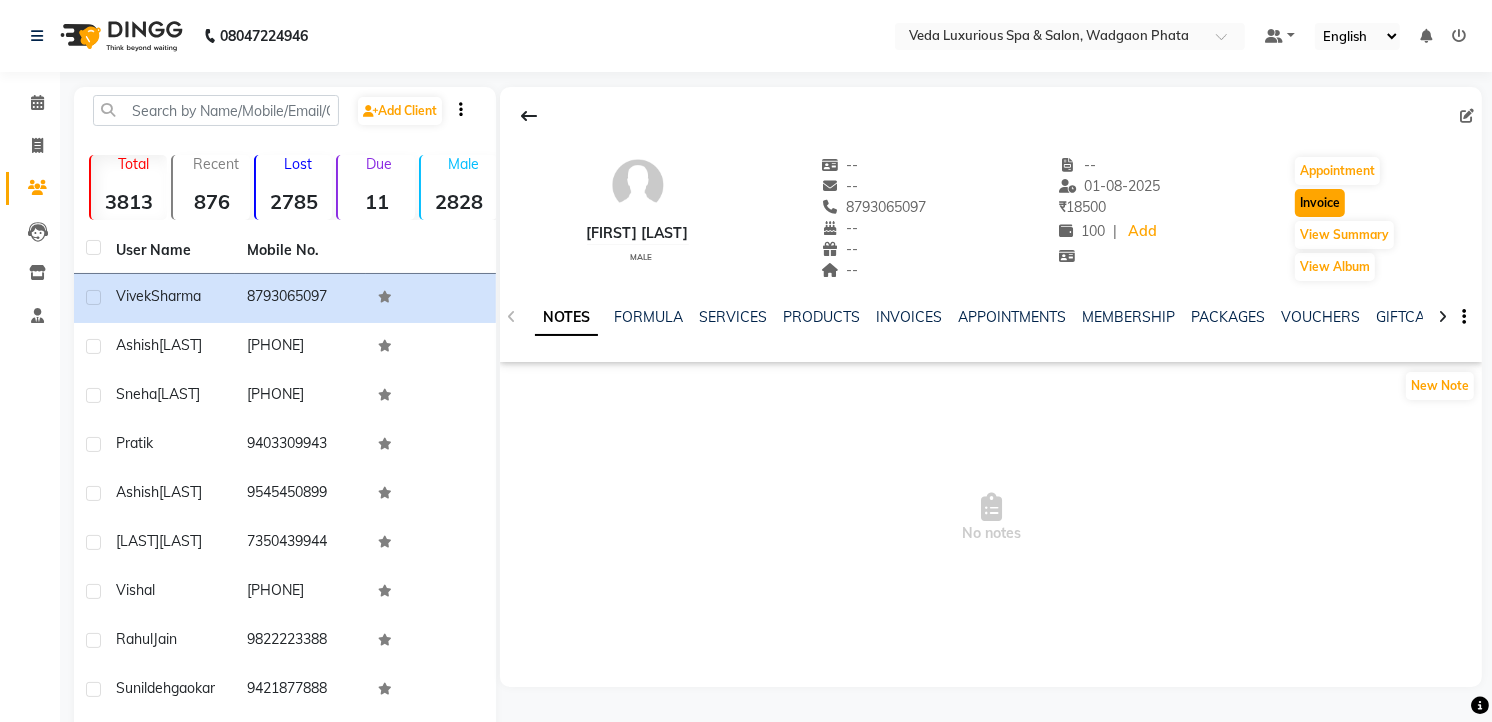 click on "Invoice" 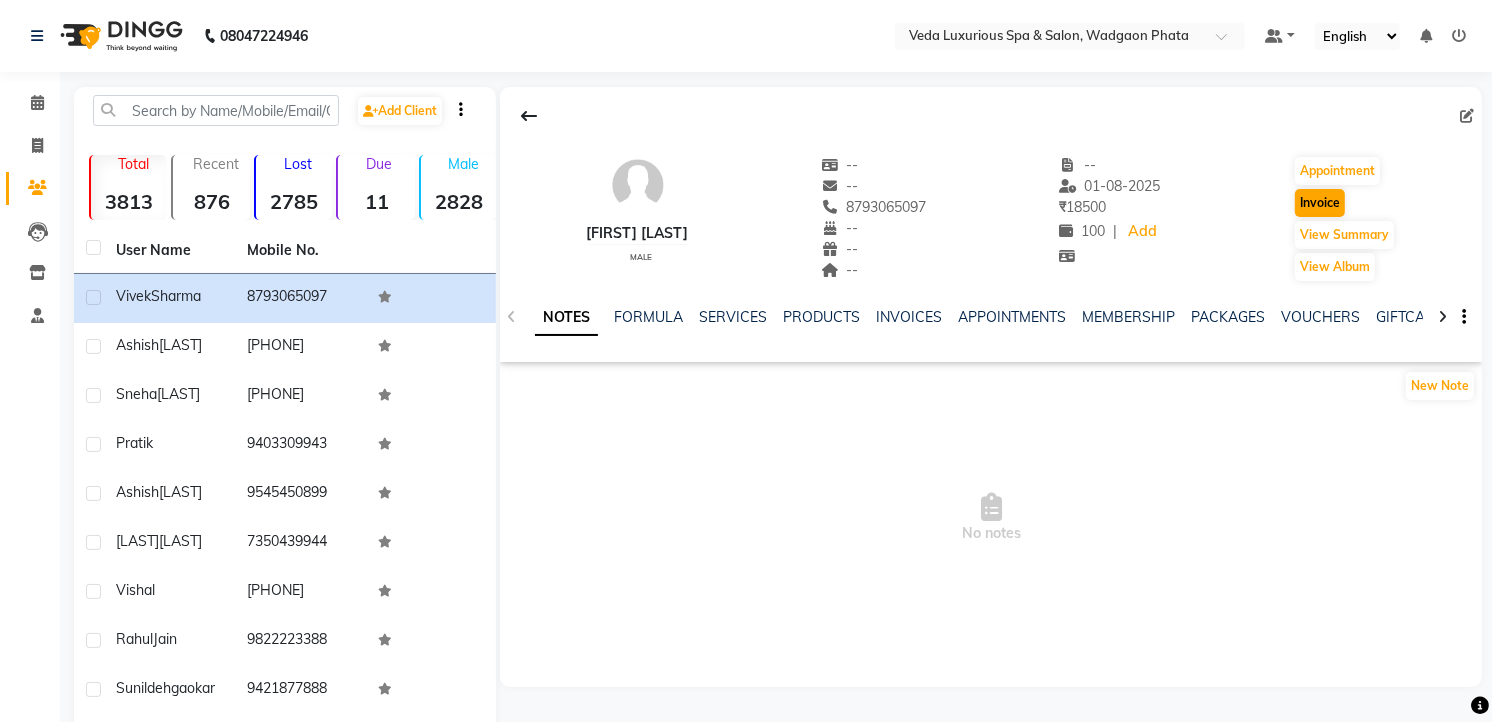 select on "service" 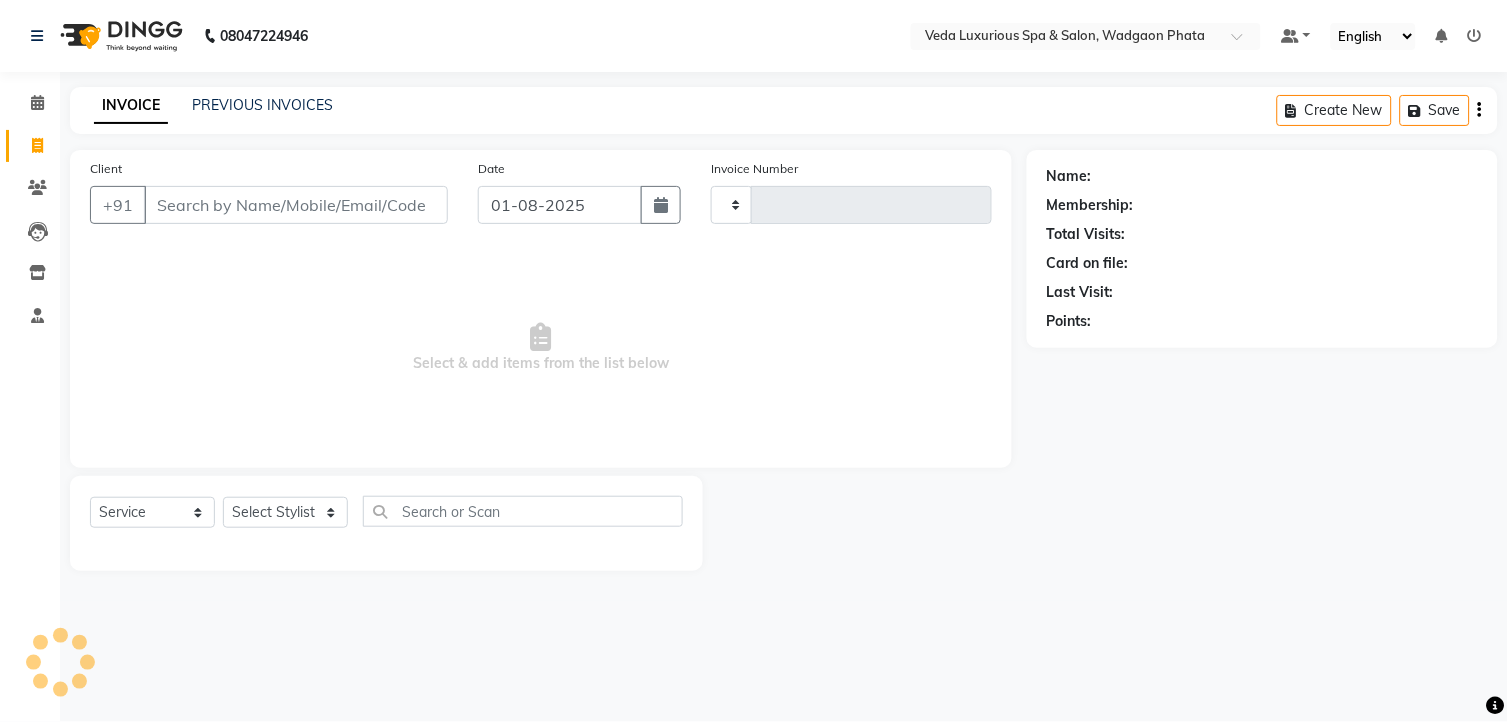 type on "1830" 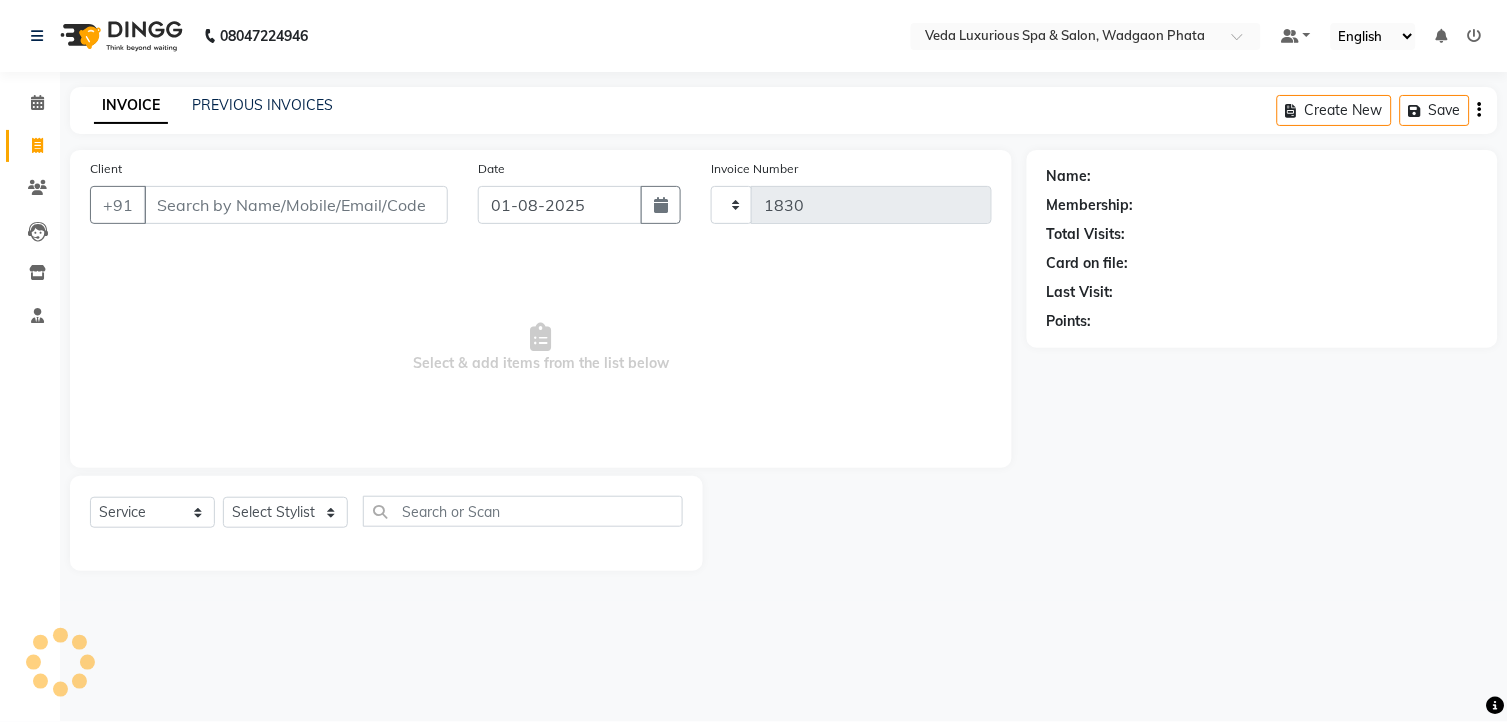 select on "4666" 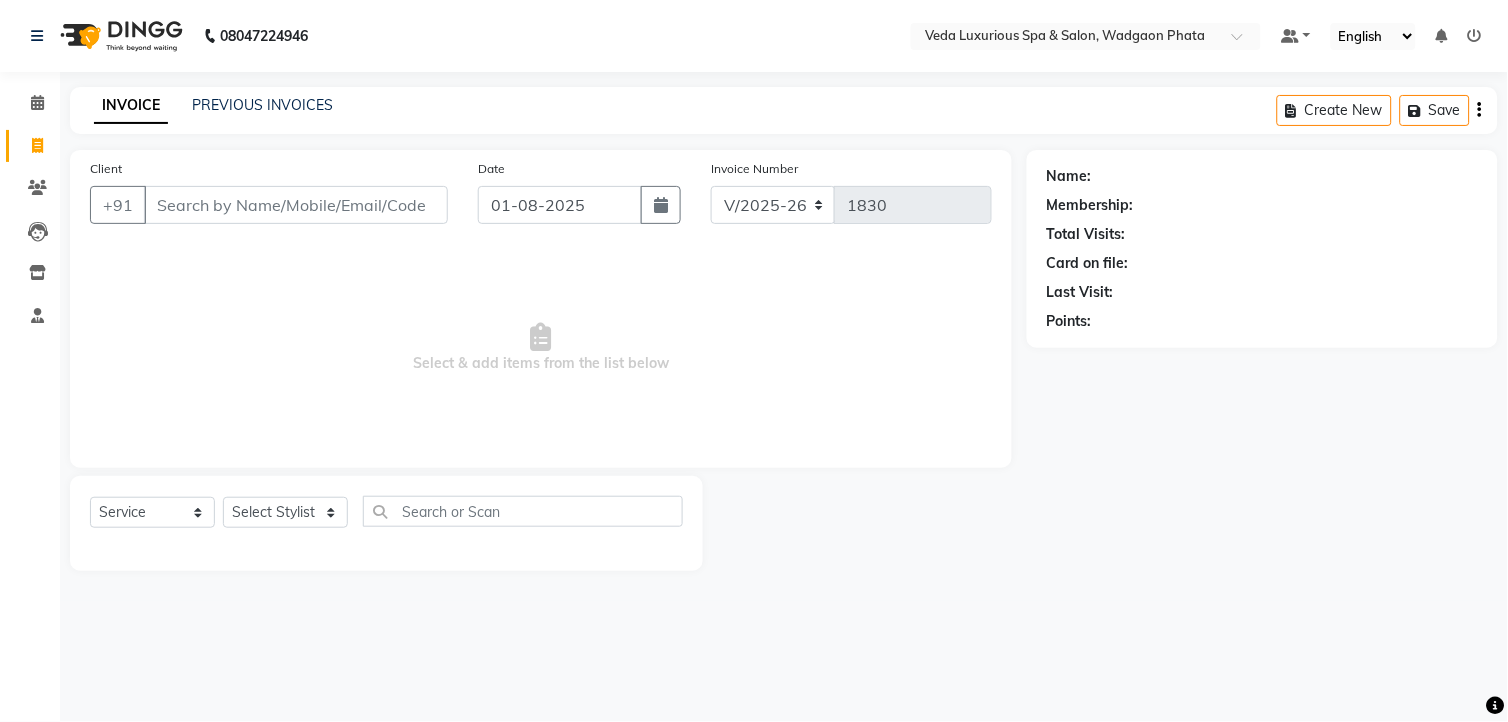 type on "8793065097" 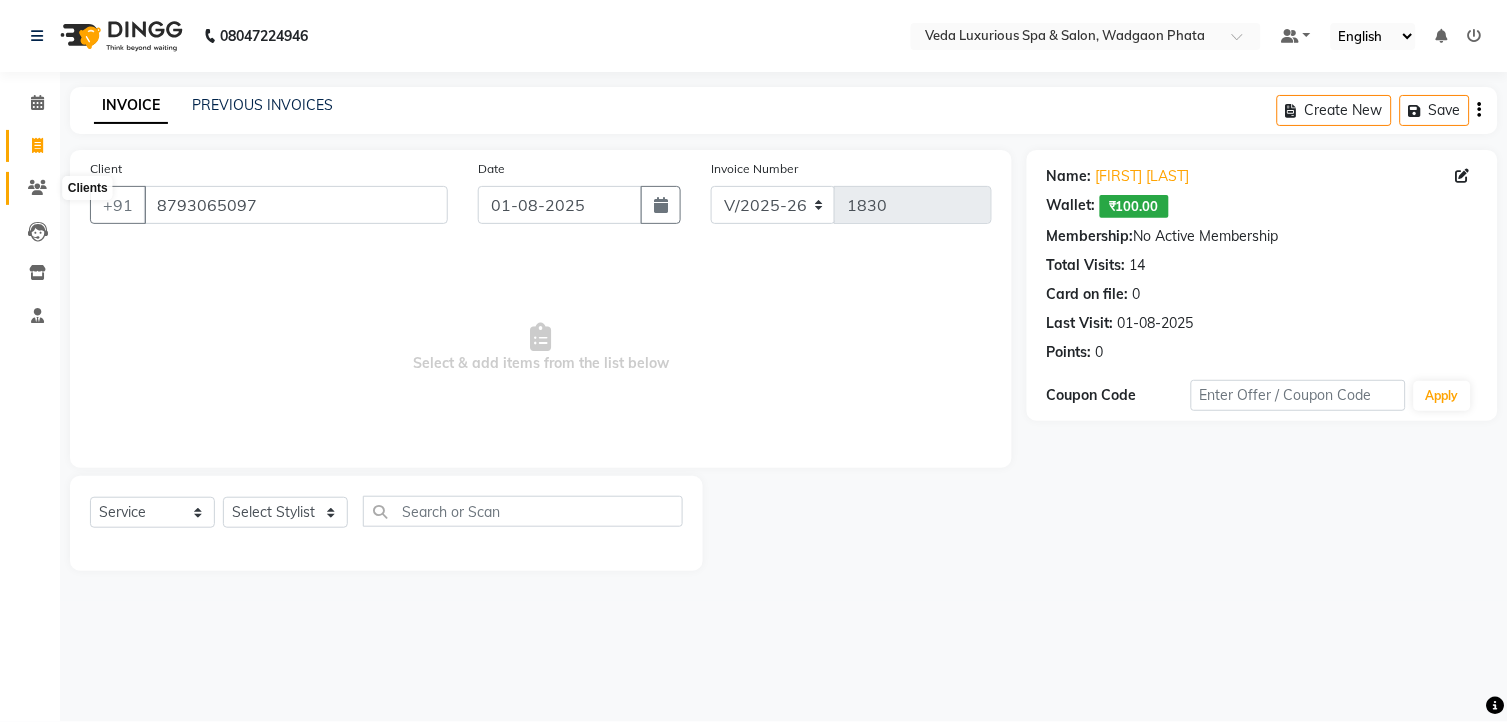 drag, startPoint x: 31, startPoint y: 183, endPoint x: 25, endPoint y: 155, distance: 28.635643 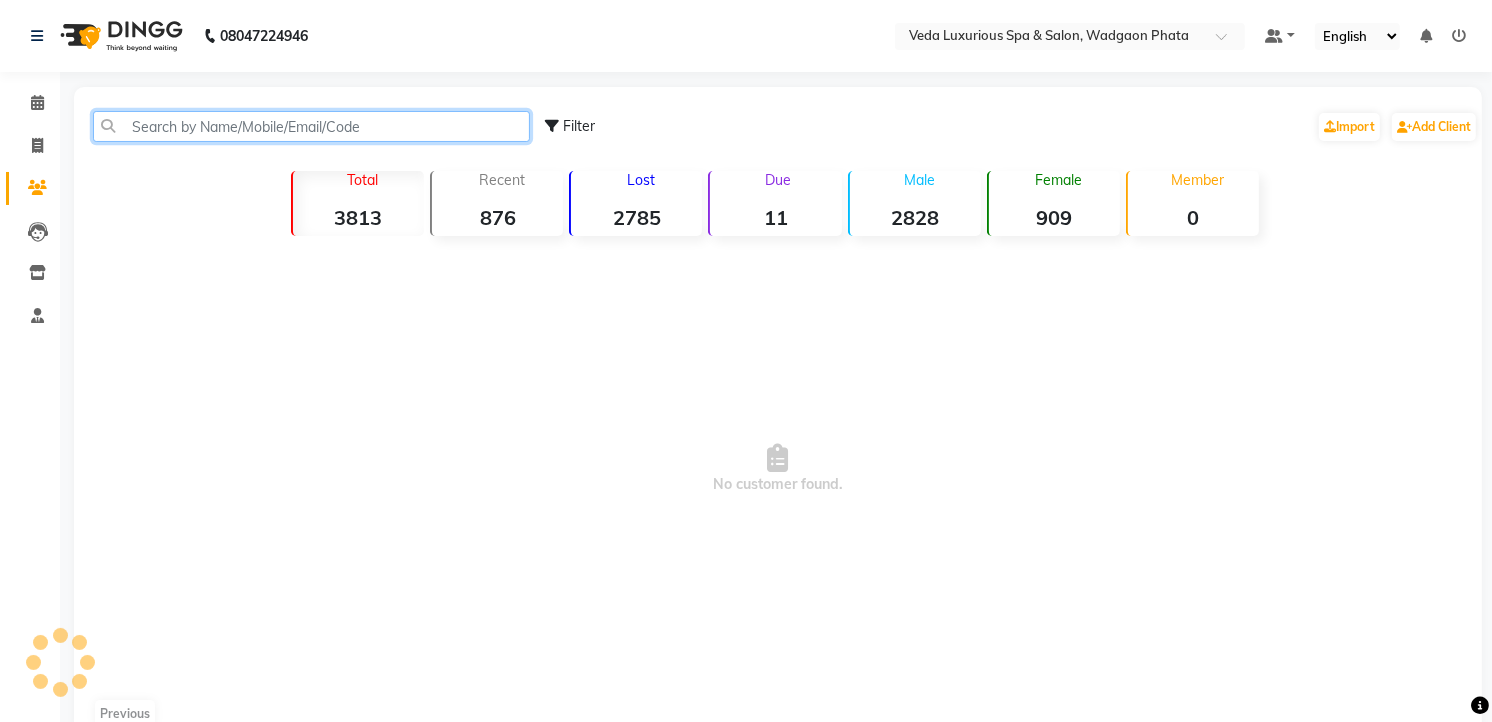 click 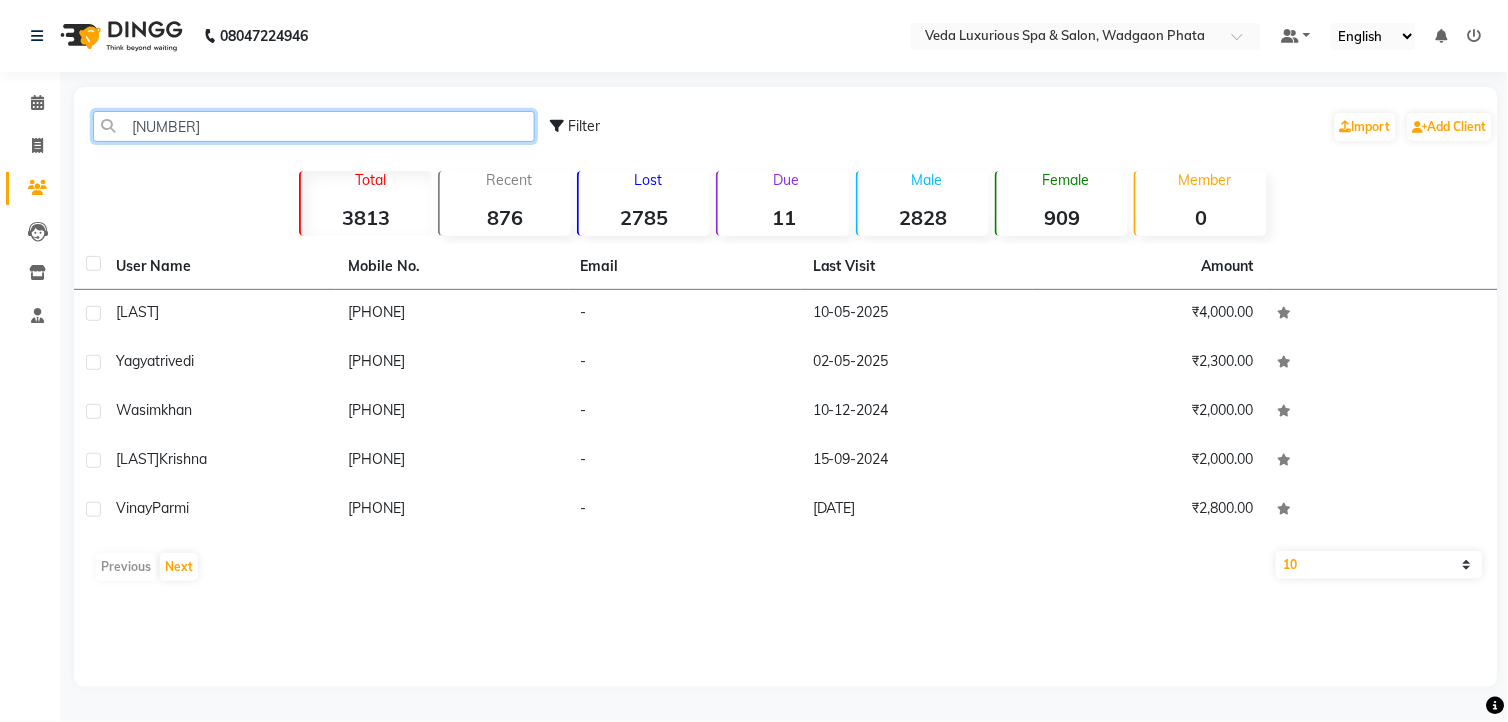 click on "[NUMBER]" 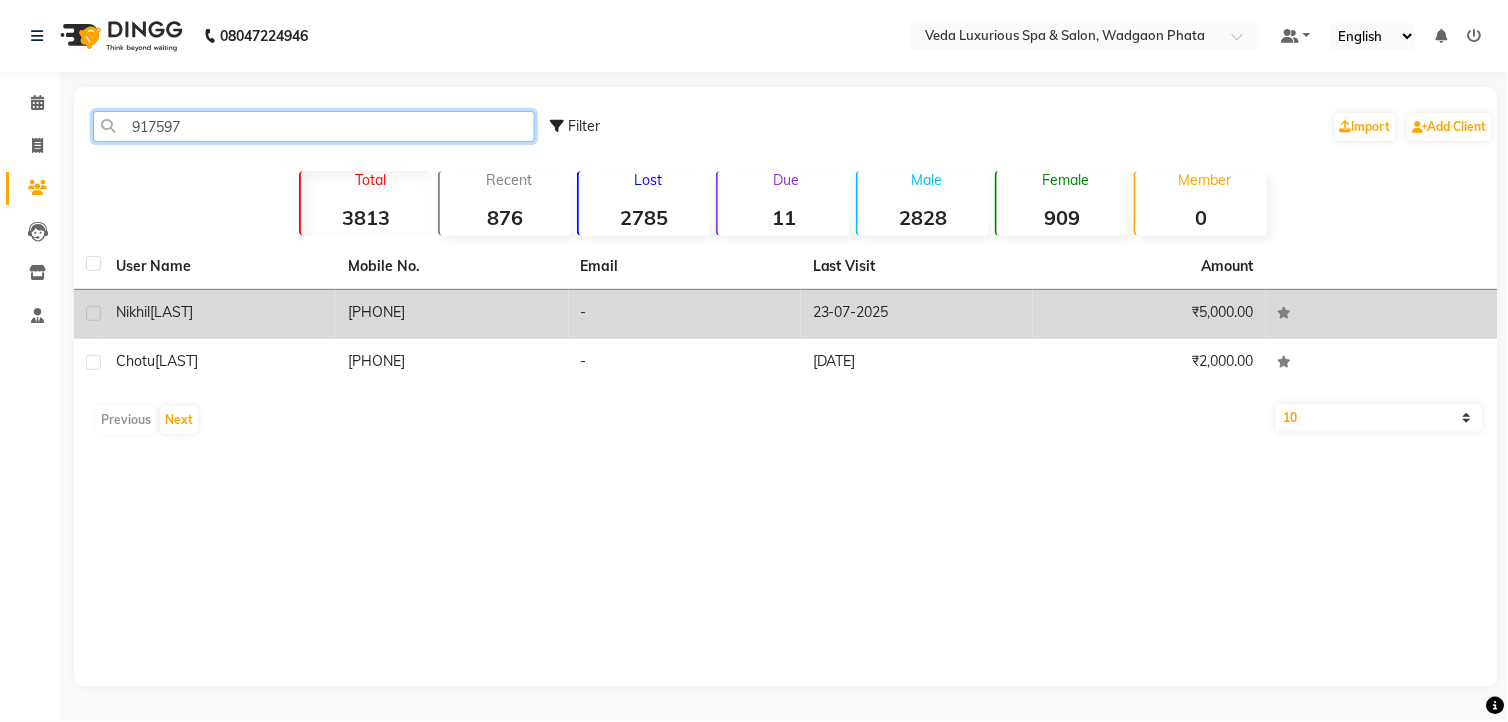 type on "917597" 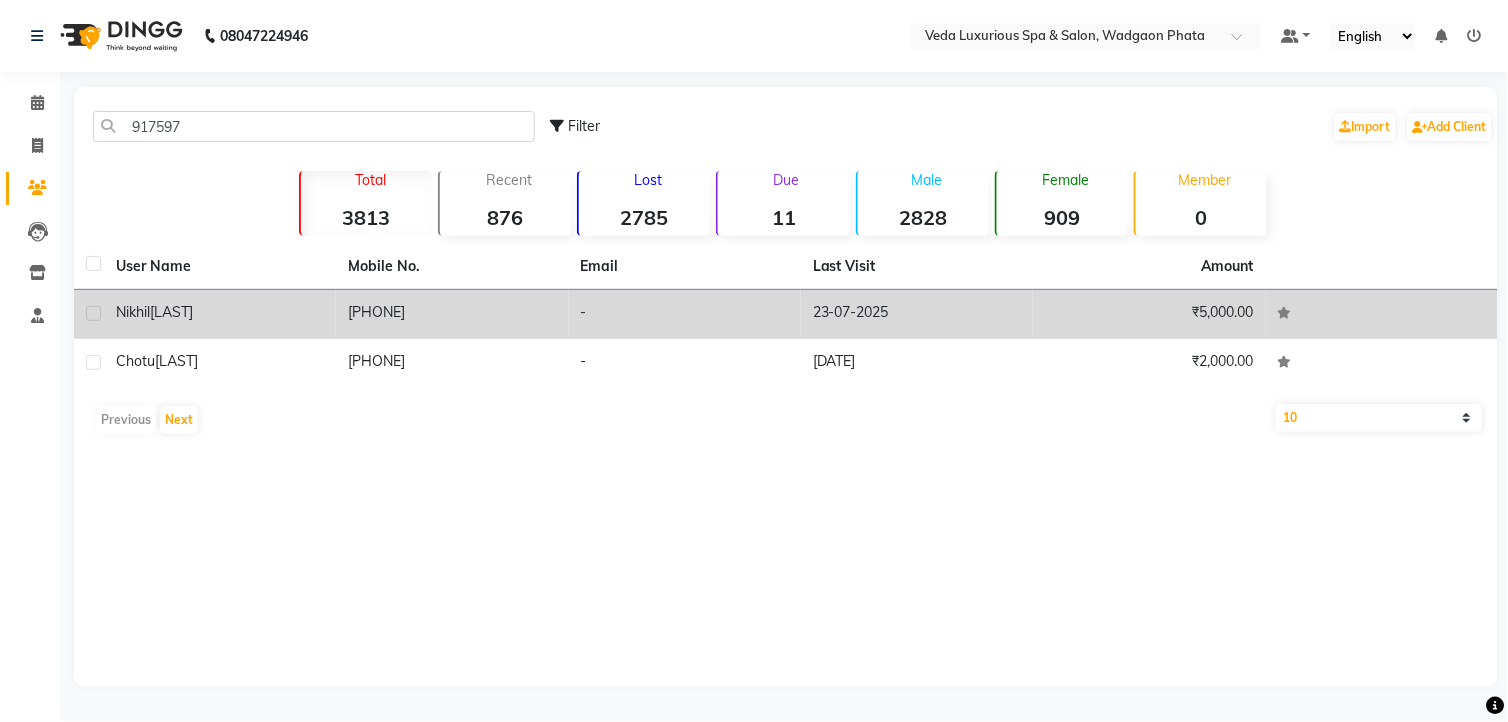 click on "[PHONE]" 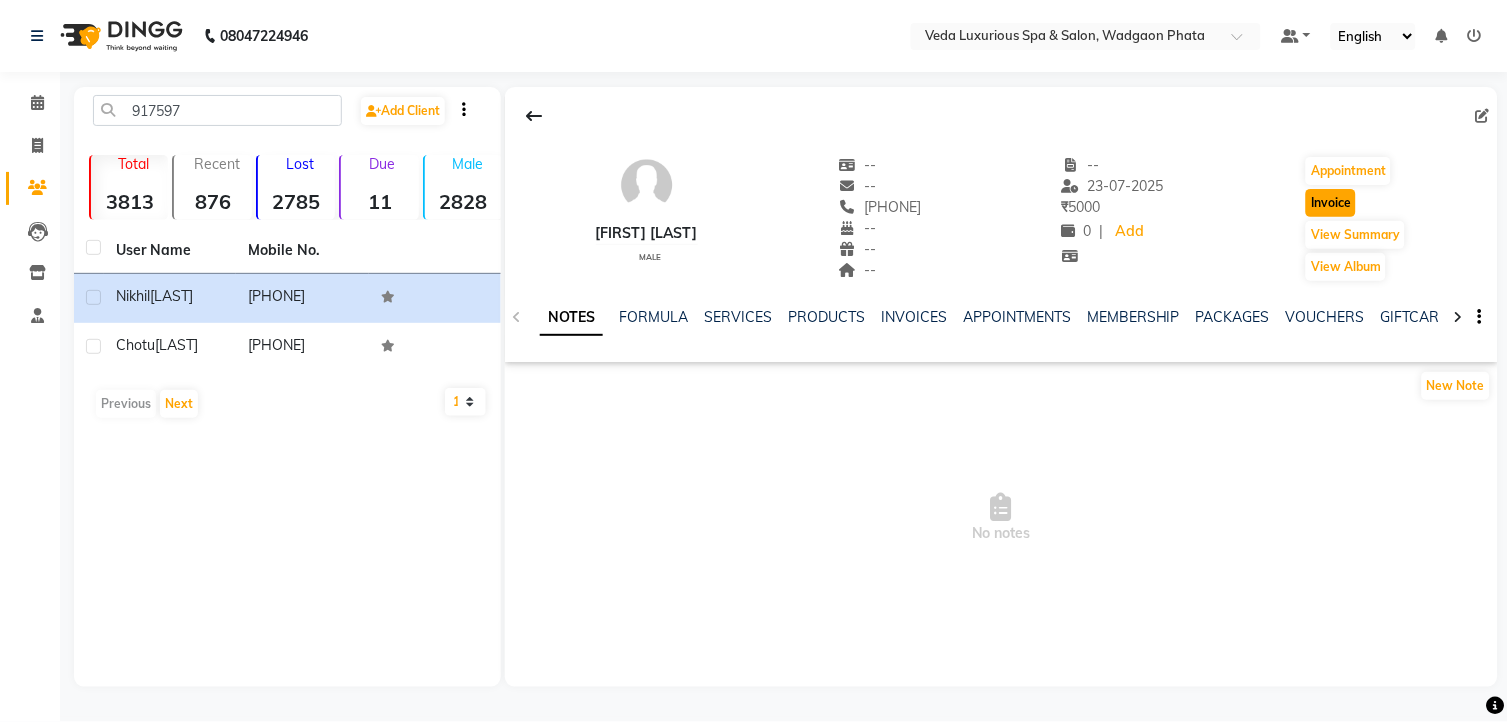 click on "Invoice" 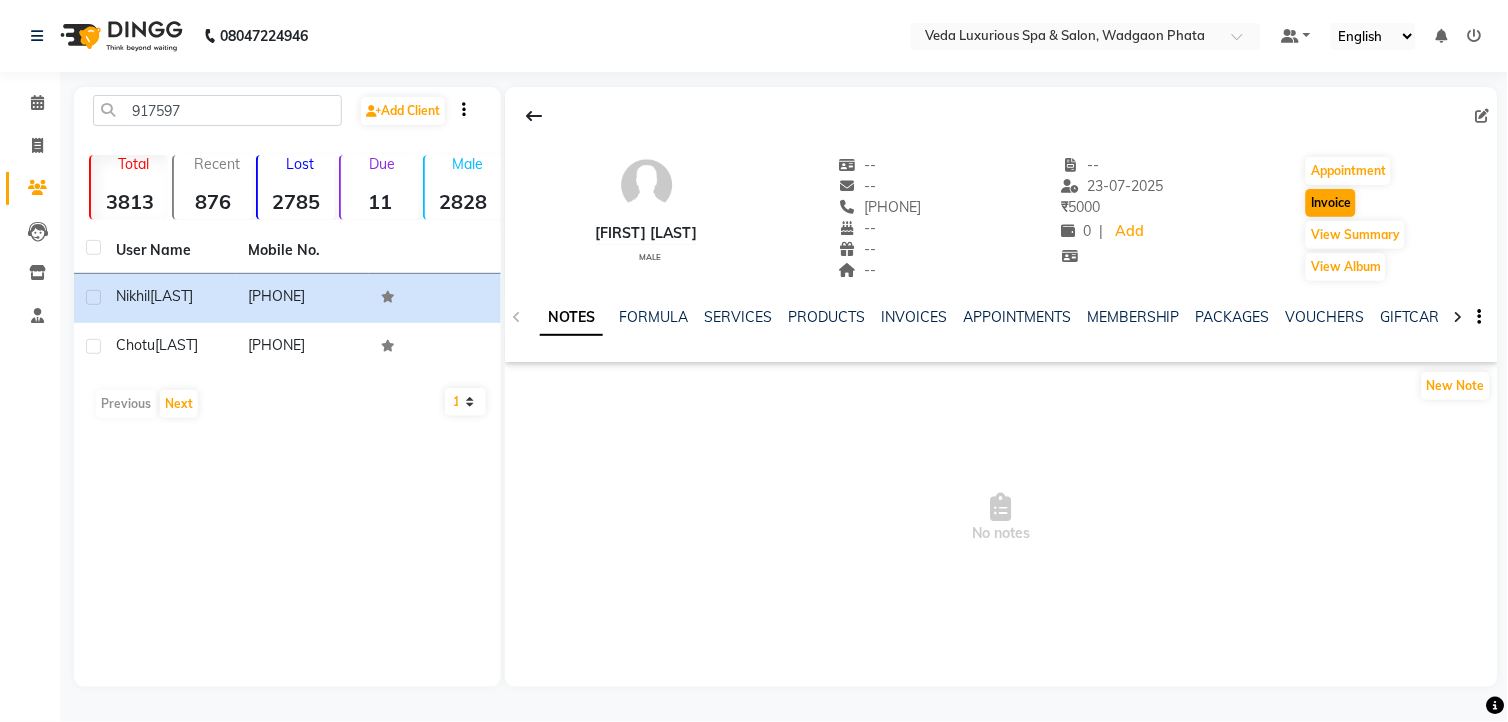 select on "service" 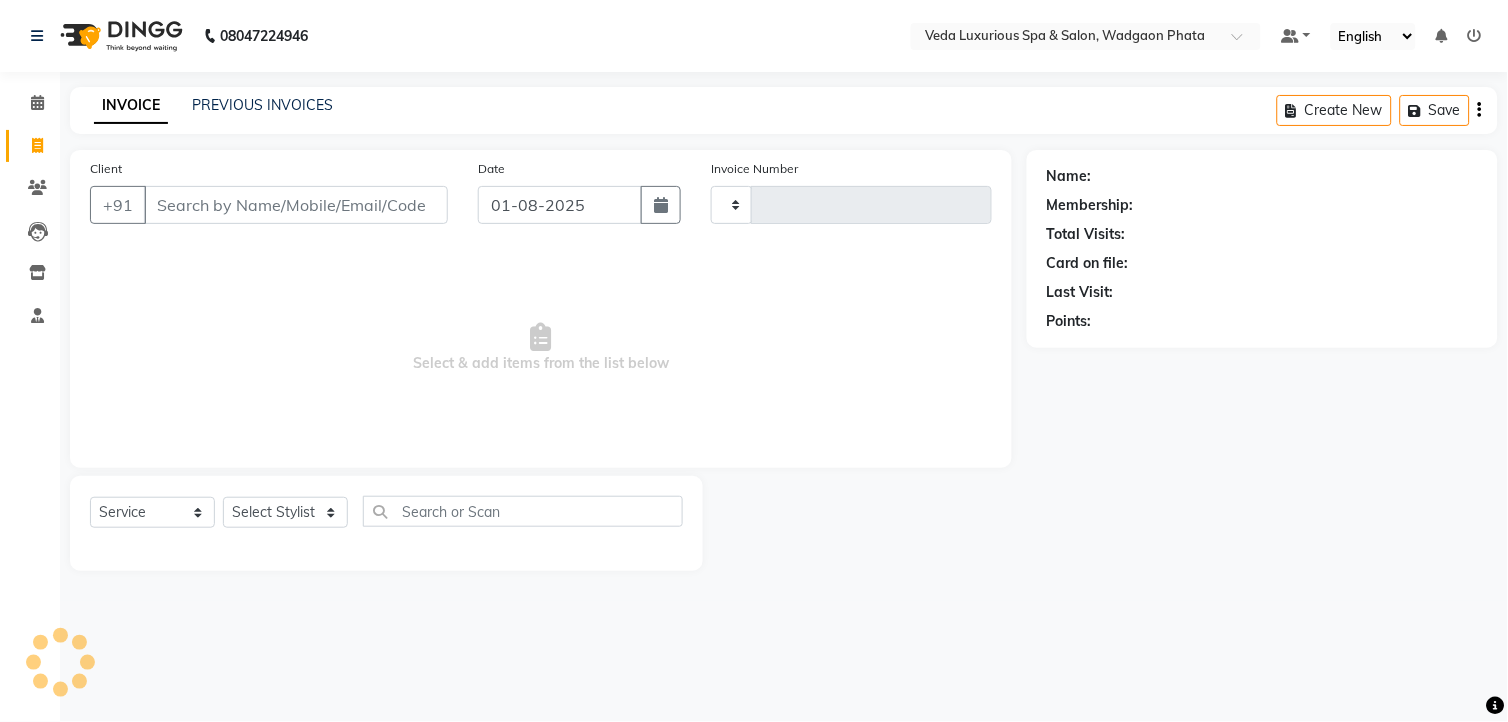 type on "1830" 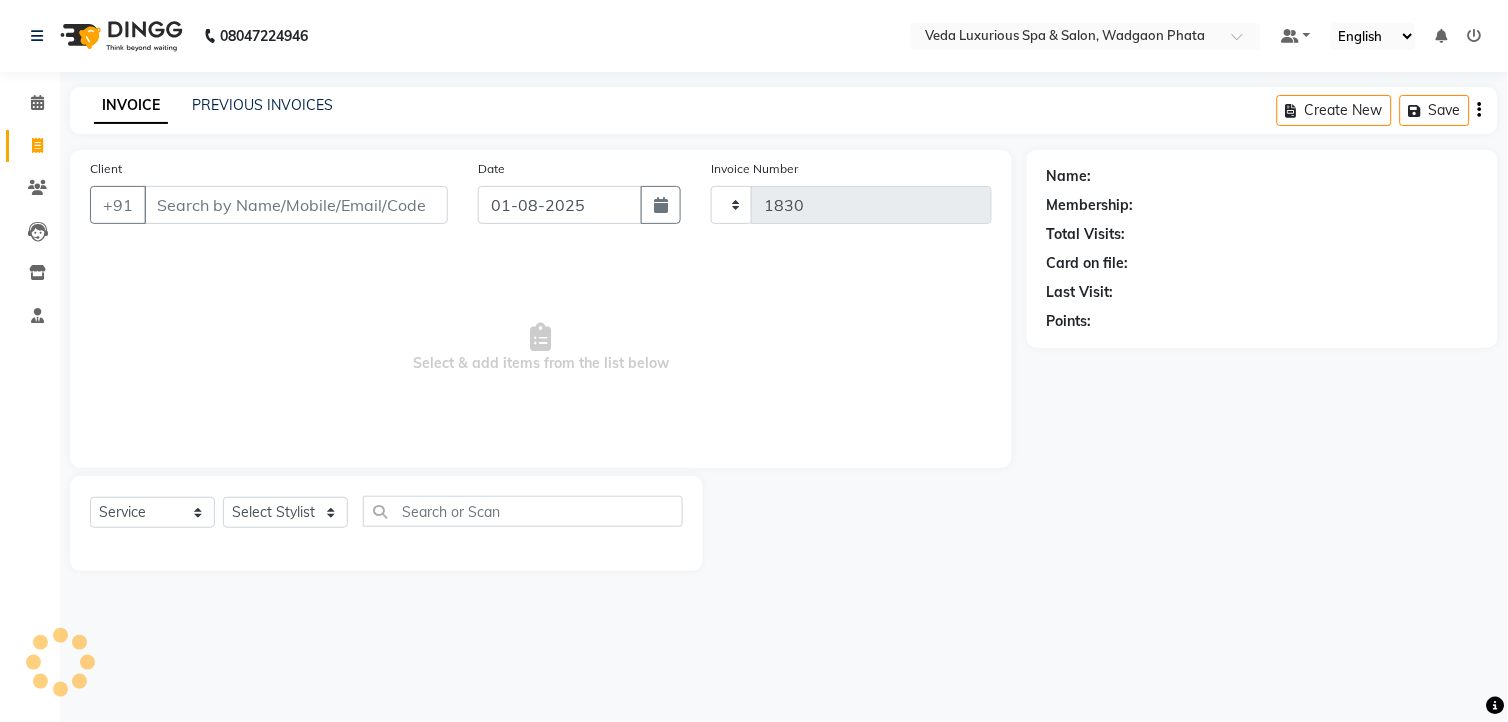 select on "4666" 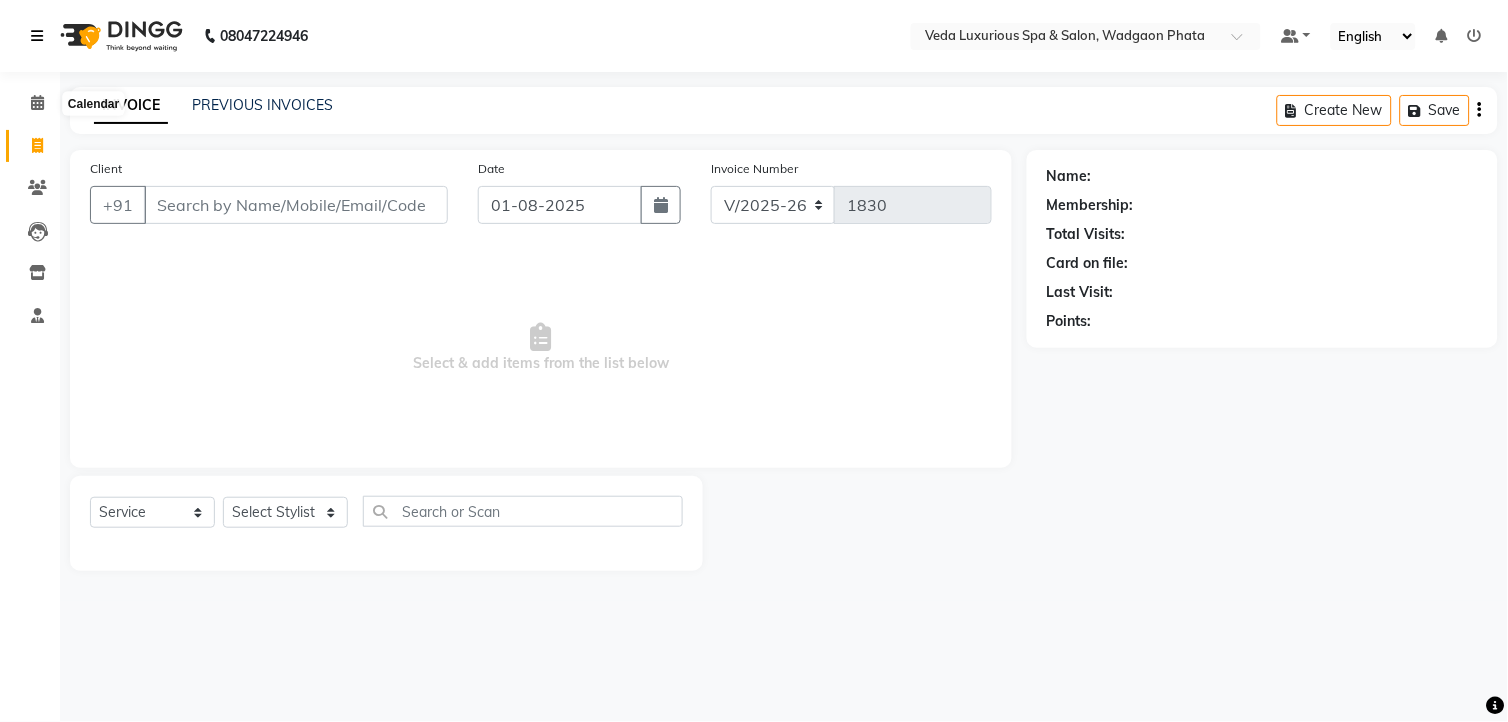 type on "[PHONE]" 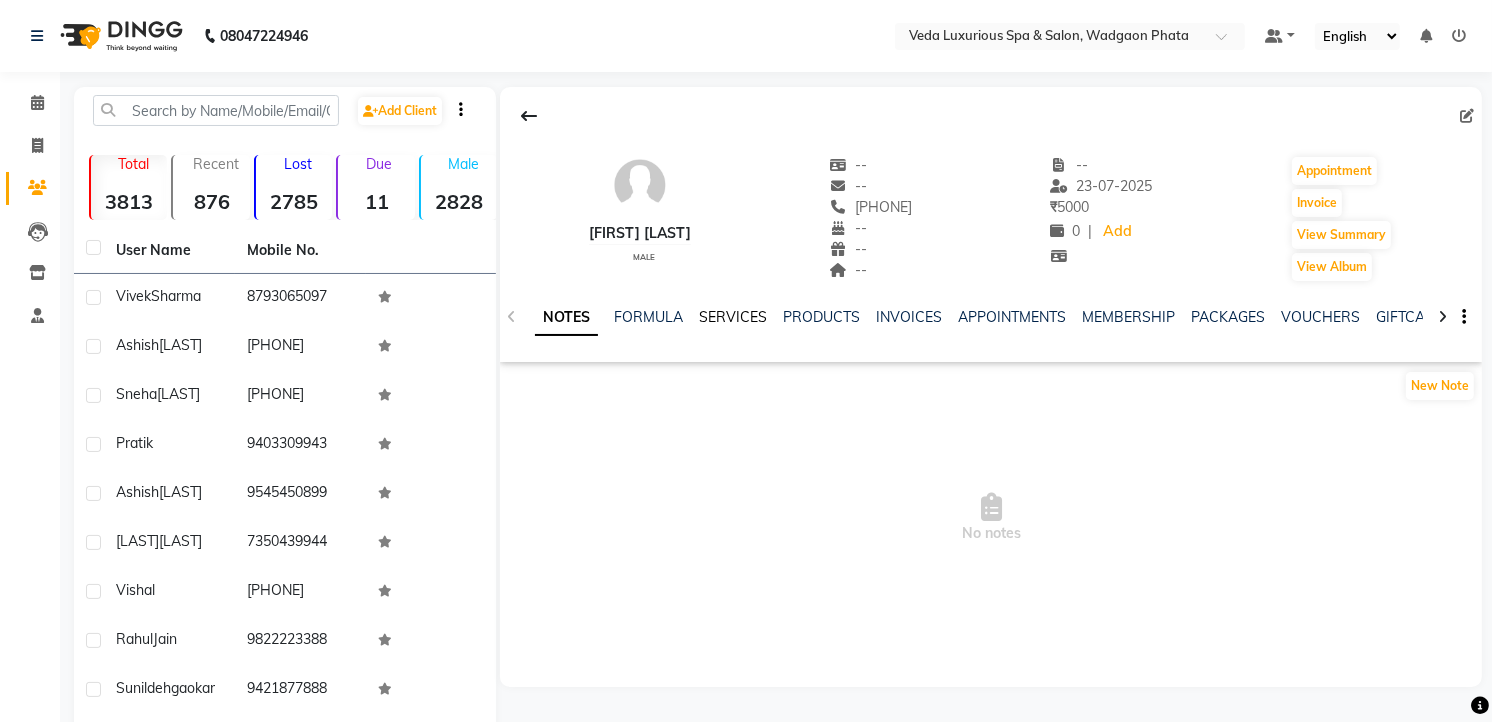 click on "SERVICES" 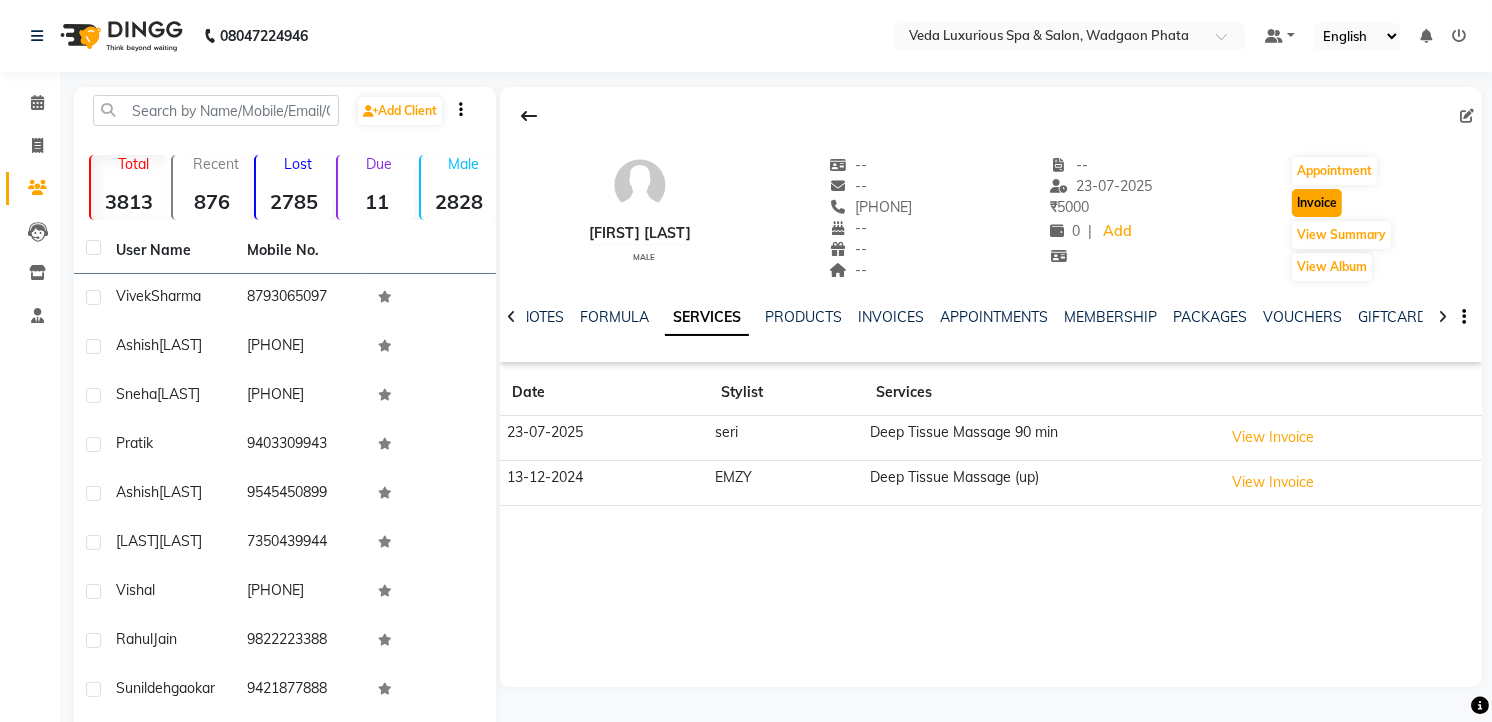 click on "Invoice" 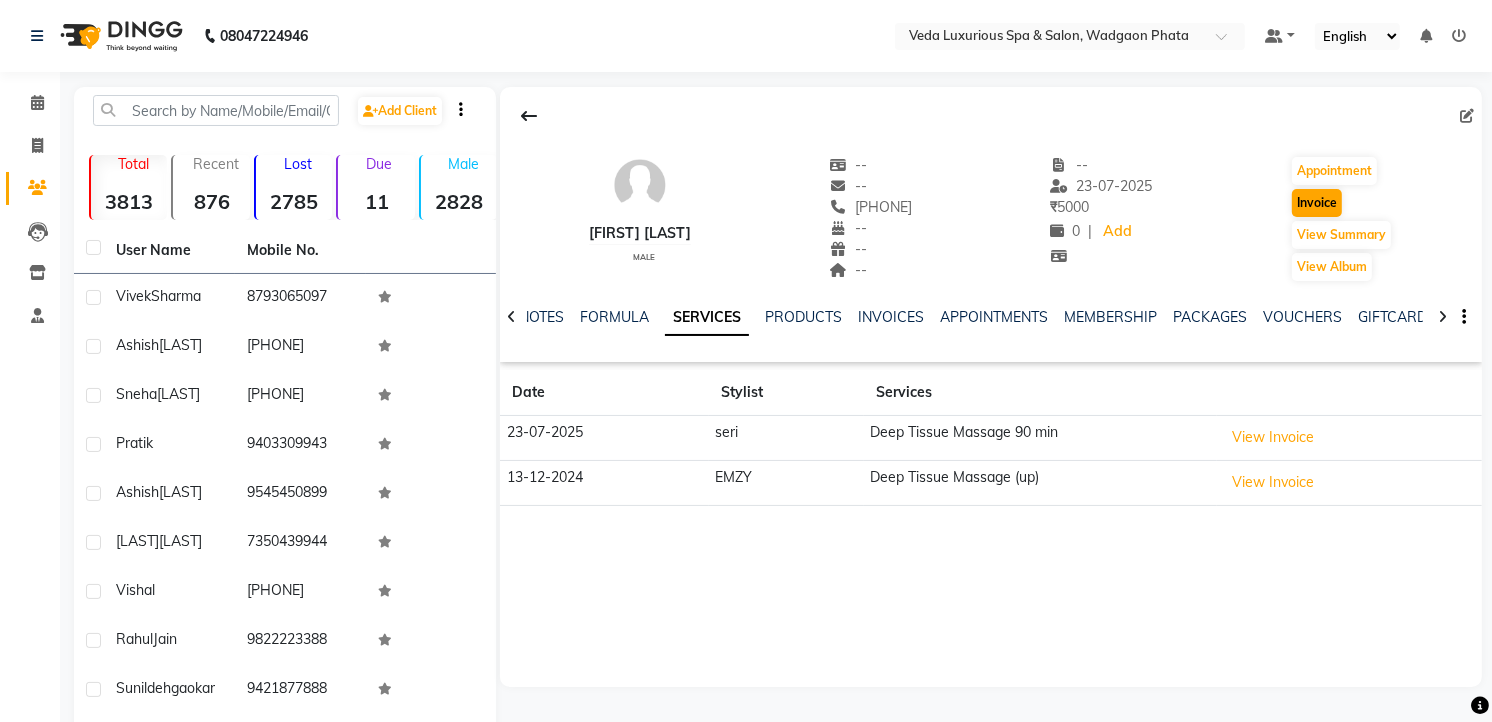 select on "service" 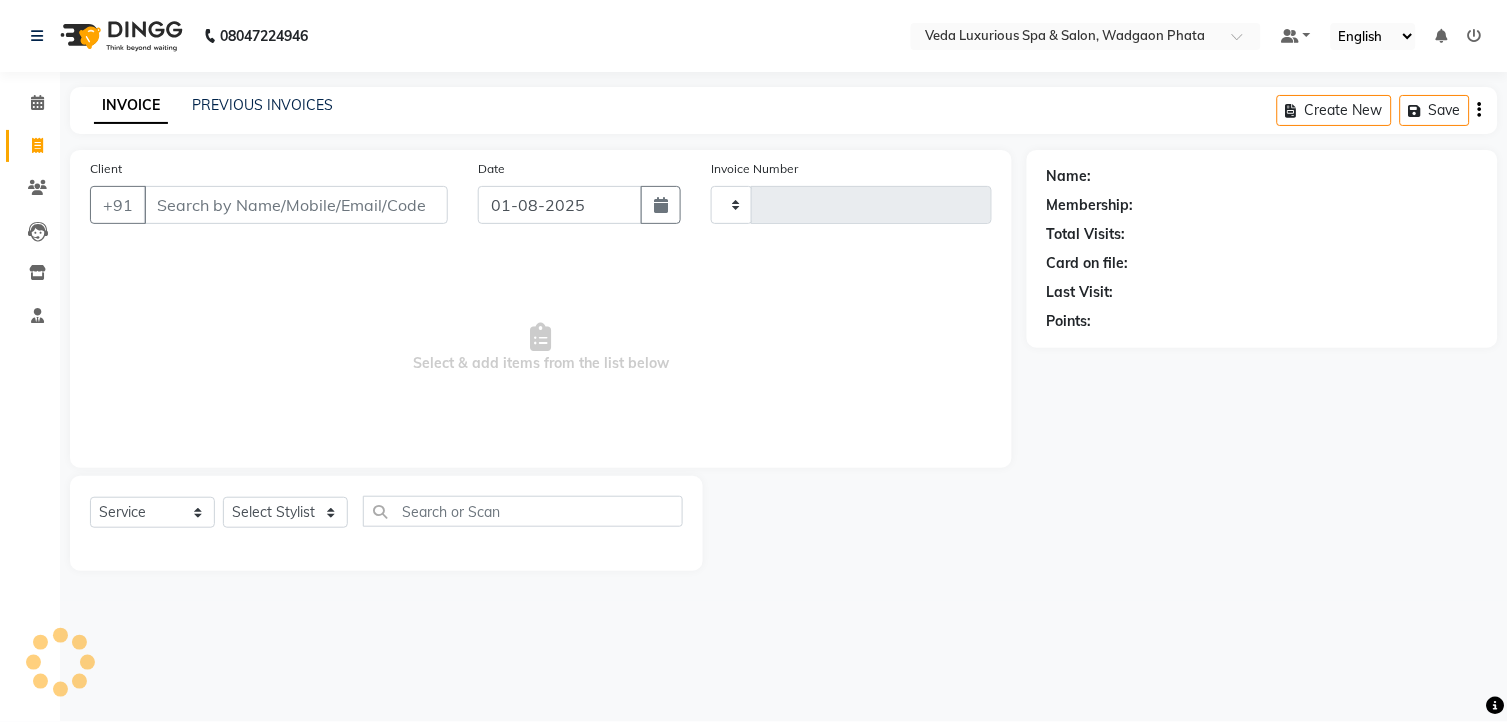 type on "1830" 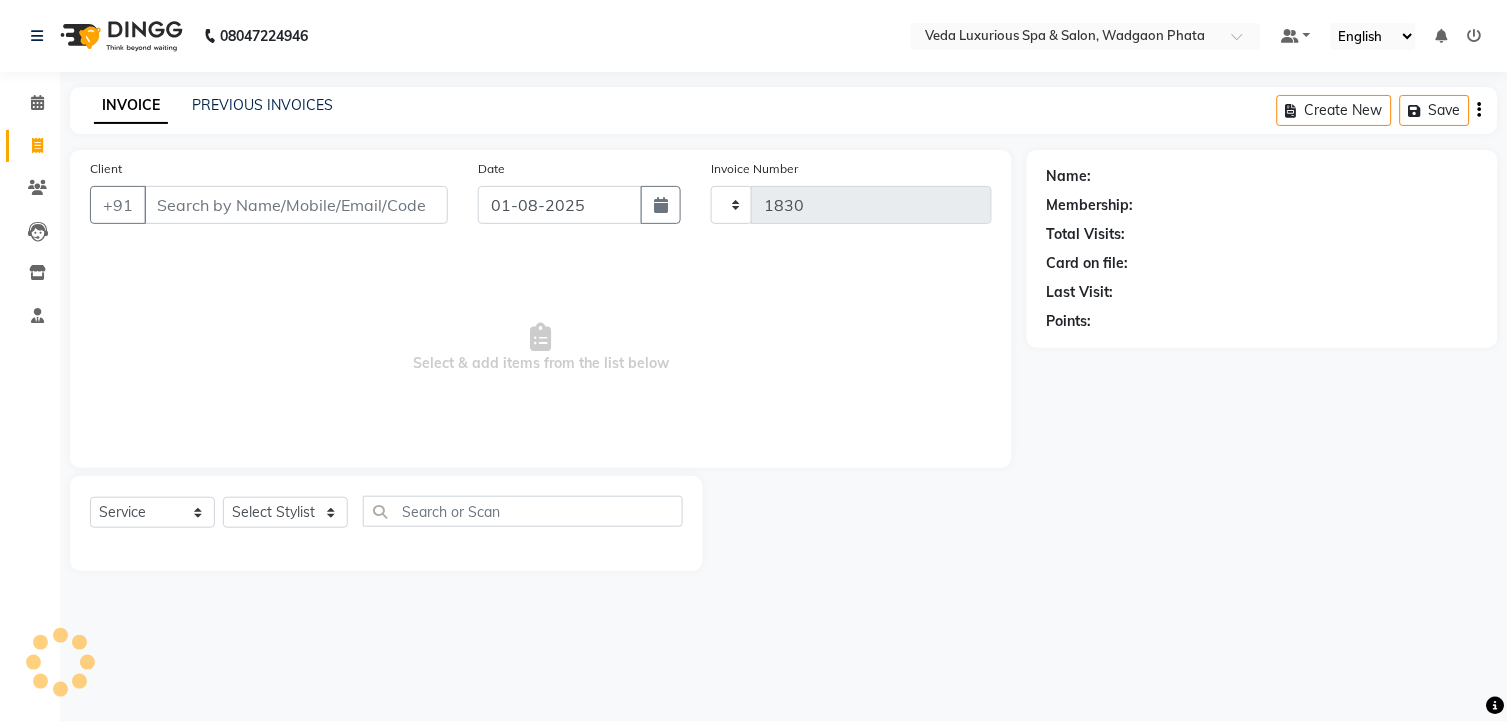 select on "4666" 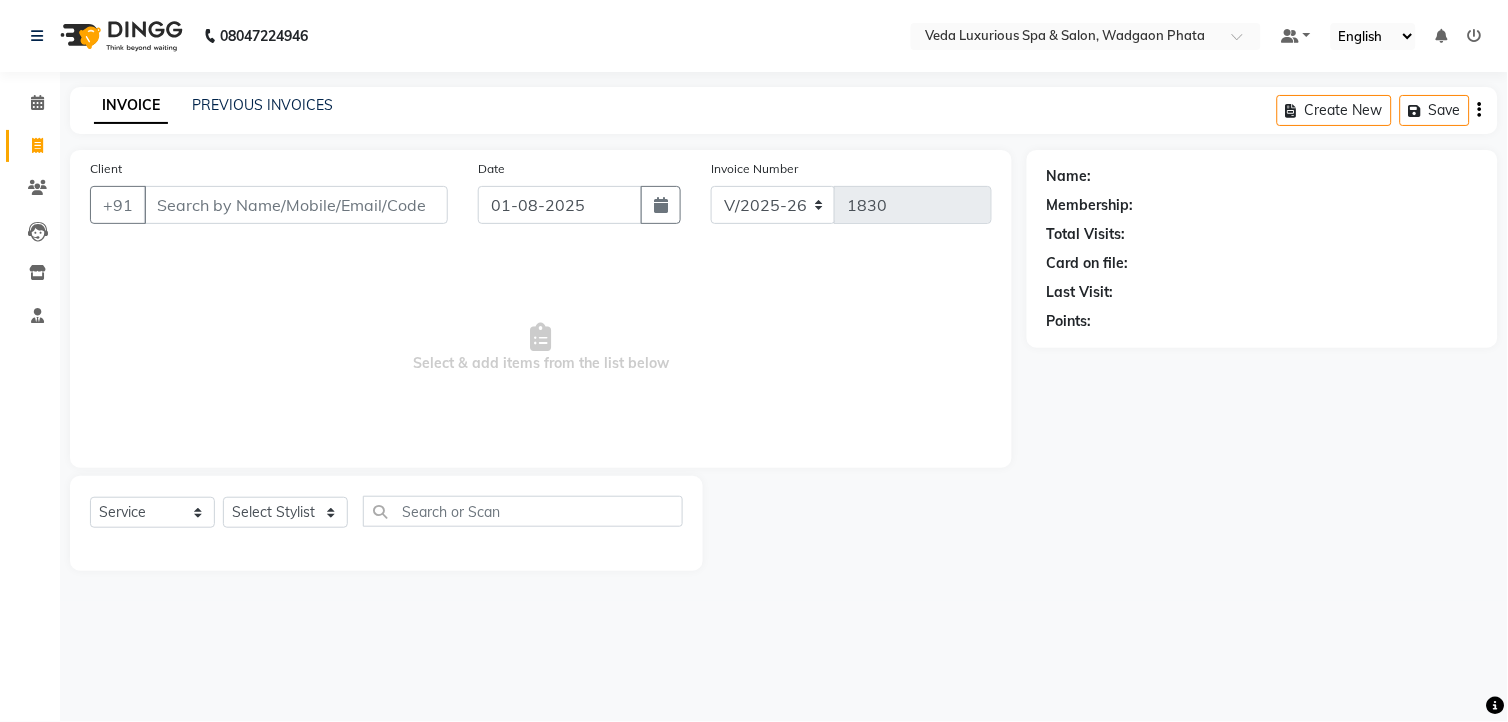 type on "[PHONE]" 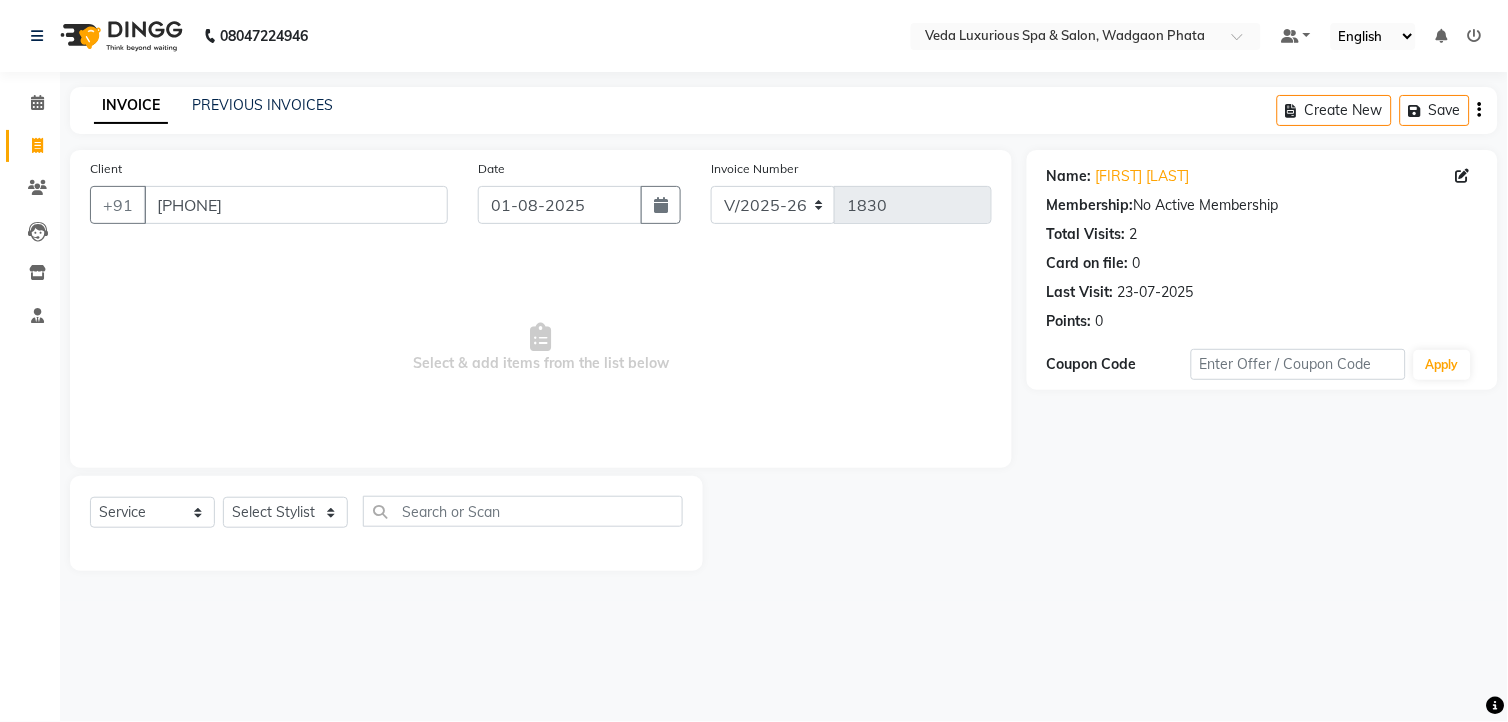 click on "Select  Service  Product  Membership  Package Voucher Prepaid Gift Card  Select Stylist Ankur GOLU Khushi kim lily Mahesh manu MOYA Nilam olivia RP seri VEDA" 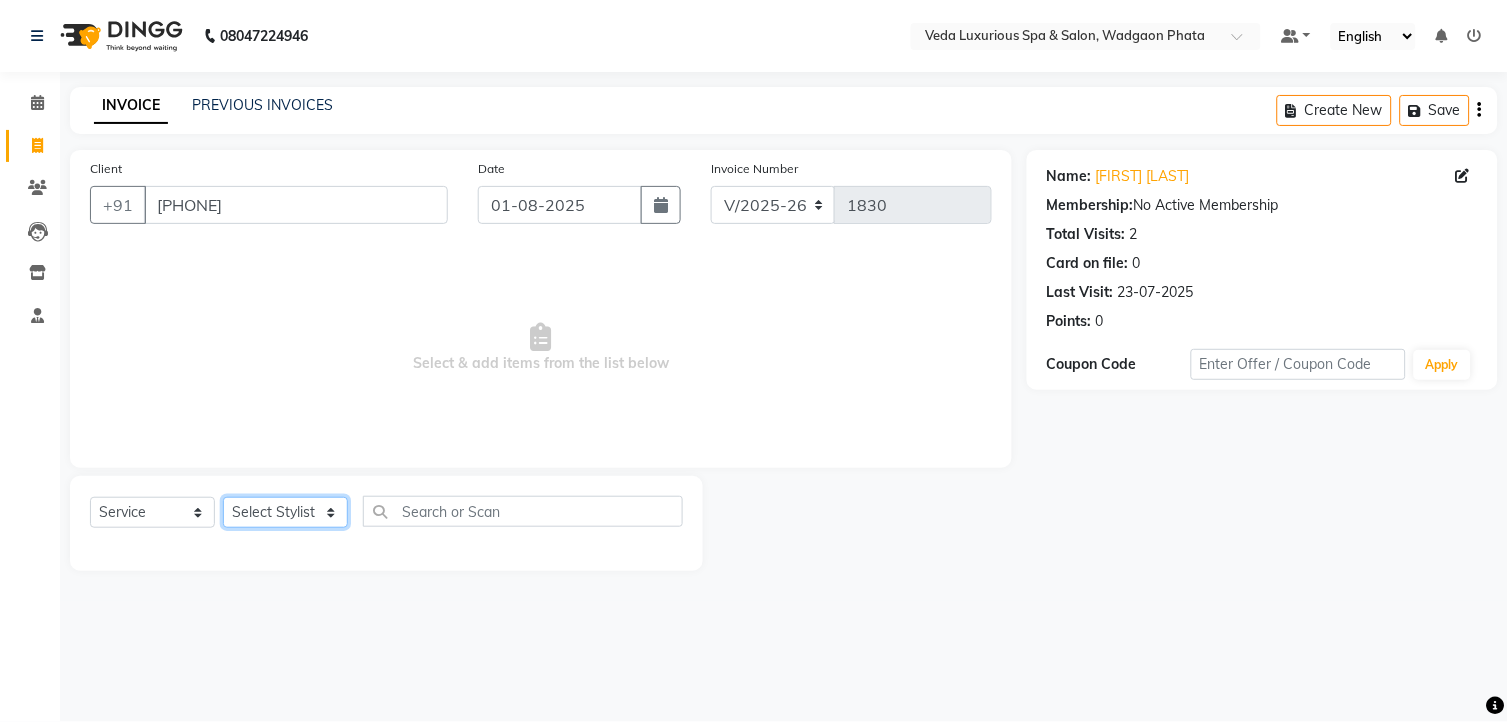 click on "Select Stylist Ankur GOLU Khushi kim lily Mahesh manu MOYA Nilam olivia RP seri VEDA" 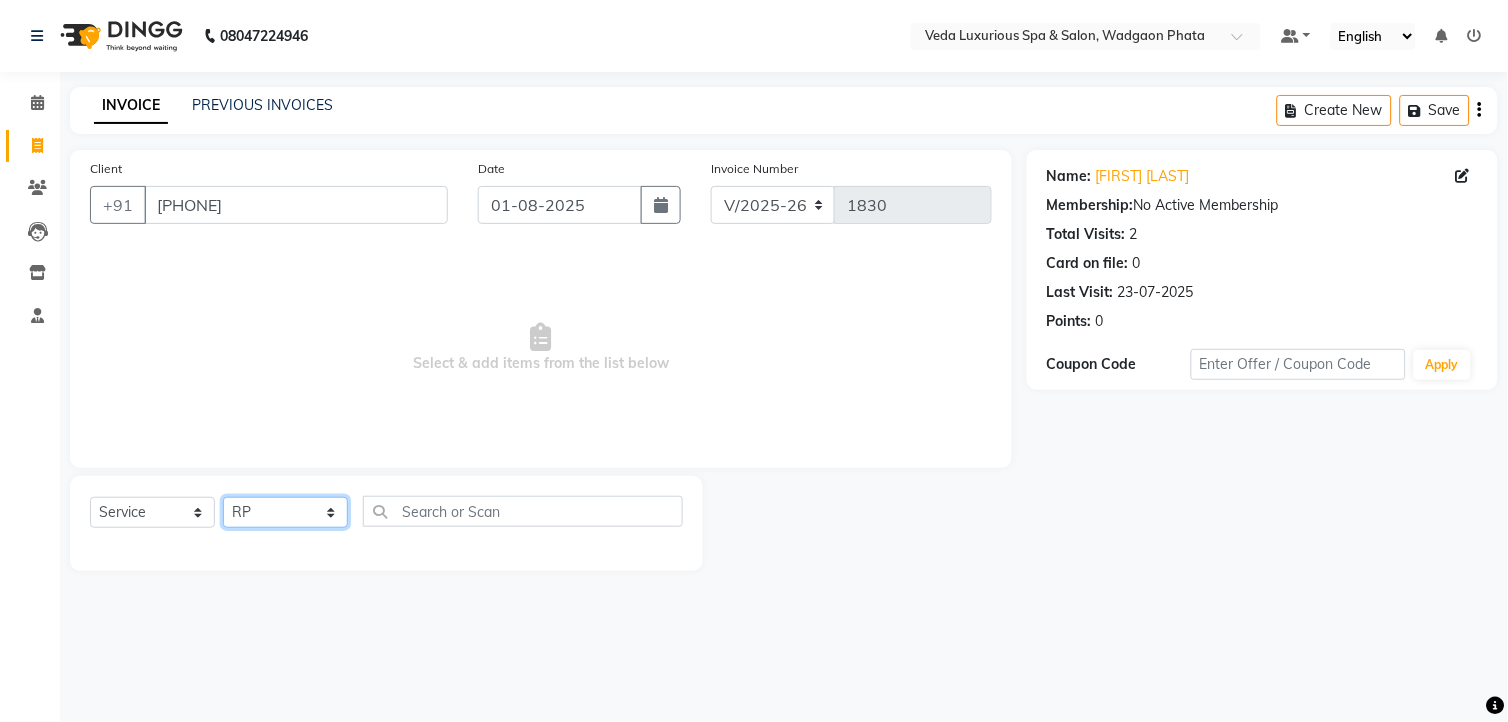 click on "Select Stylist Ankur GOLU Khushi kim lily Mahesh manu MOYA Nilam olivia RP seri VEDA" 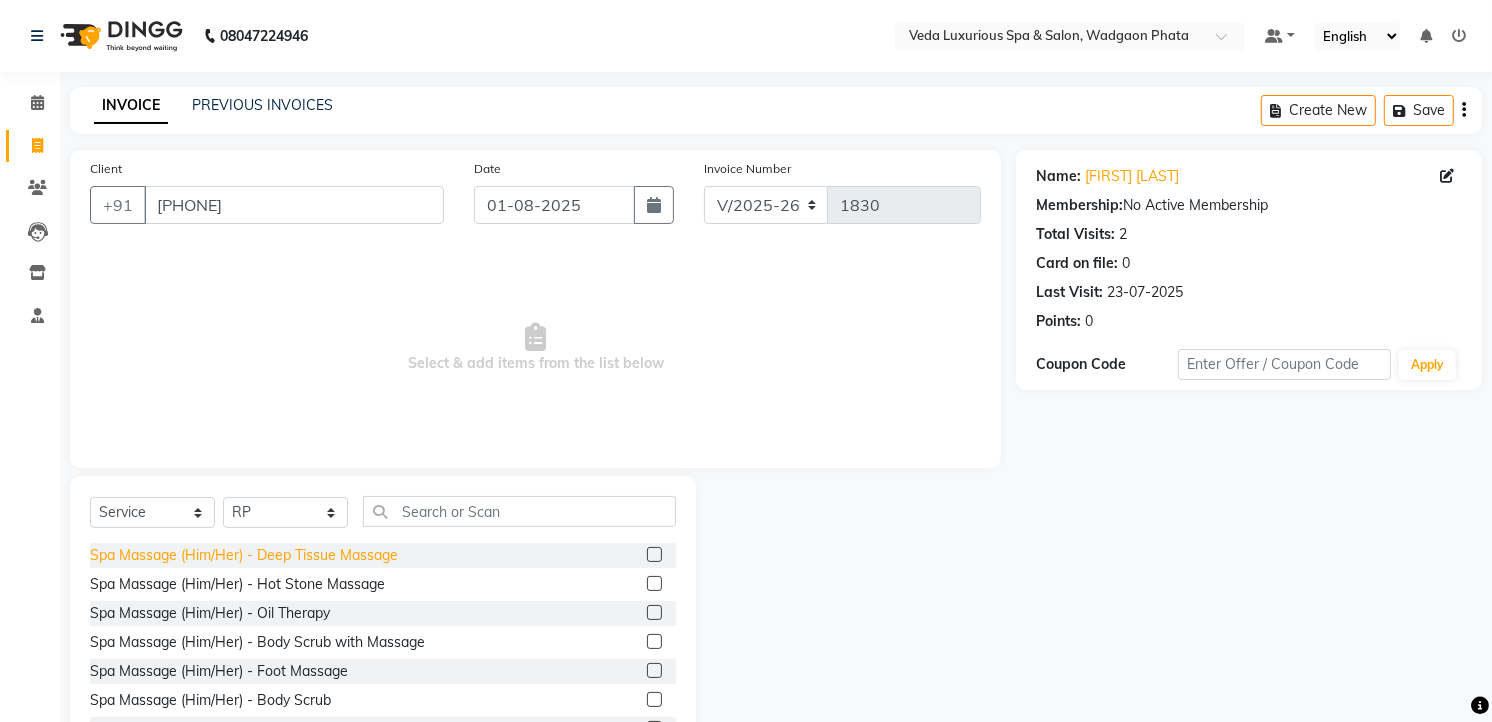 click on "Spa Massage (Him/Her) - Deep Tissue Massage" 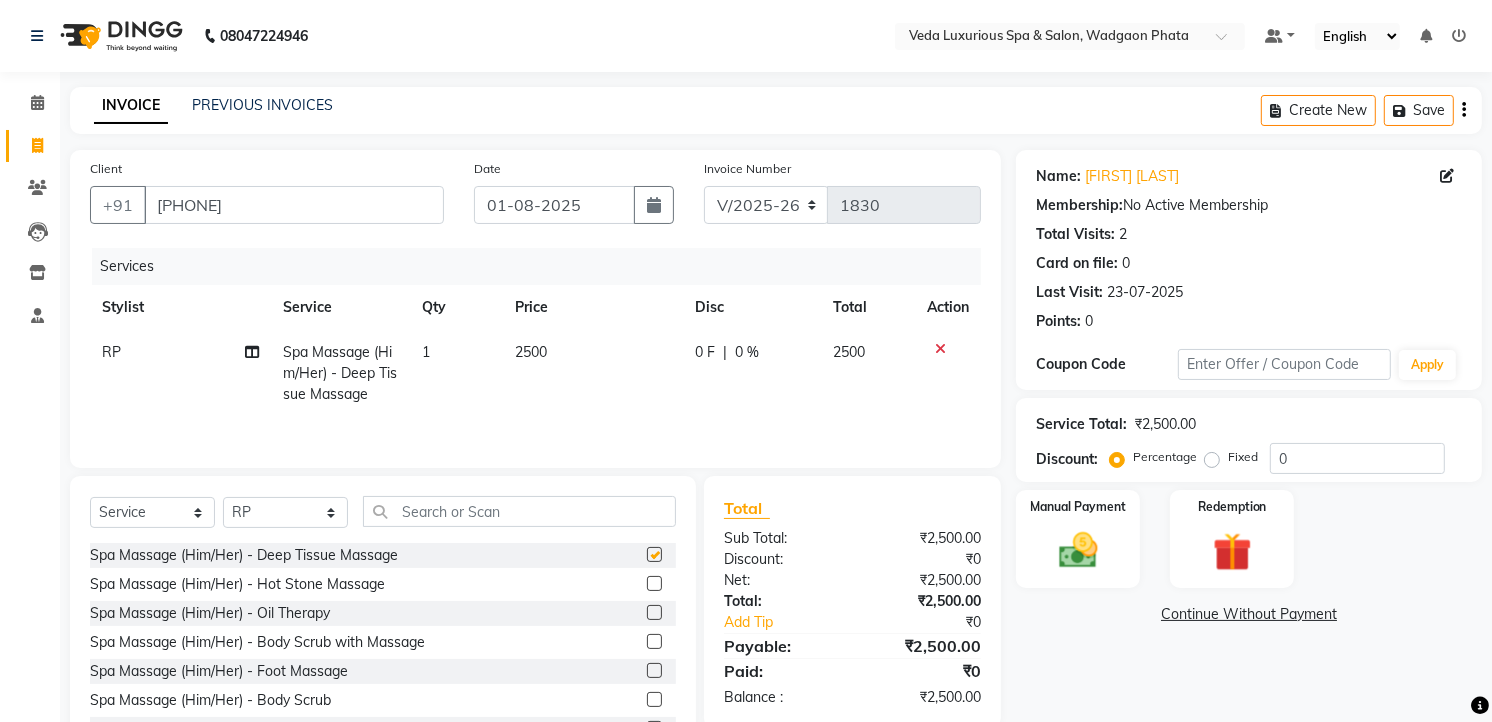 checkbox on "false" 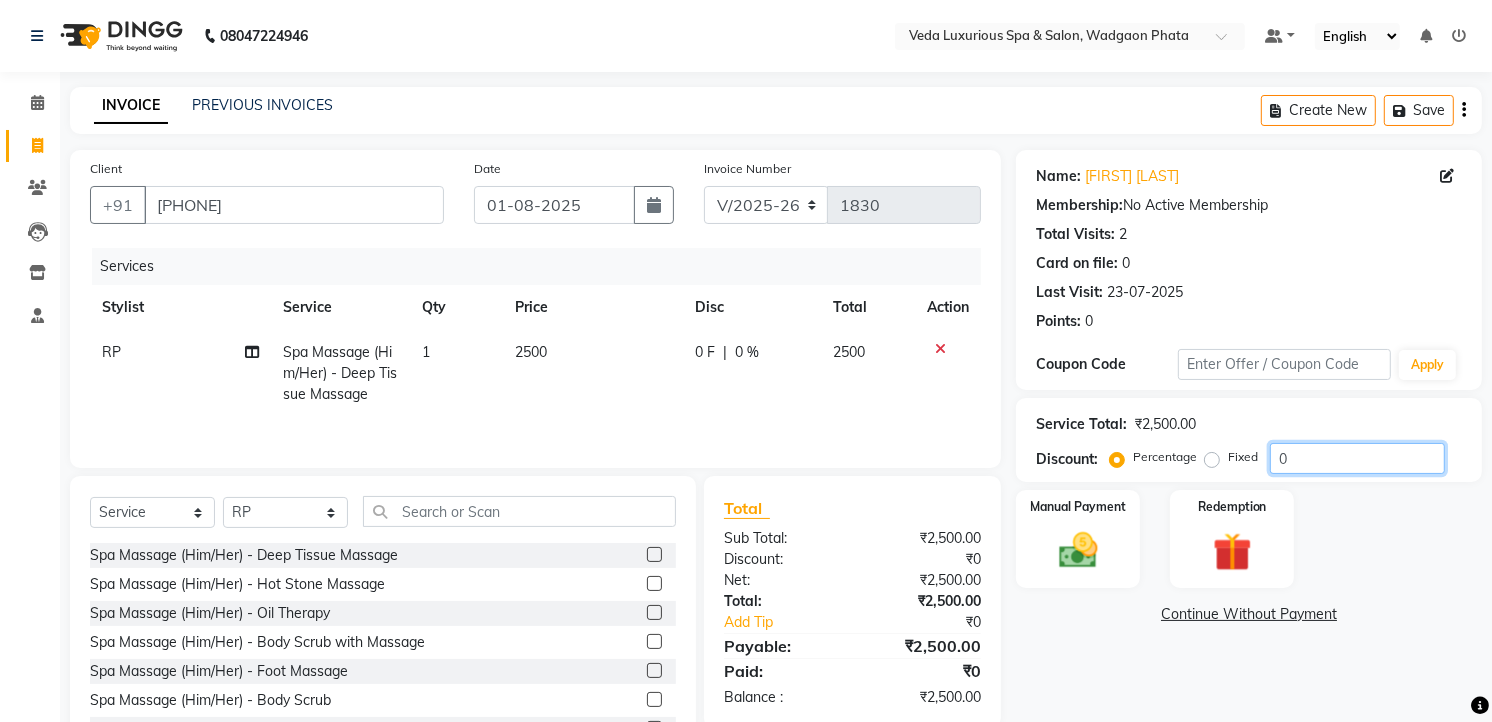 click on "0" 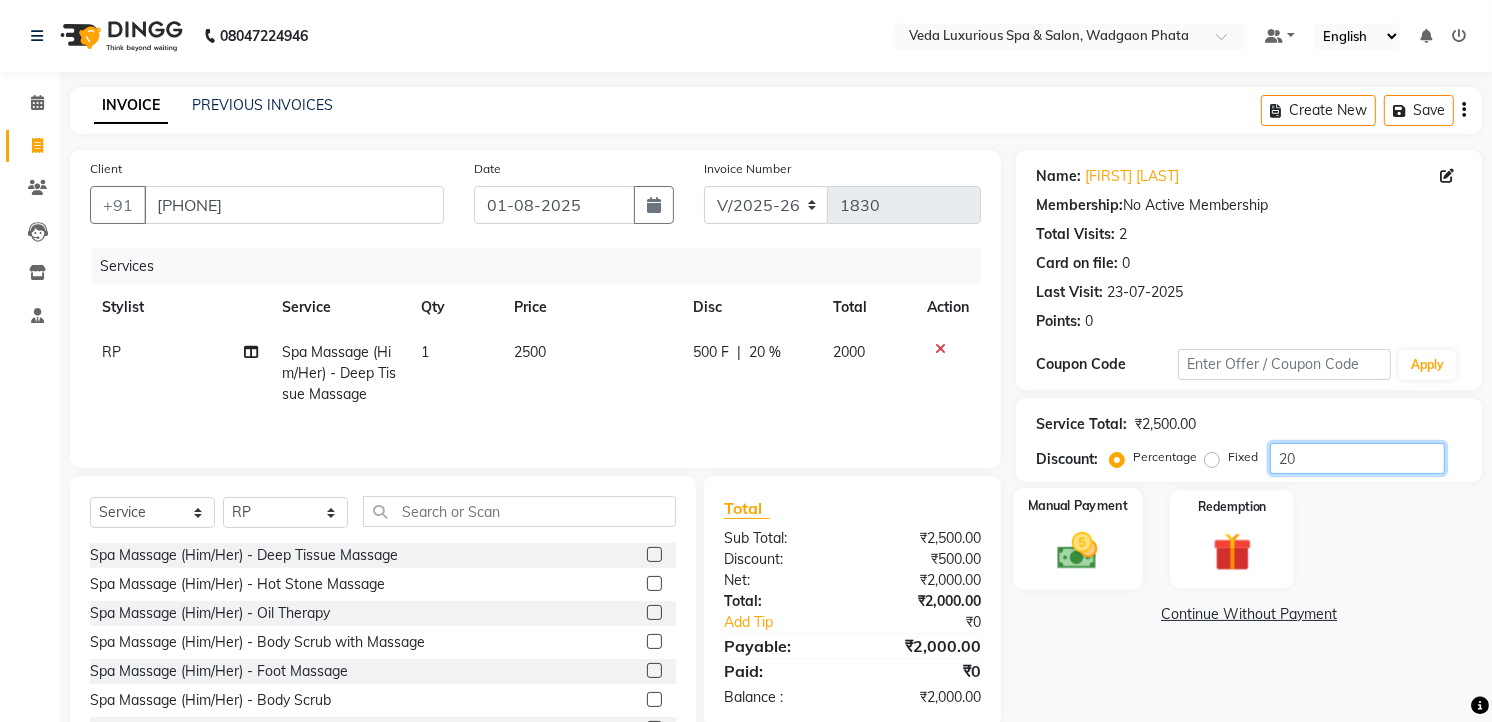 type on "20" 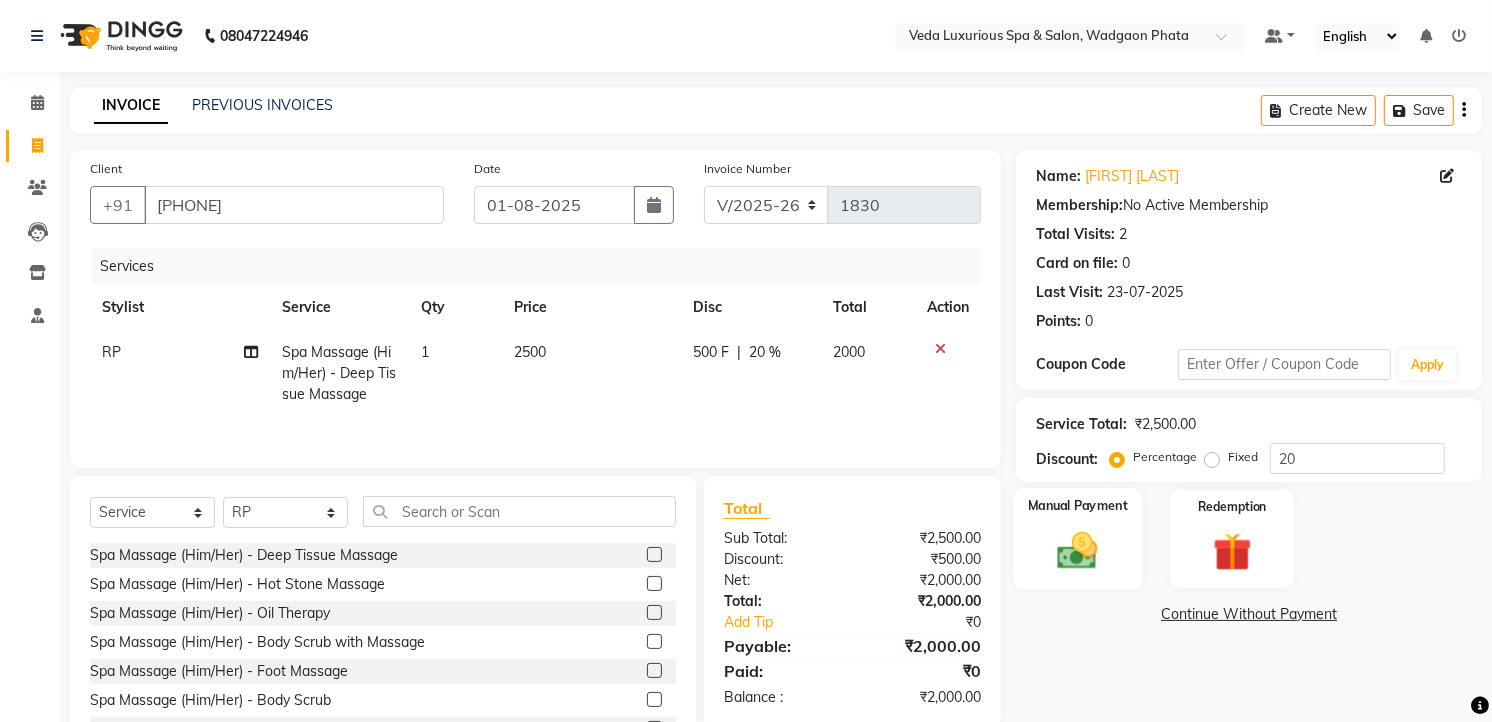 click 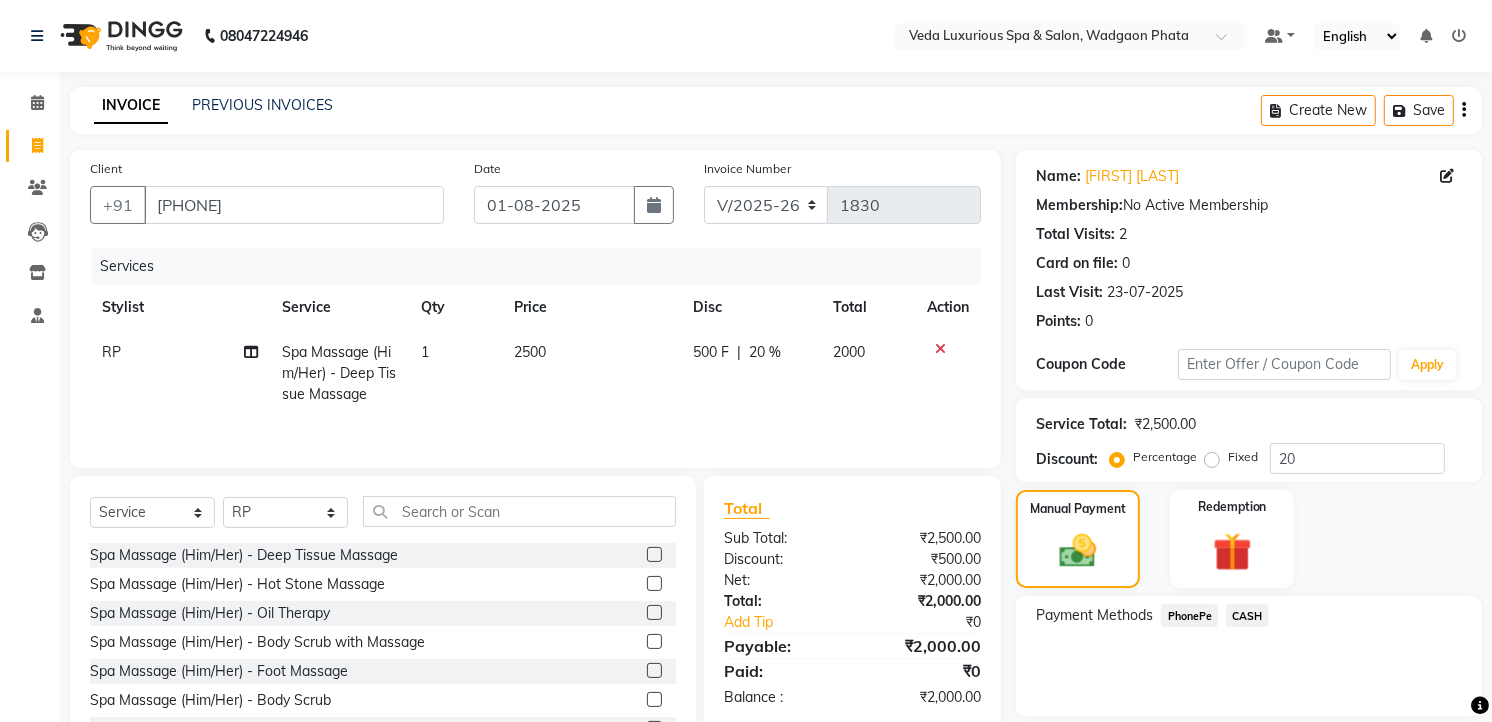 click on "PhonePe" 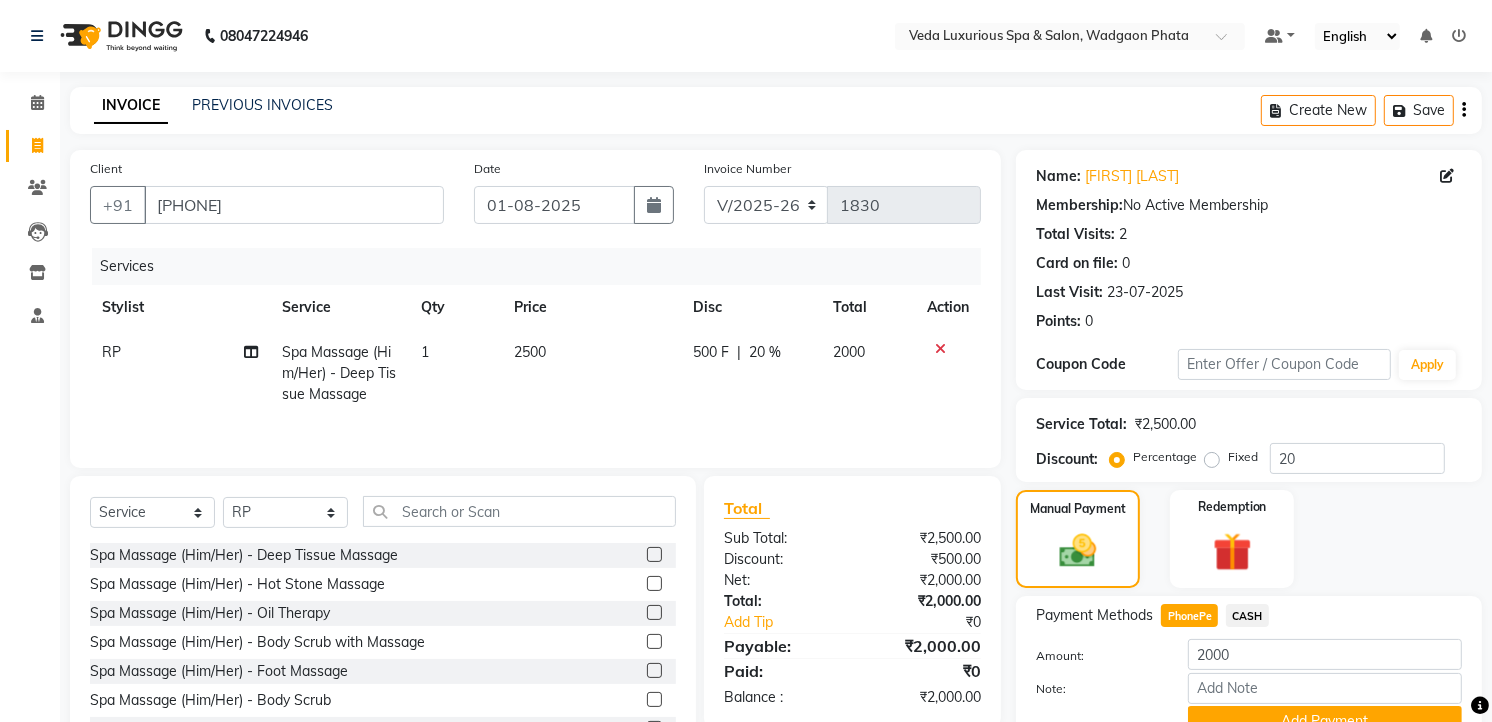 scroll, scrollTop: 94, scrollLeft: 0, axis: vertical 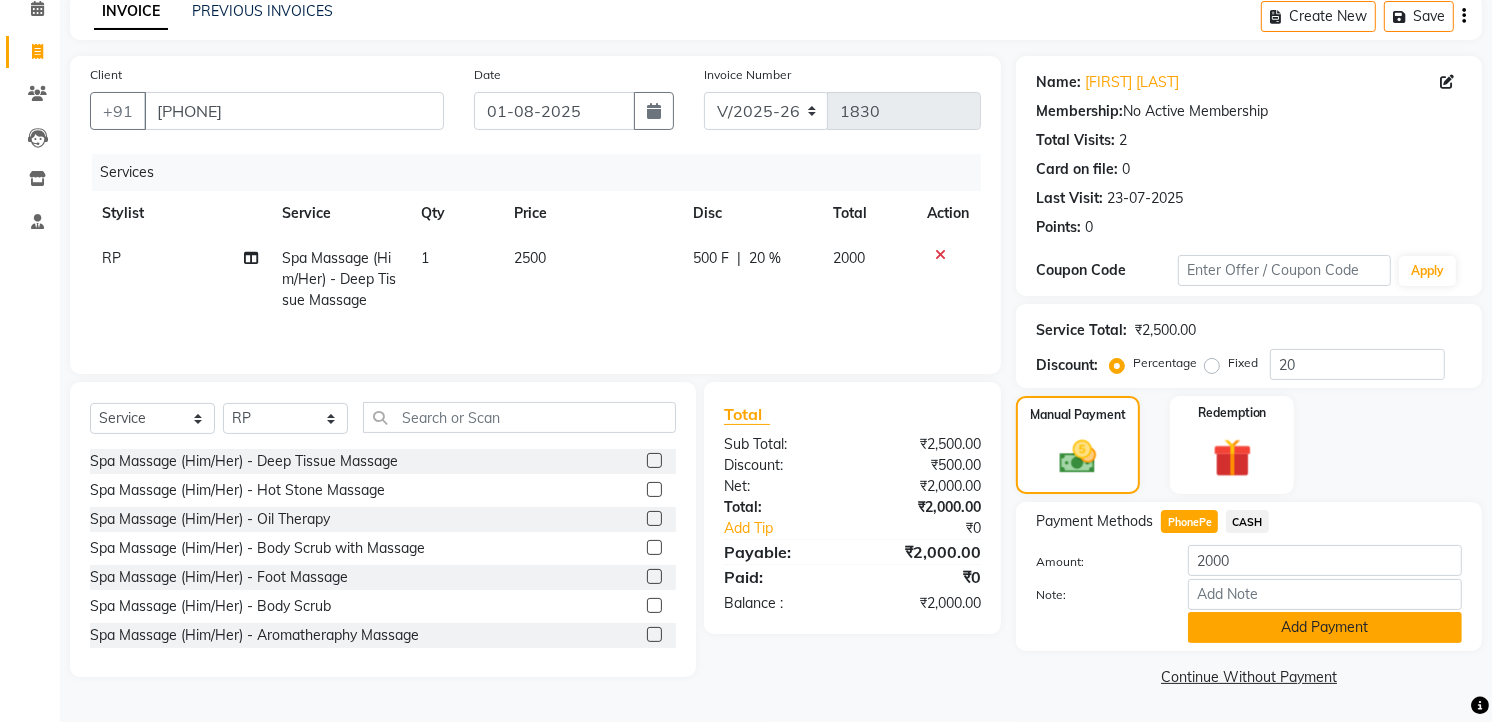 click on "Add Payment" 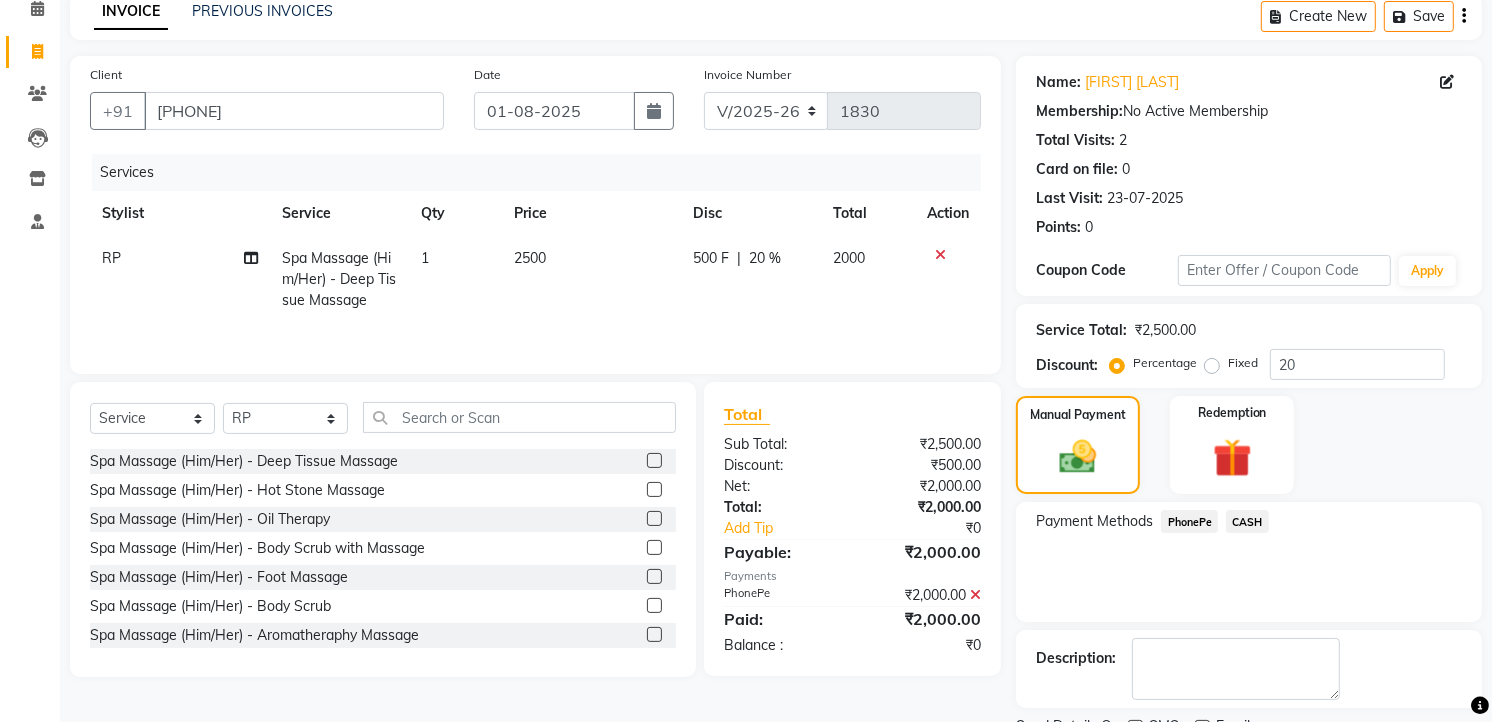 scroll, scrollTop: 177, scrollLeft: 0, axis: vertical 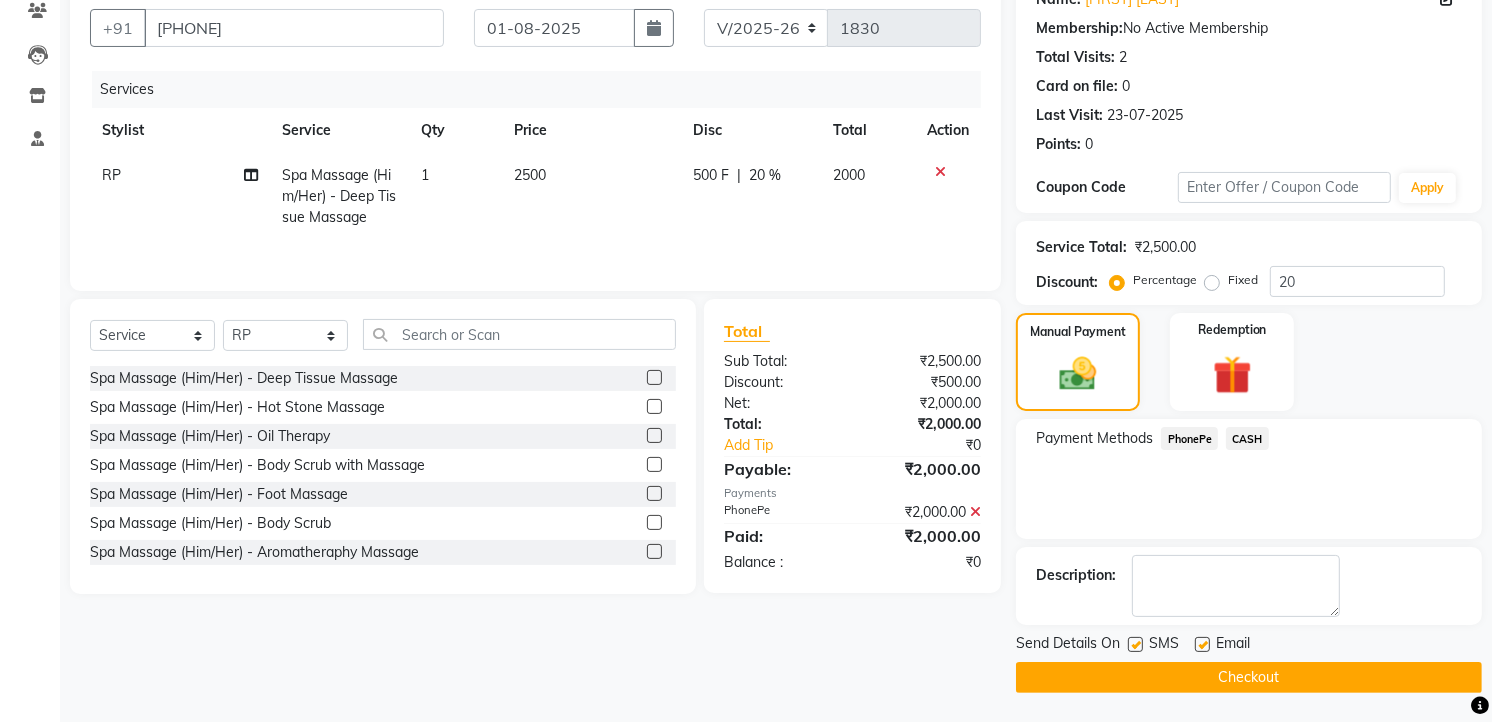 click on "Checkout" 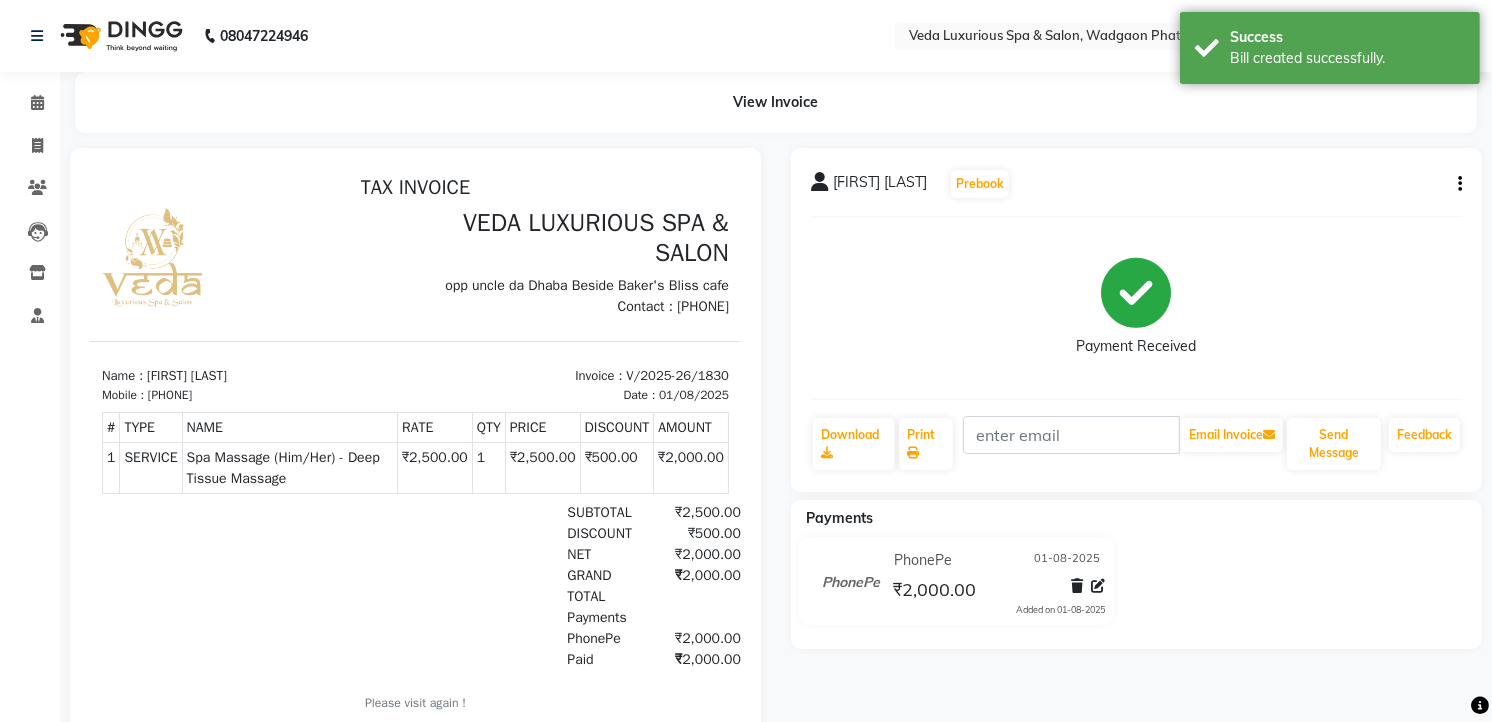 scroll, scrollTop: 0, scrollLeft: 0, axis: both 